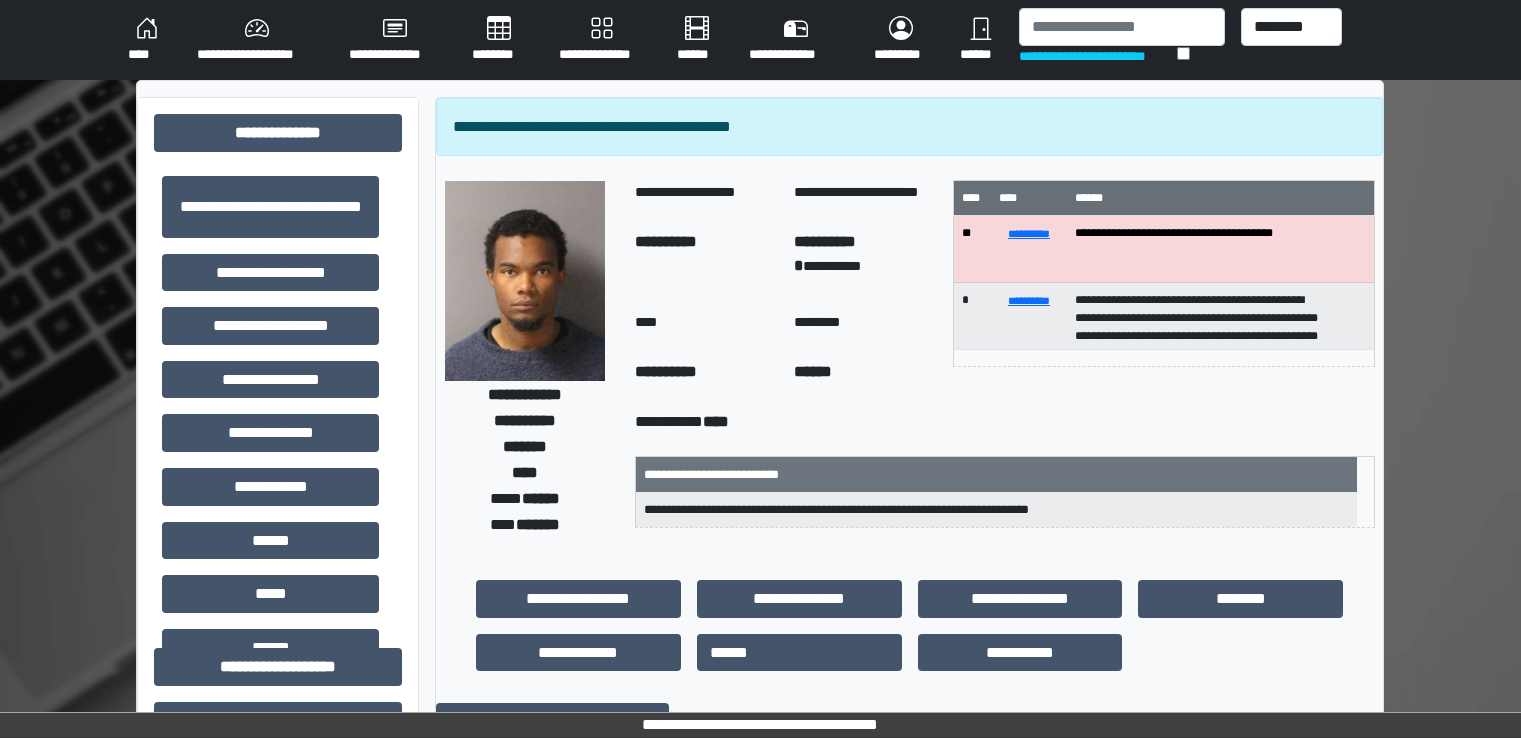 scroll, scrollTop: 0, scrollLeft: 0, axis: both 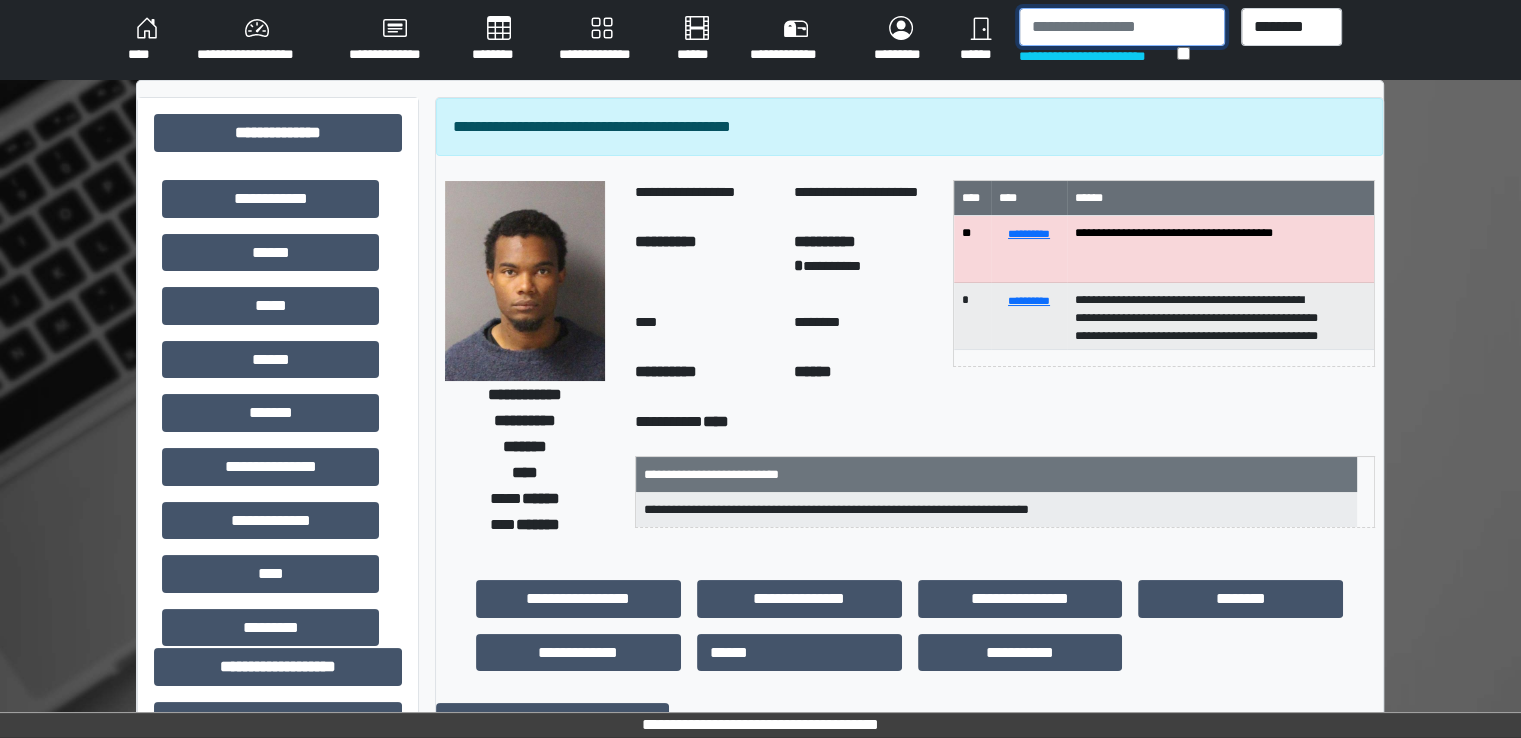 click at bounding box center (1122, 27) 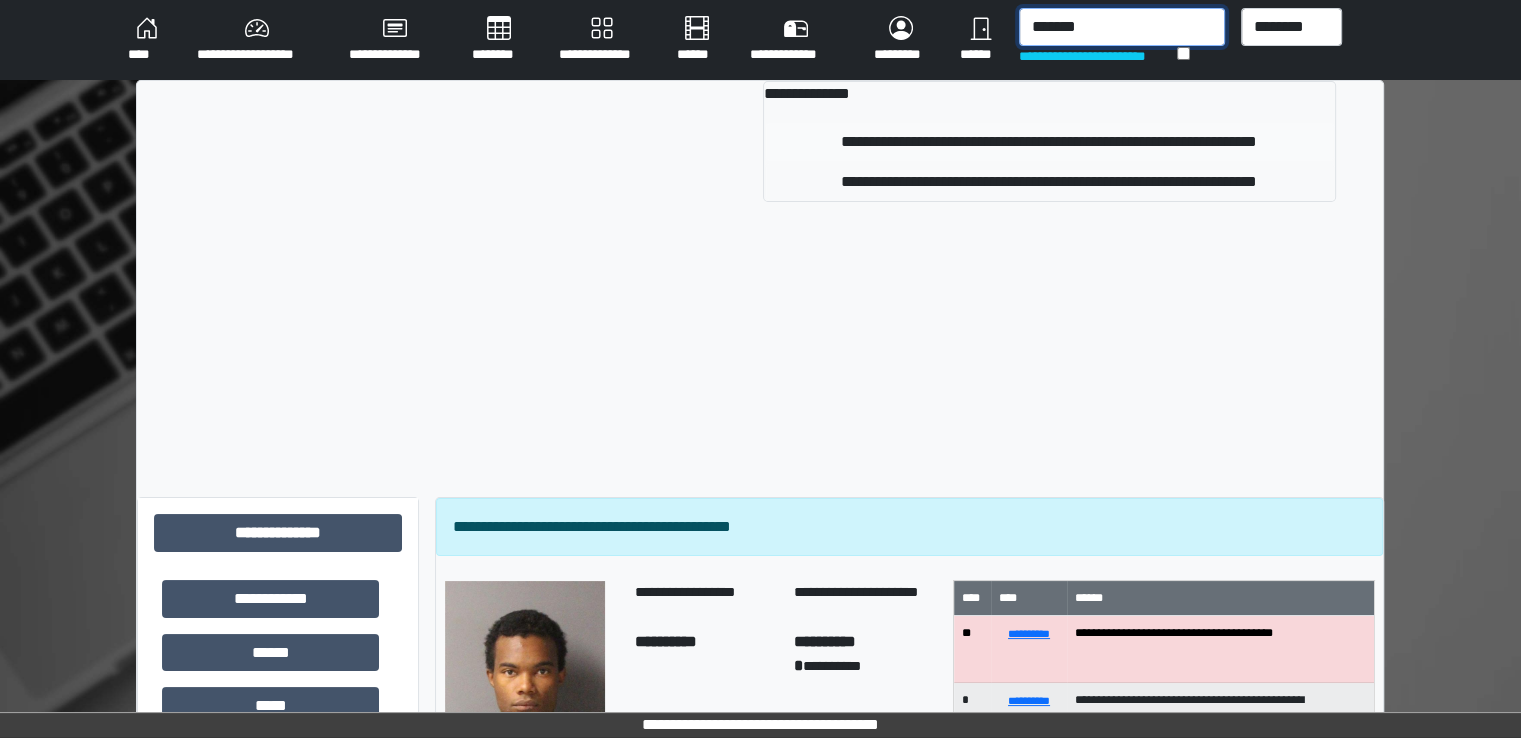 type on "*******" 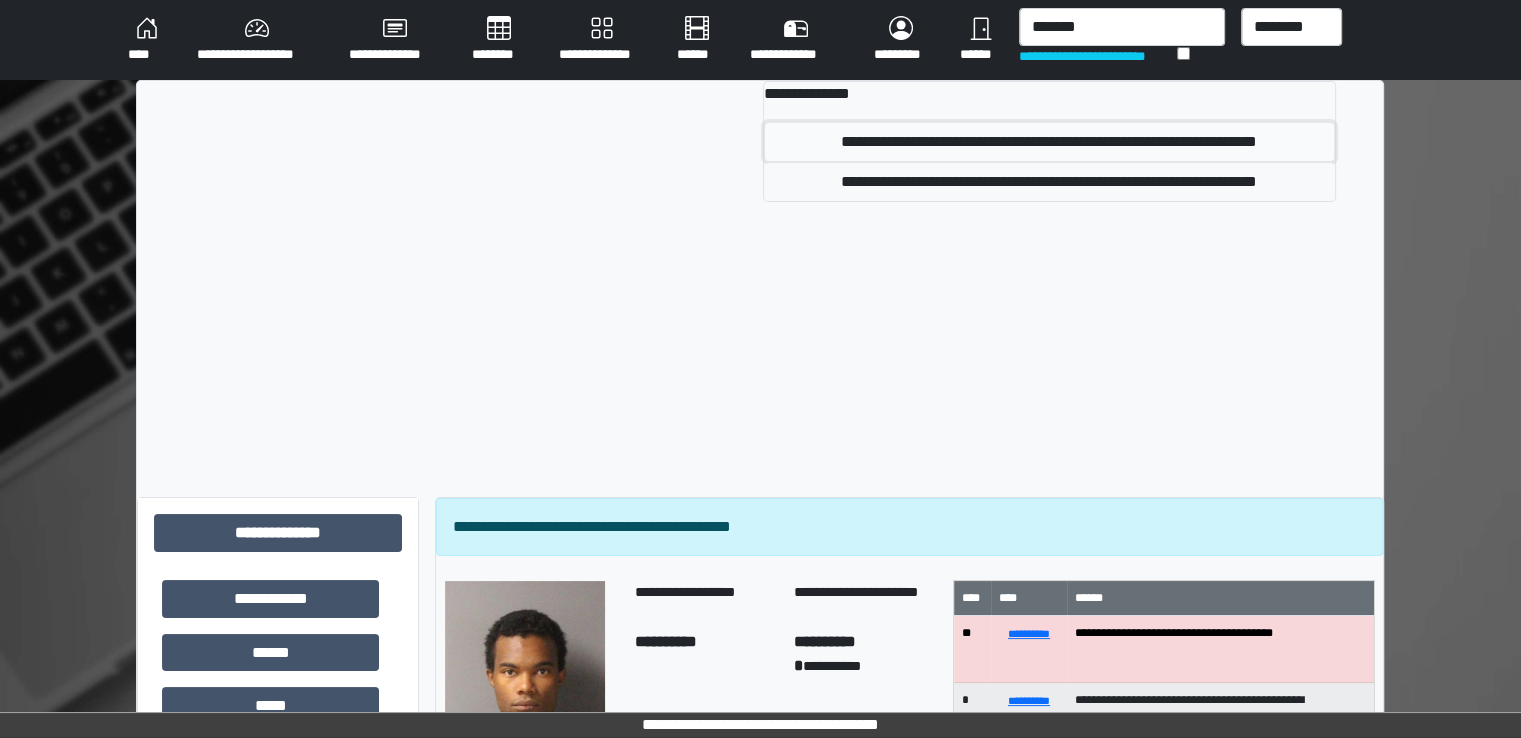 click on "**********" at bounding box center (1049, 142) 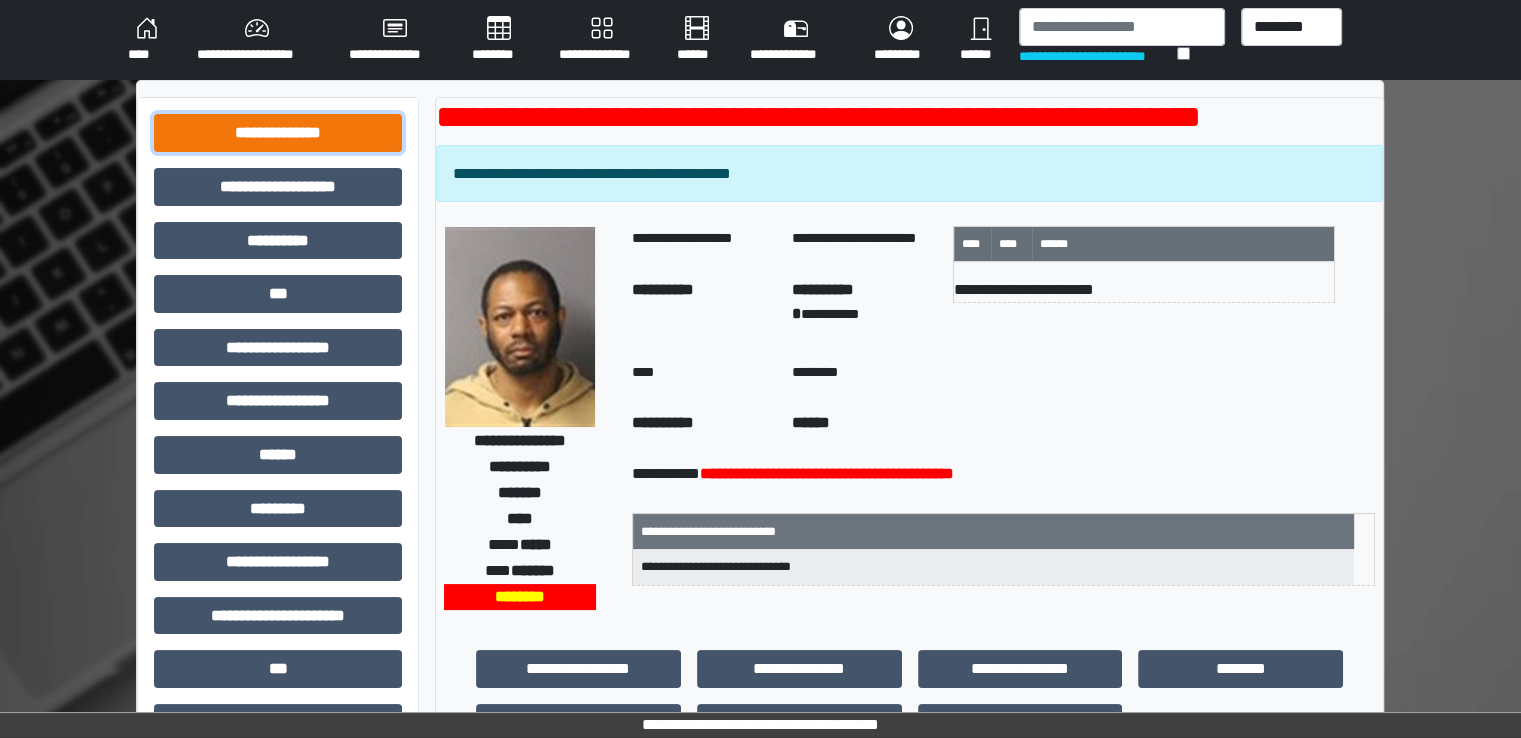 click on "**********" at bounding box center (278, 133) 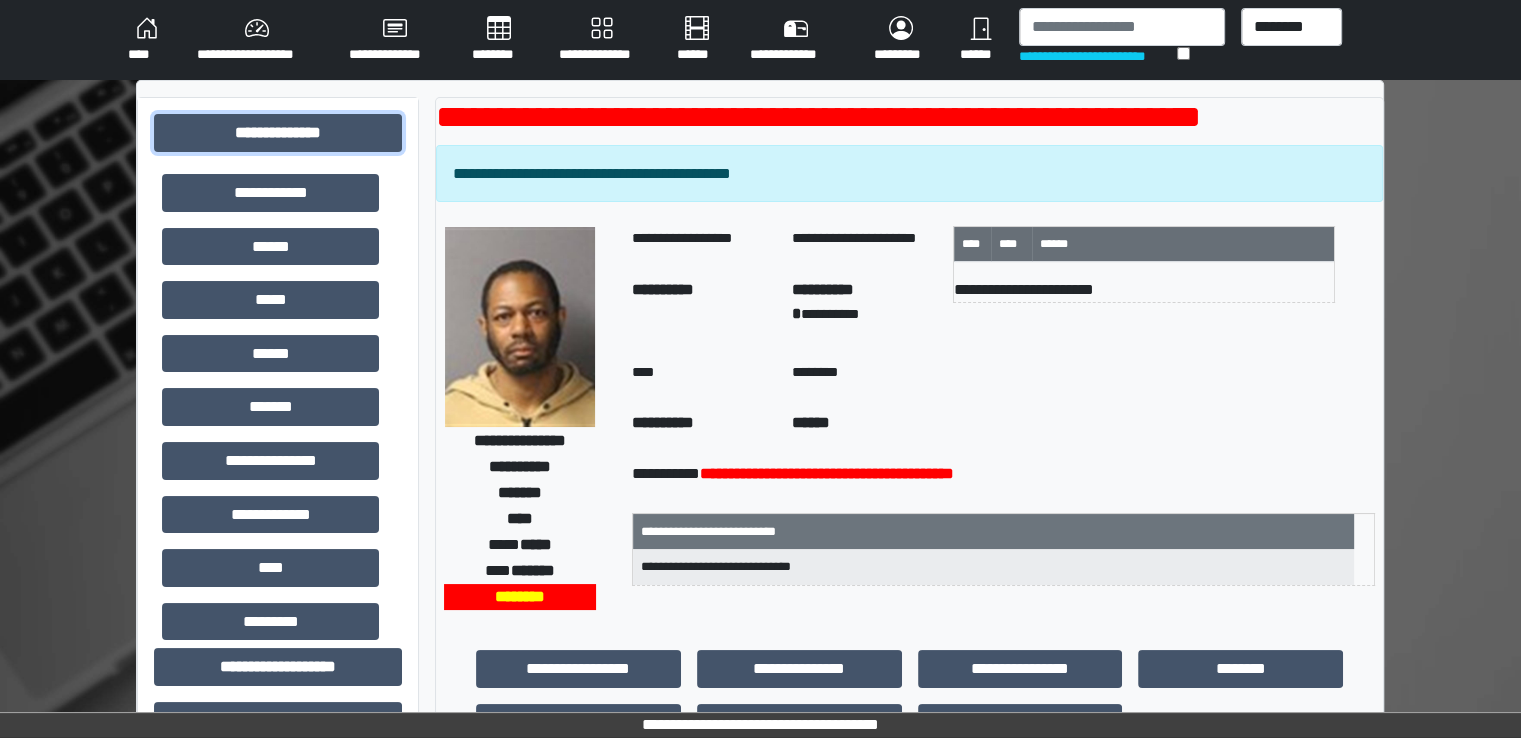 scroll, scrollTop: 392, scrollLeft: 0, axis: vertical 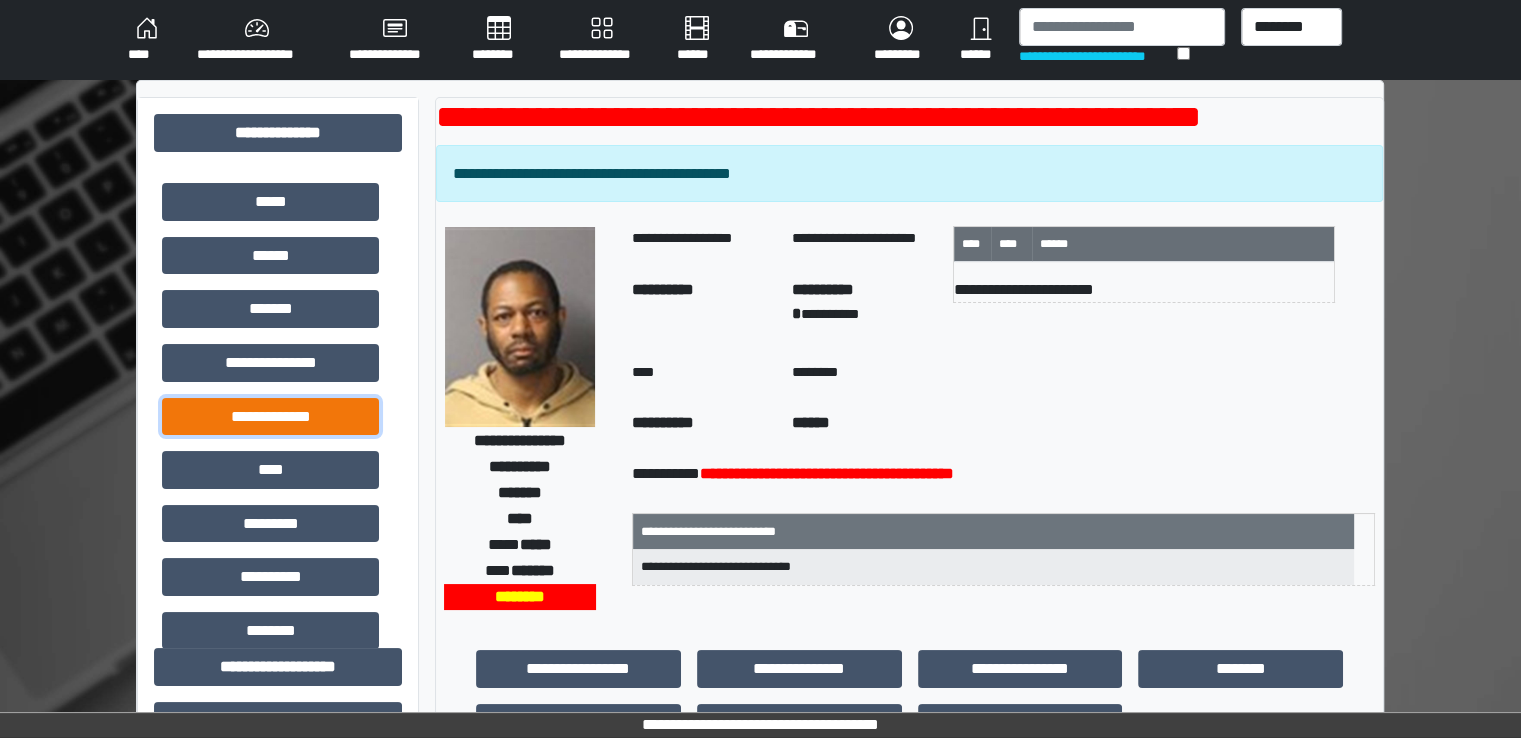 click on "**********" at bounding box center [270, 417] 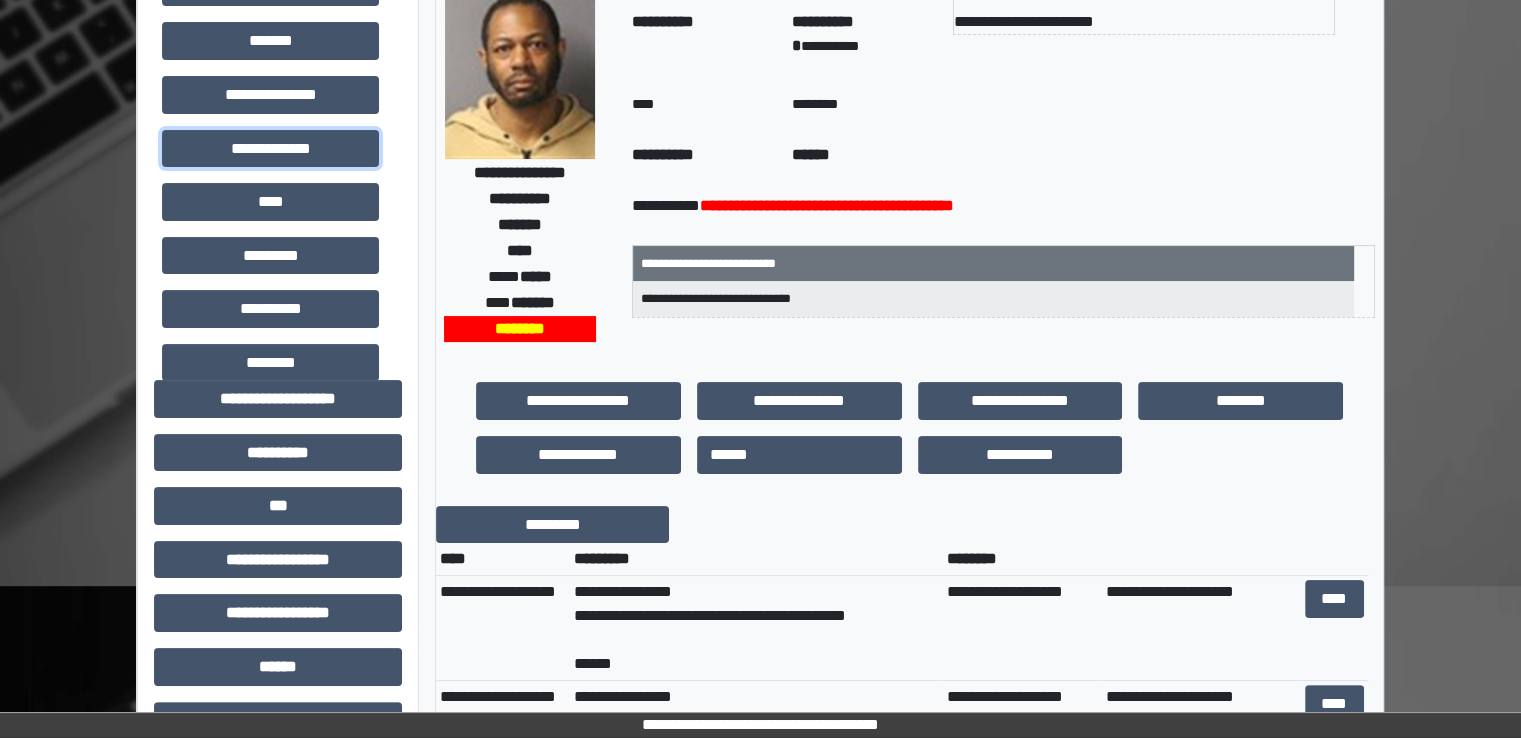 scroll, scrollTop: 492, scrollLeft: 0, axis: vertical 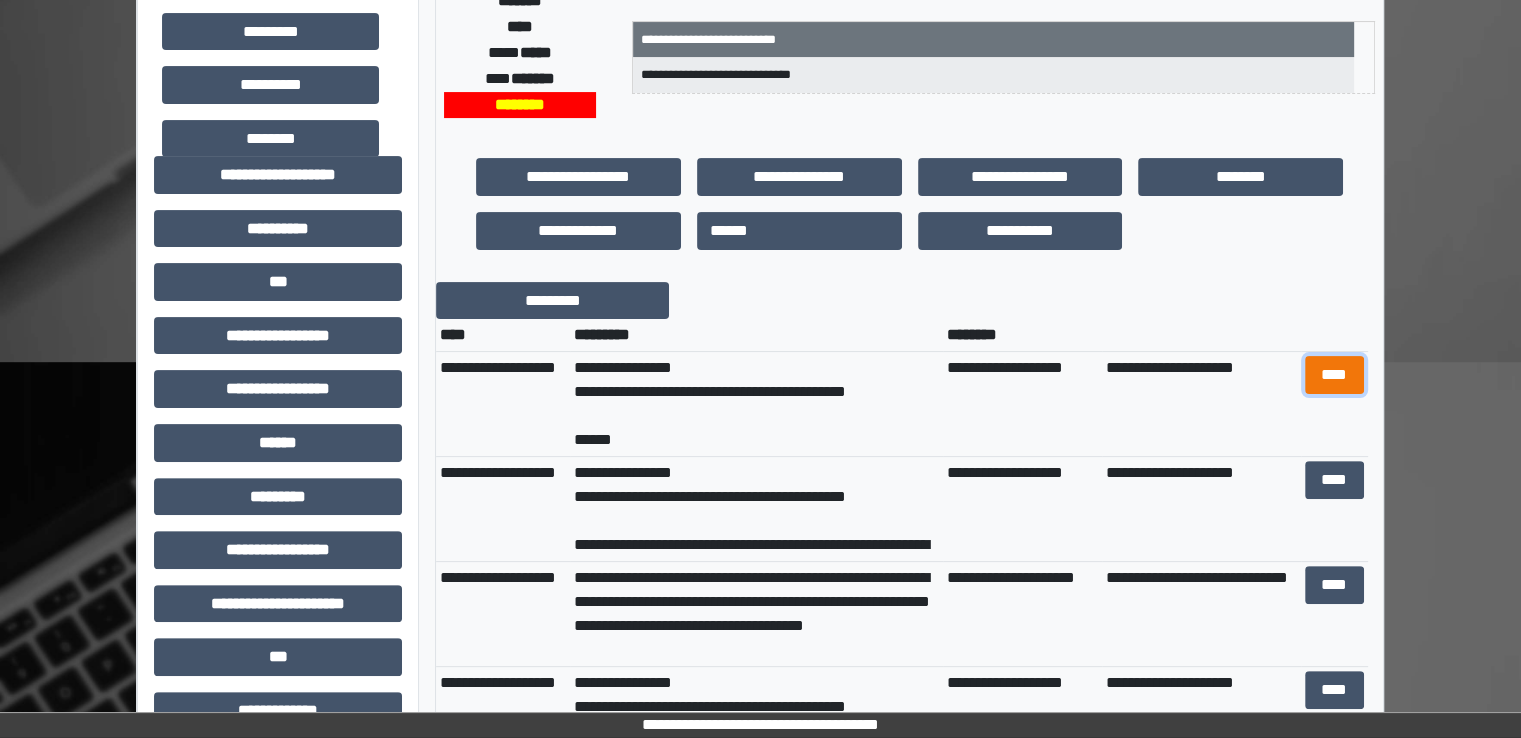 click on "****" at bounding box center [1334, 375] 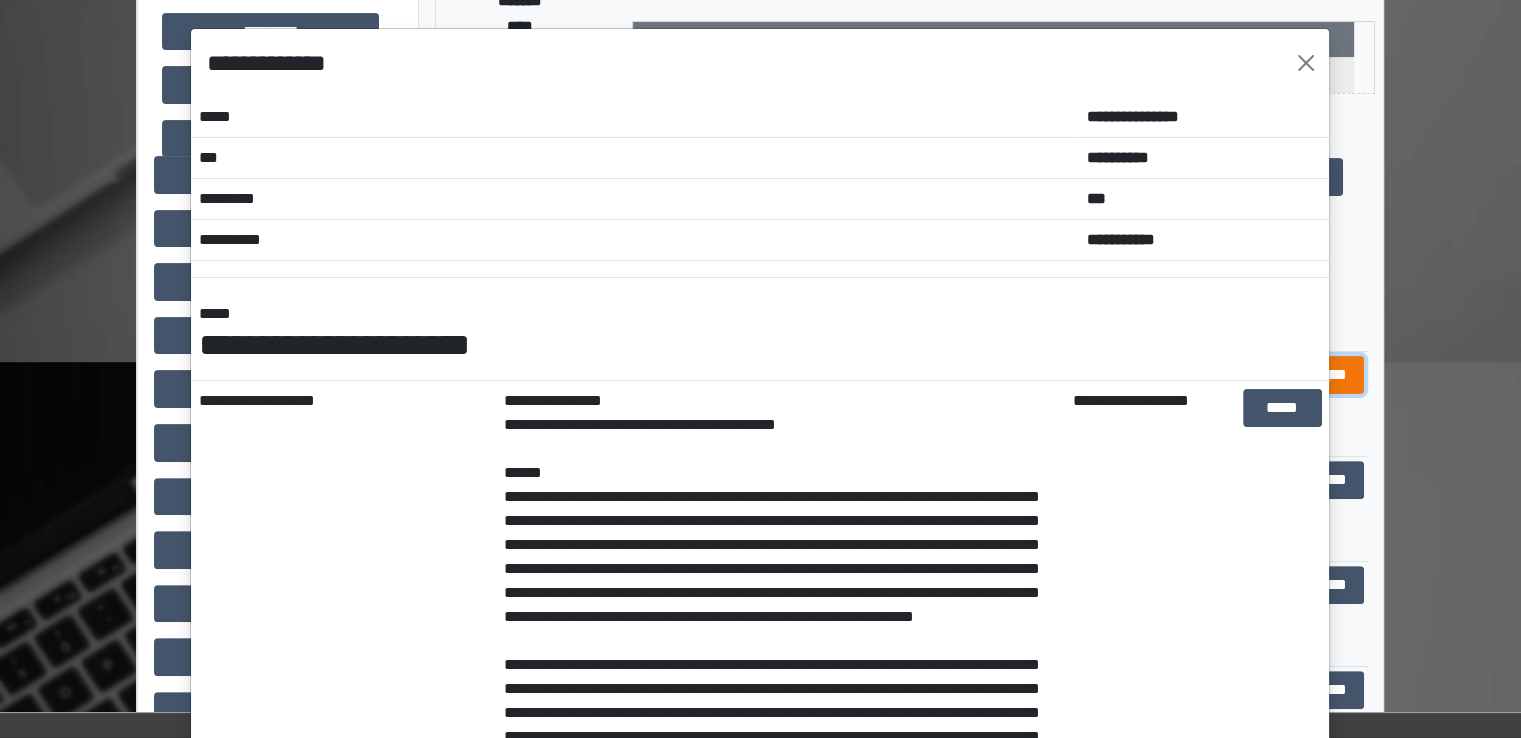 scroll, scrollTop: 456, scrollLeft: 0, axis: vertical 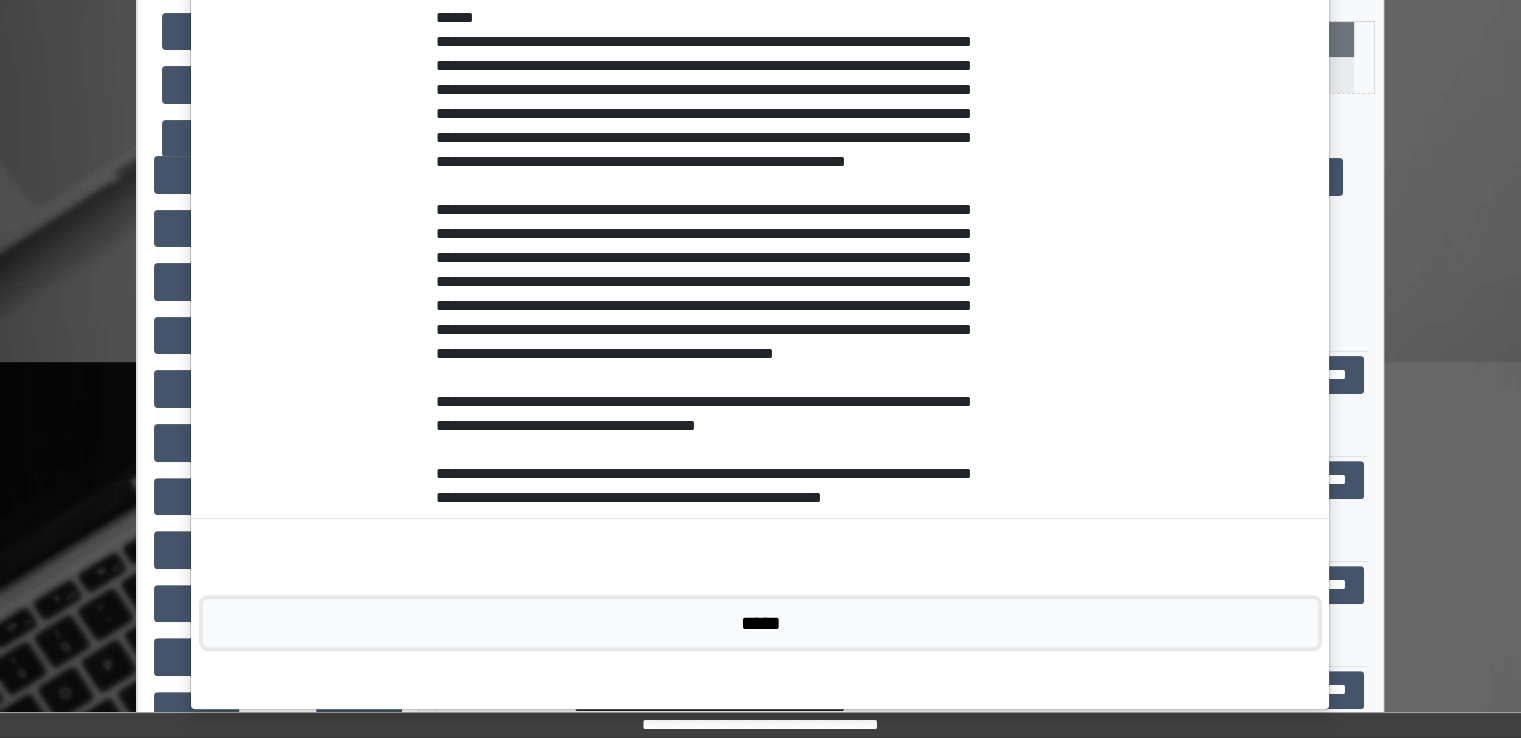 click on "*****" at bounding box center (760, 623) 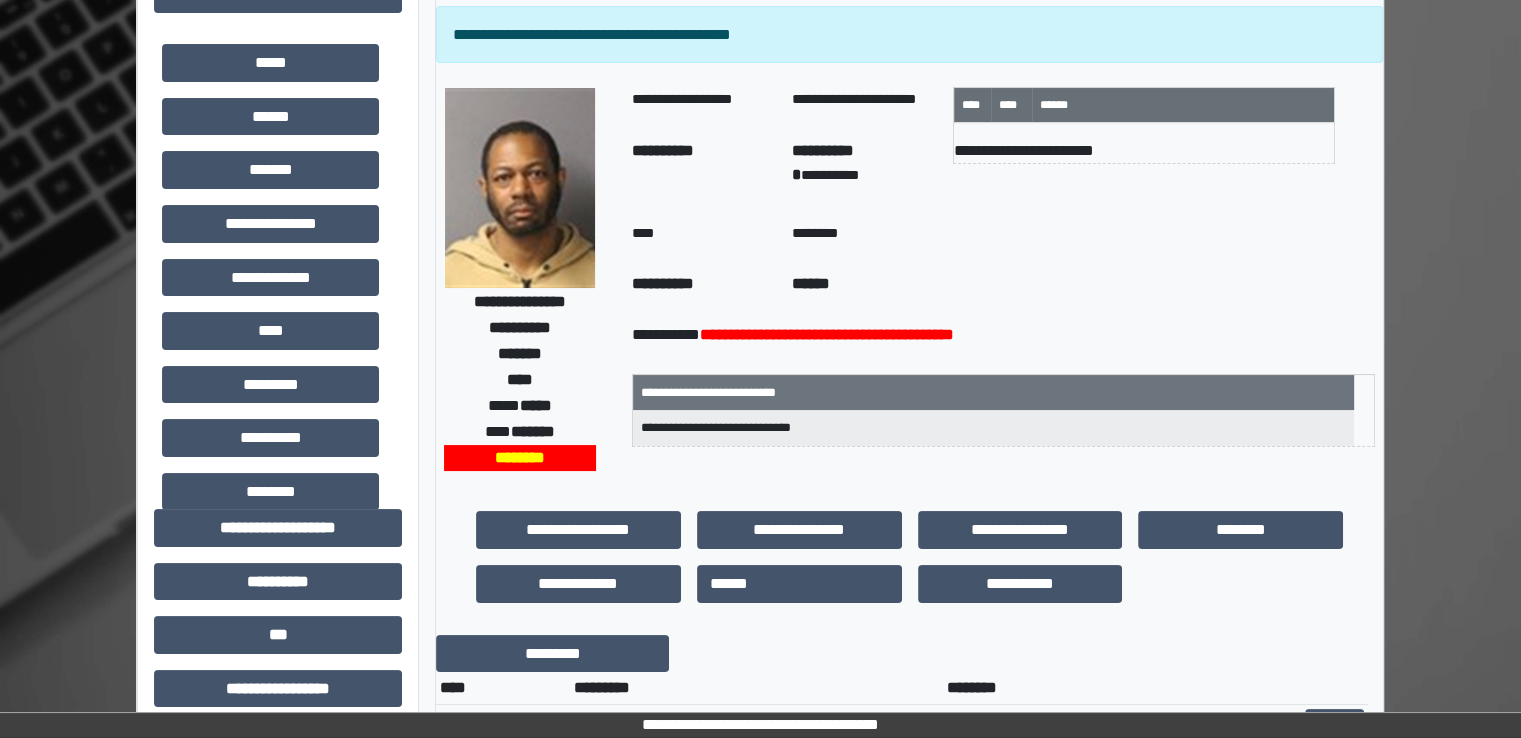scroll, scrollTop: 0, scrollLeft: 0, axis: both 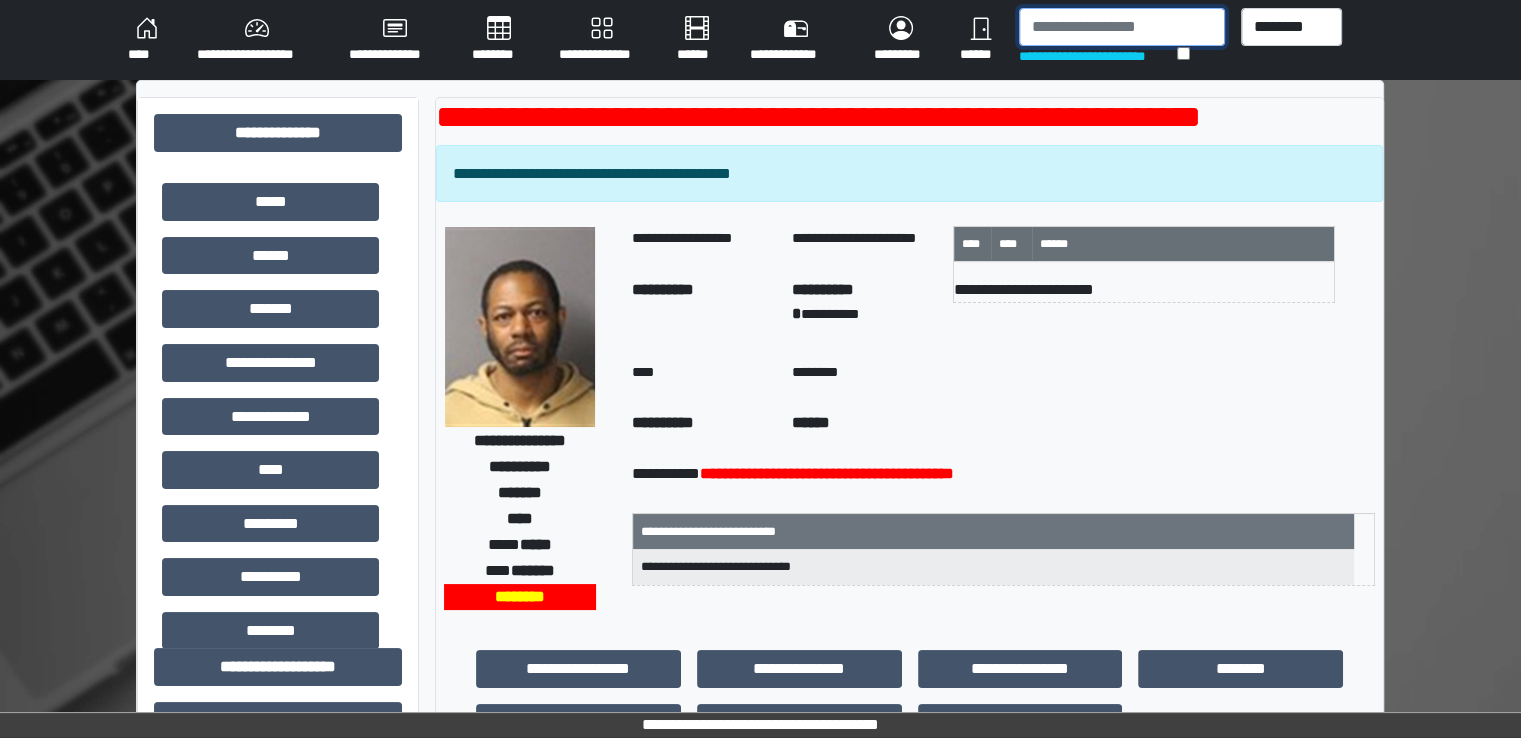 click at bounding box center (1122, 27) 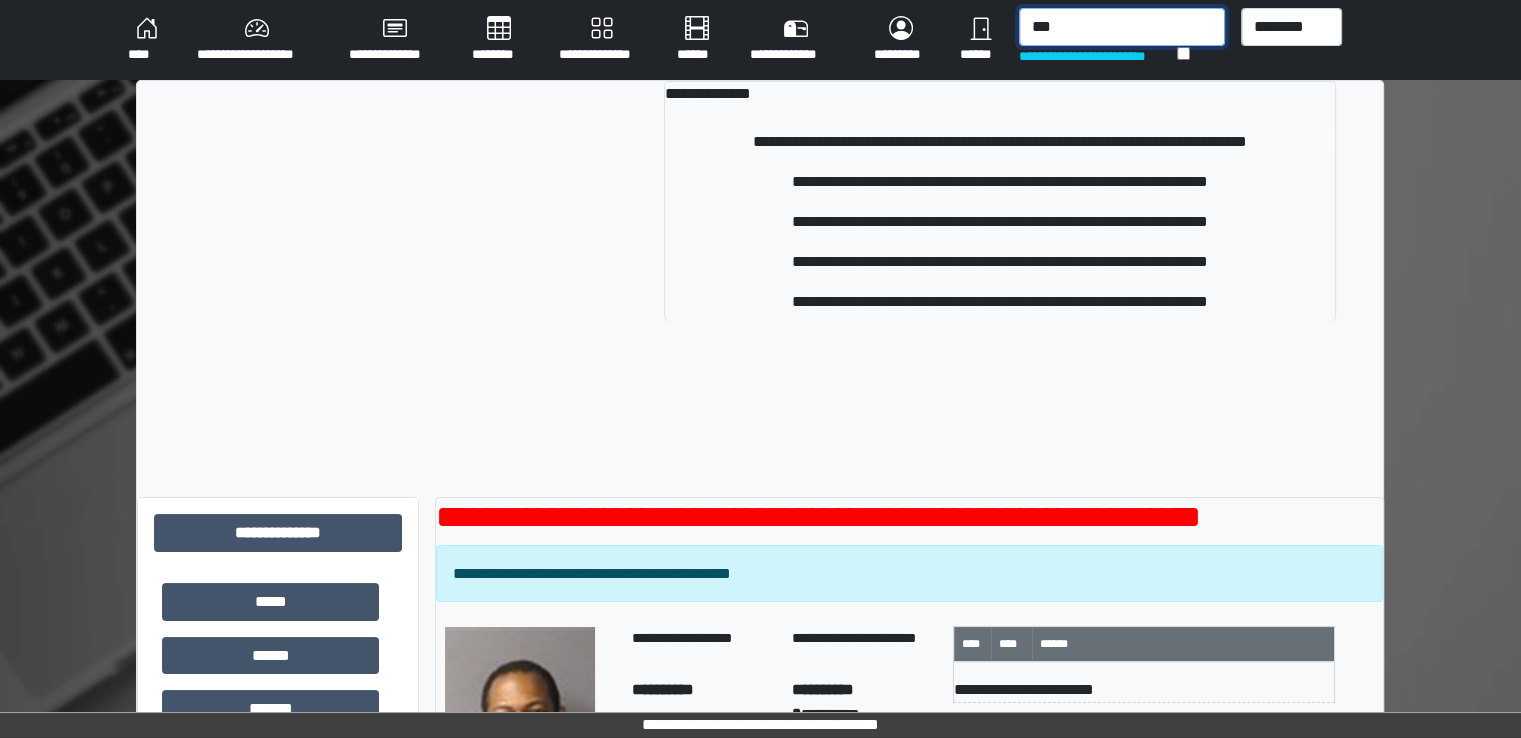 type on "***" 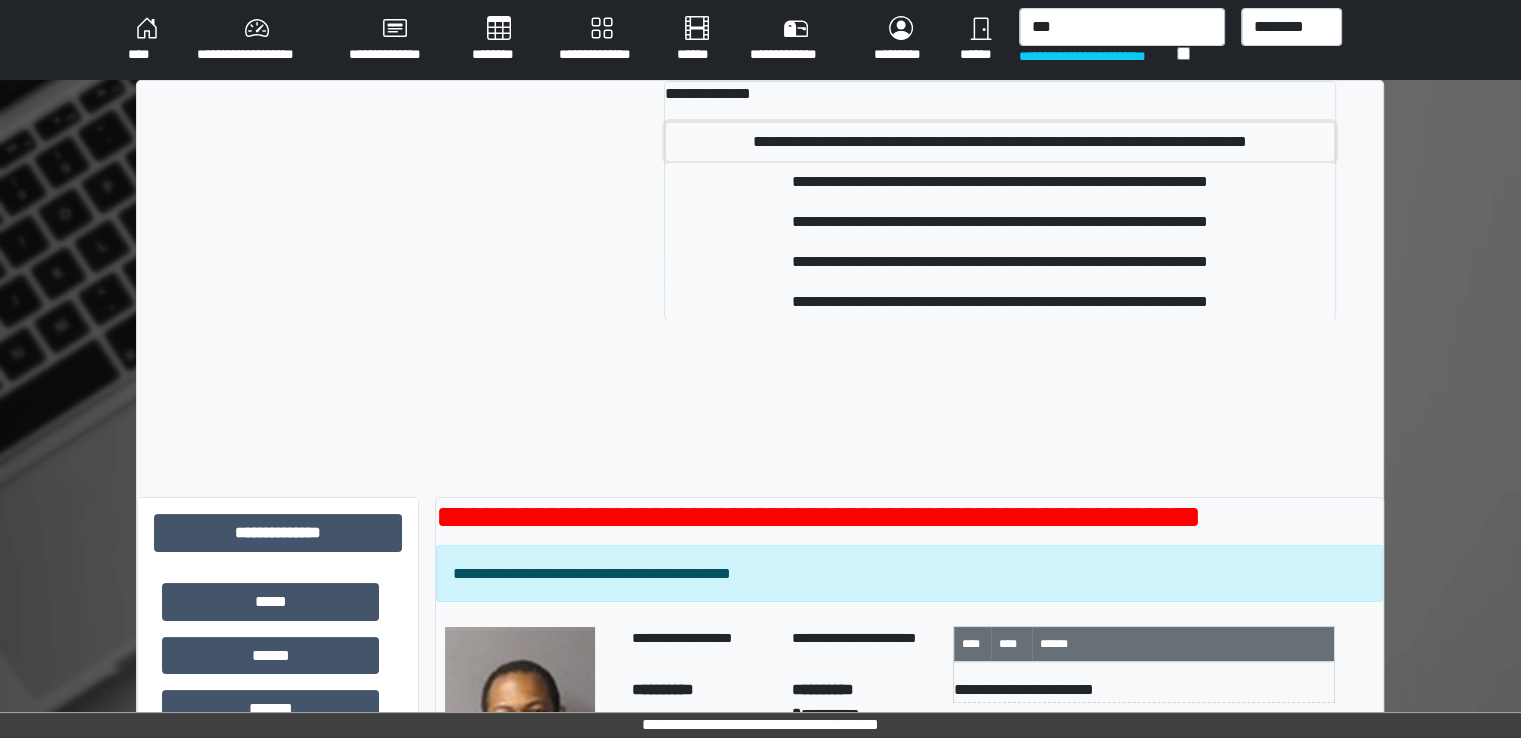 click on "**********" at bounding box center [1000, 142] 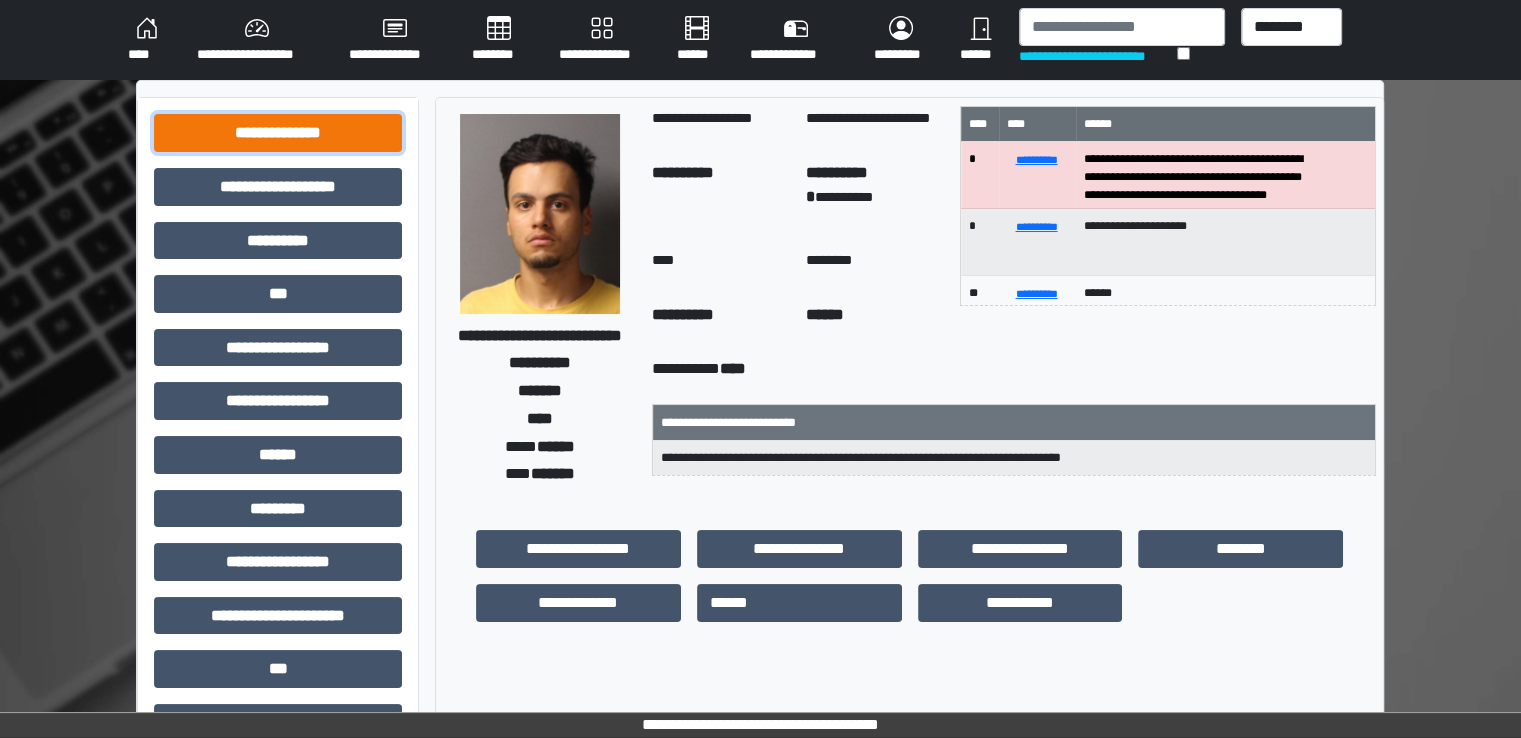 click on "**********" at bounding box center [278, 133] 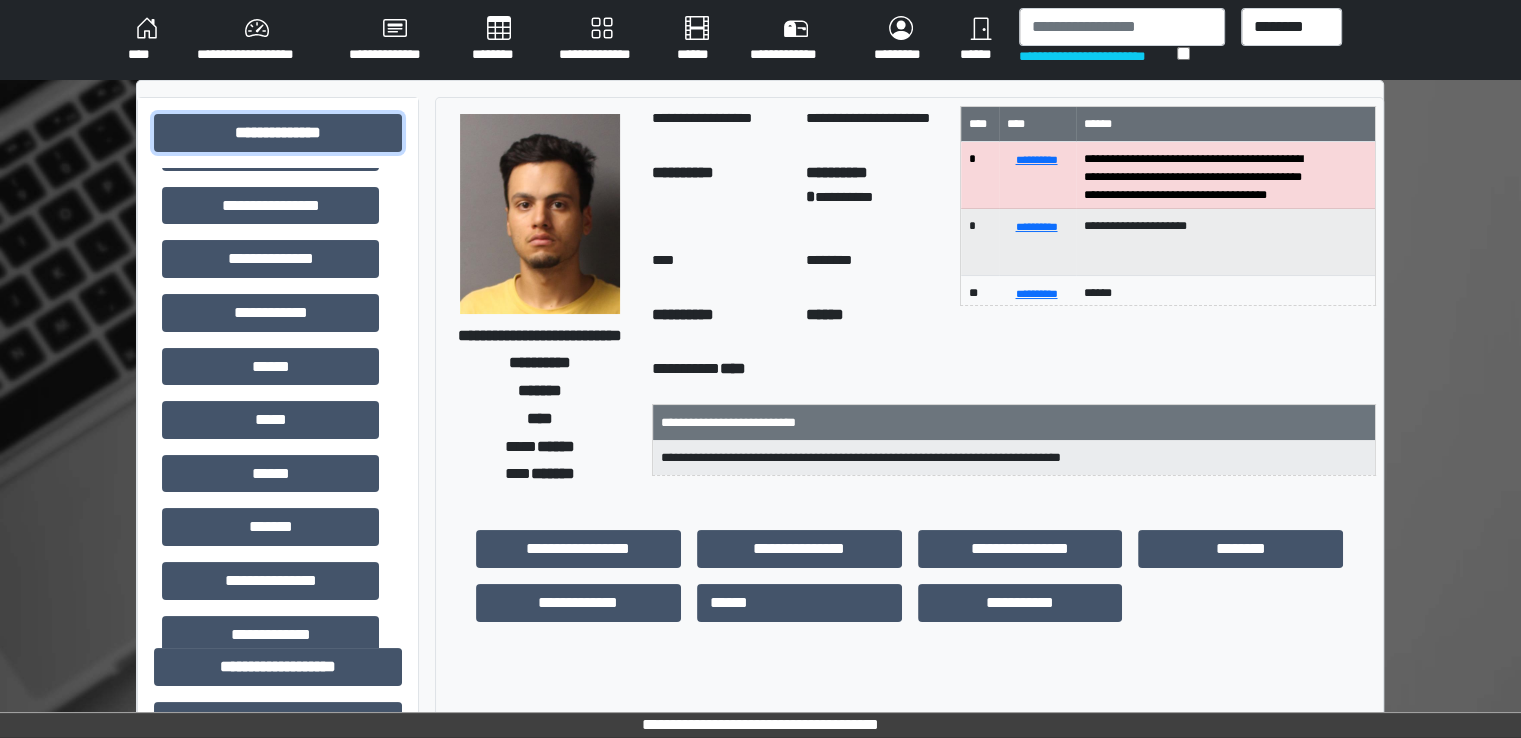 scroll, scrollTop: 320, scrollLeft: 0, axis: vertical 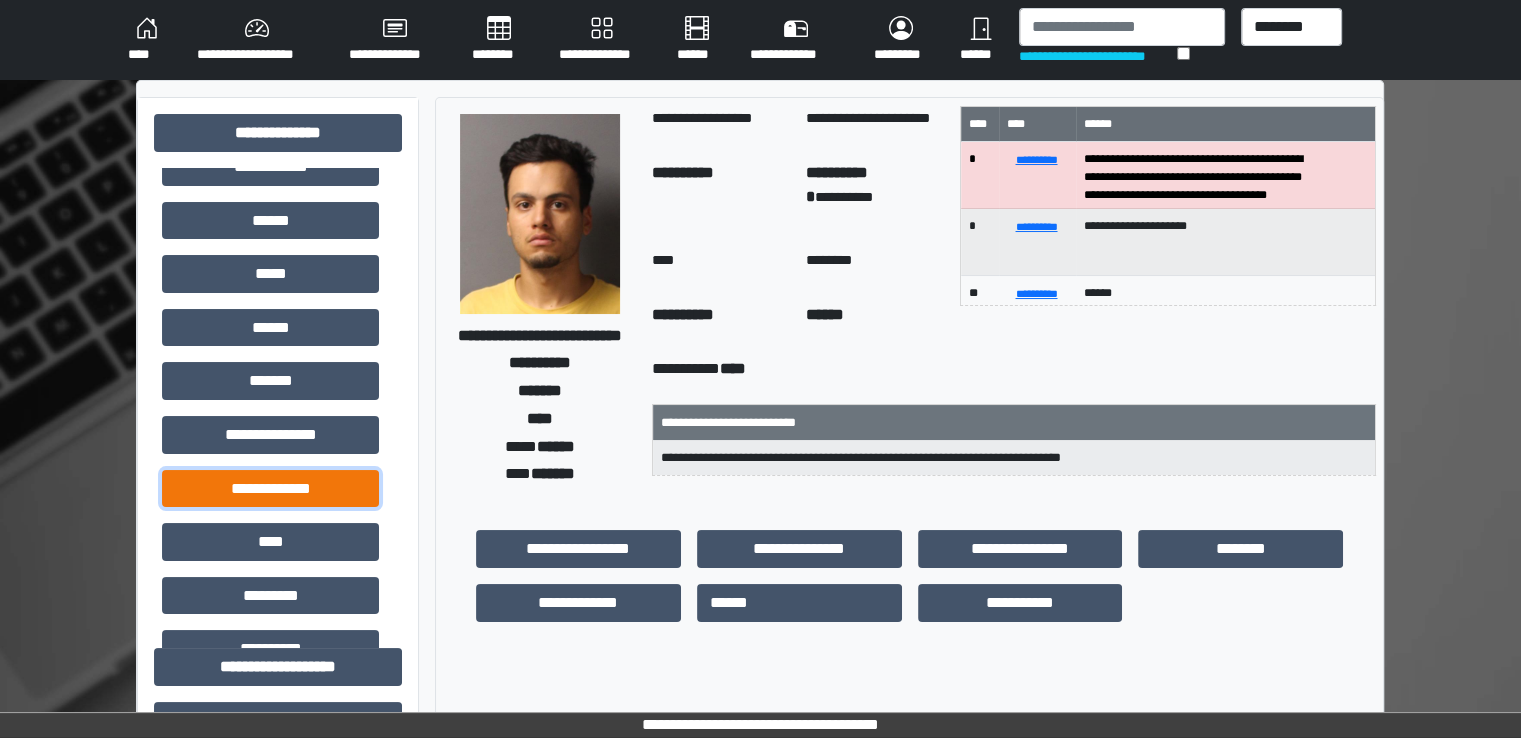 click on "**********" at bounding box center (270, 489) 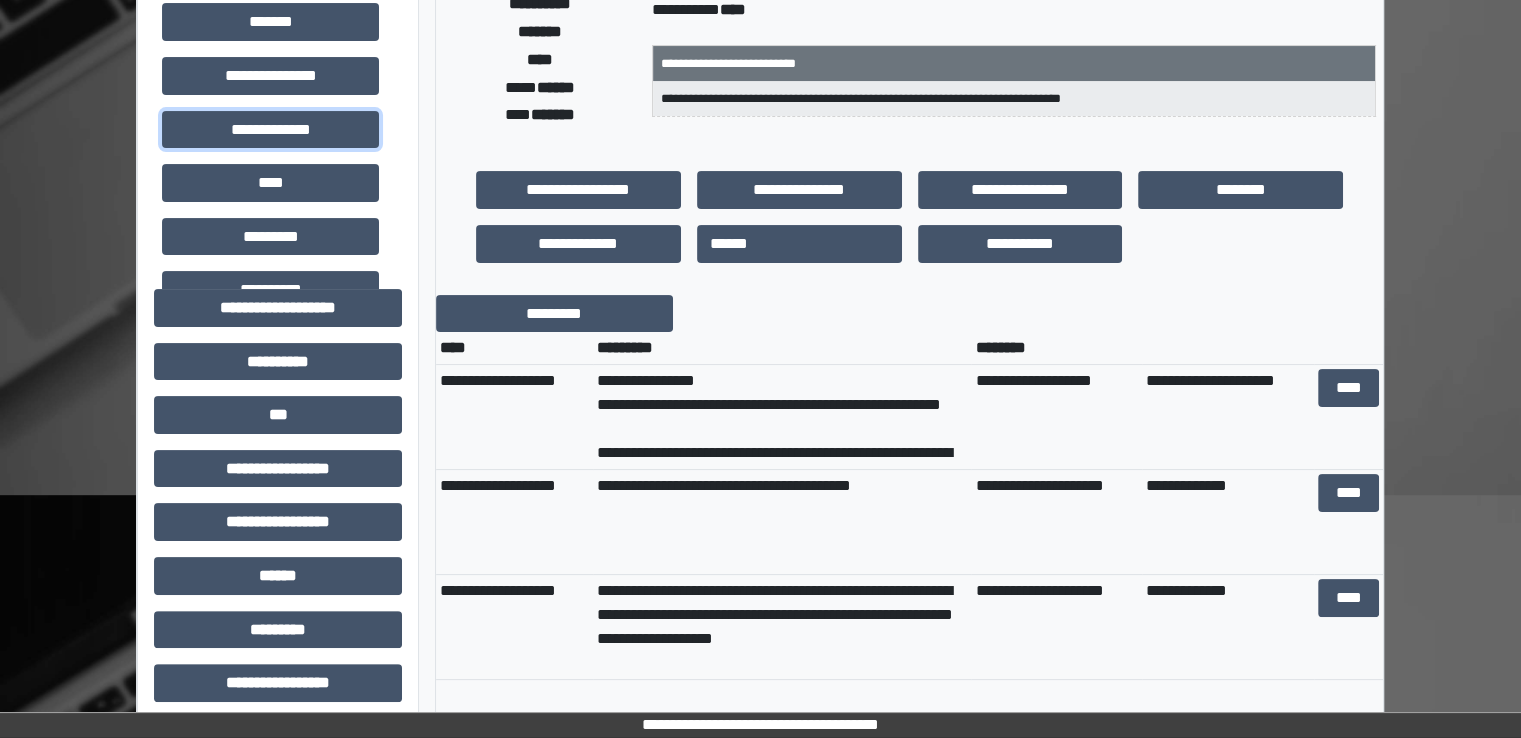 scroll, scrollTop: 360, scrollLeft: 0, axis: vertical 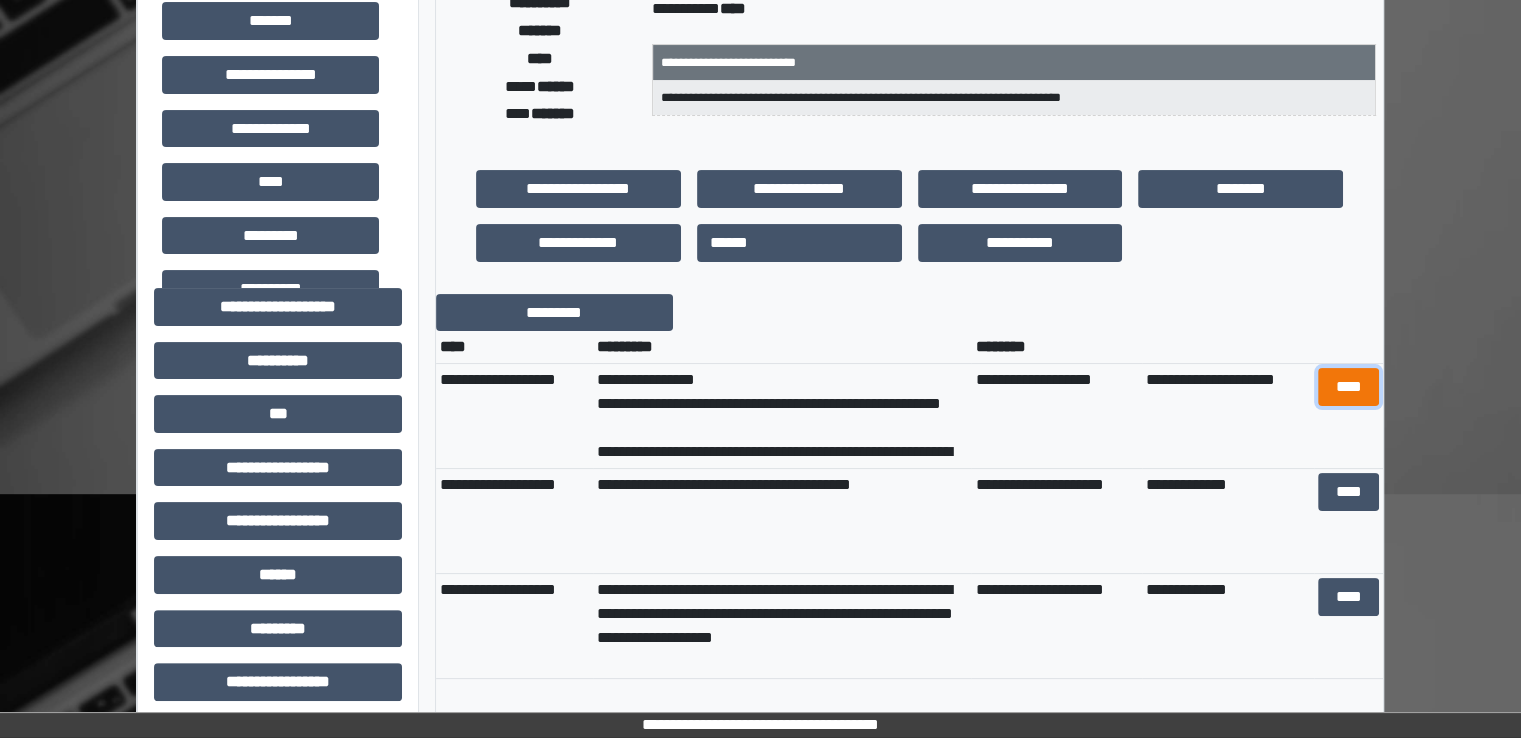 click on "****" at bounding box center (1348, 387) 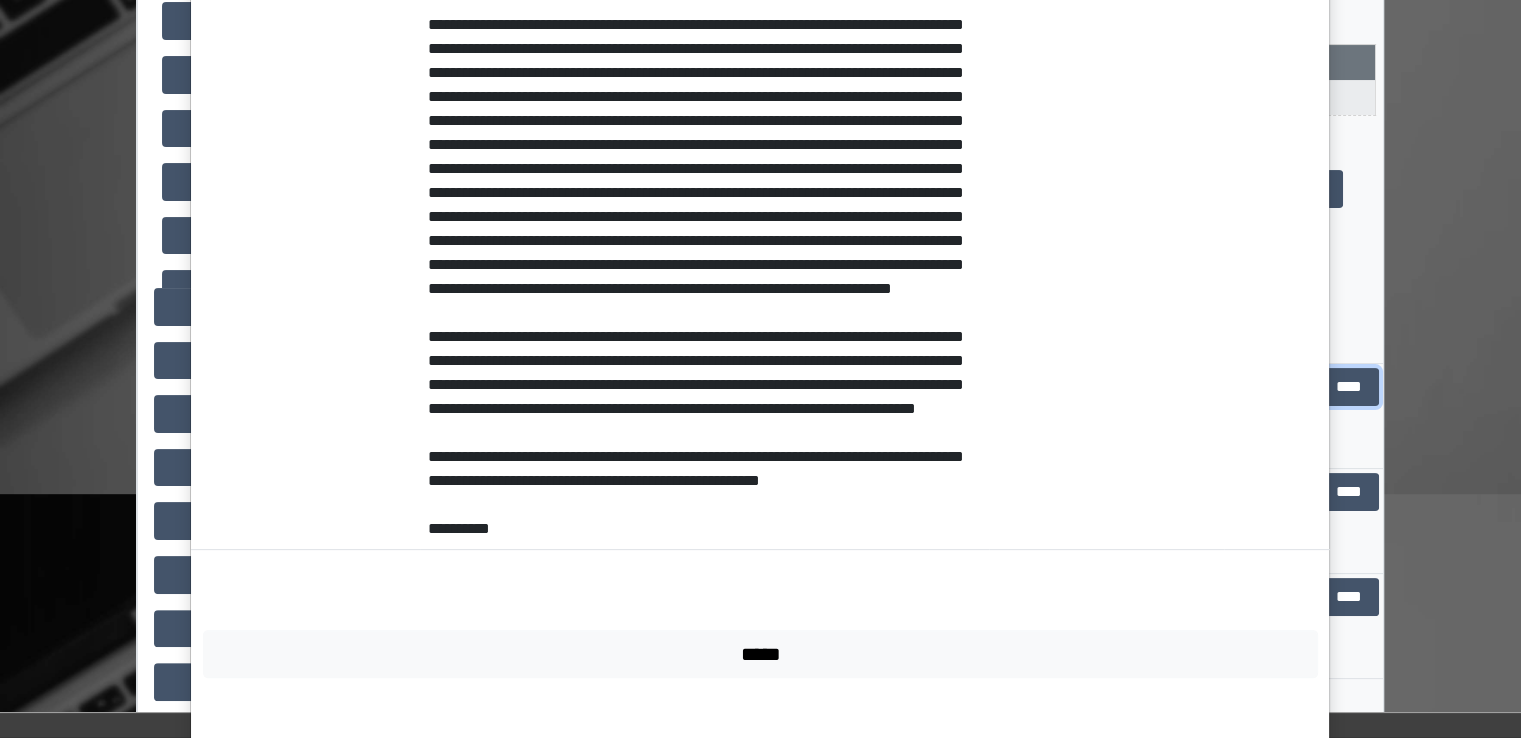 scroll, scrollTop: 452, scrollLeft: 0, axis: vertical 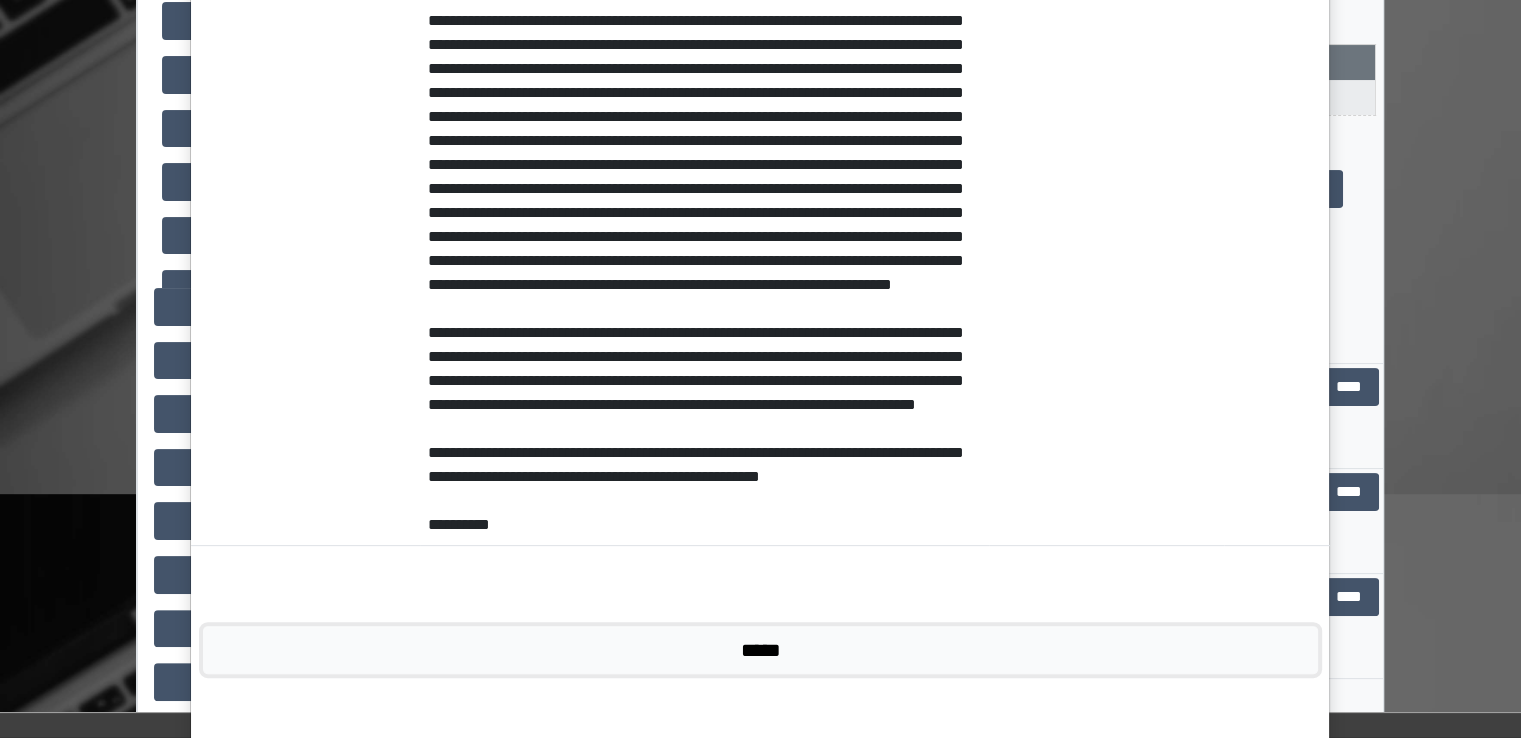 click on "*****" at bounding box center (760, 650) 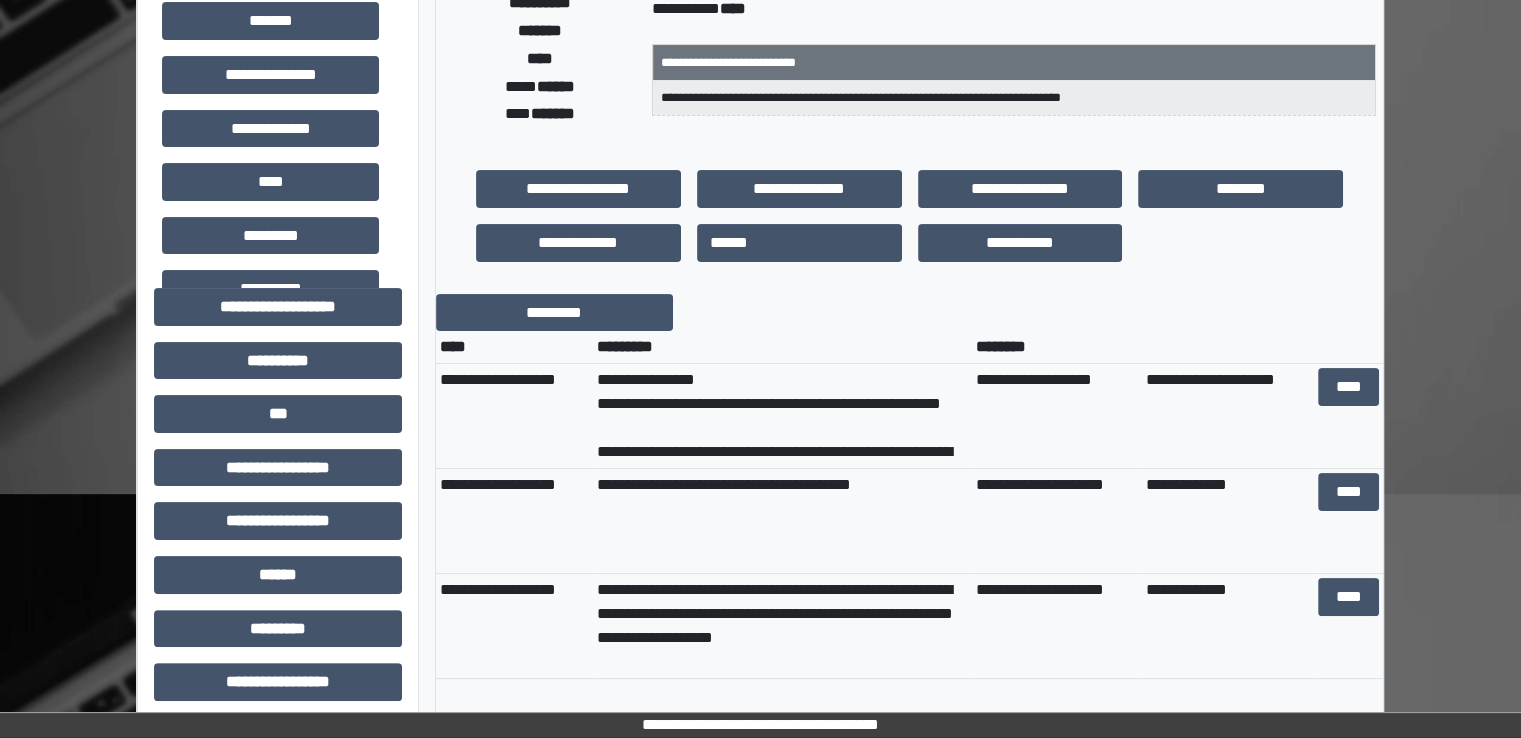 scroll, scrollTop: 0, scrollLeft: 0, axis: both 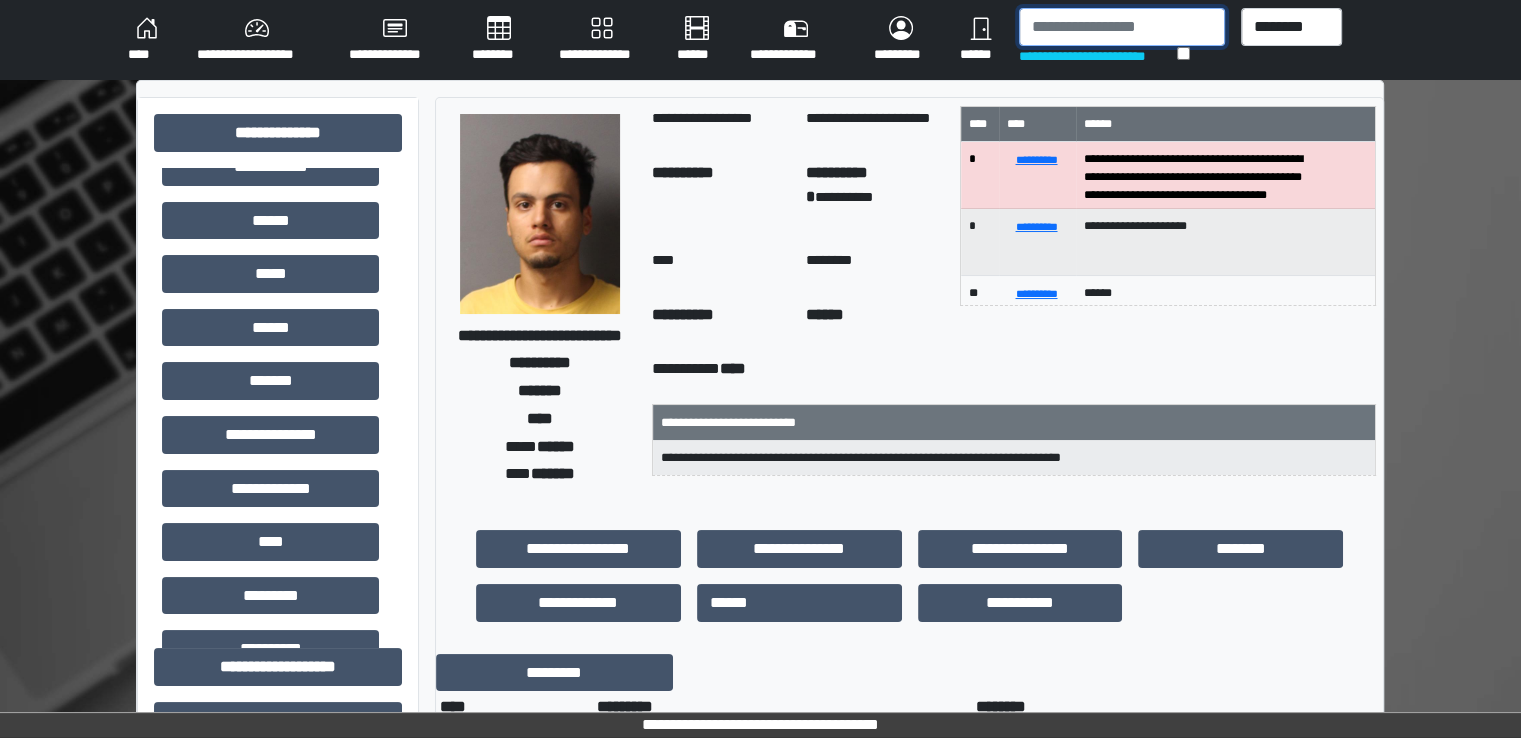 click at bounding box center [1122, 27] 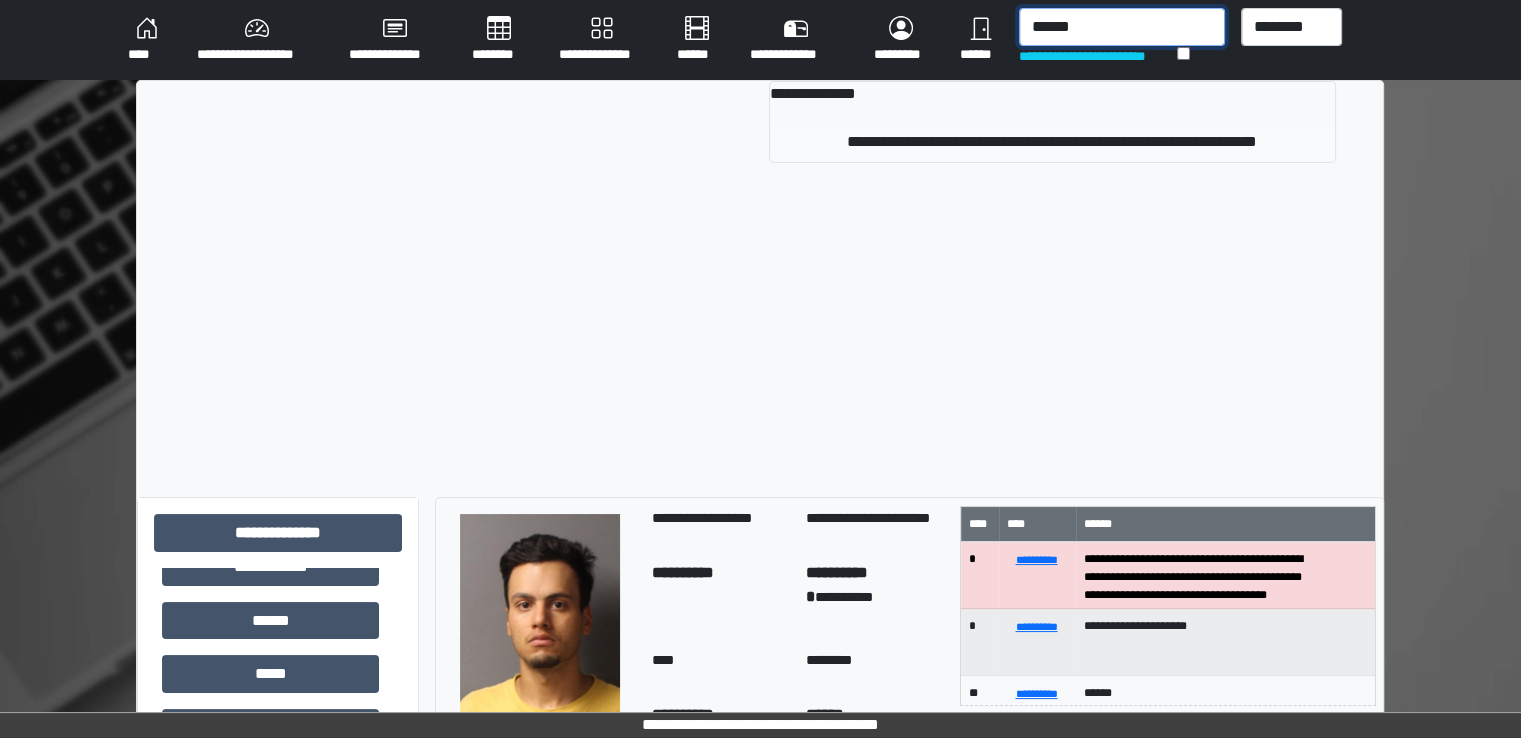 type on "******" 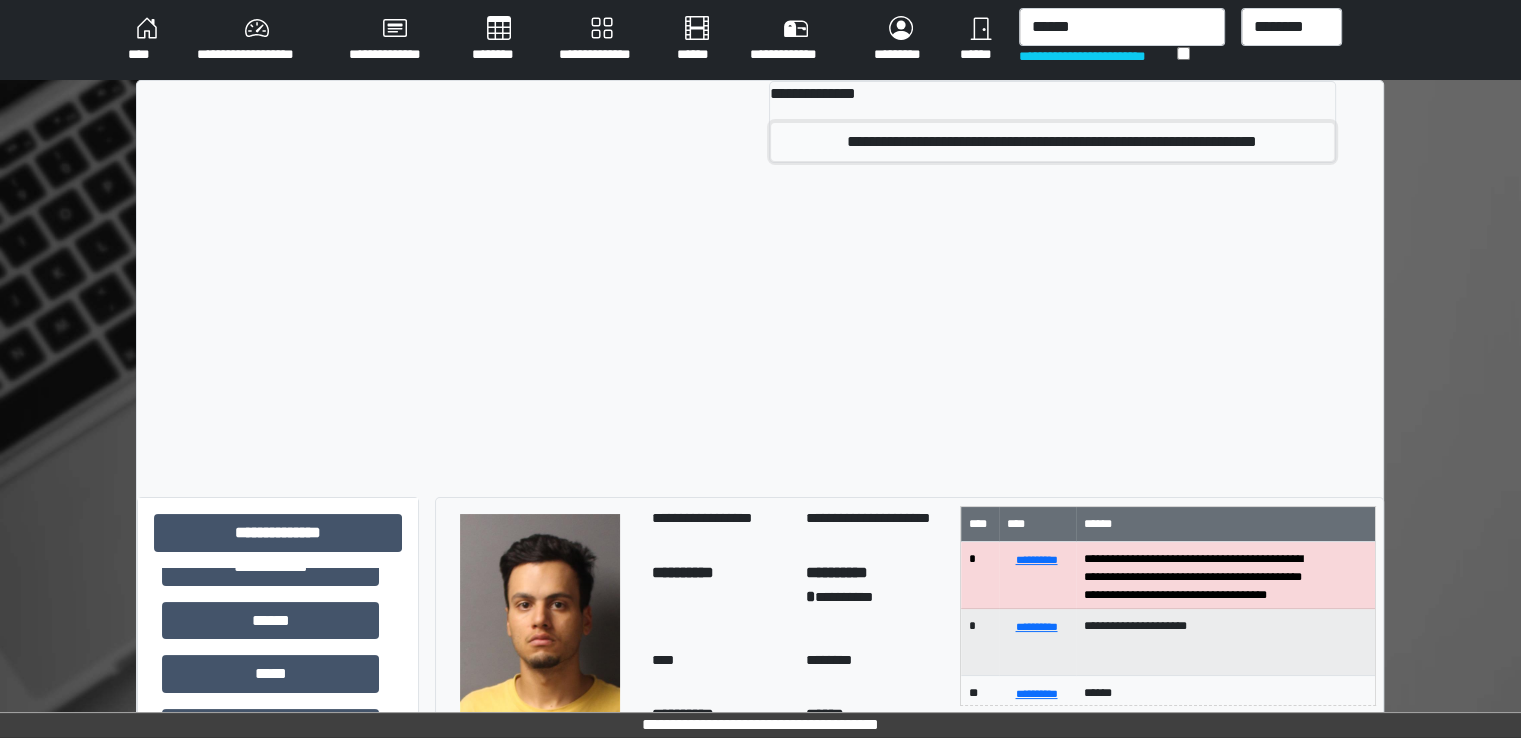 click on "**********" at bounding box center (1052, 142) 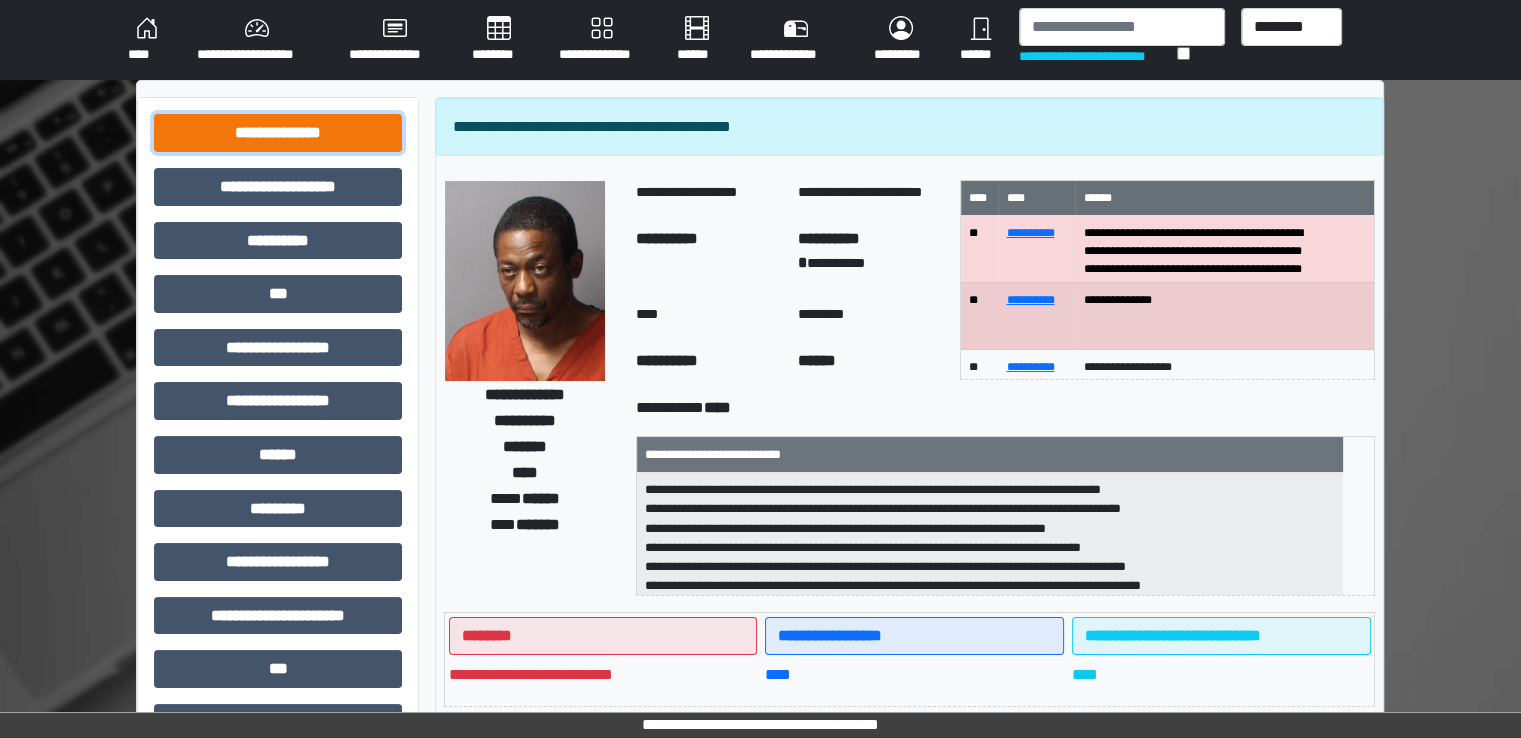 click on "**********" at bounding box center [278, 133] 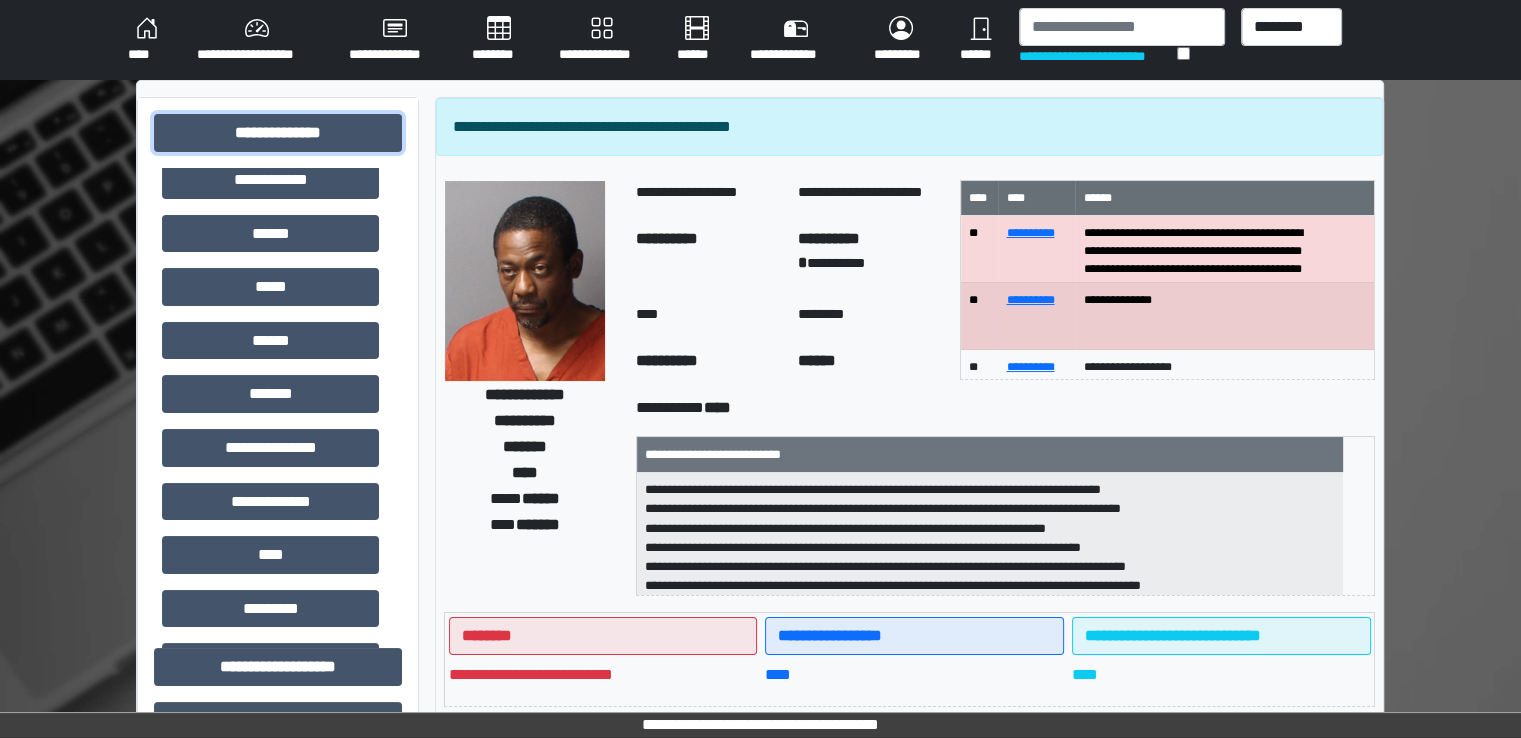 scroll, scrollTop: 316, scrollLeft: 0, axis: vertical 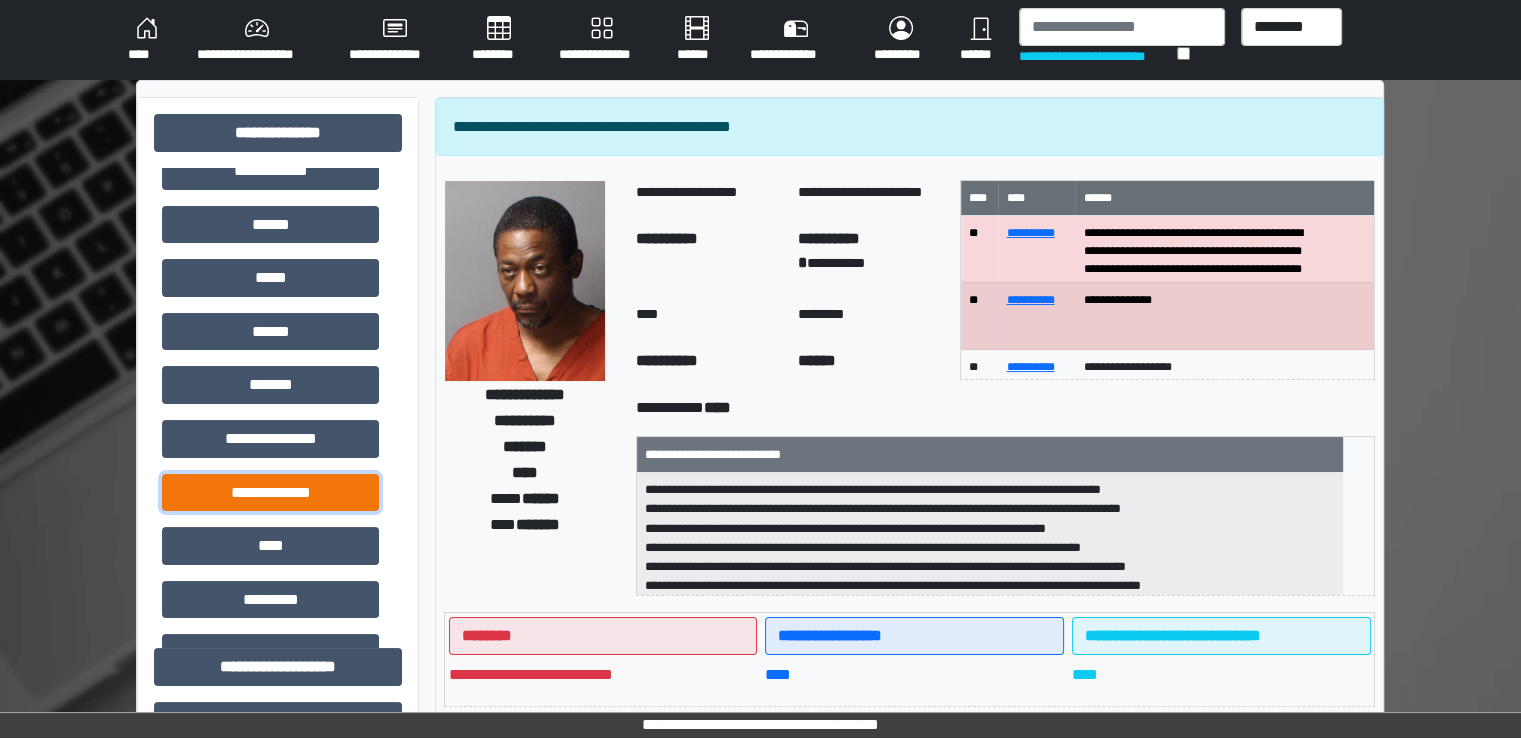 click on "**********" at bounding box center (270, 493) 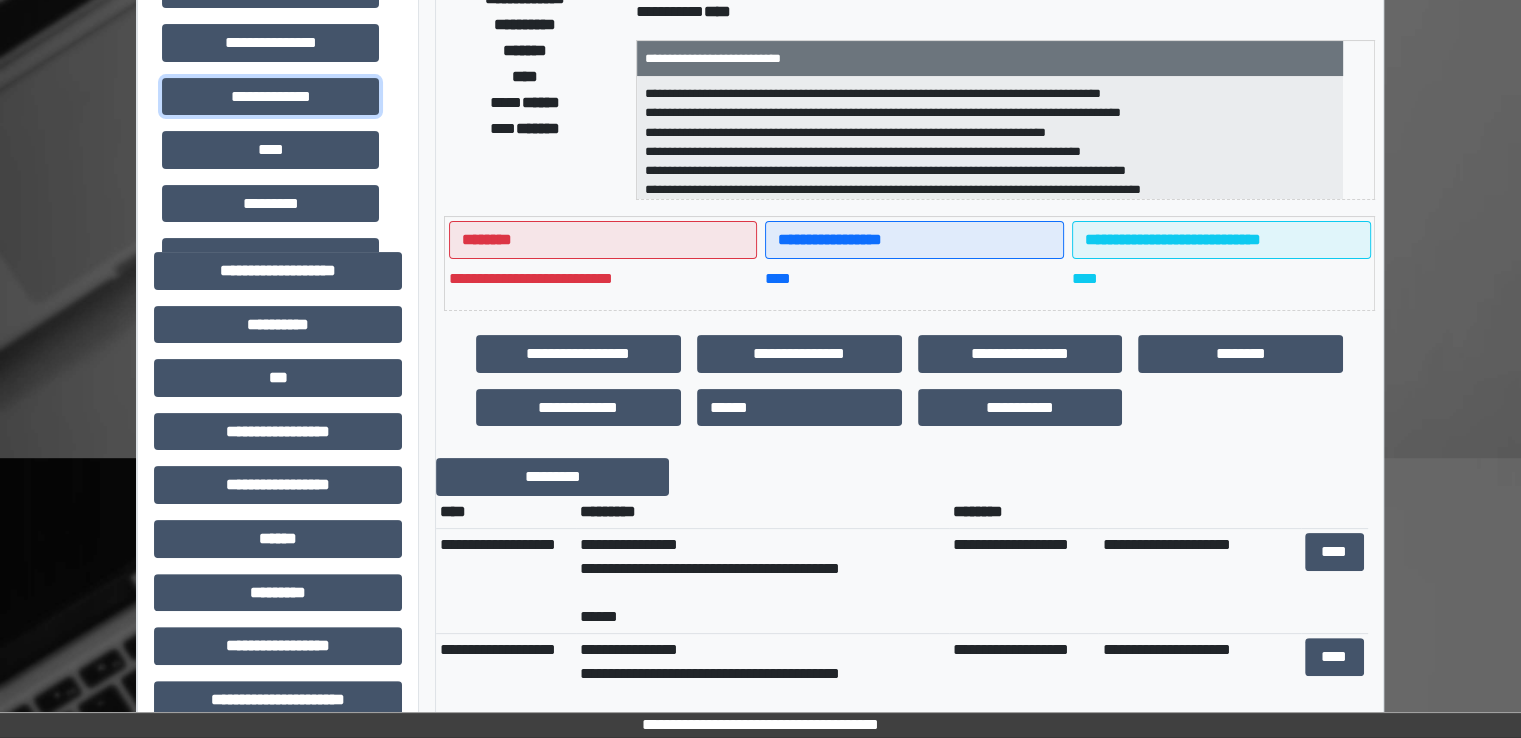 scroll, scrollTop: 410, scrollLeft: 0, axis: vertical 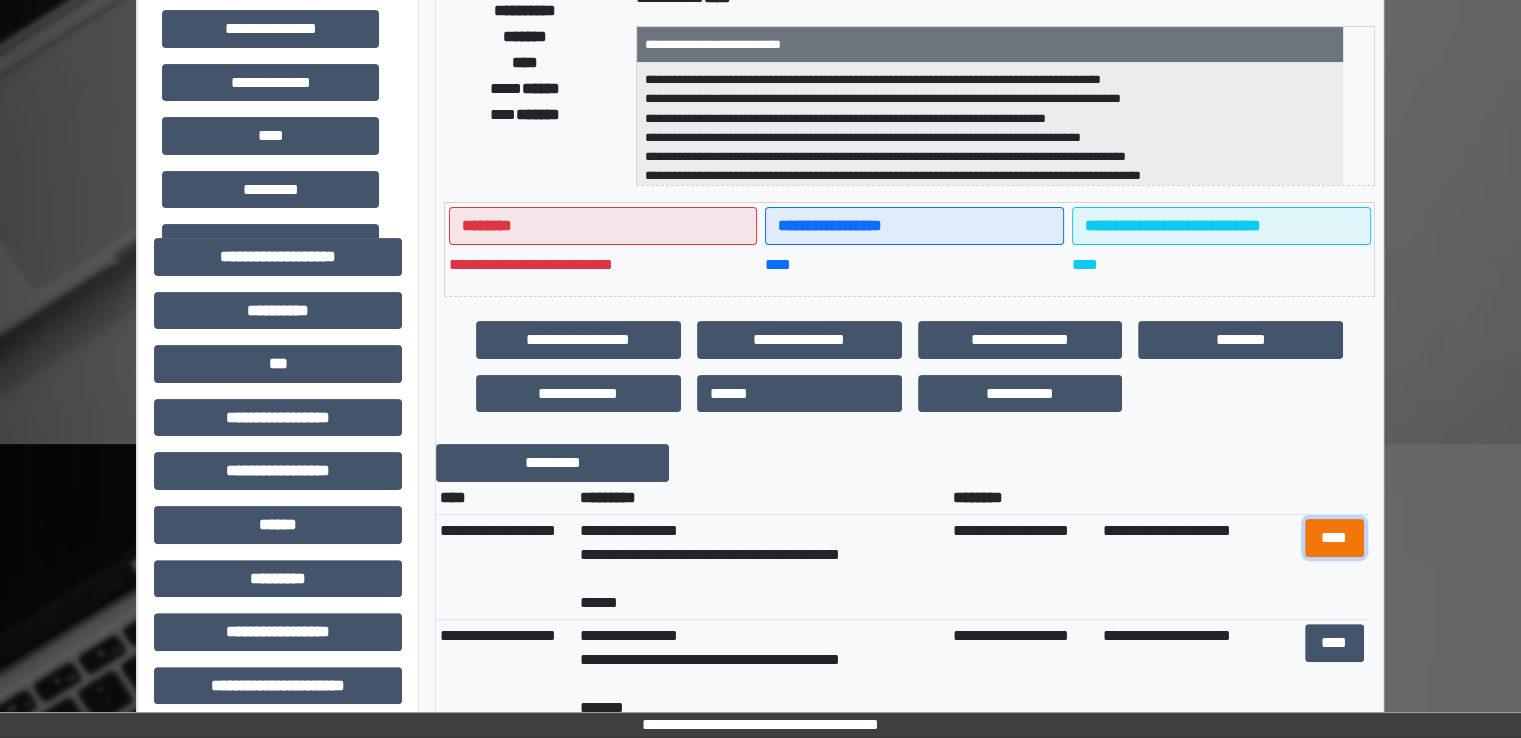click on "****" at bounding box center [1334, 538] 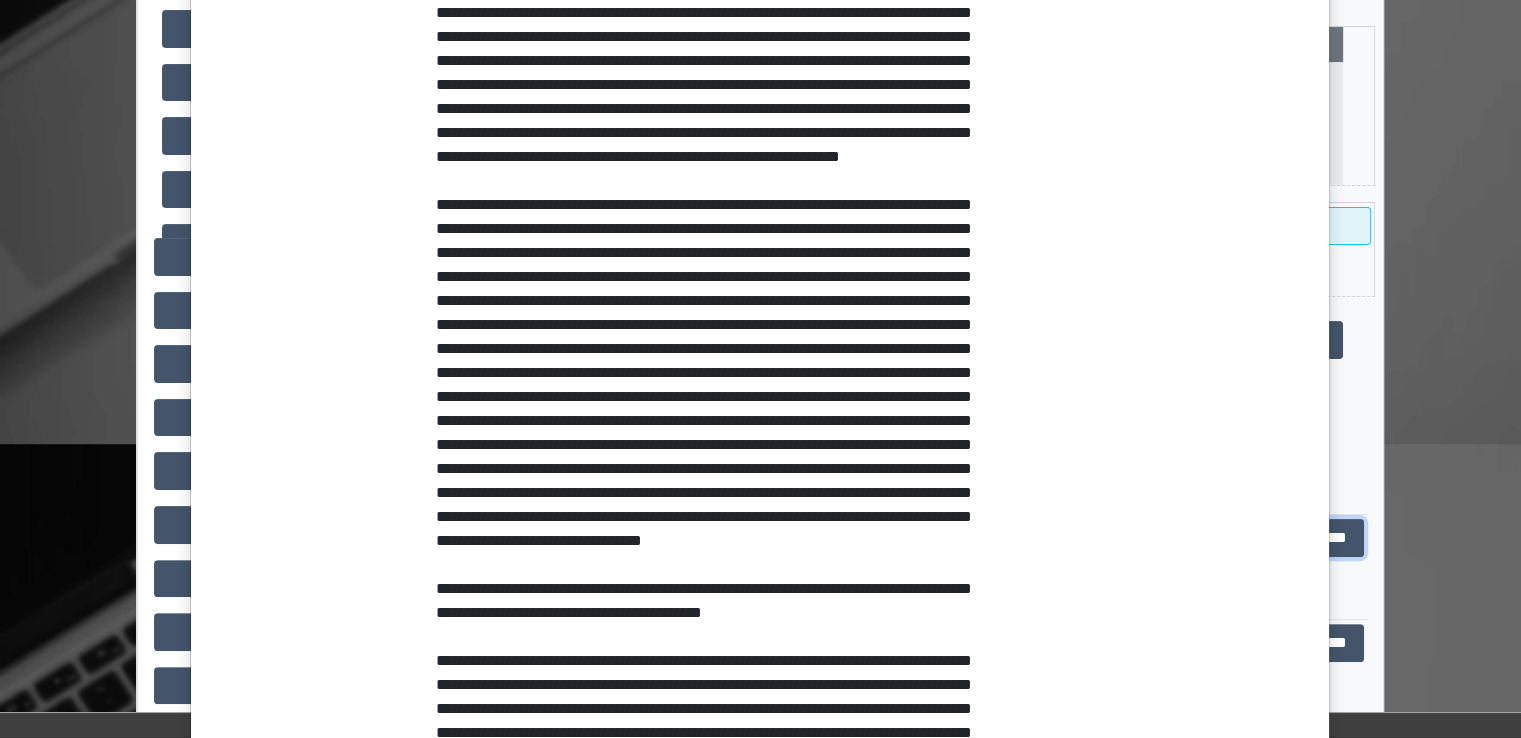 scroll, scrollTop: 510, scrollLeft: 0, axis: vertical 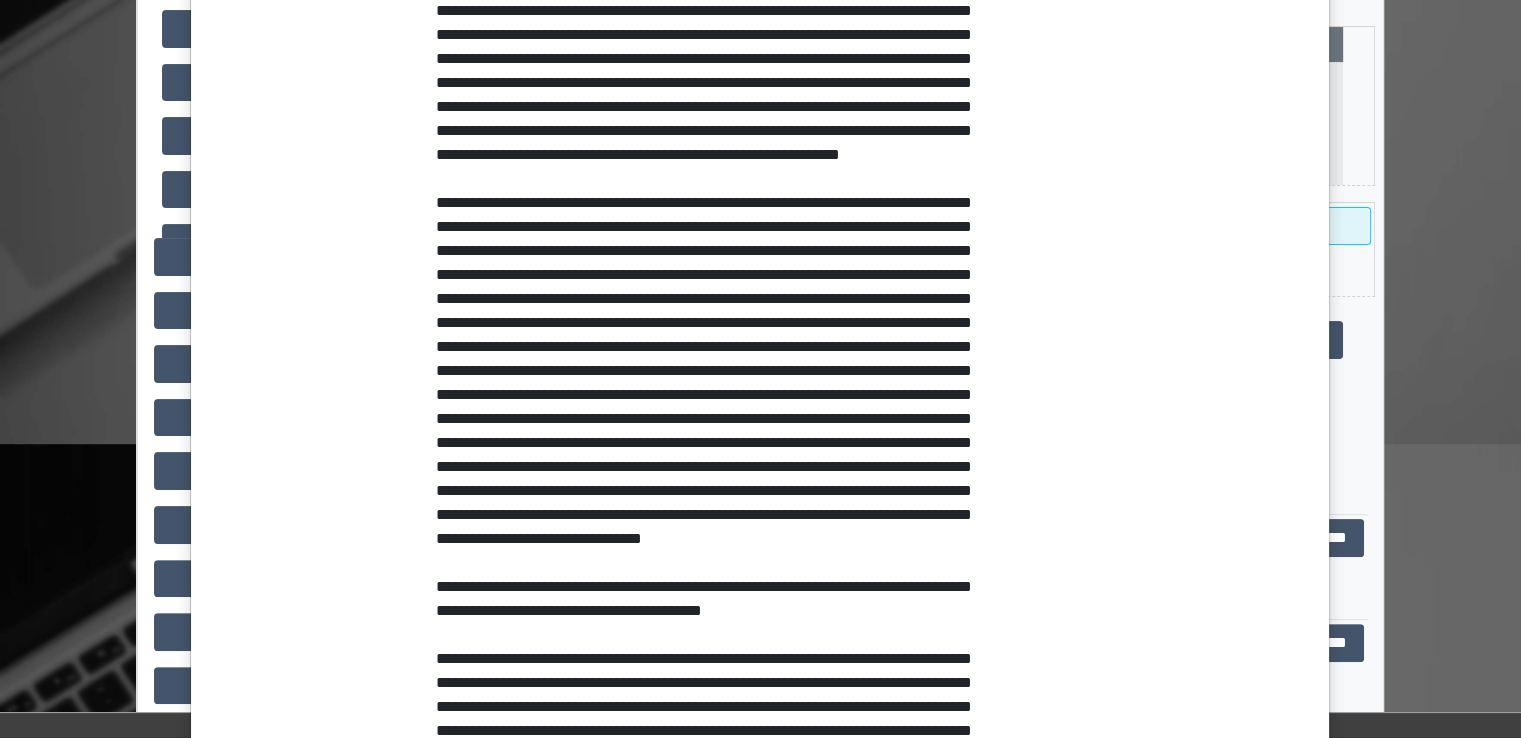 click on "**********" at bounding box center (760, 369) 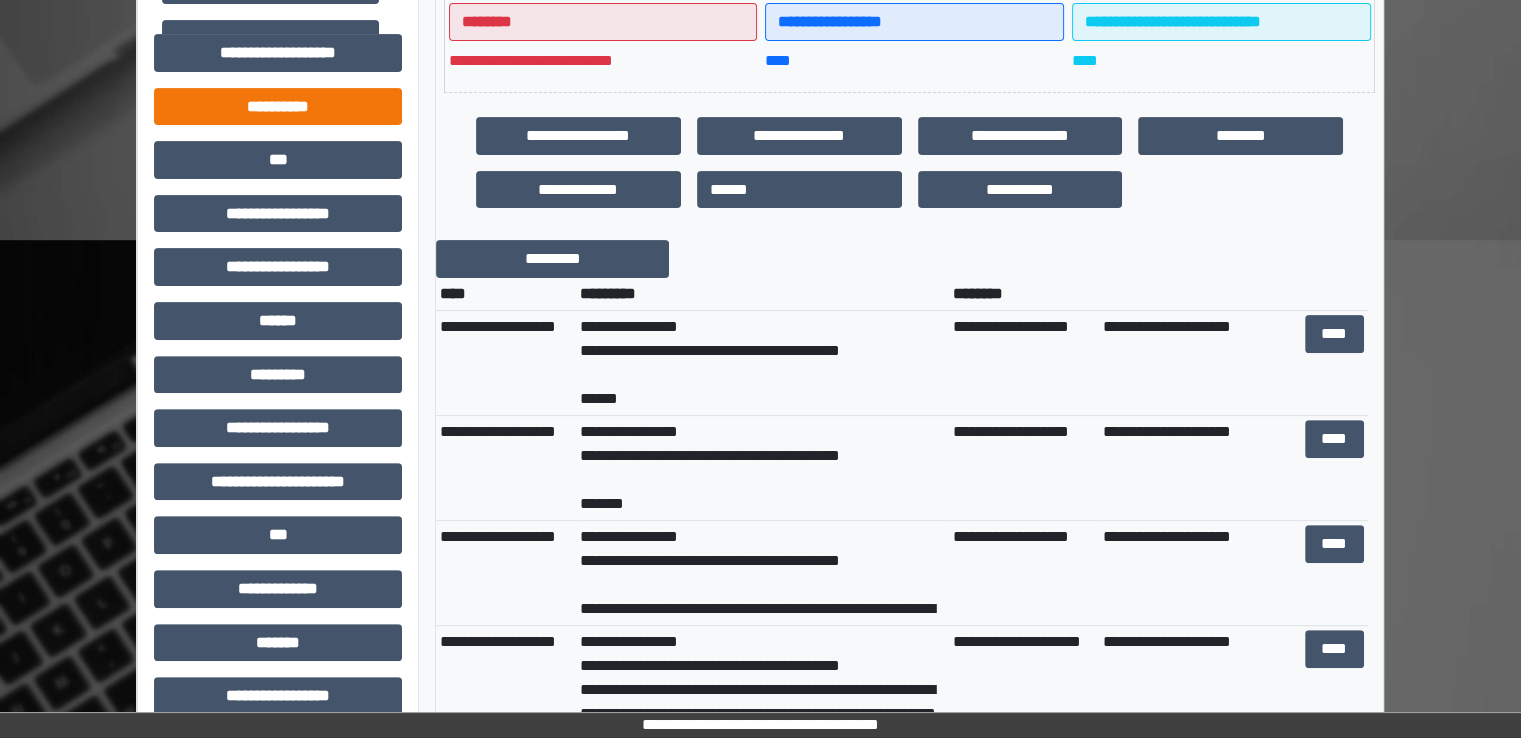 scroll, scrollTop: 646, scrollLeft: 0, axis: vertical 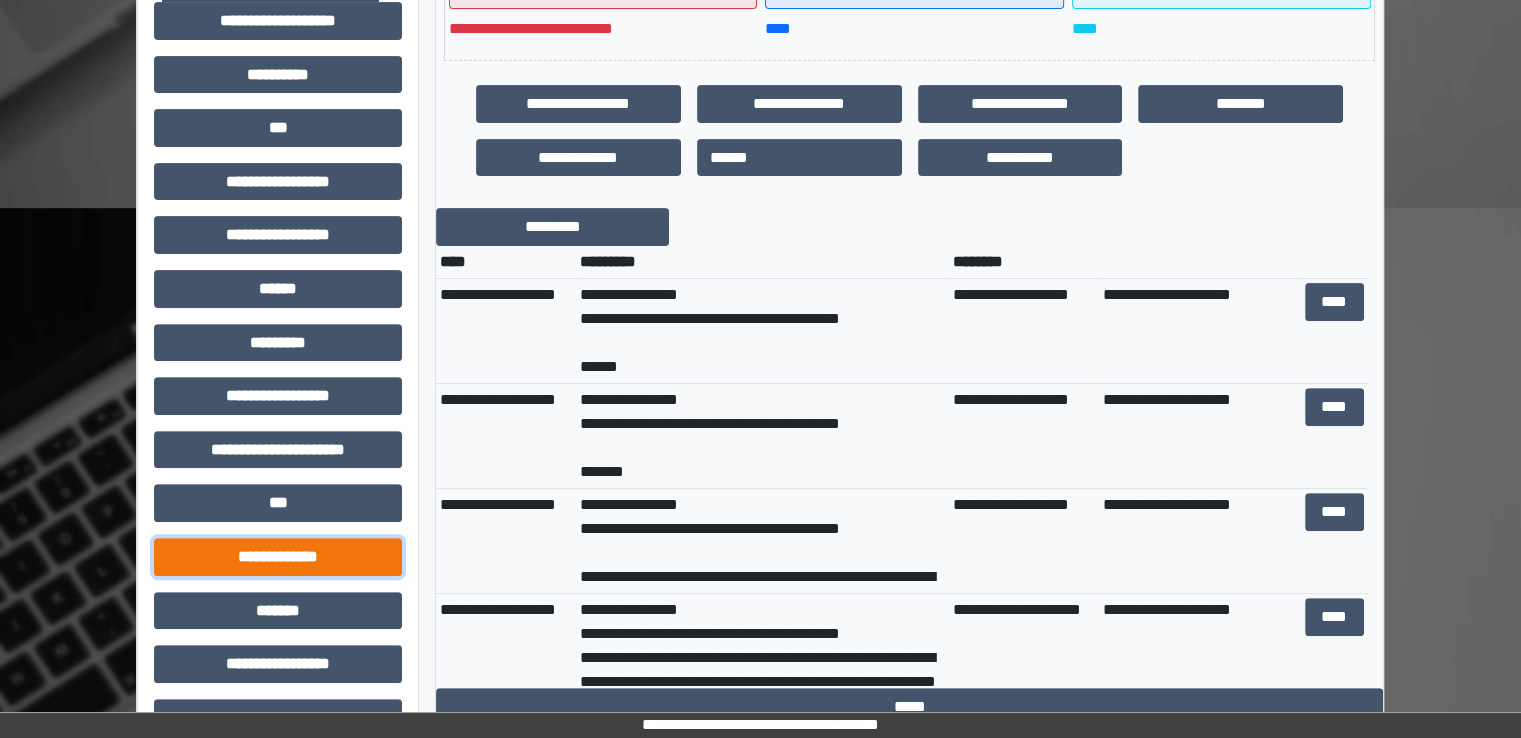 click on "**********" at bounding box center [278, 557] 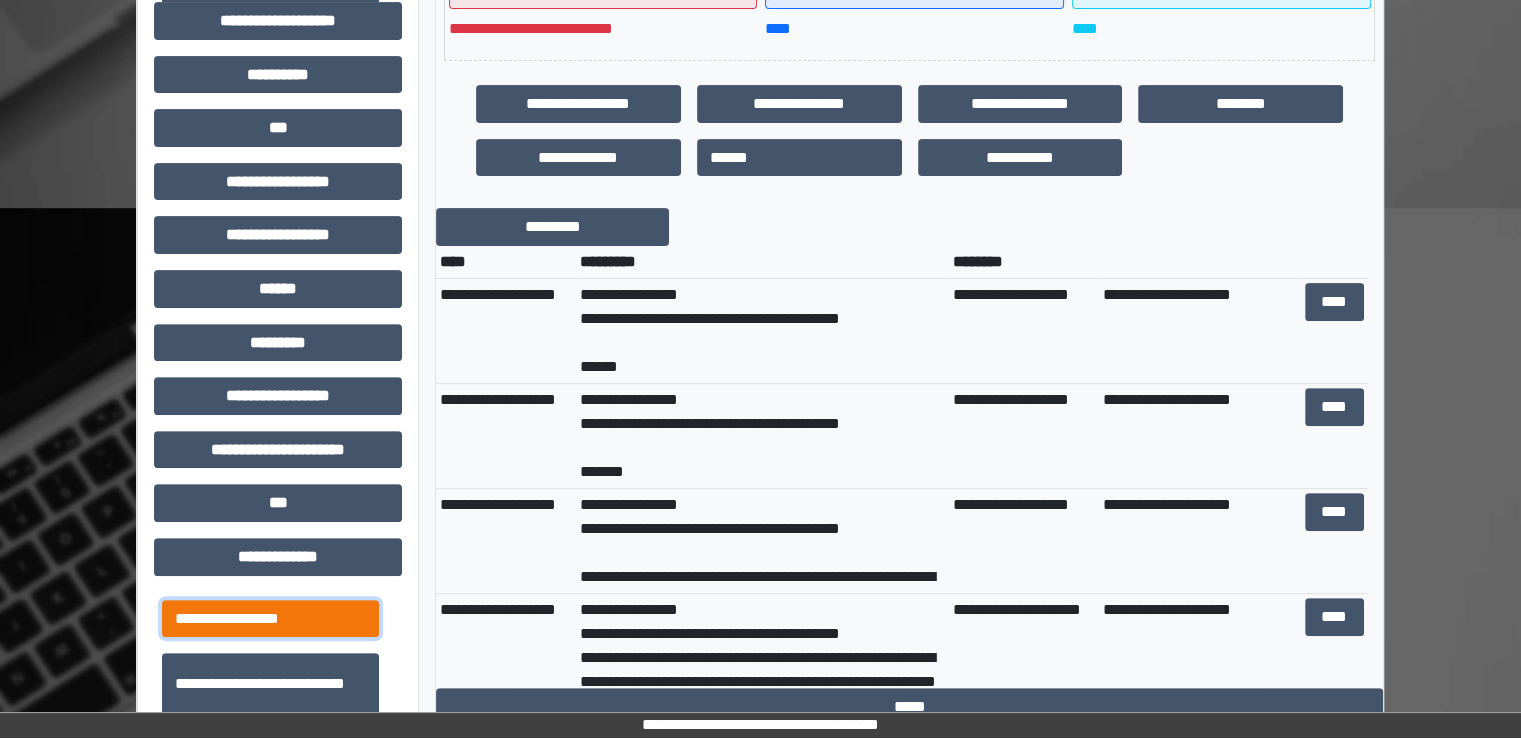 click on "**********" at bounding box center [270, 619] 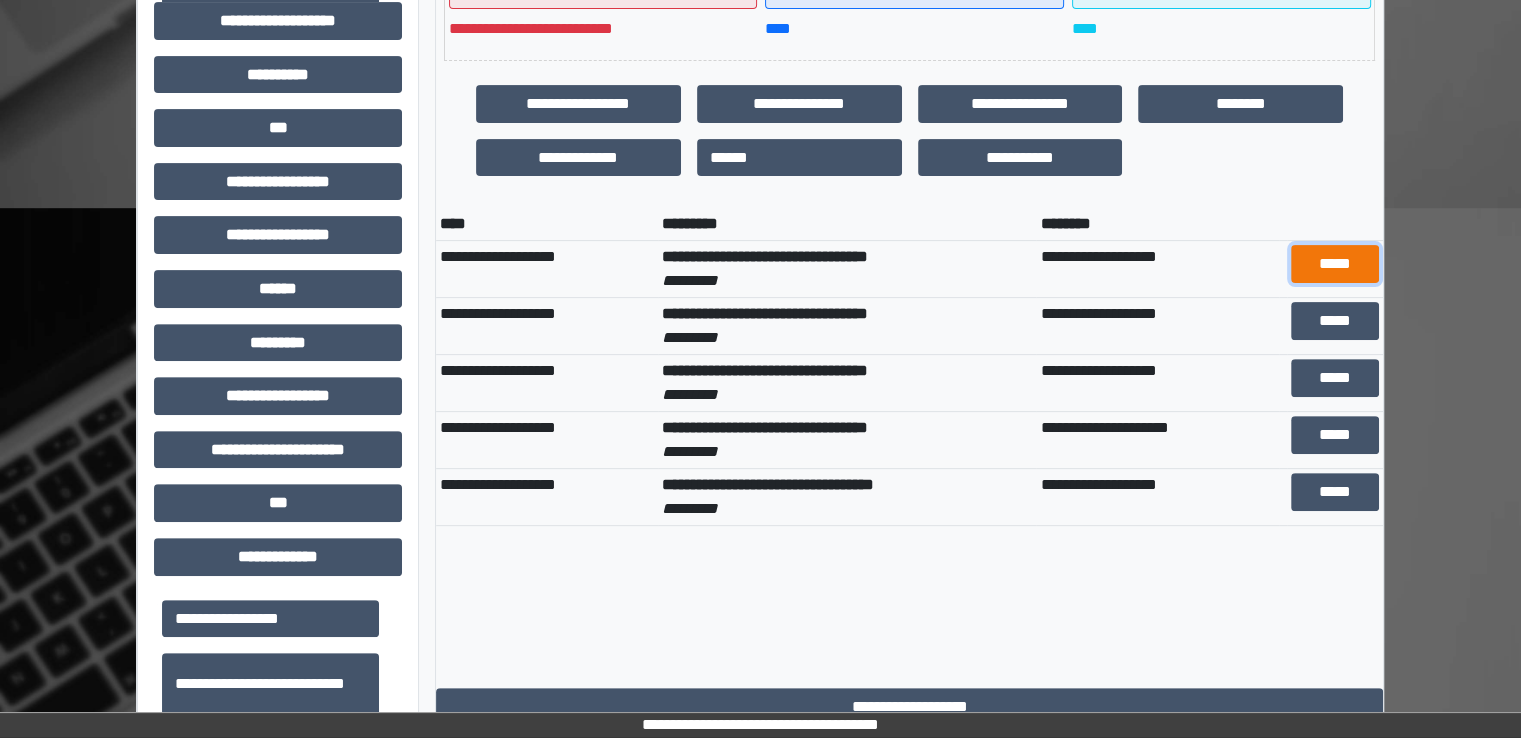 click on "*****" at bounding box center (1335, 264) 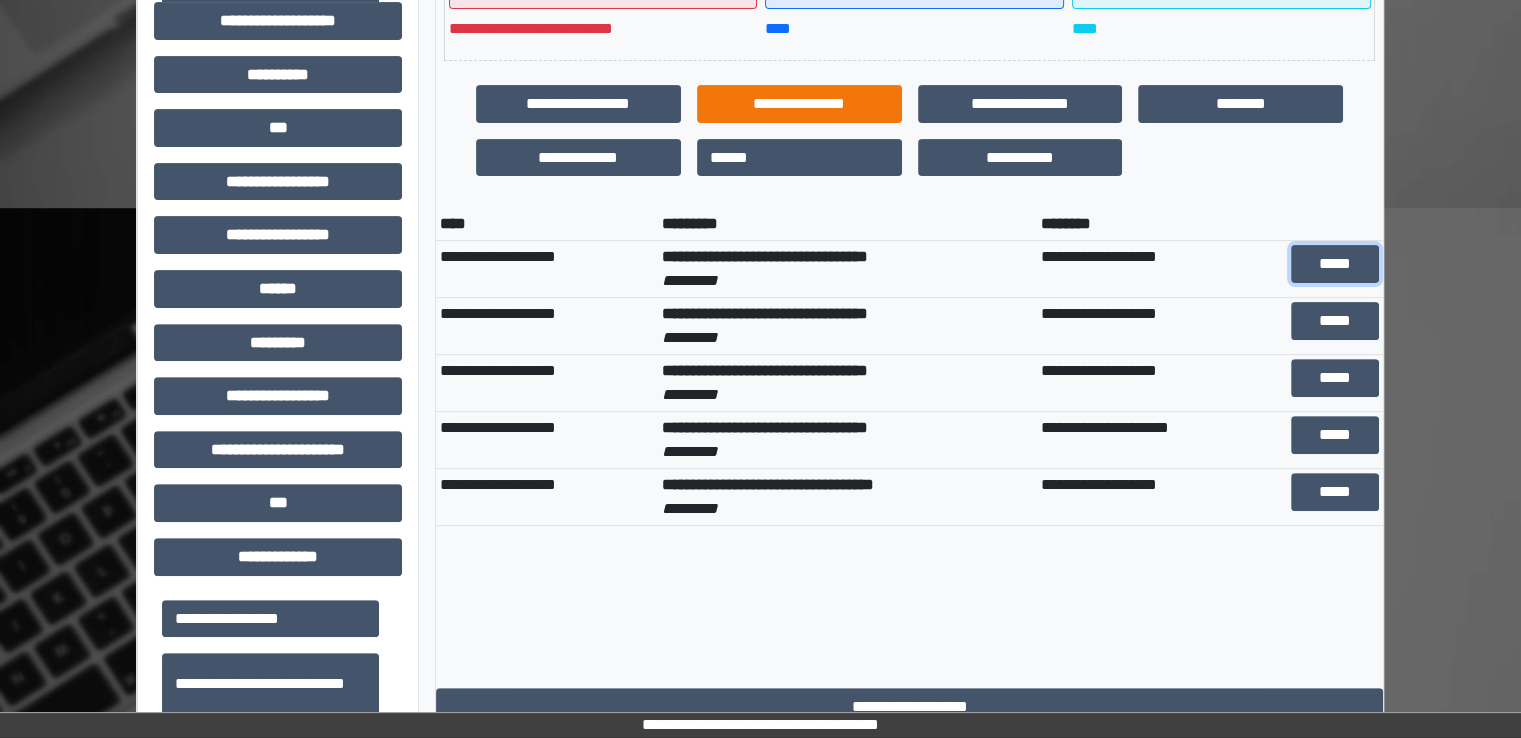scroll, scrollTop: 0, scrollLeft: 0, axis: both 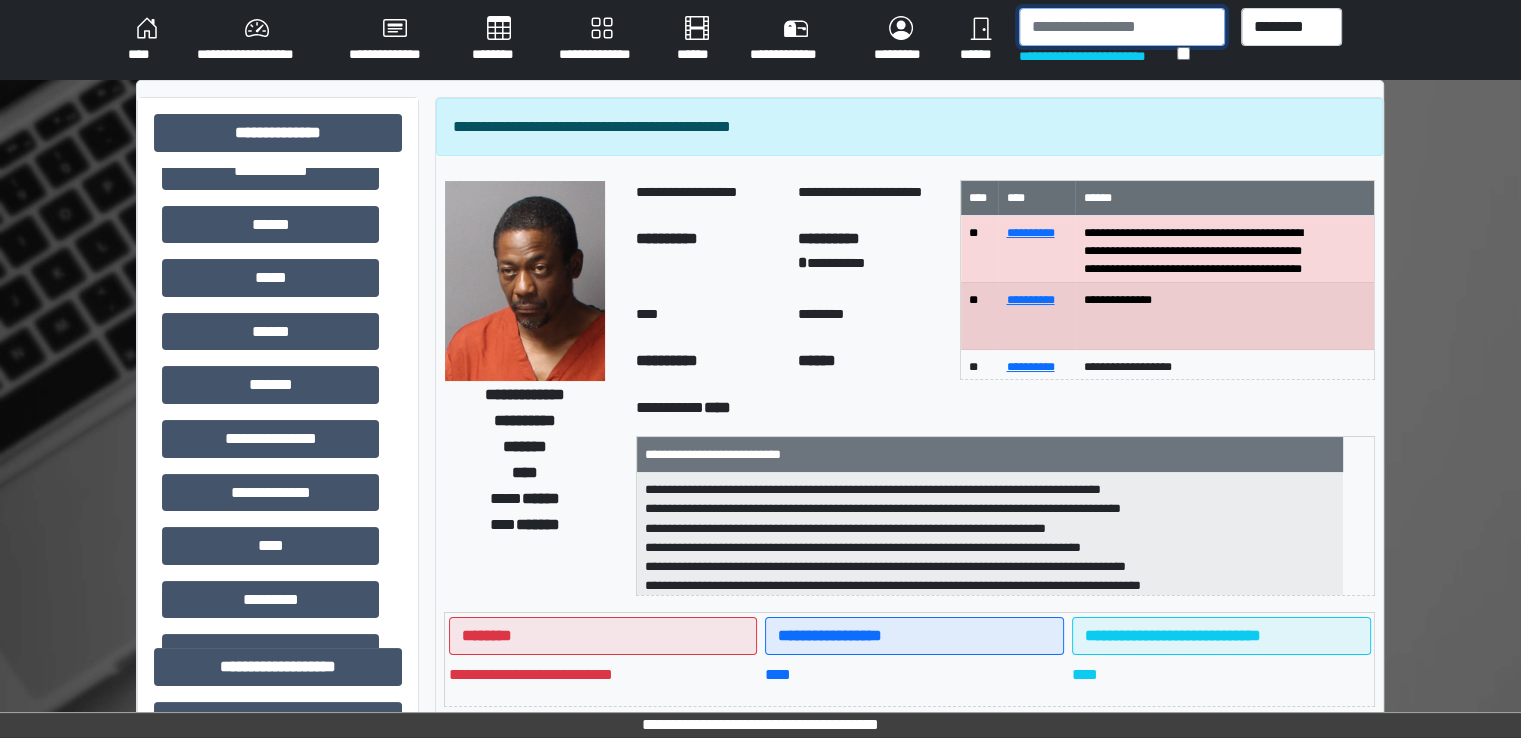 click at bounding box center (1122, 27) 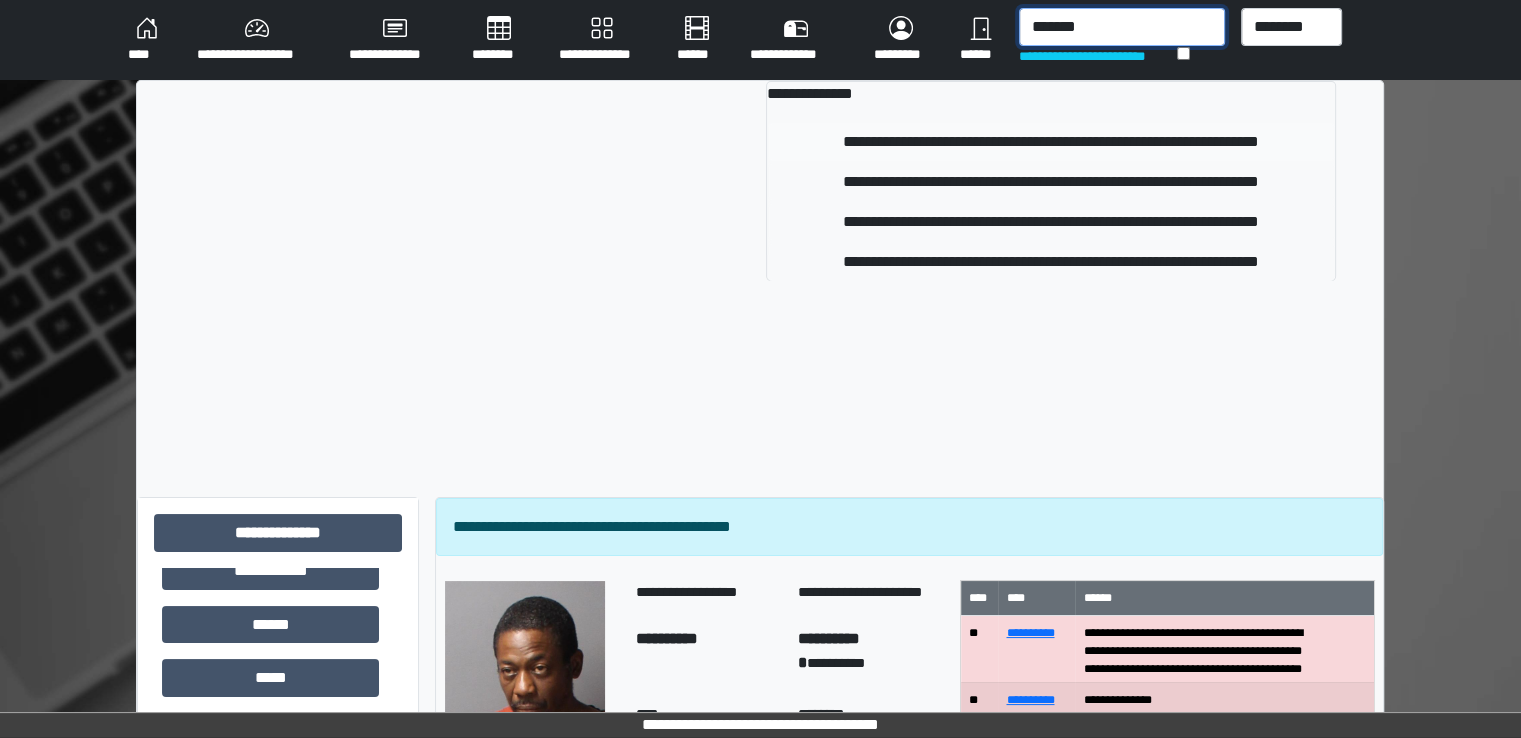 type on "*******" 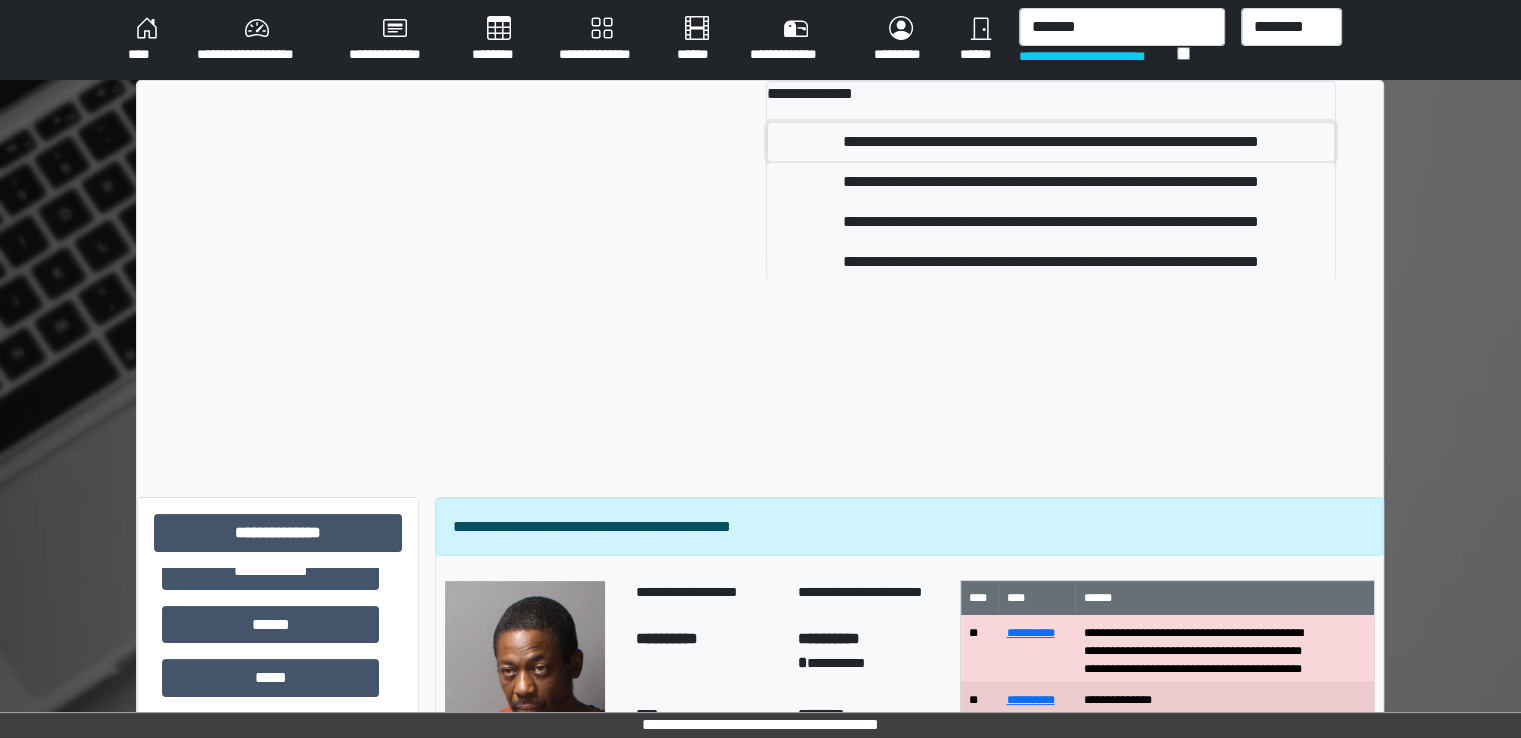 click on "**********" at bounding box center (1051, 142) 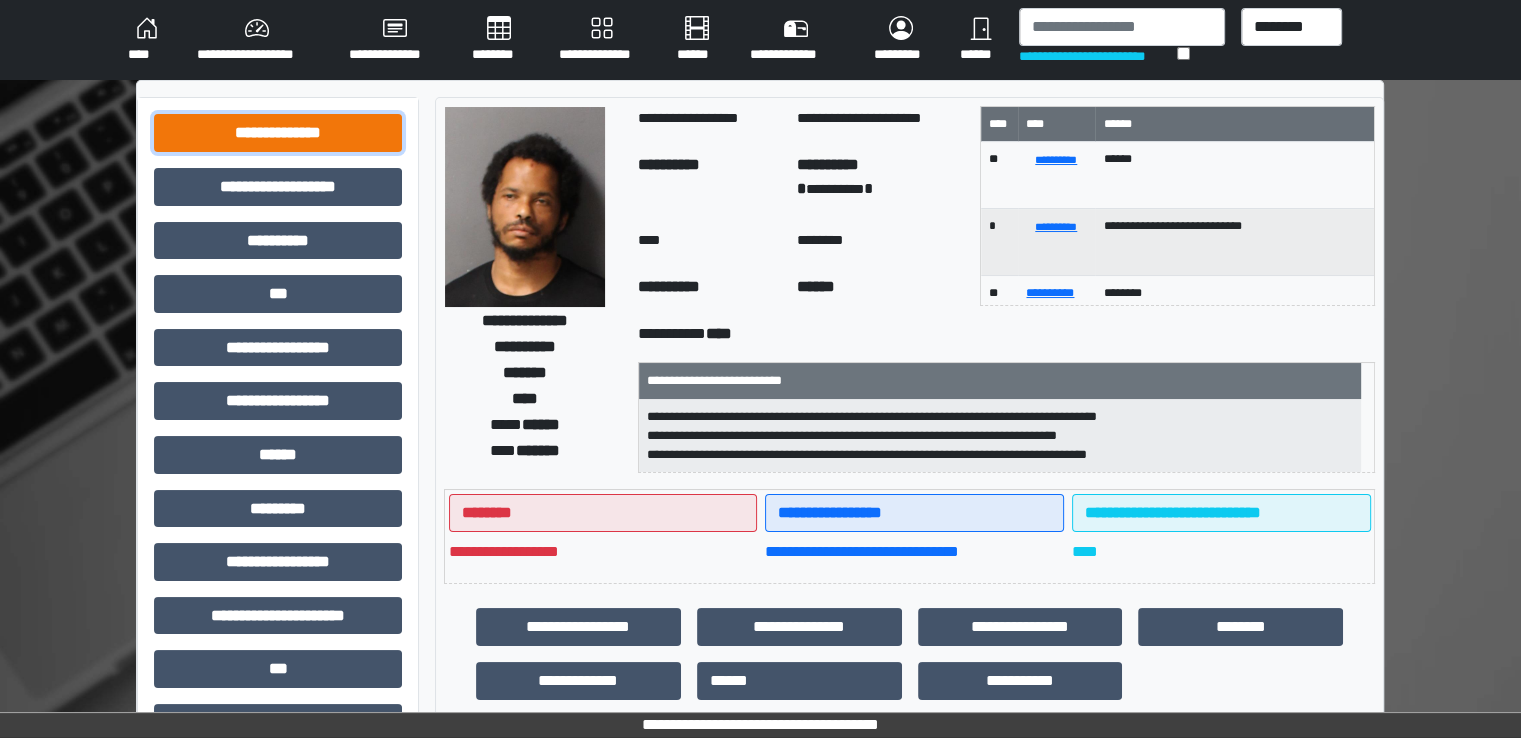 click on "**********" at bounding box center [278, 133] 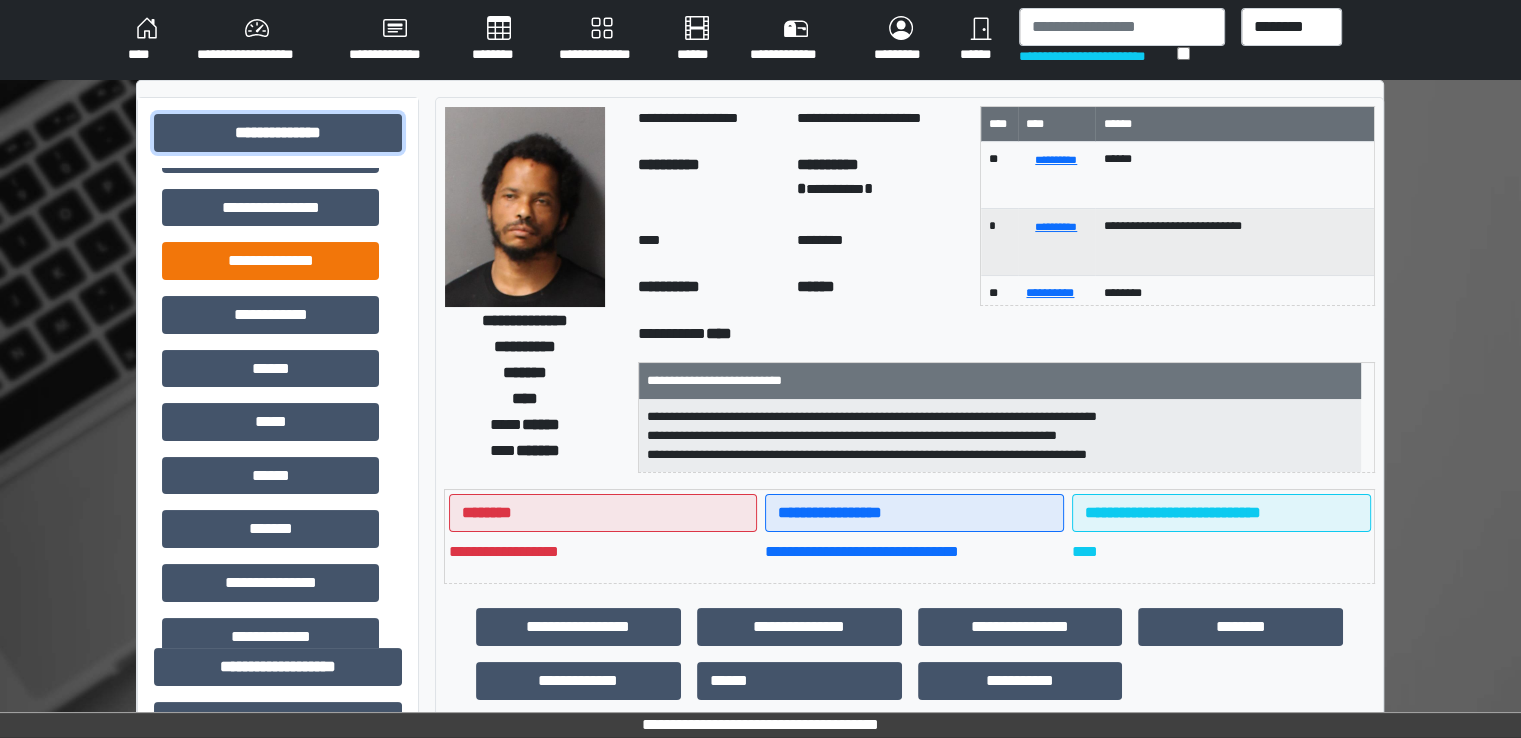 scroll, scrollTop: 174, scrollLeft: 0, axis: vertical 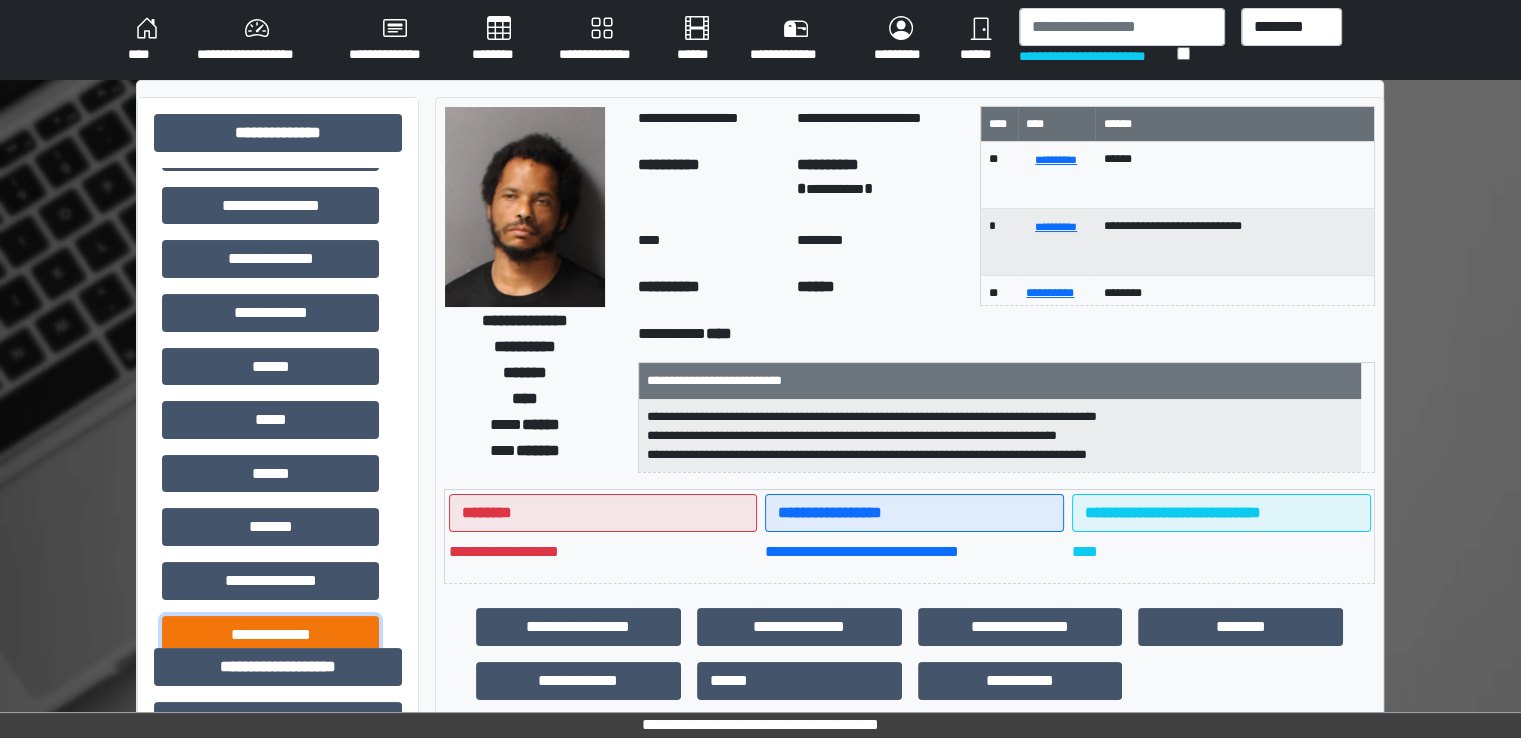 click on "**********" at bounding box center (270, 635) 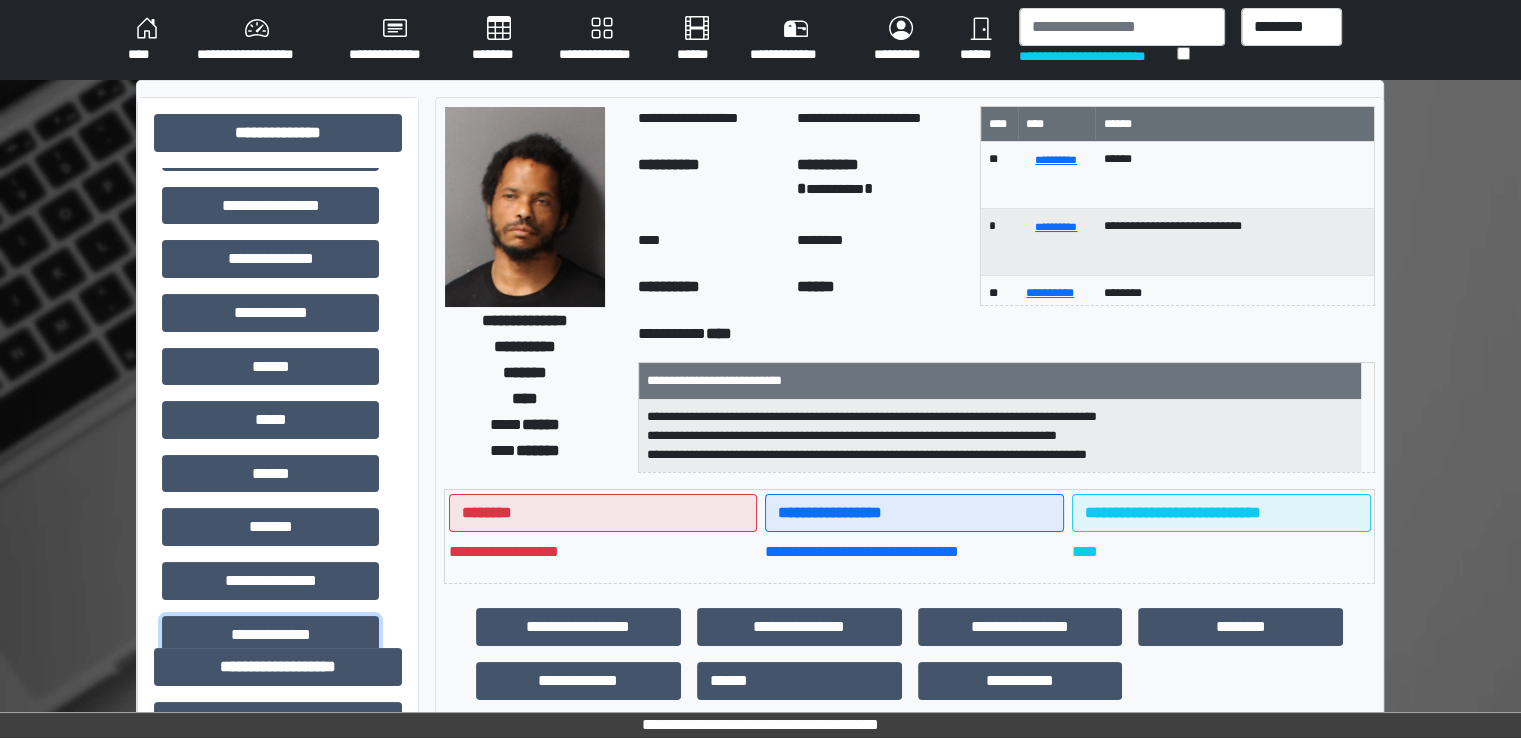 scroll, scrollTop: 268, scrollLeft: 0, axis: vertical 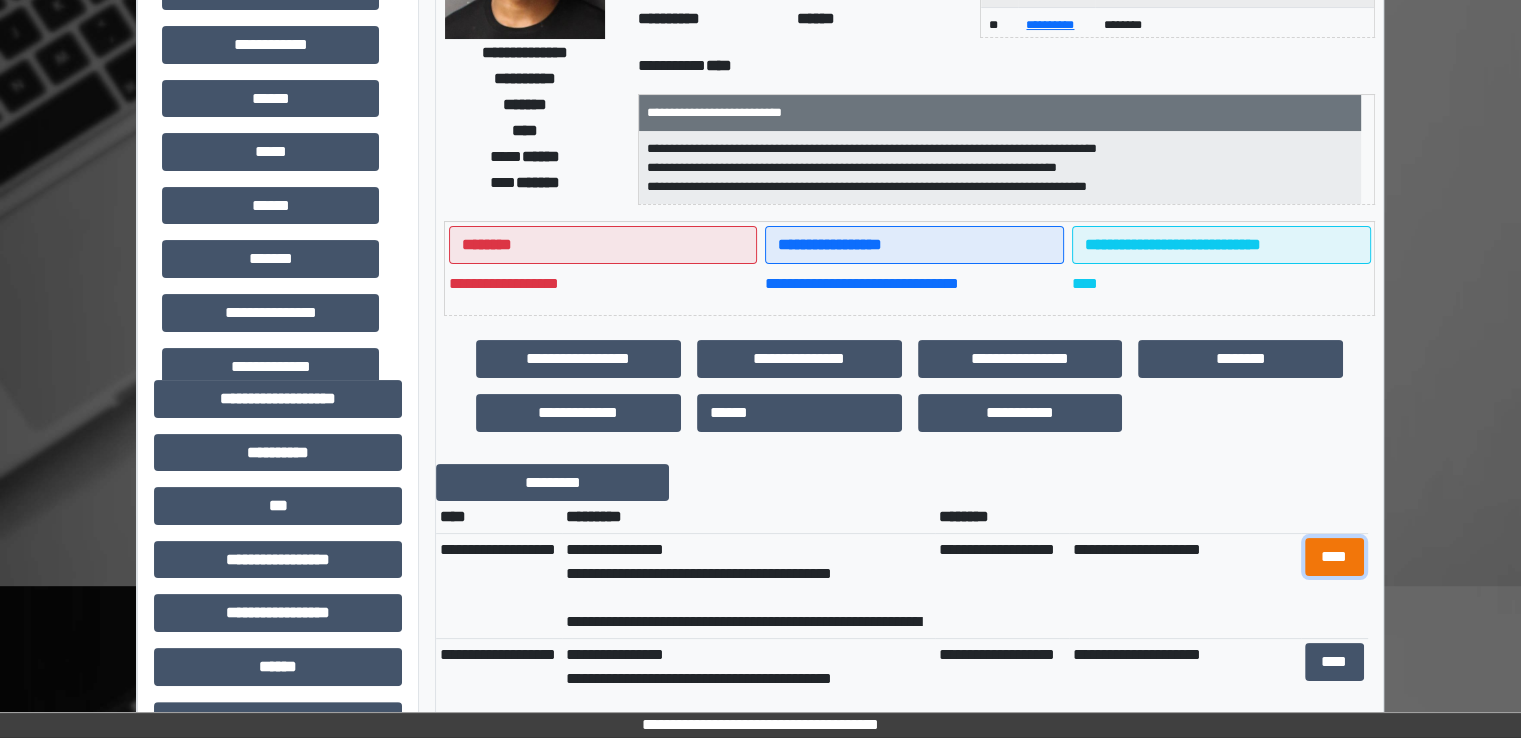 click on "****" at bounding box center [1334, 557] 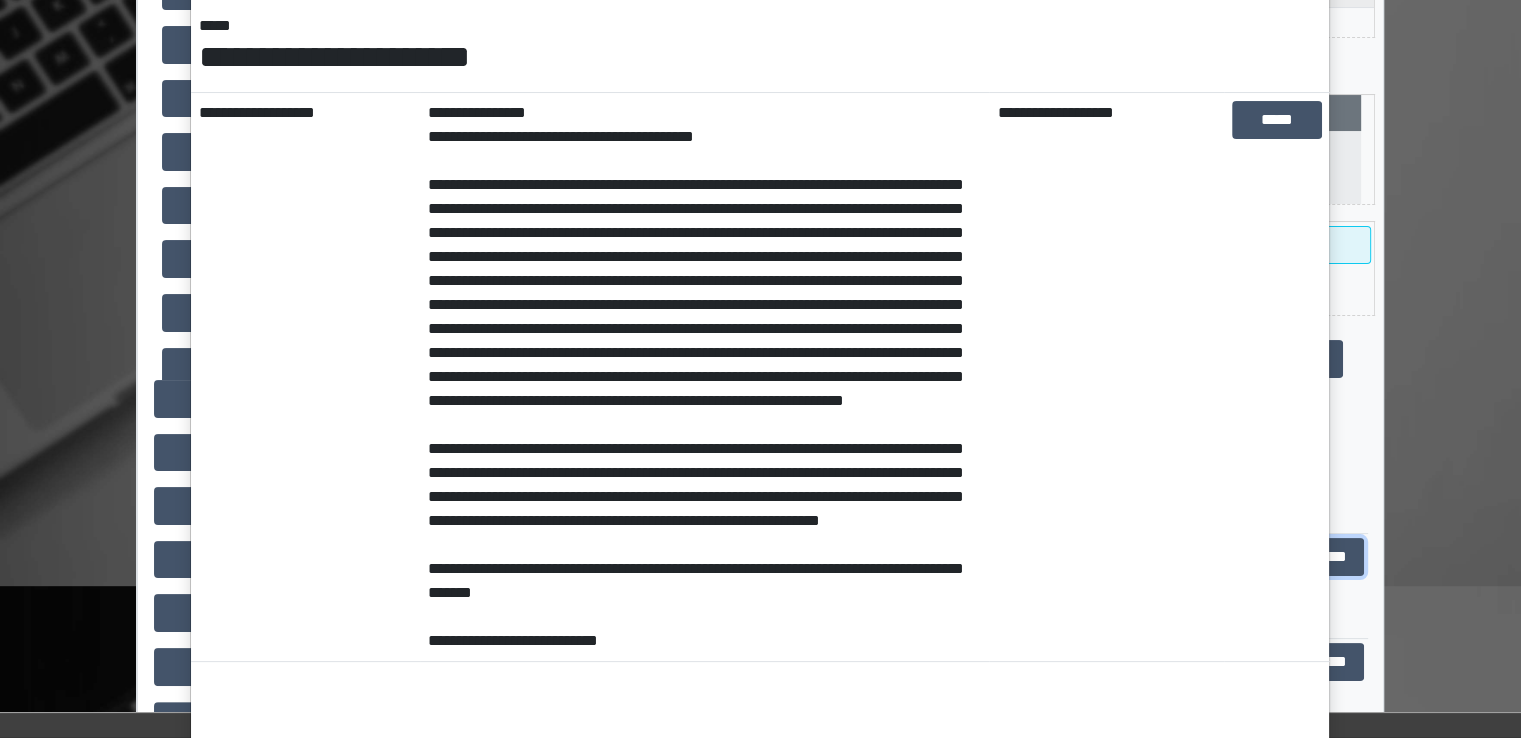scroll, scrollTop: 0, scrollLeft: 0, axis: both 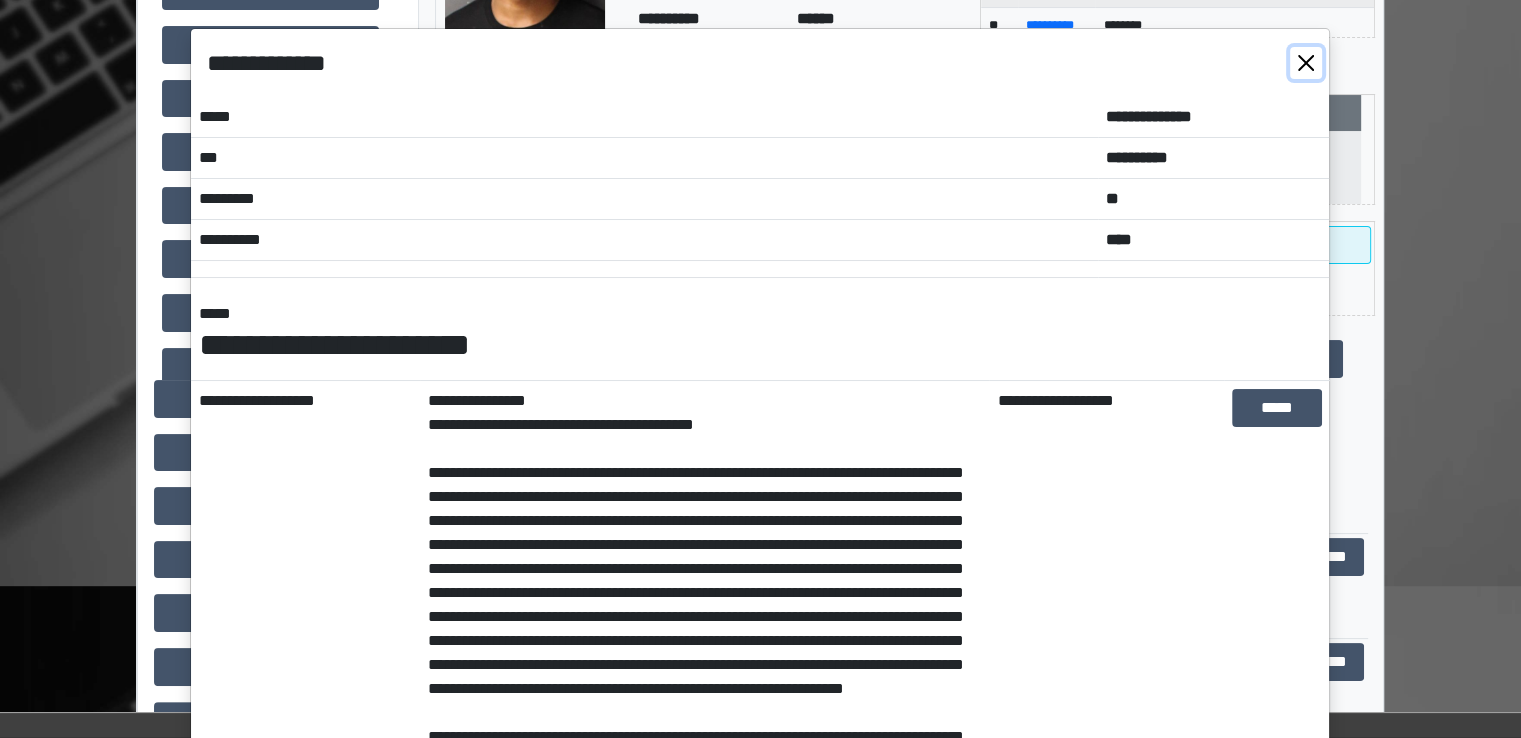 click at bounding box center [1306, 63] 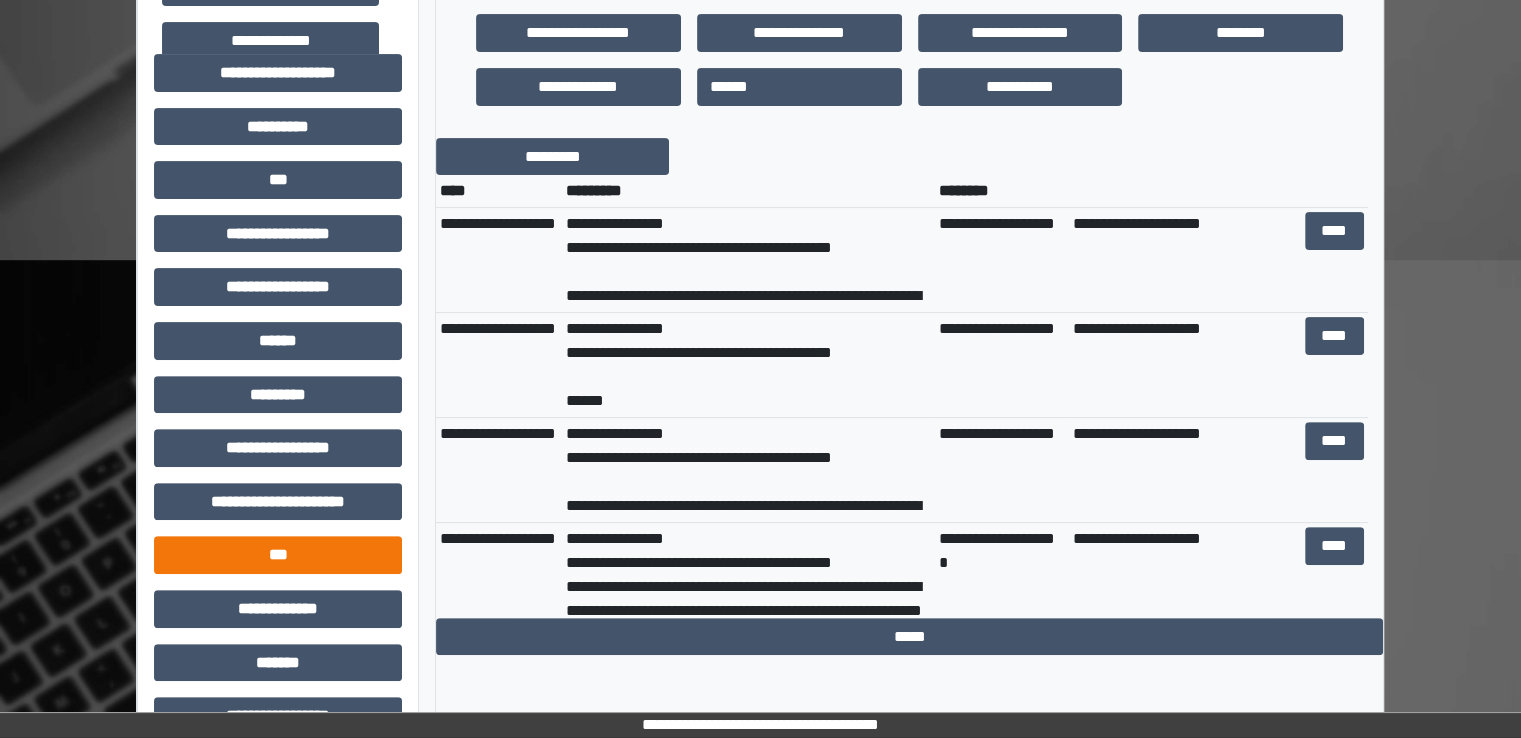 scroll, scrollTop: 590, scrollLeft: 0, axis: vertical 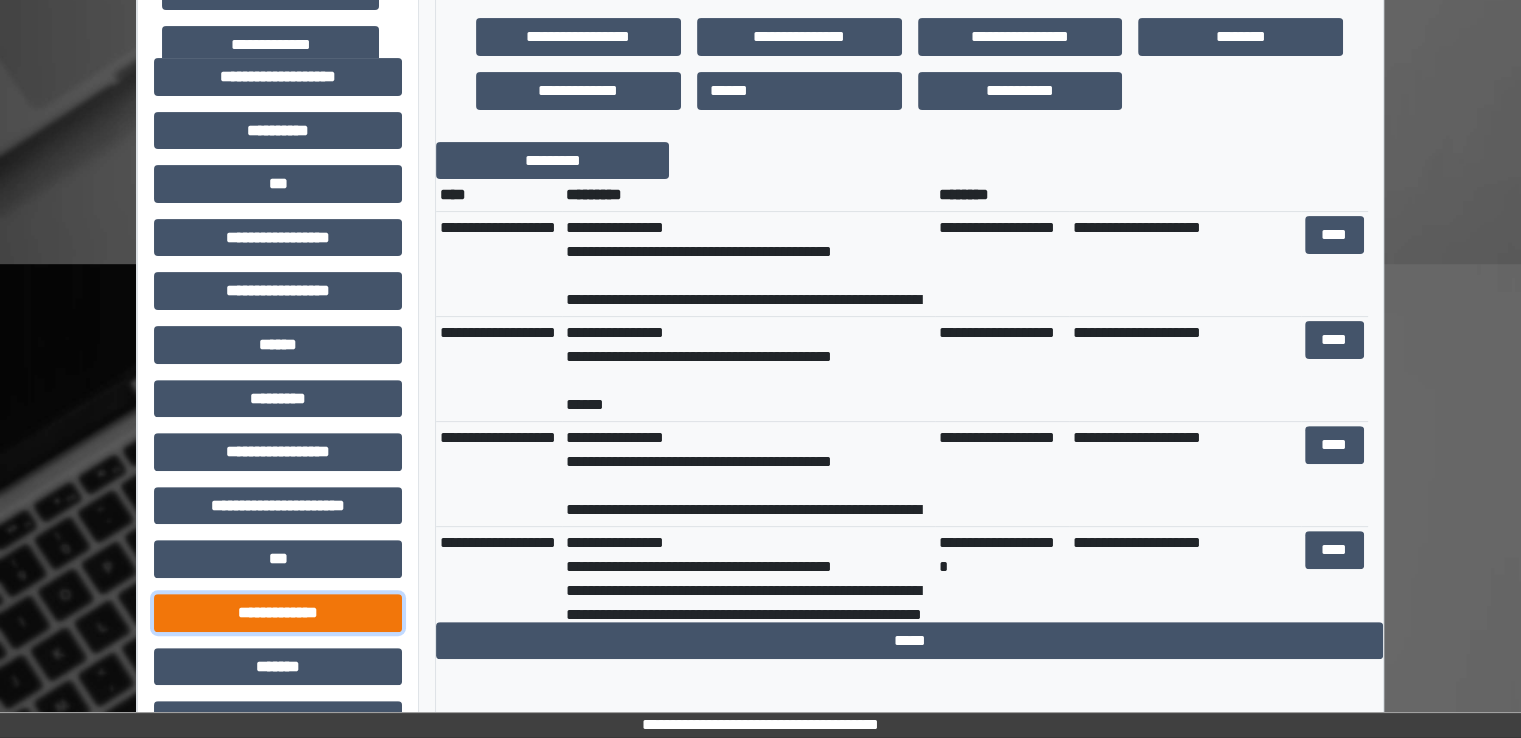 click on "**********" at bounding box center (278, 613) 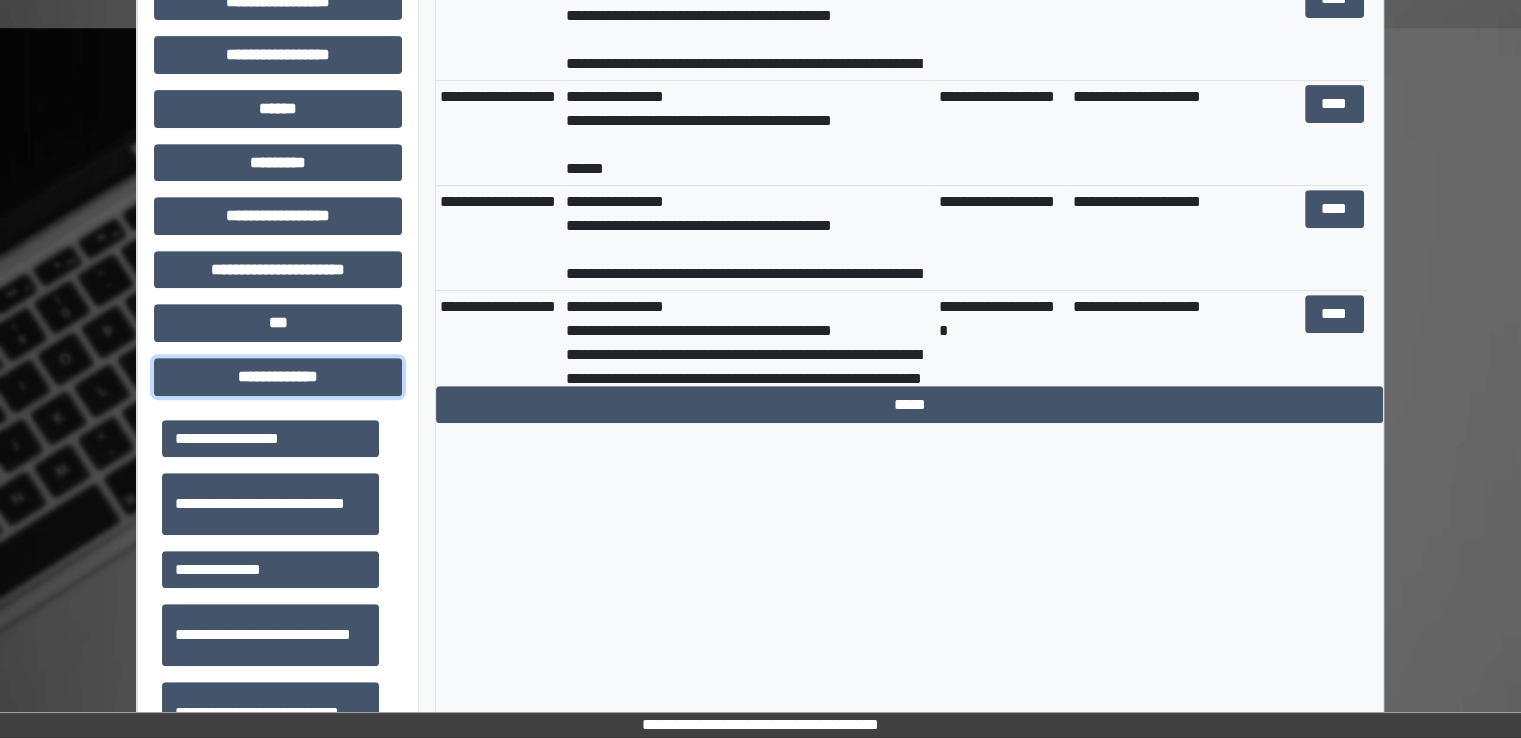 scroll, scrollTop: 864, scrollLeft: 0, axis: vertical 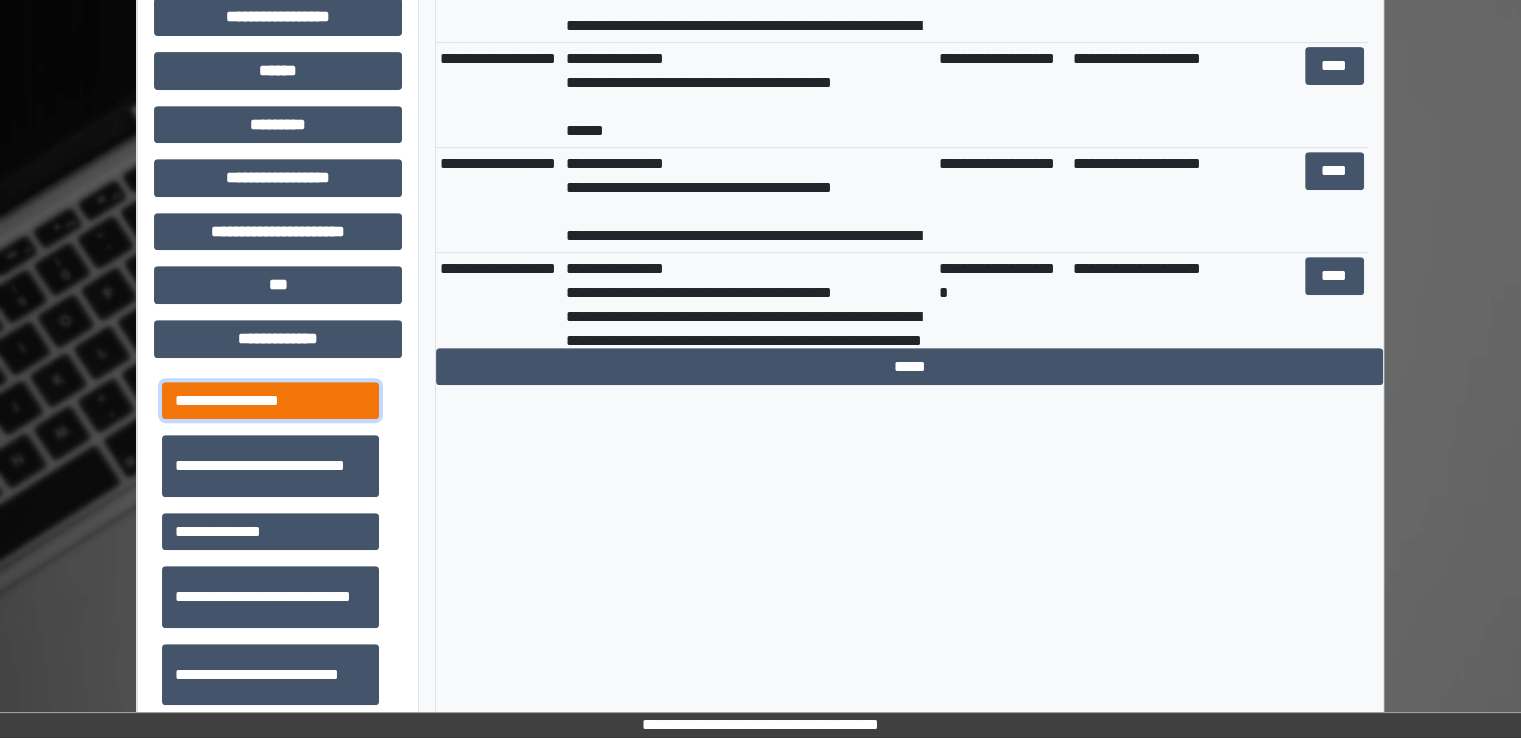 click on "**********" at bounding box center [270, 401] 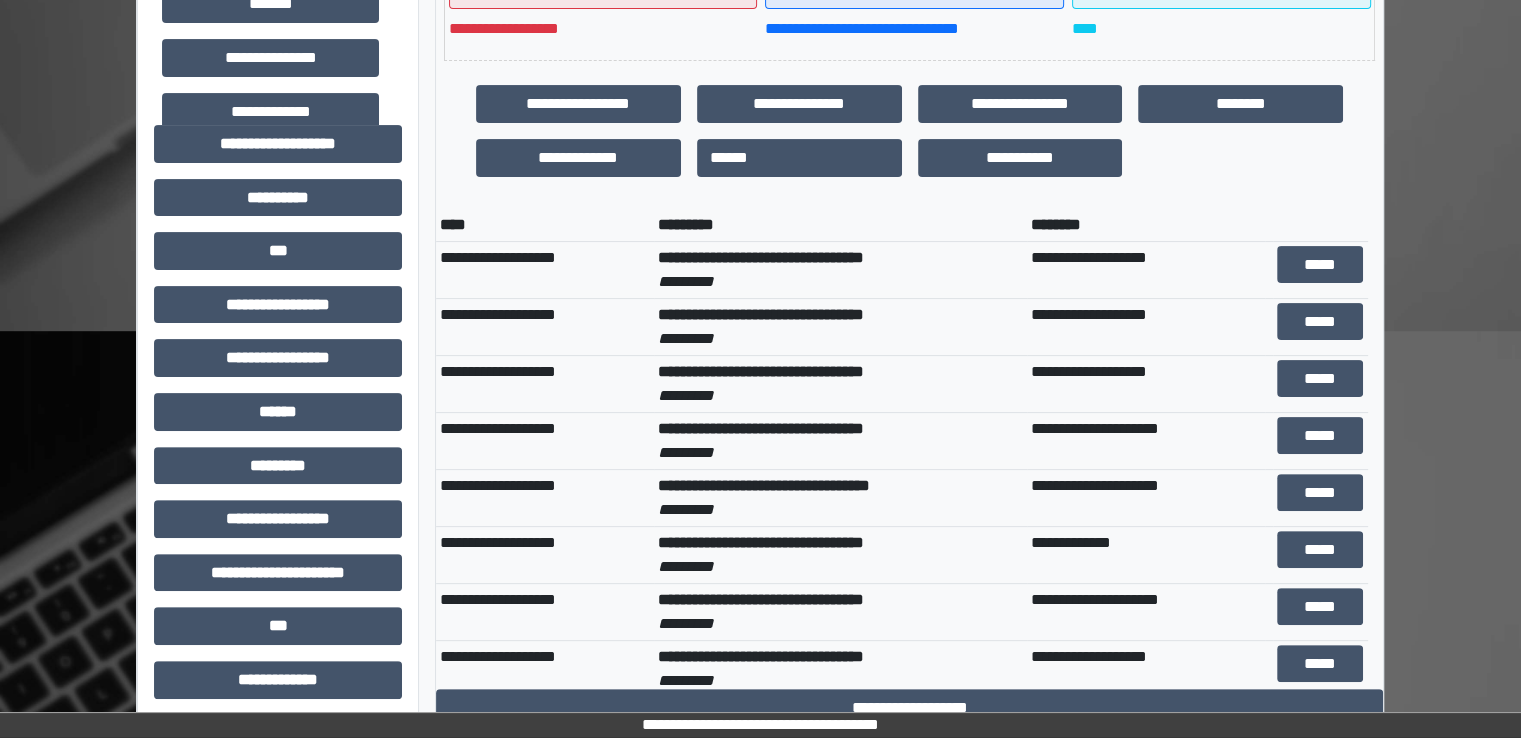 scroll, scrollTop: 518, scrollLeft: 0, axis: vertical 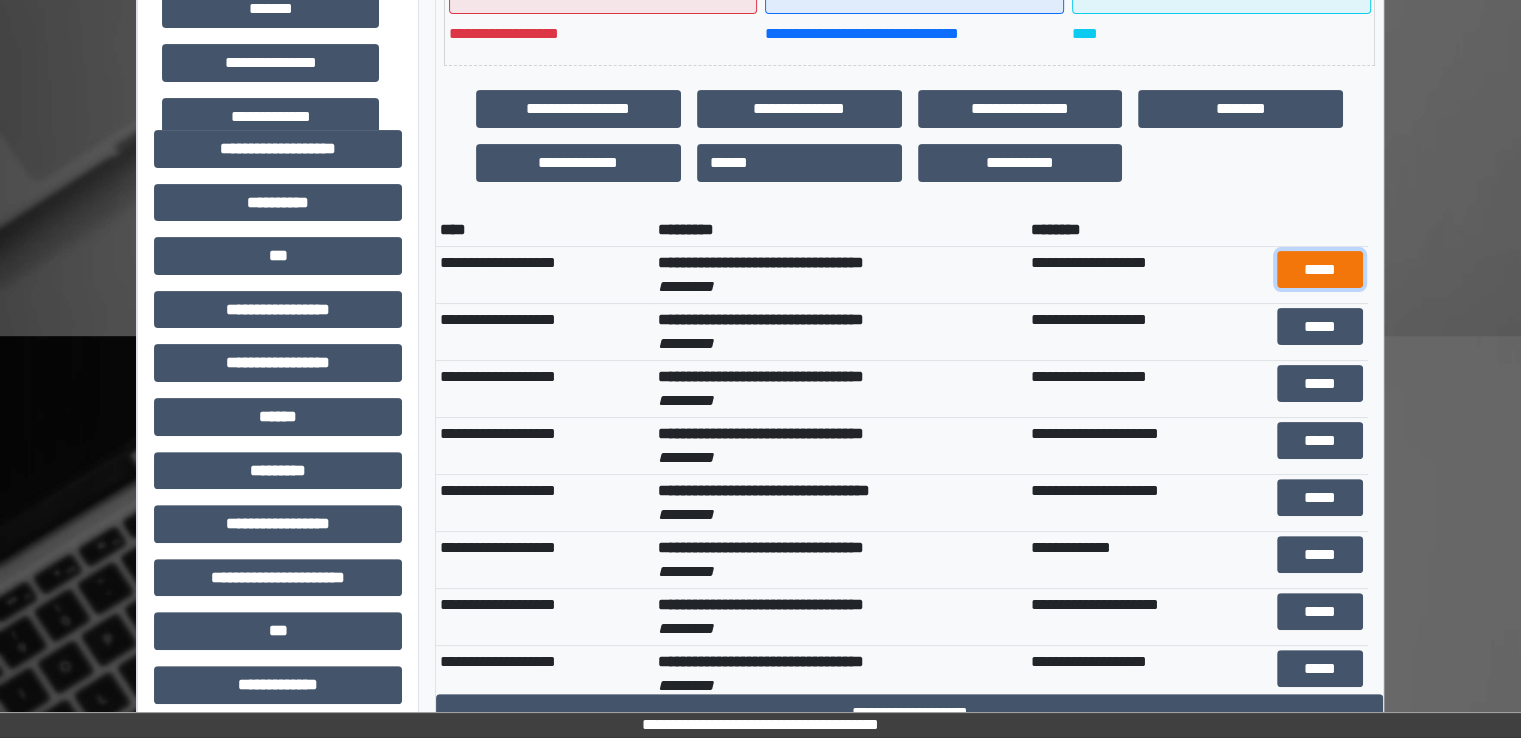 click on "*****" at bounding box center [1320, 270] 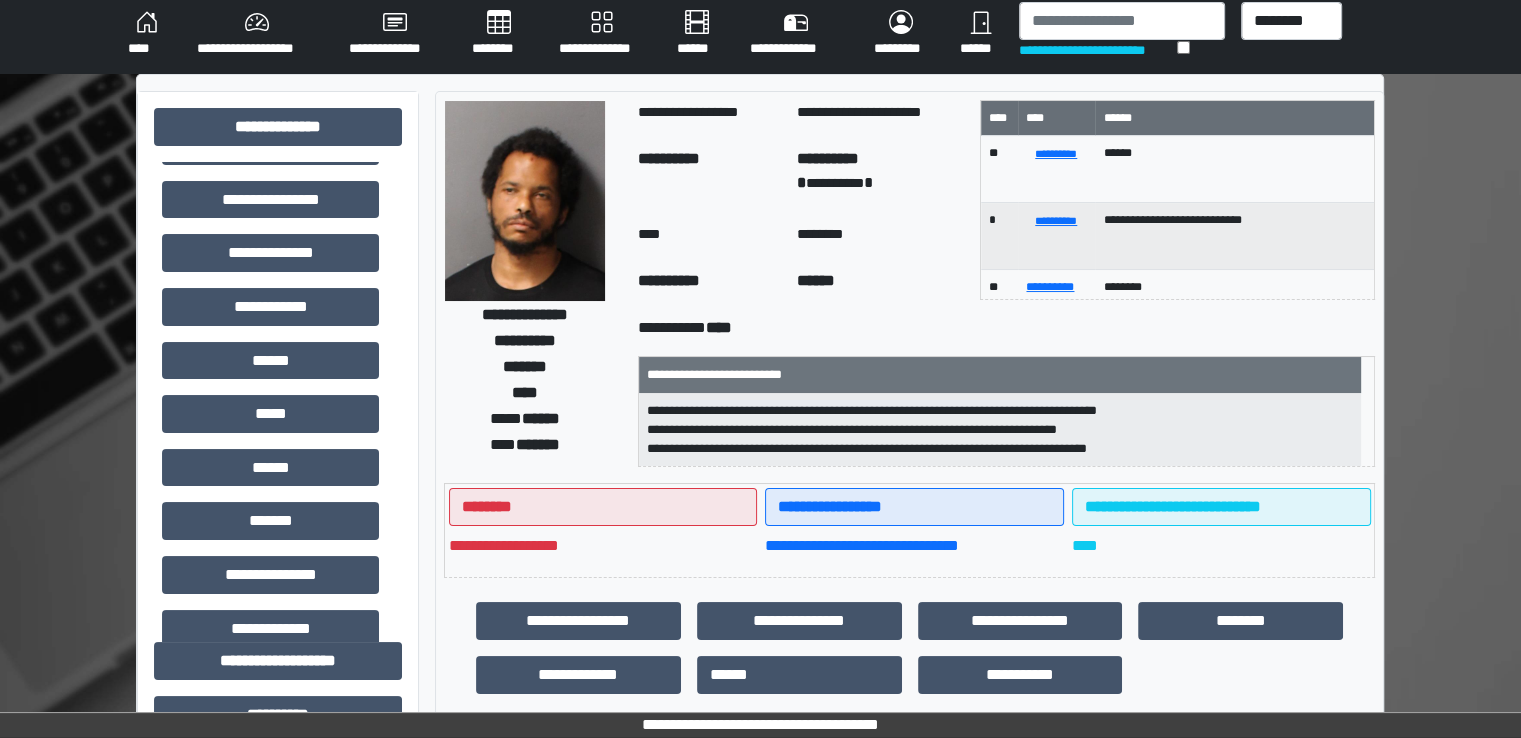 scroll, scrollTop: 0, scrollLeft: 0, axis: both 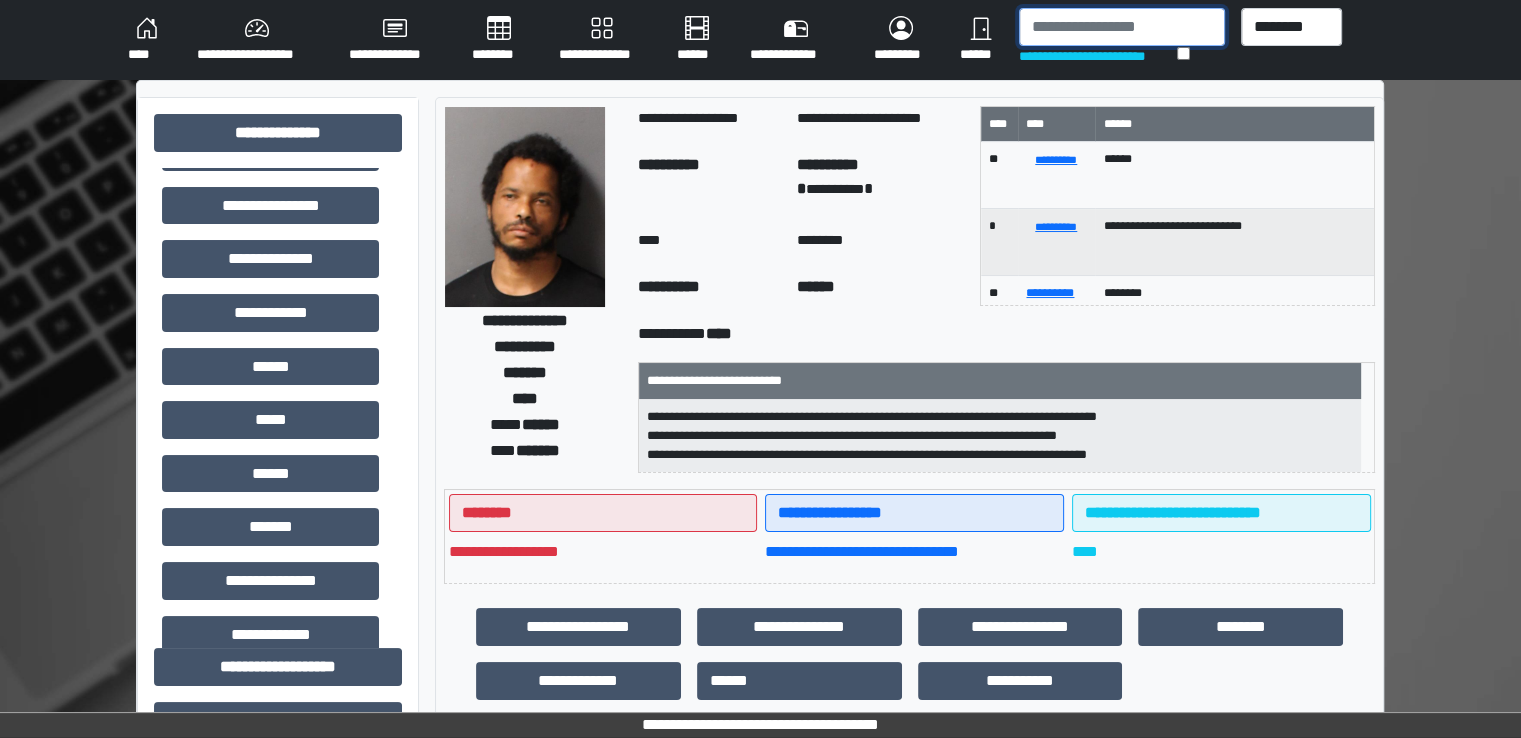 click at bounding box center (1122, 27) 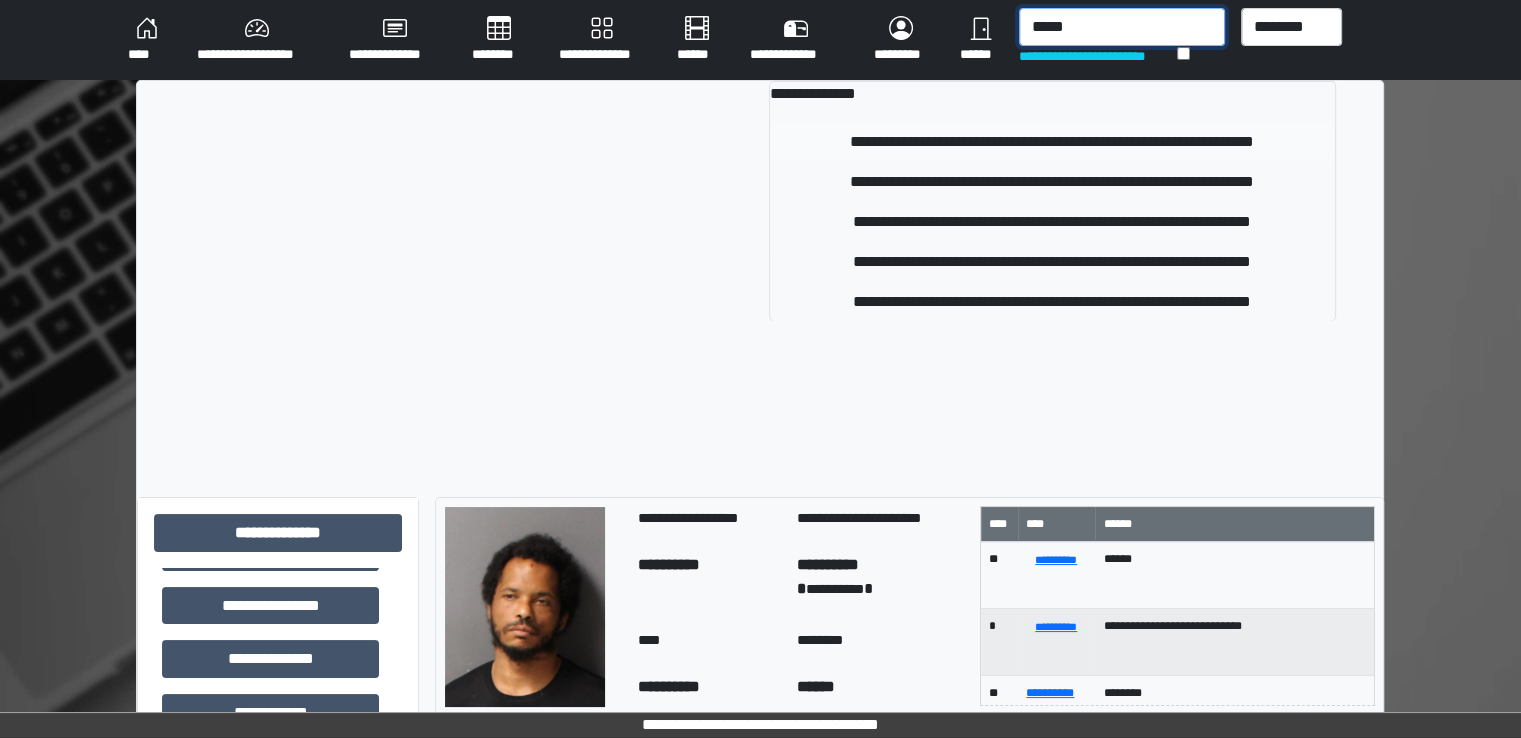 type on "*****" 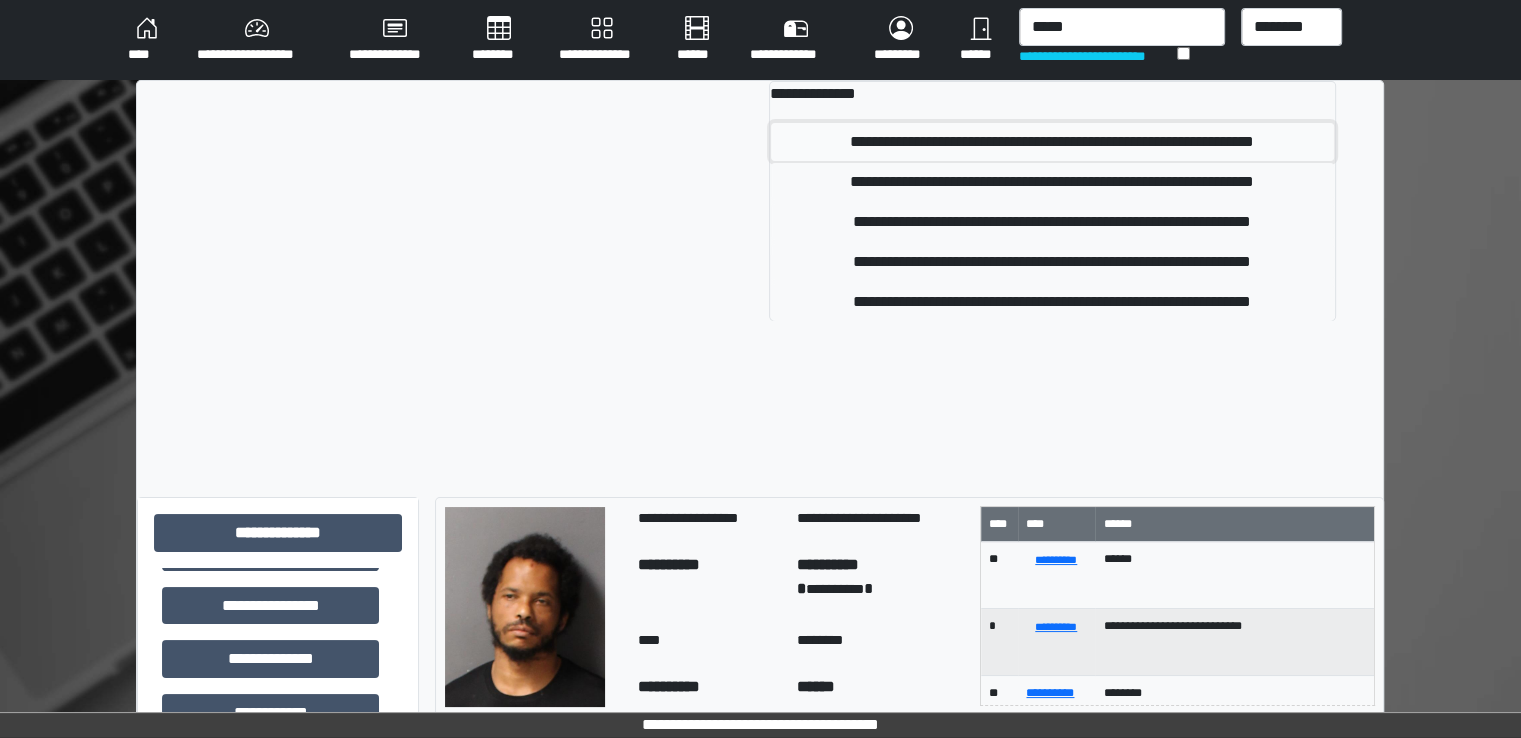 click on "**********" at bounding box center (1052, 142) 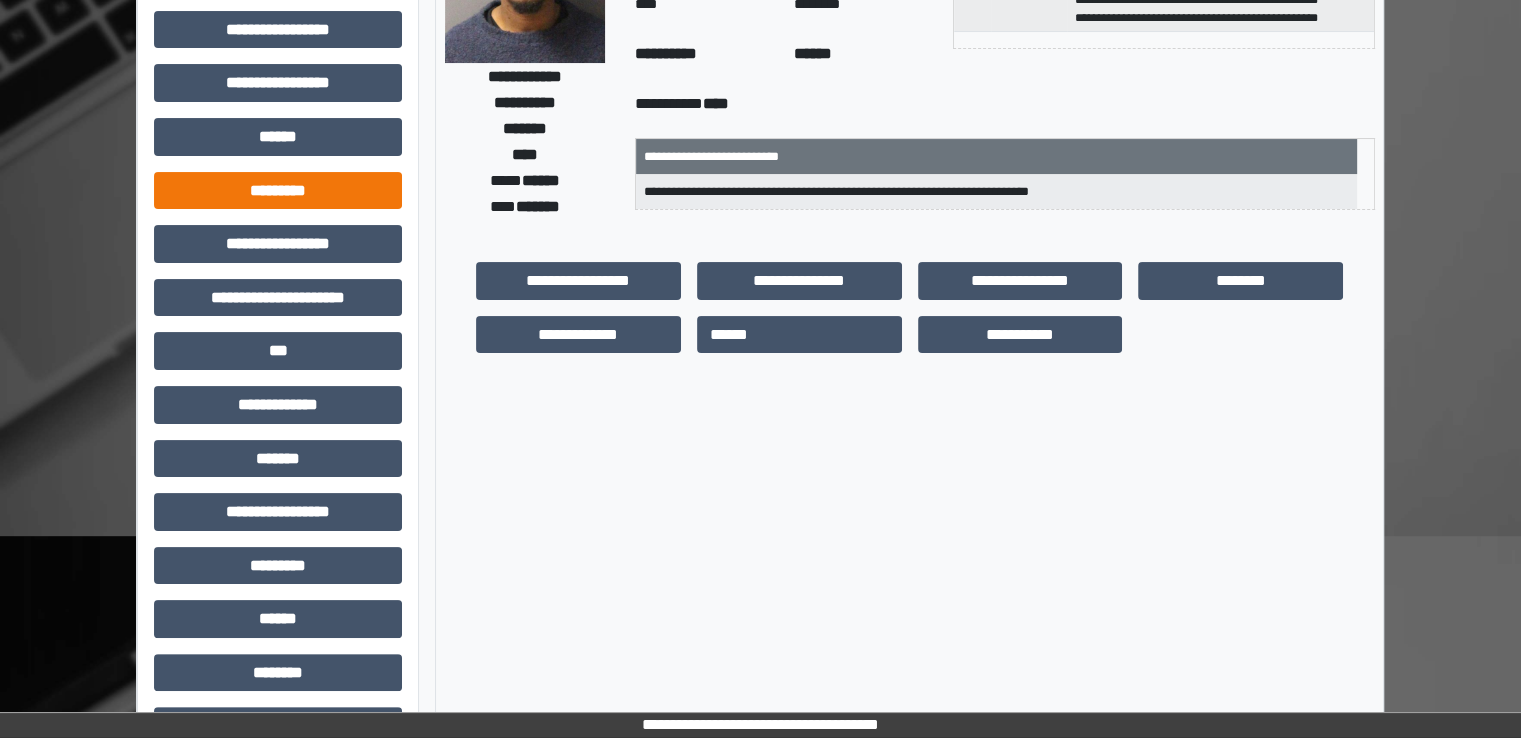 scroll, scrollTop: 324, scrollLeft: 0, axis: vertical 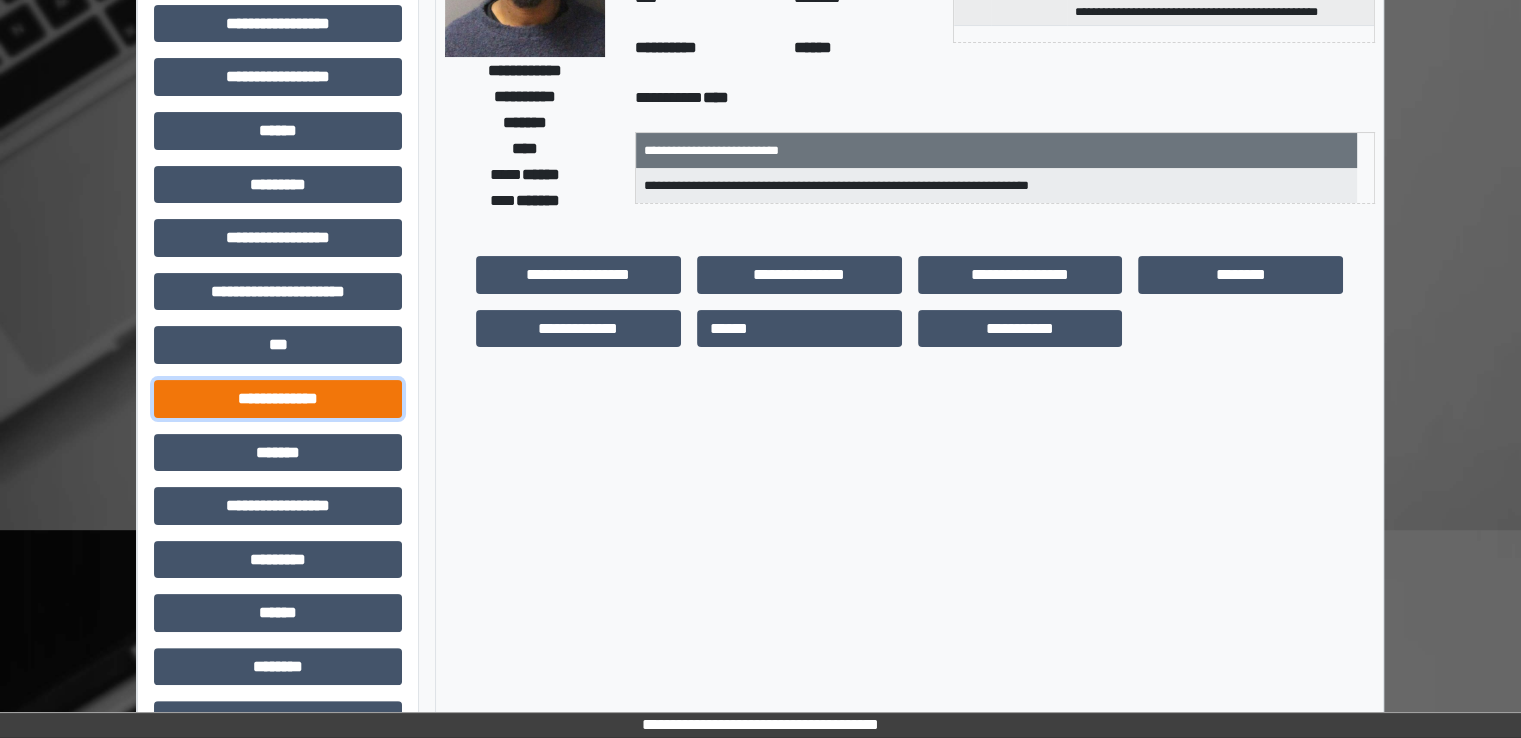 click on "**********" at bounding box center (278, 399) 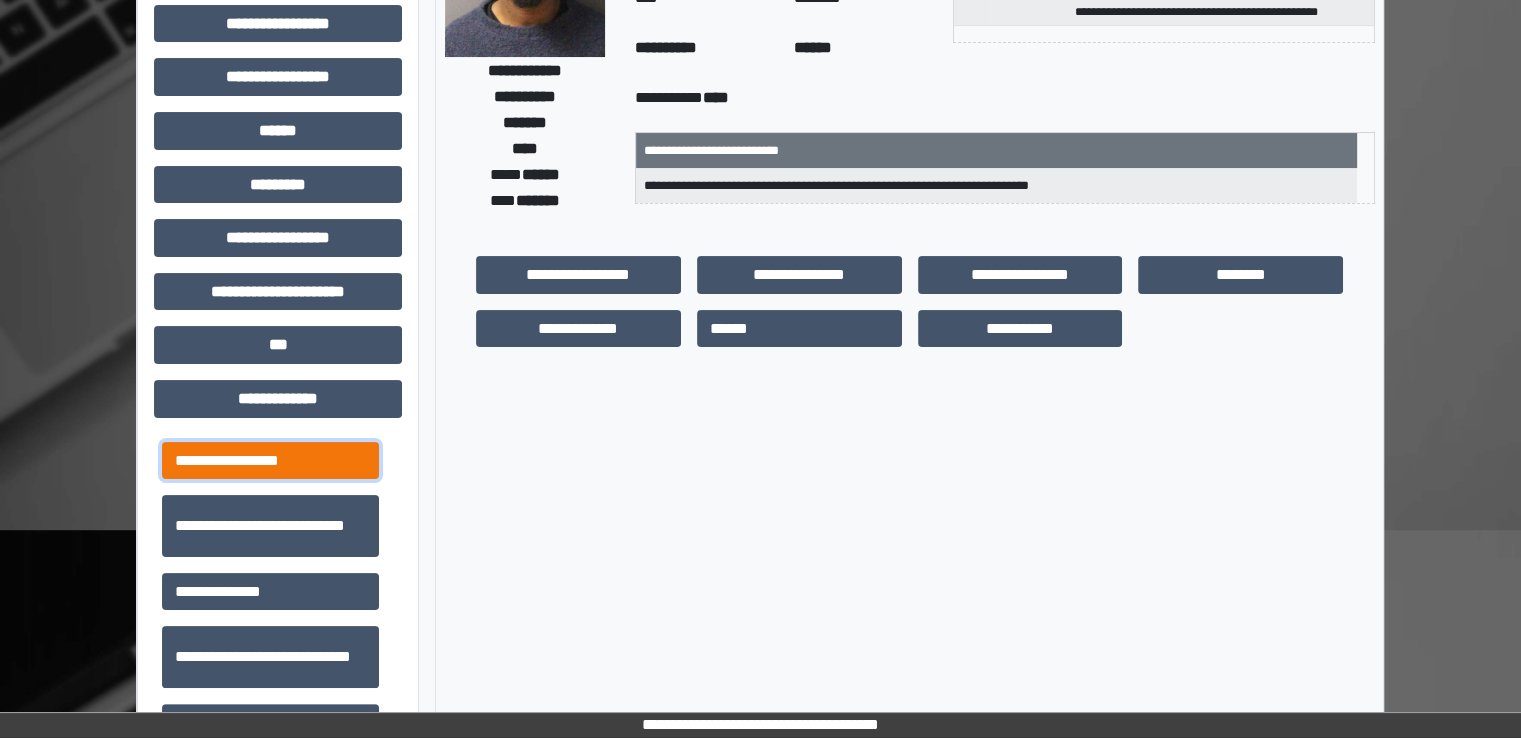 click on "**********" at bounding box center (270, 461) 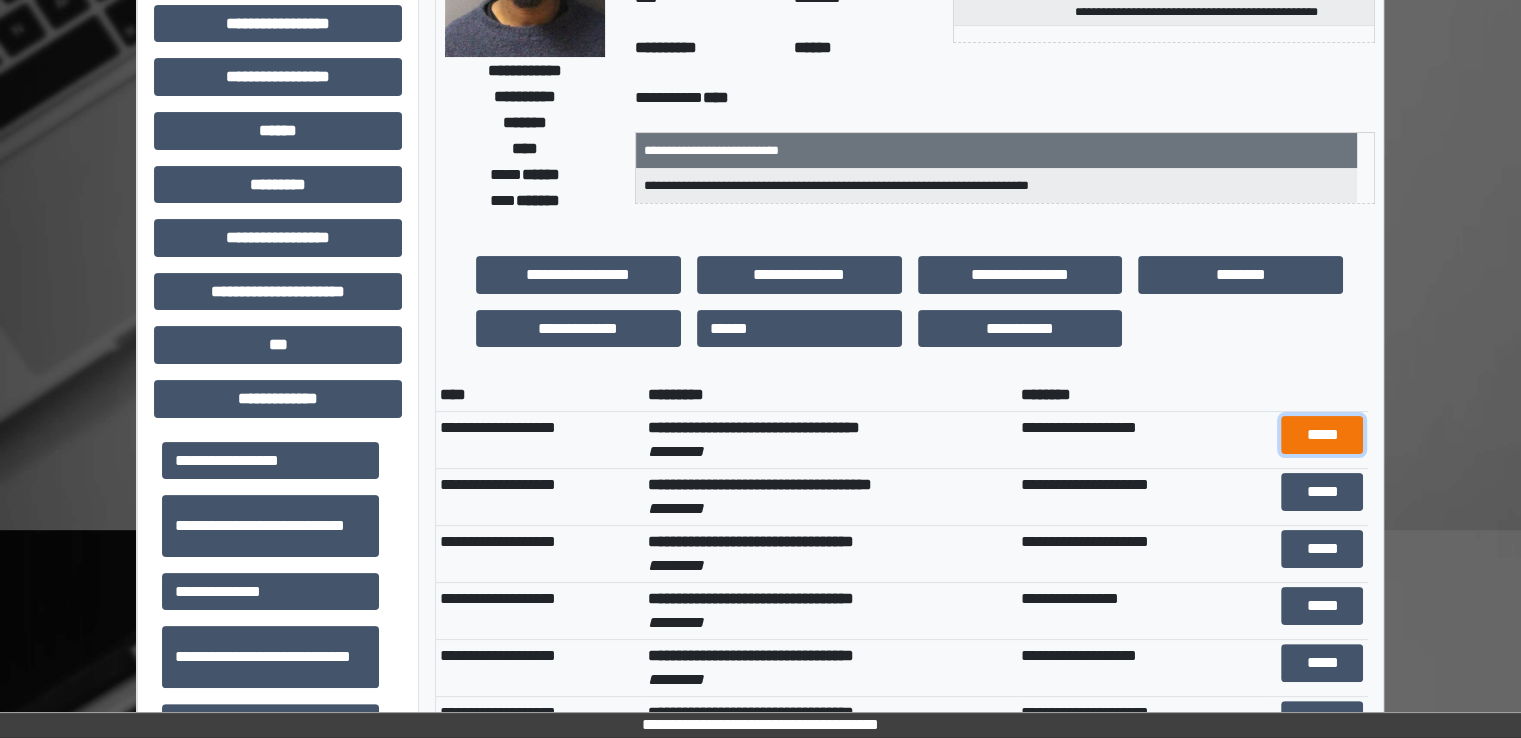 click on "*****" at bounding box center (1322, 435) 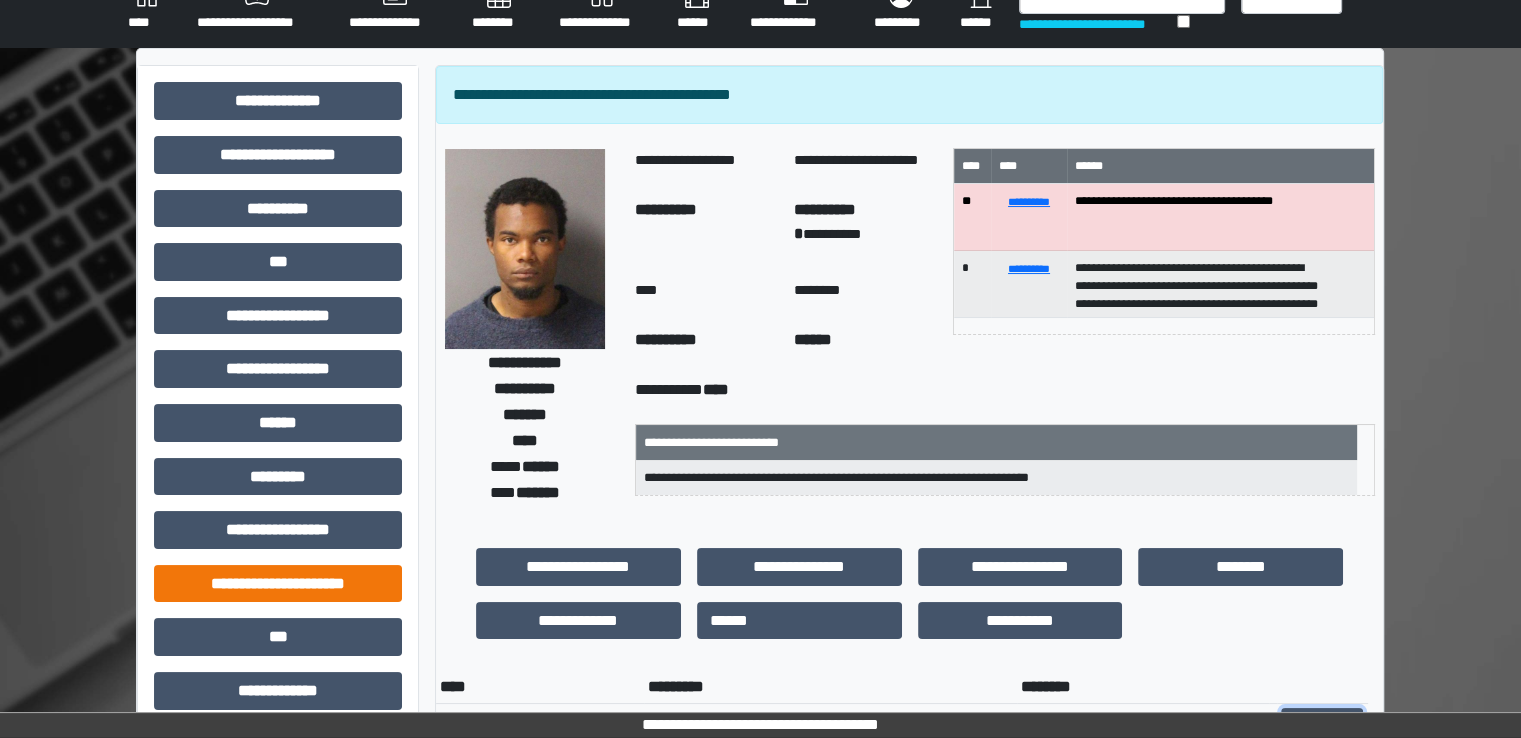 scroll, scrollTop: 0, scrollLeft: 0, axis: both 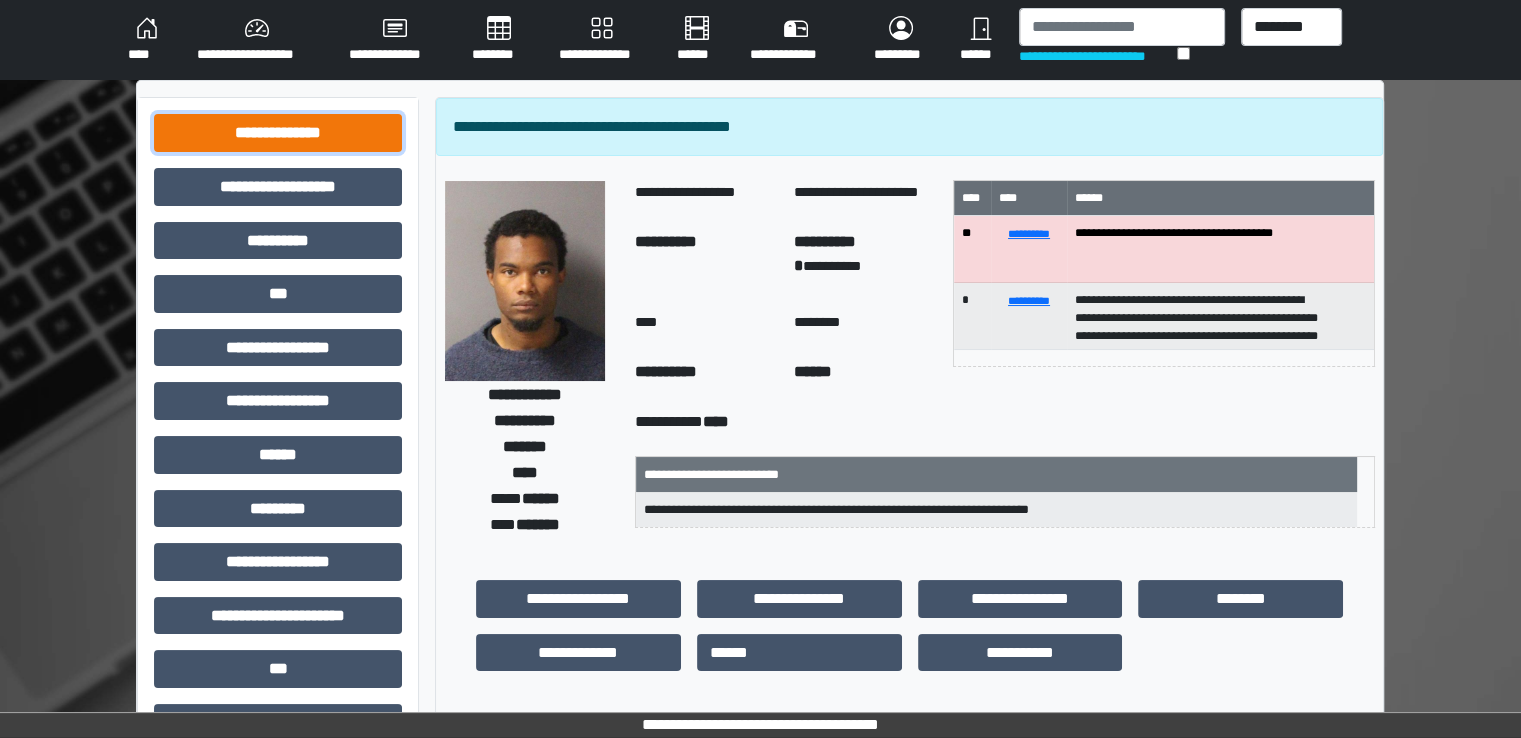 click on "**********" at bounding box center [278, 133] 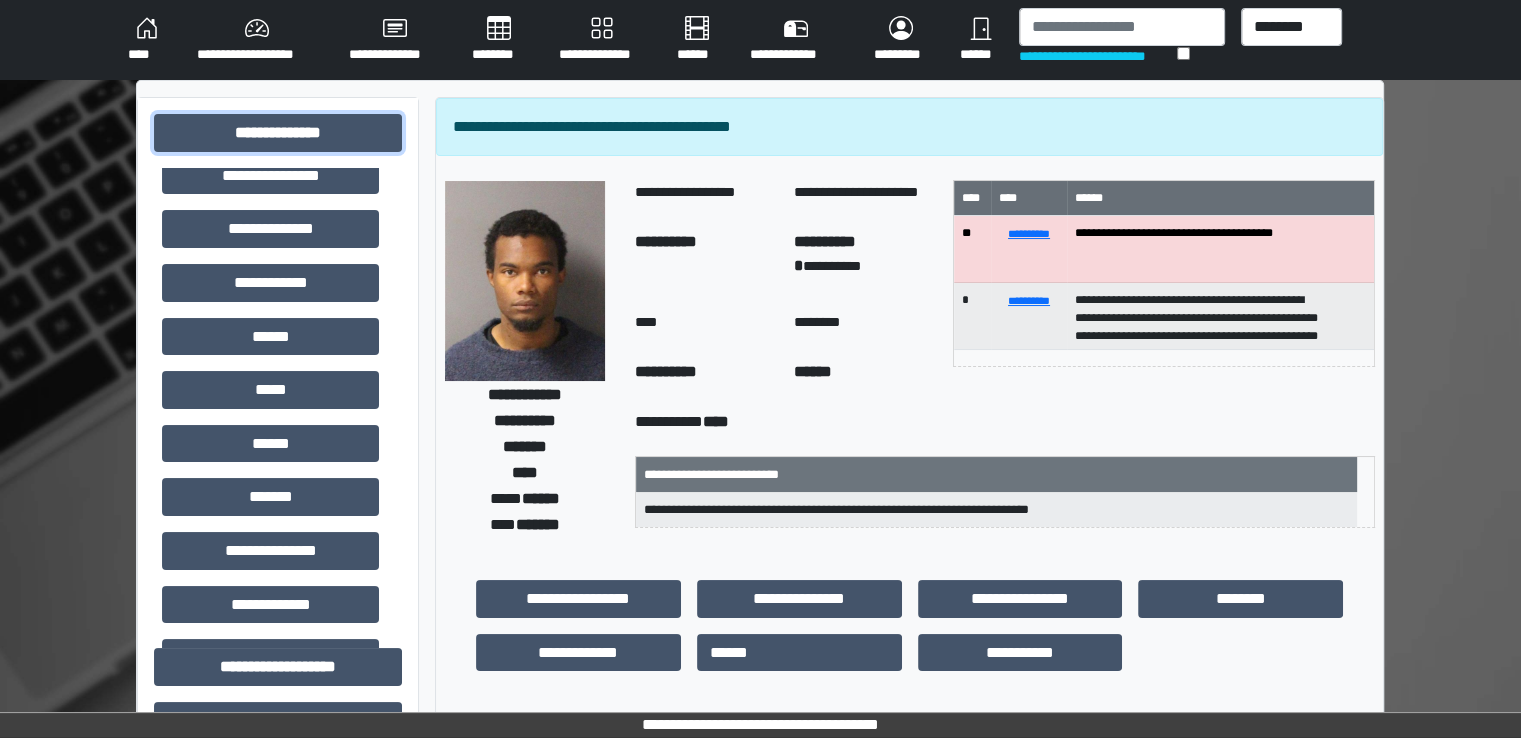 scroll, scrollTop: 212, scrollLeft: 0, axis: vertical 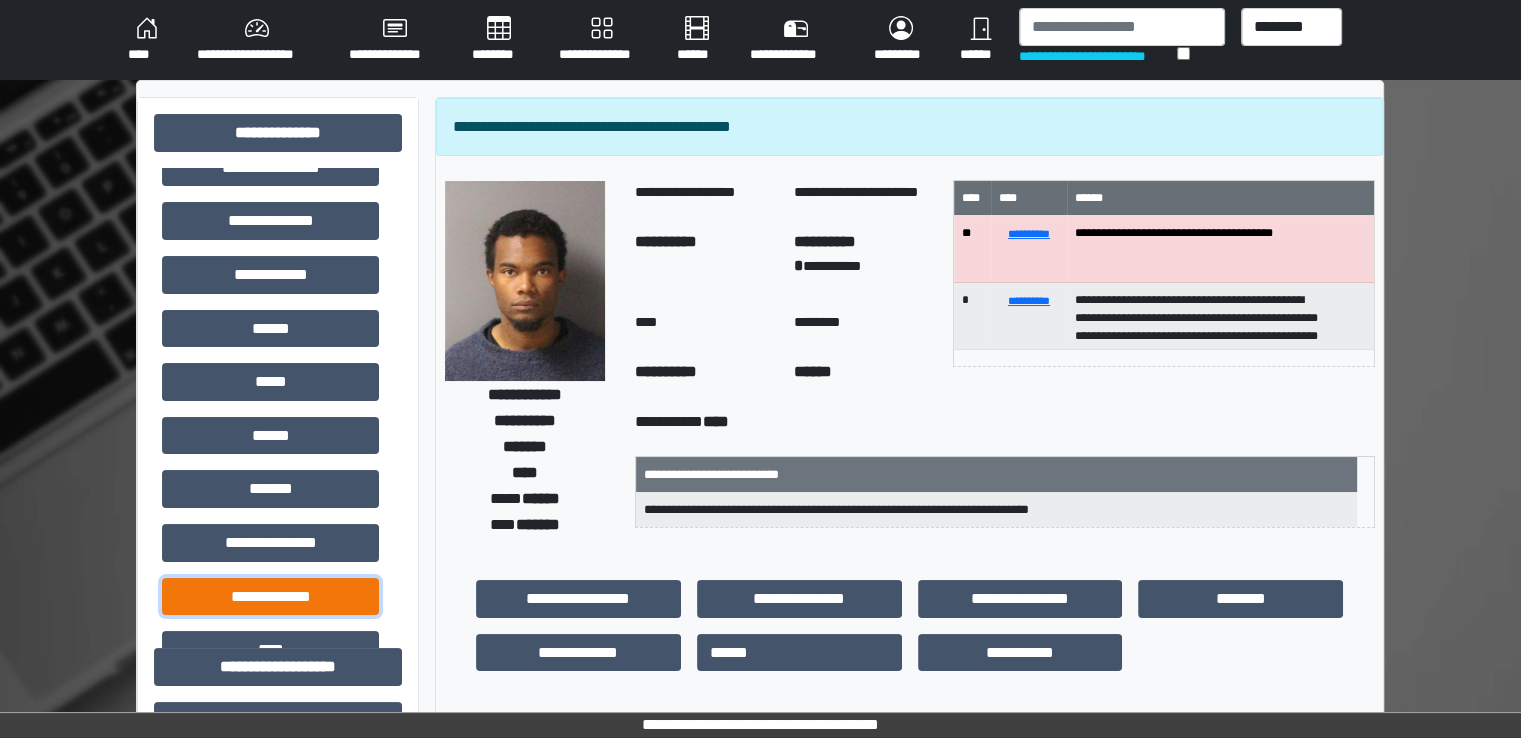 click on "**********" at bounding box center [270, 597] 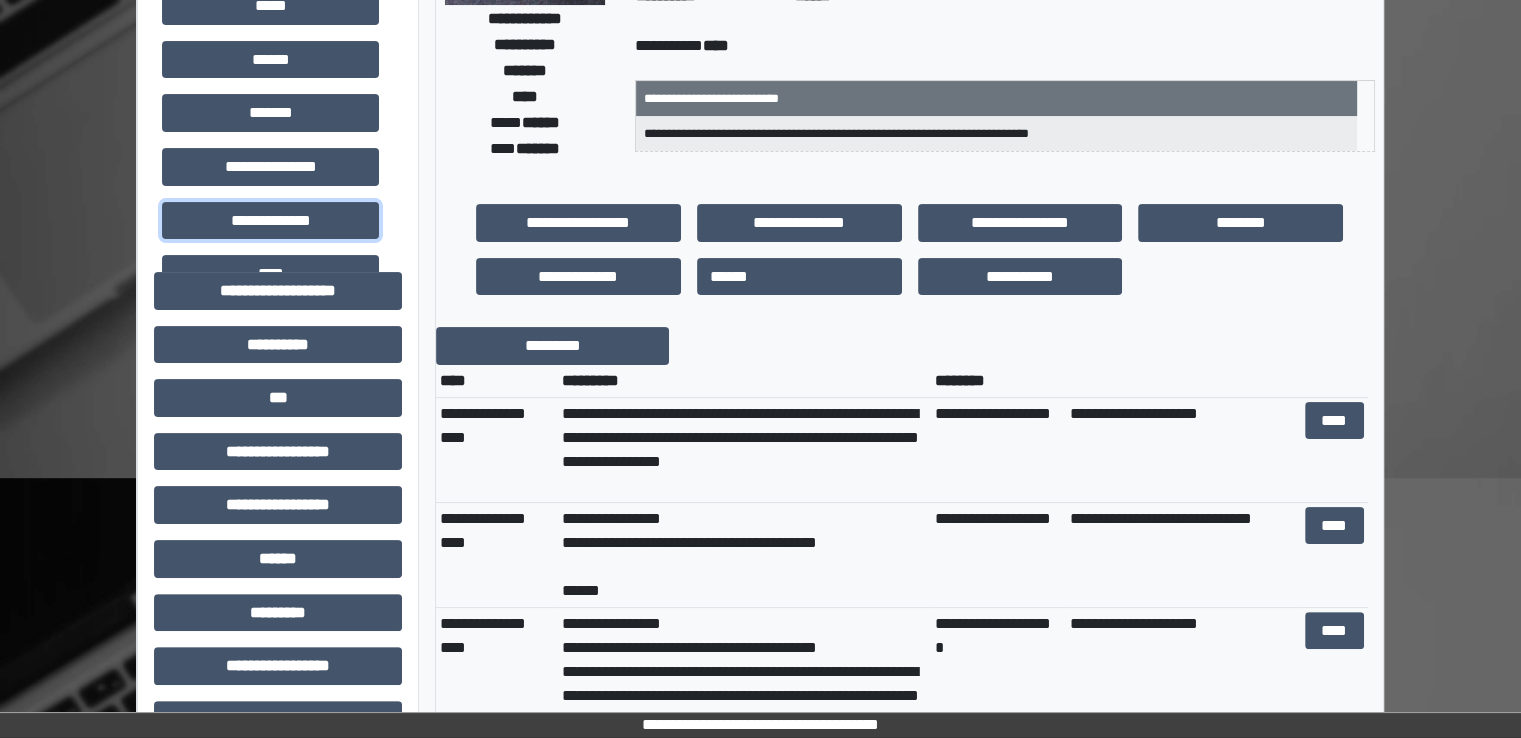 scroll, scrollTop: 383, scrollLeft: 0, axis: vertical 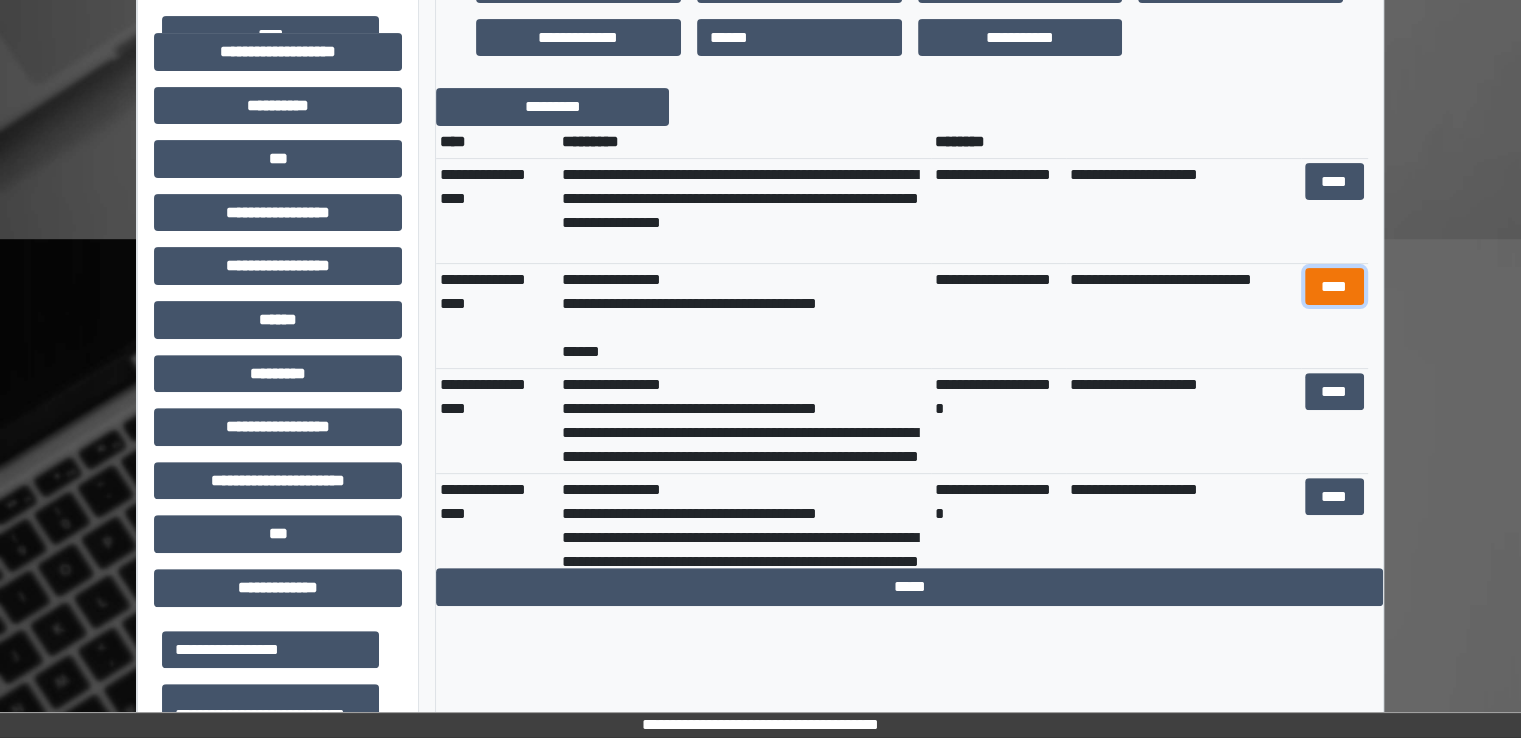 click on "****" at bounding box center [1334, 287] 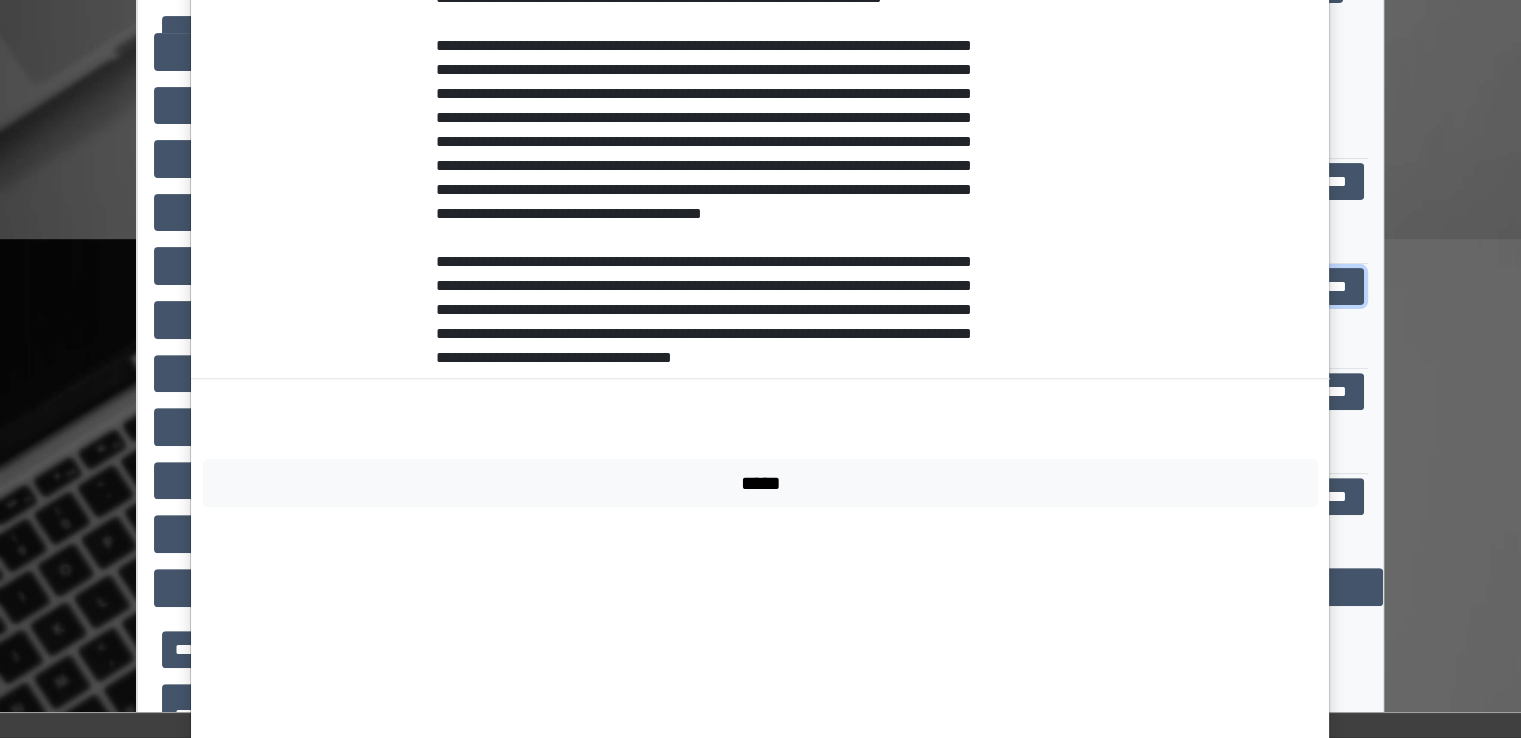 scroll, scrollTop: 1776, scrollLeft: 0, axis: vertical 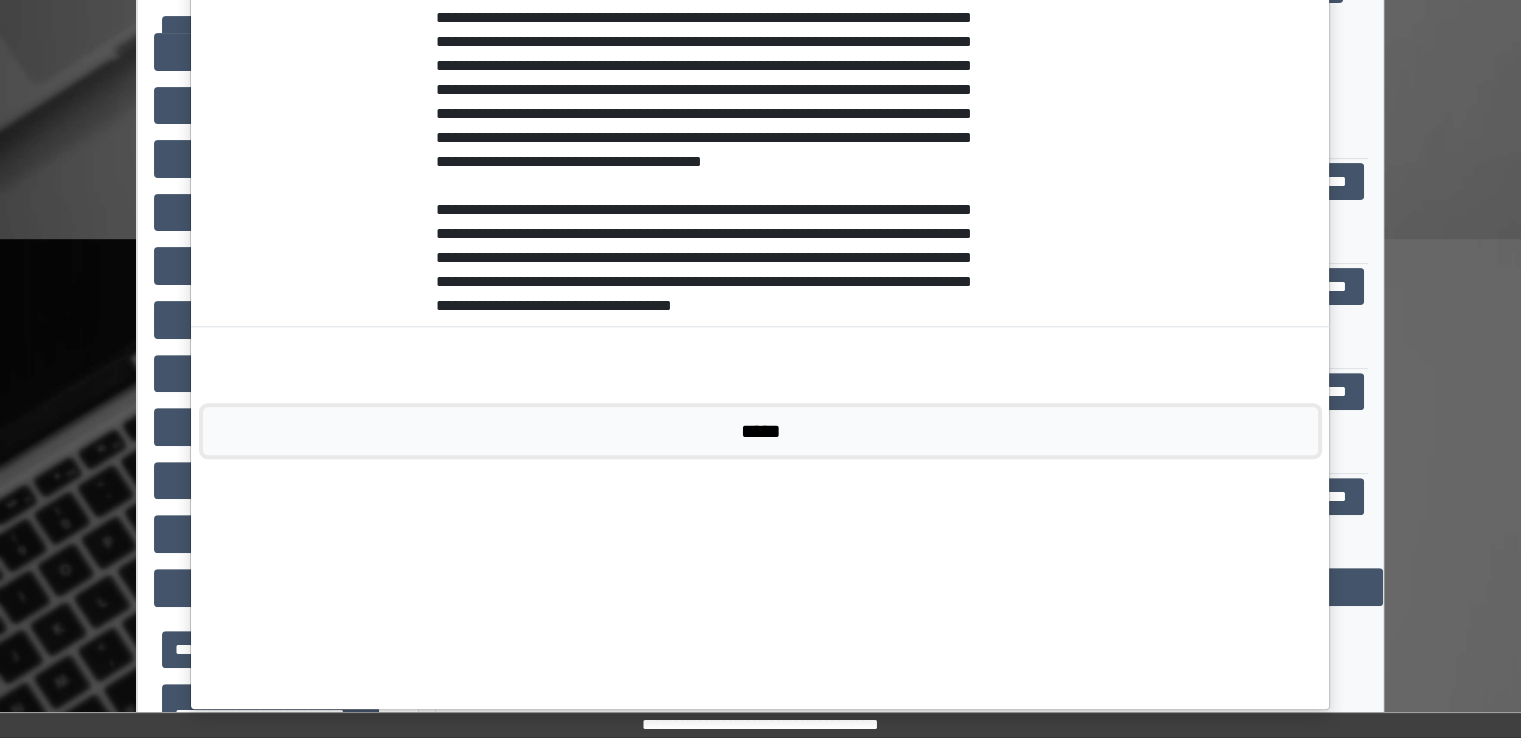 click on "*****" at bounding box center (760, 431) 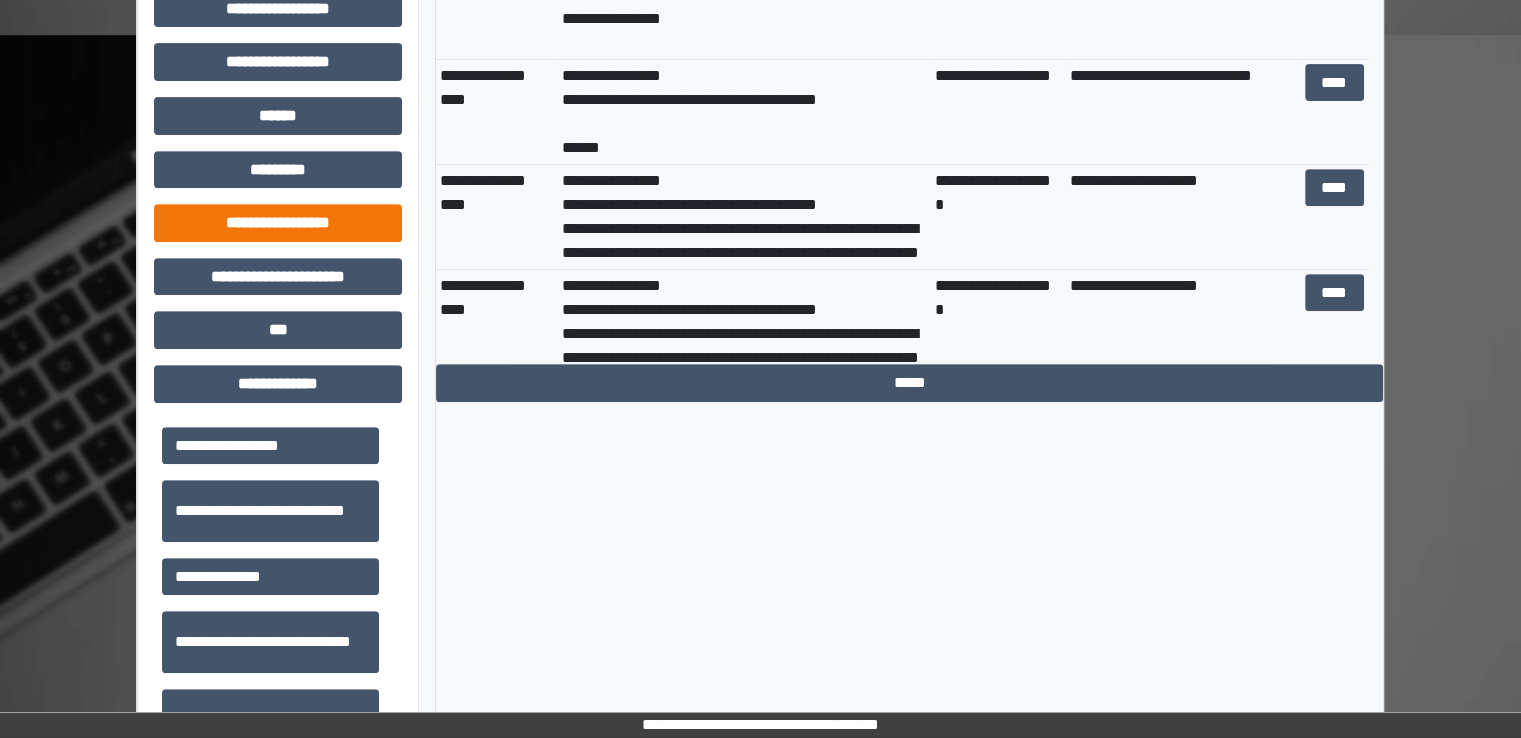 scroll, scrollTop: 844, scrollLeft: 0, axis: vertical 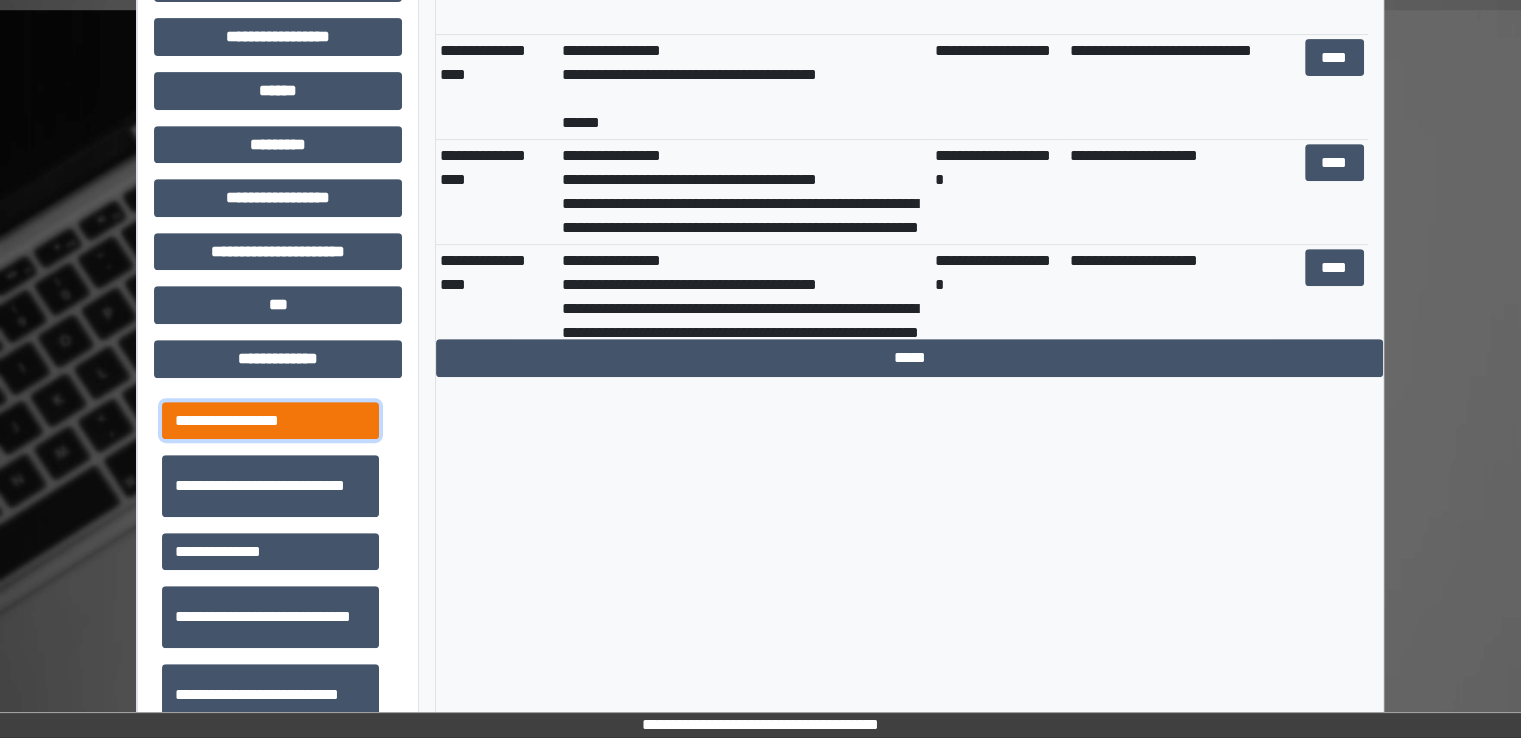 click on "**********" at bounding box center [270, 421] 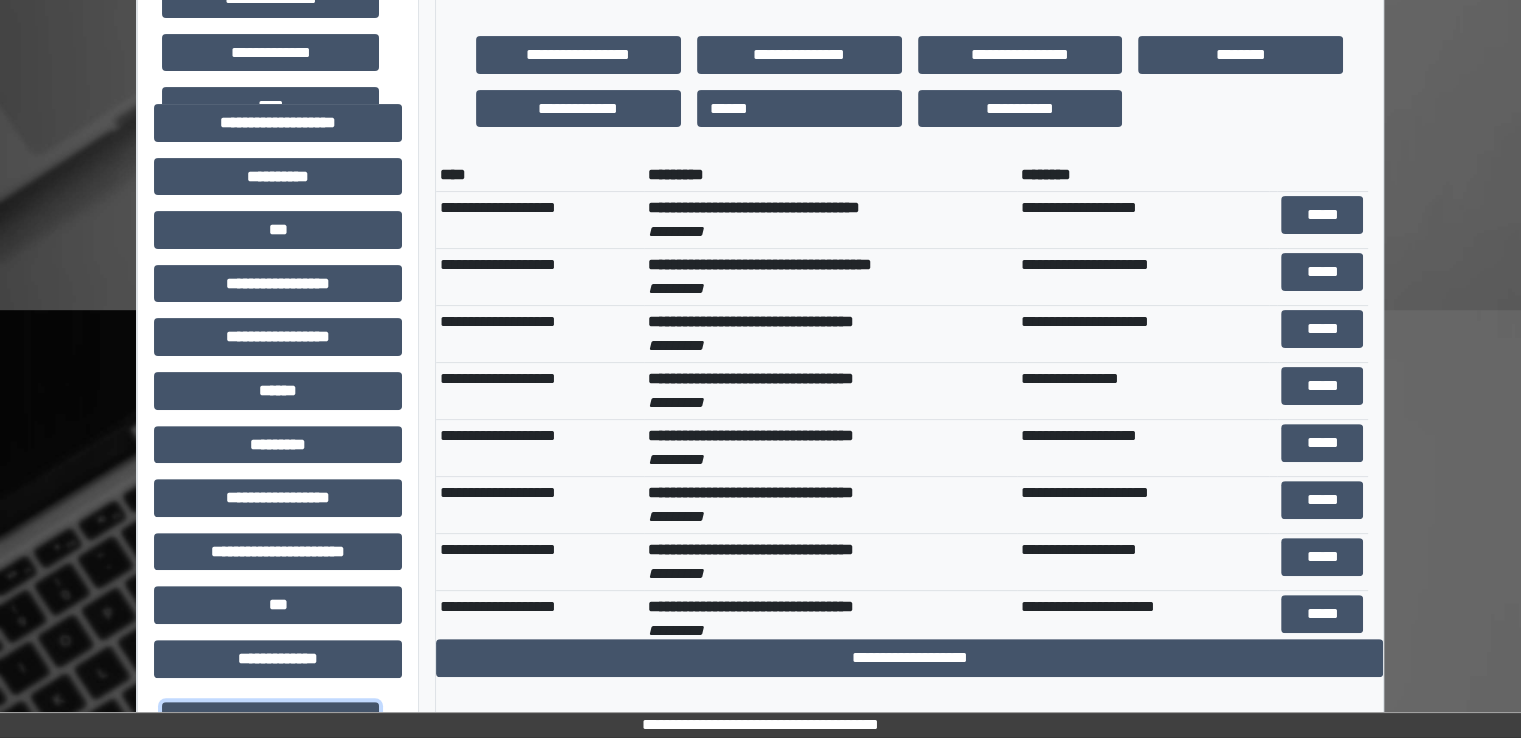 scroll, scrollTop: 542, scrollLeft: 0, axis: vertical 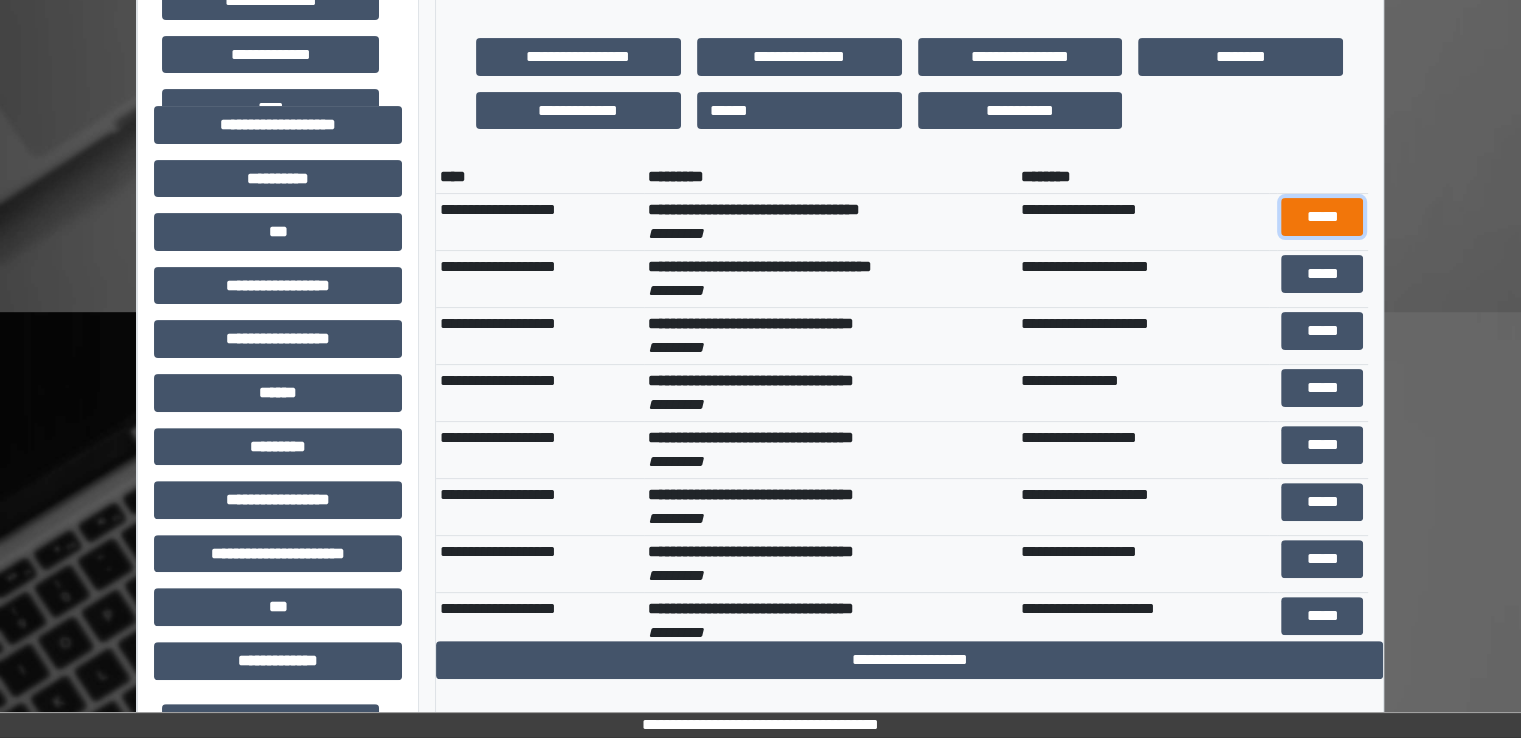 click on "*****" at bounding box center [1322, 217] 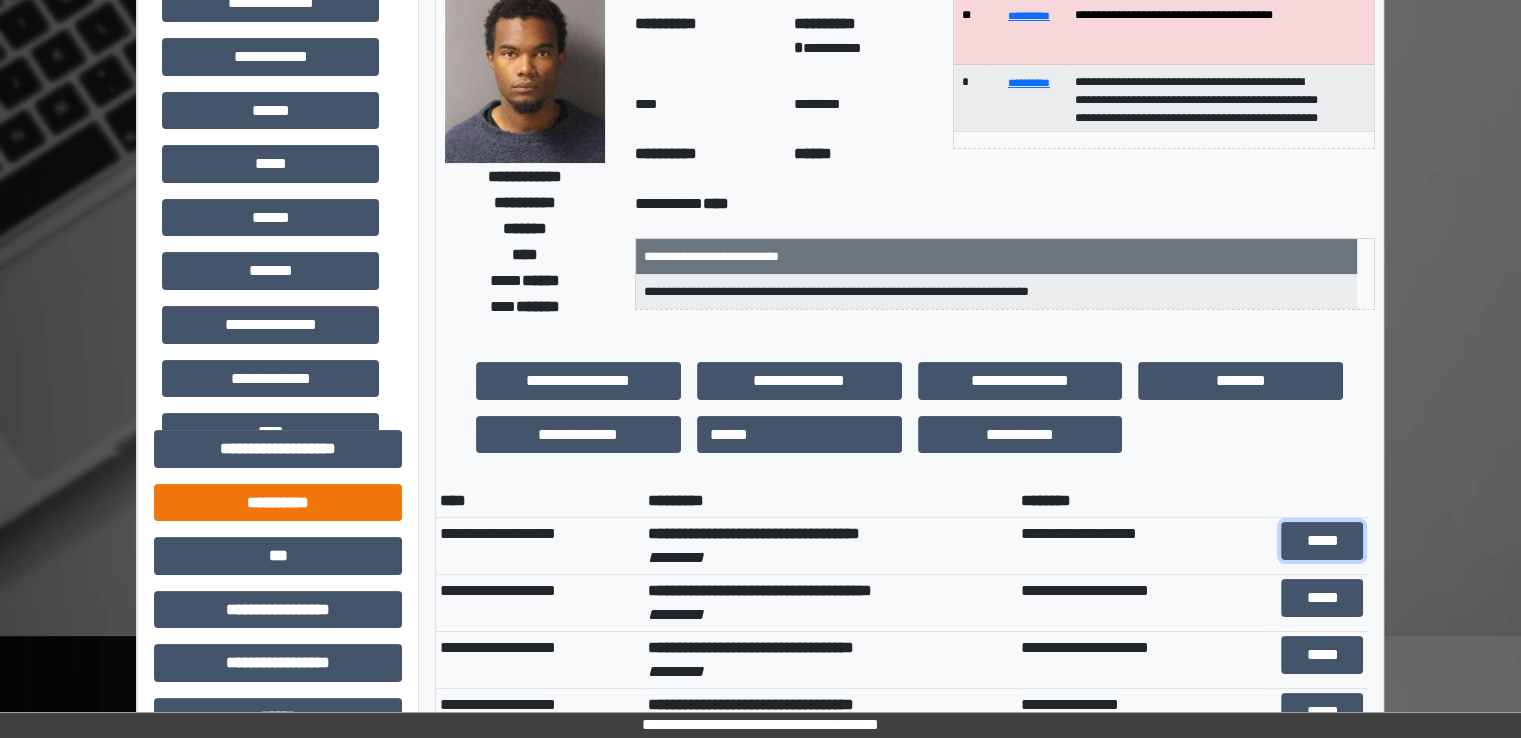 scroll, scrollTop: 0, scrollLeft: 0, axis: both 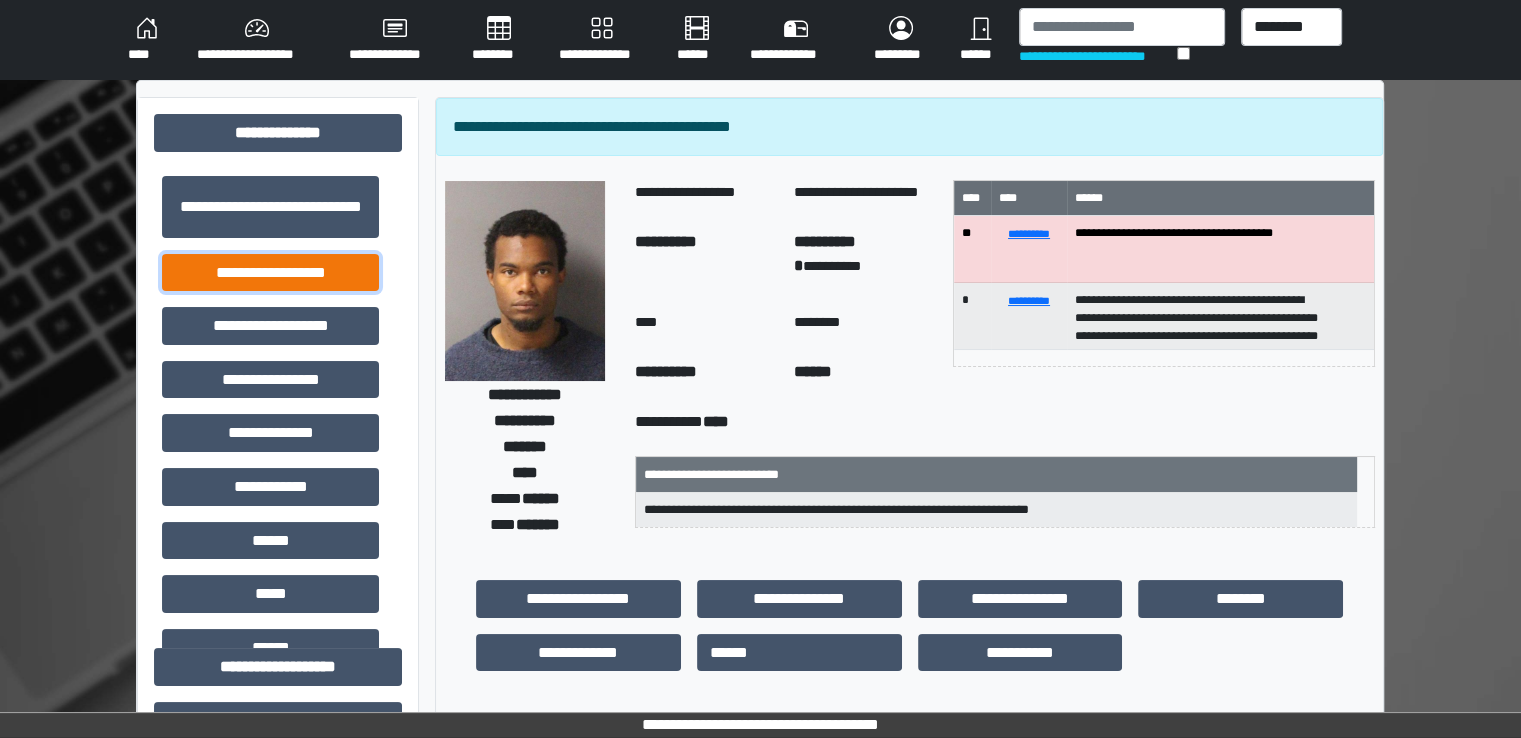 click on "**********" at bounding box center [270, 273] 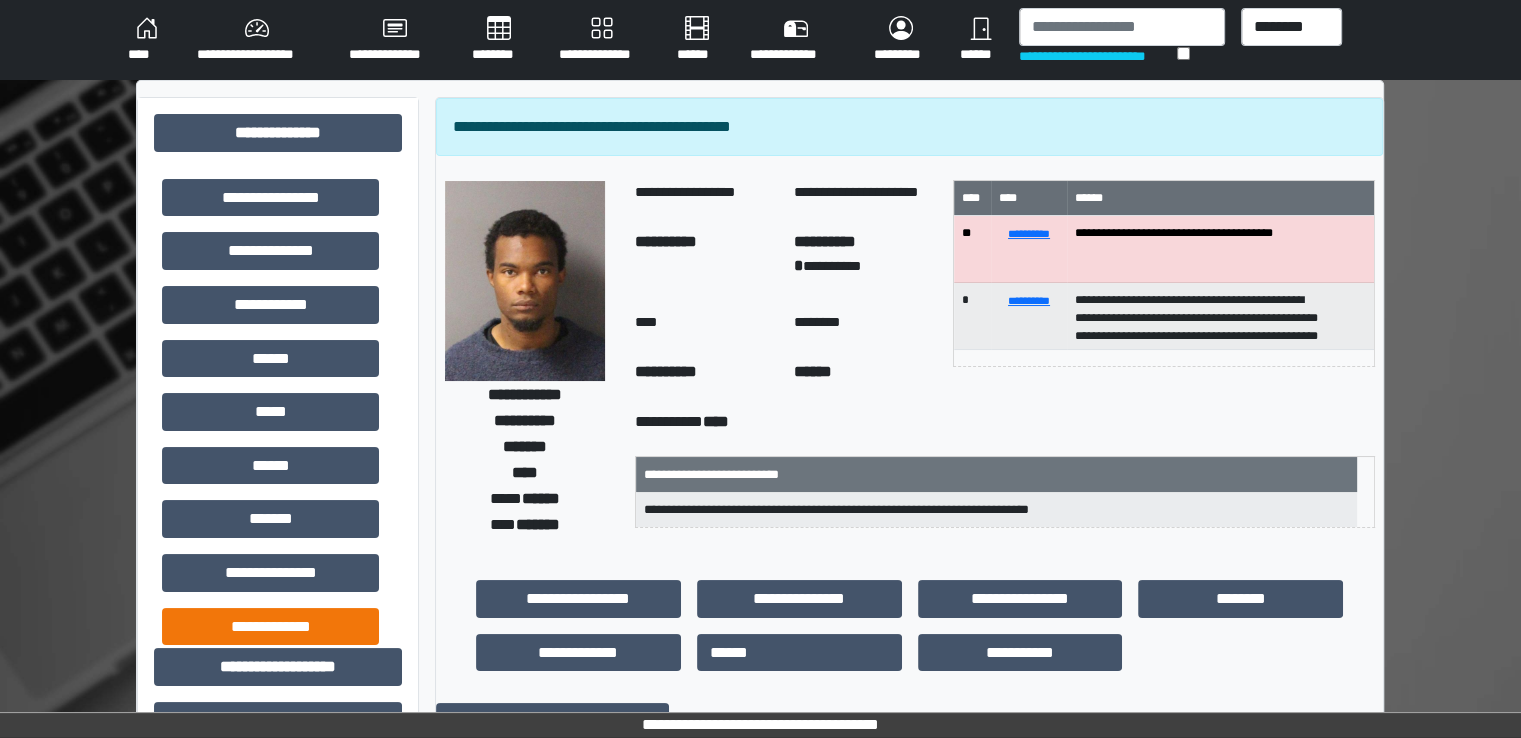 scroll, scrollTop: 180, scrollLeft: 0, axis: vertical 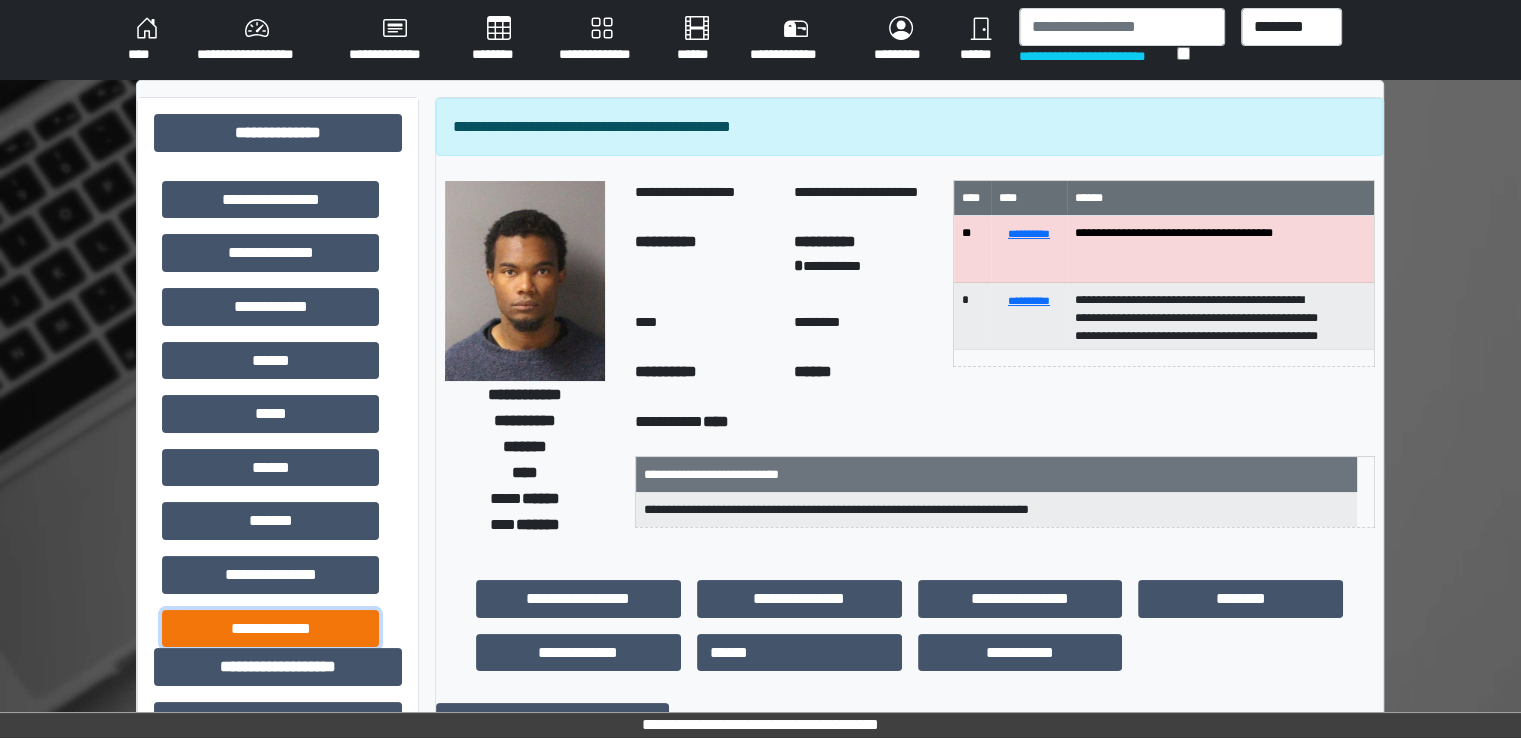 click on "**********" at bounding box center (270, 629) 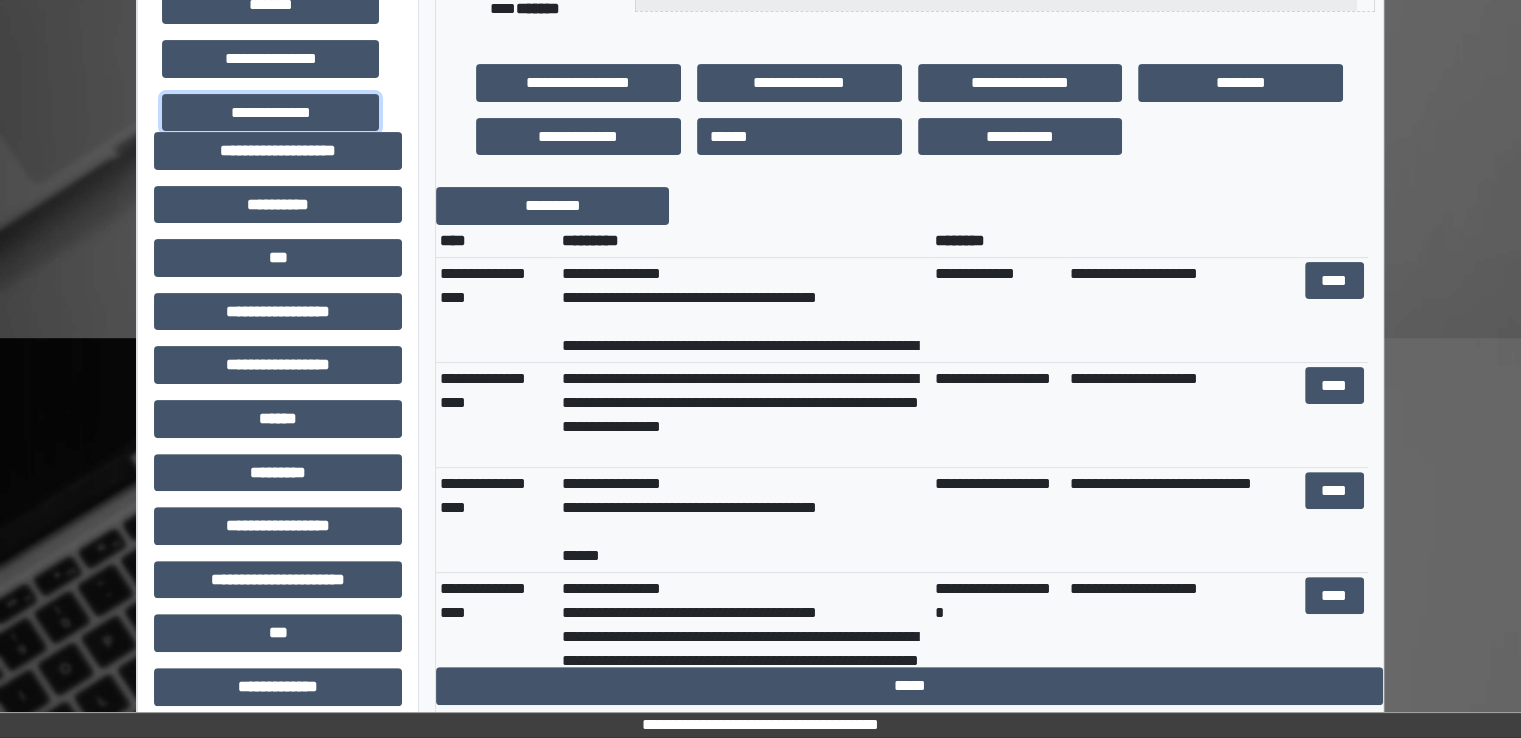 scroll, scrollTop: 518, scrollLeft: 0, axis: vertical 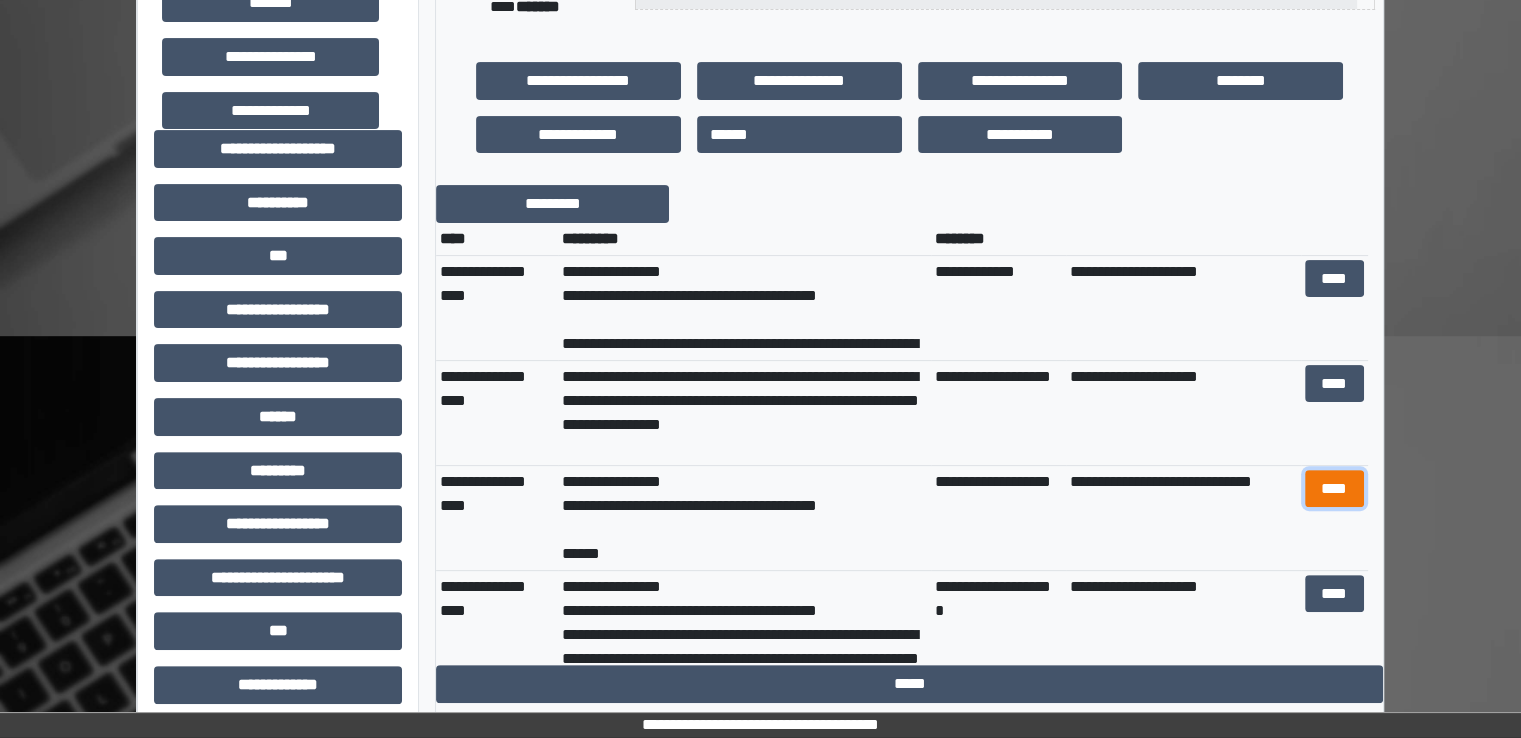 click on "****" at bounding box center (1334, 489) 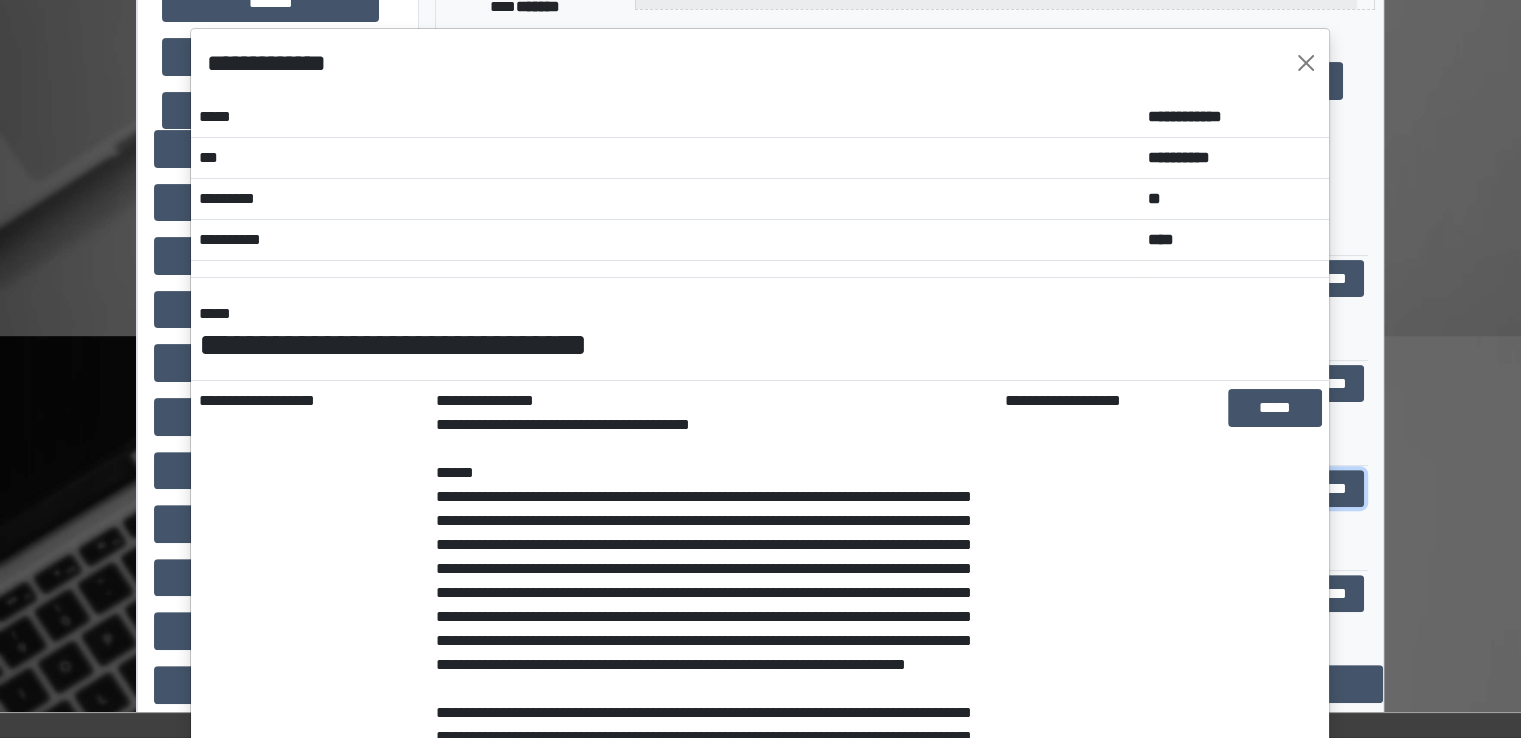 scroll, scrollTop: 0, scrollLeft: 0, axis: both 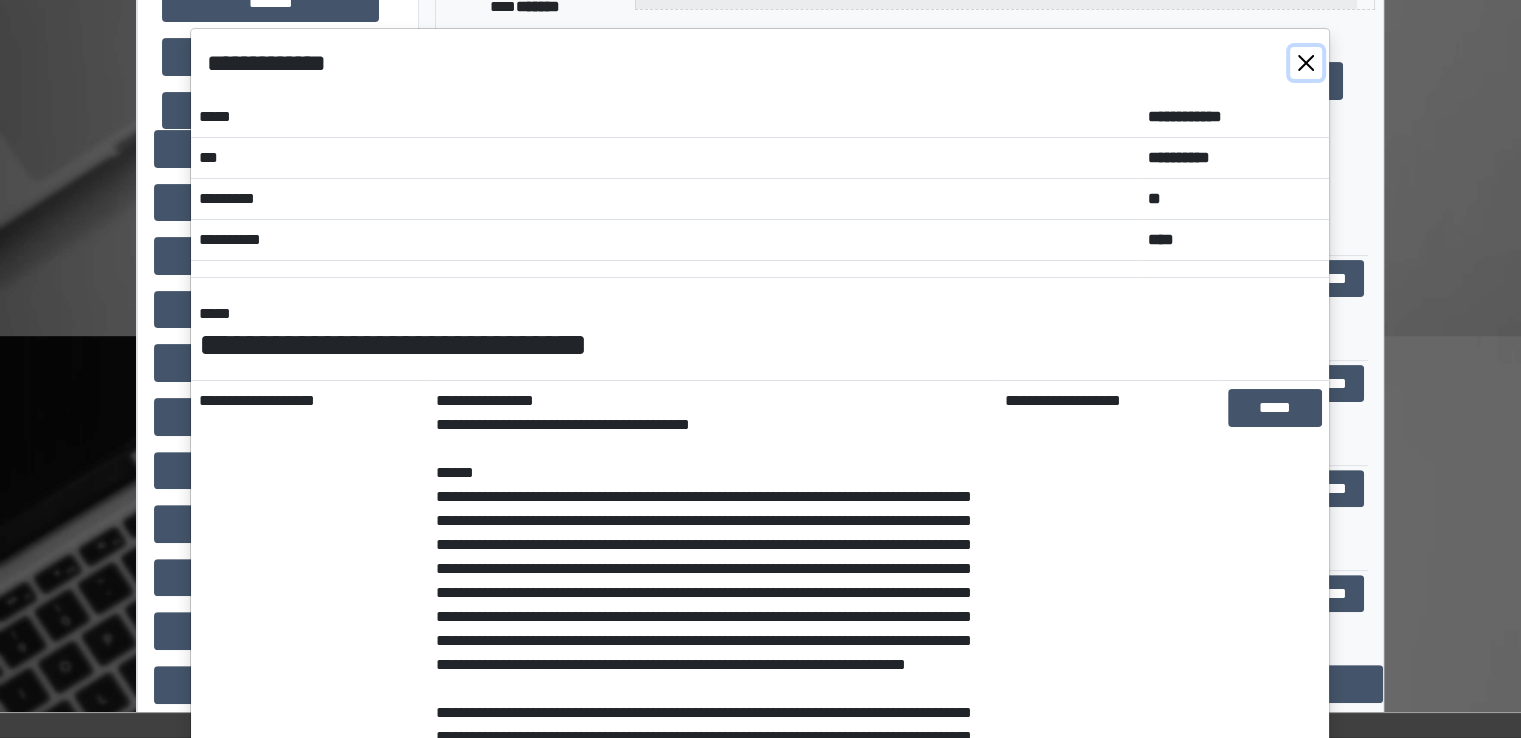 click at bounding box center [1306, 63] 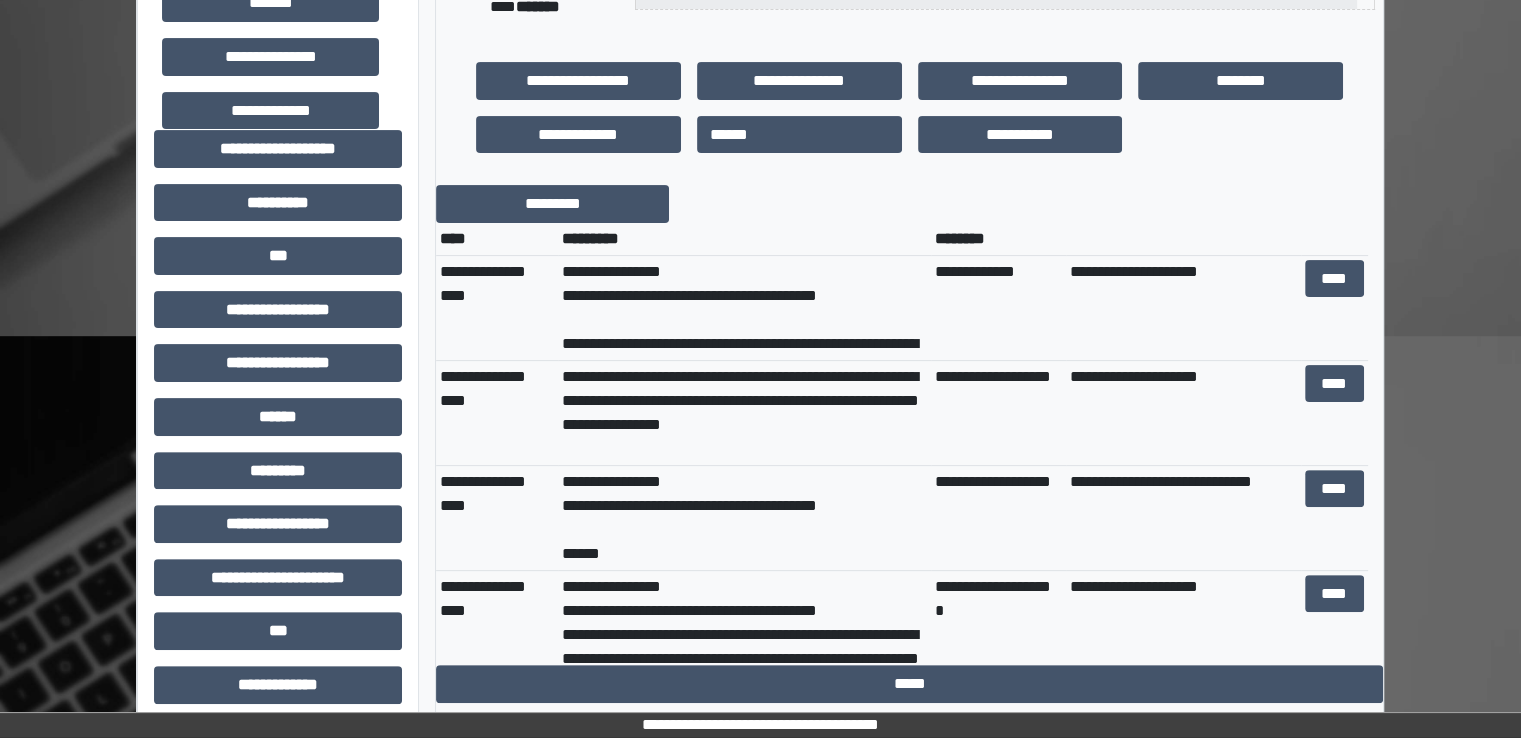 scroll, scrollTop: 0, scrollLeft: 0, axis: both 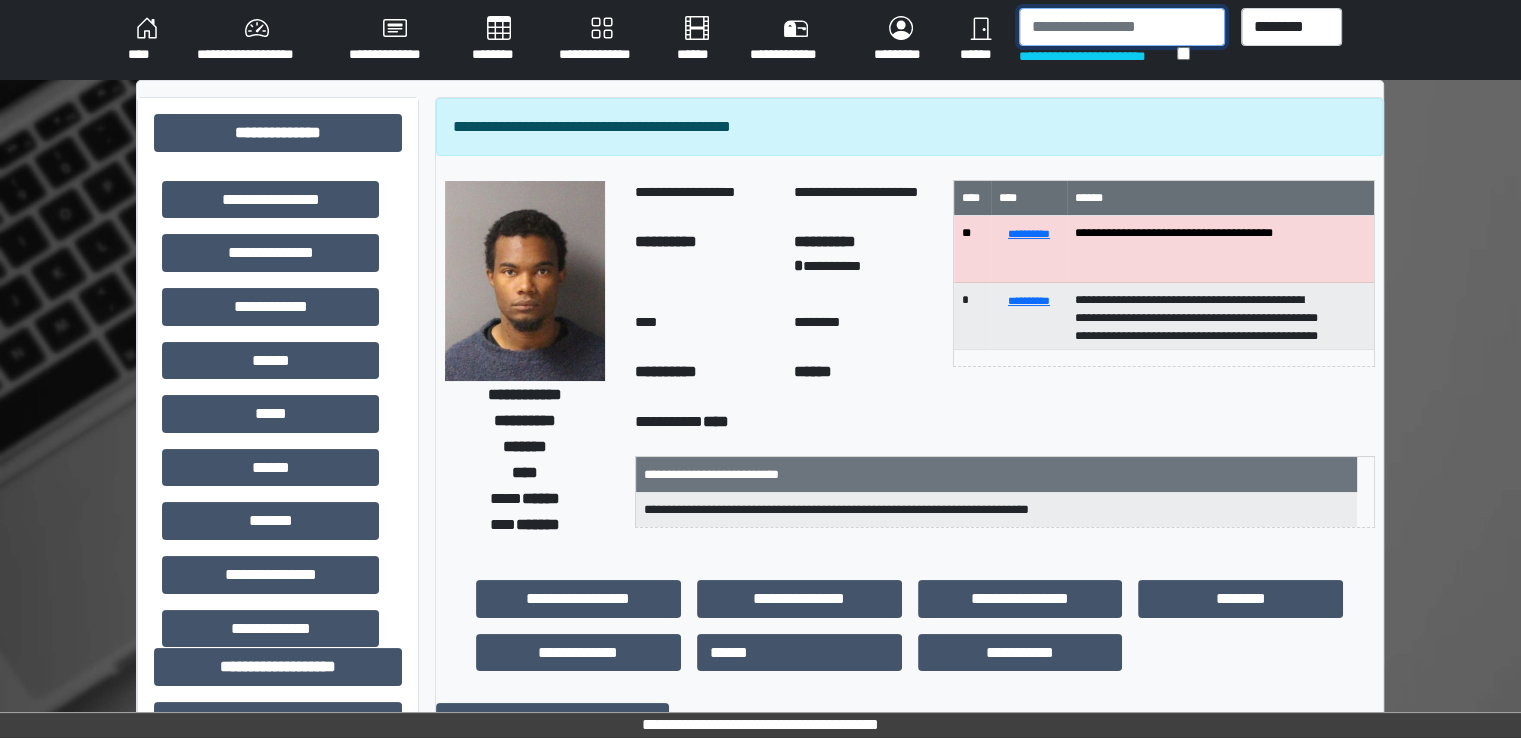 click at bounding box center (1122, 27) 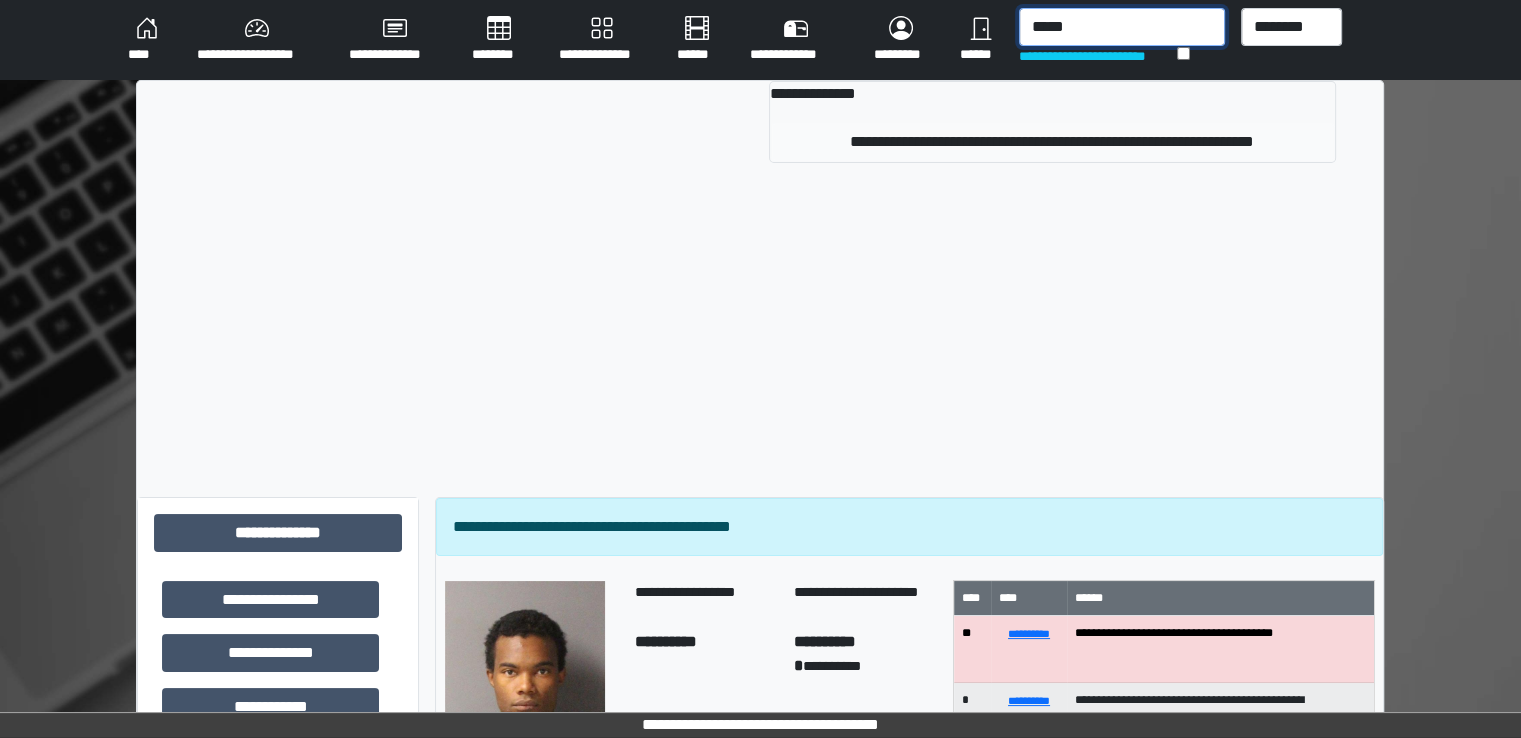 type on "*****" 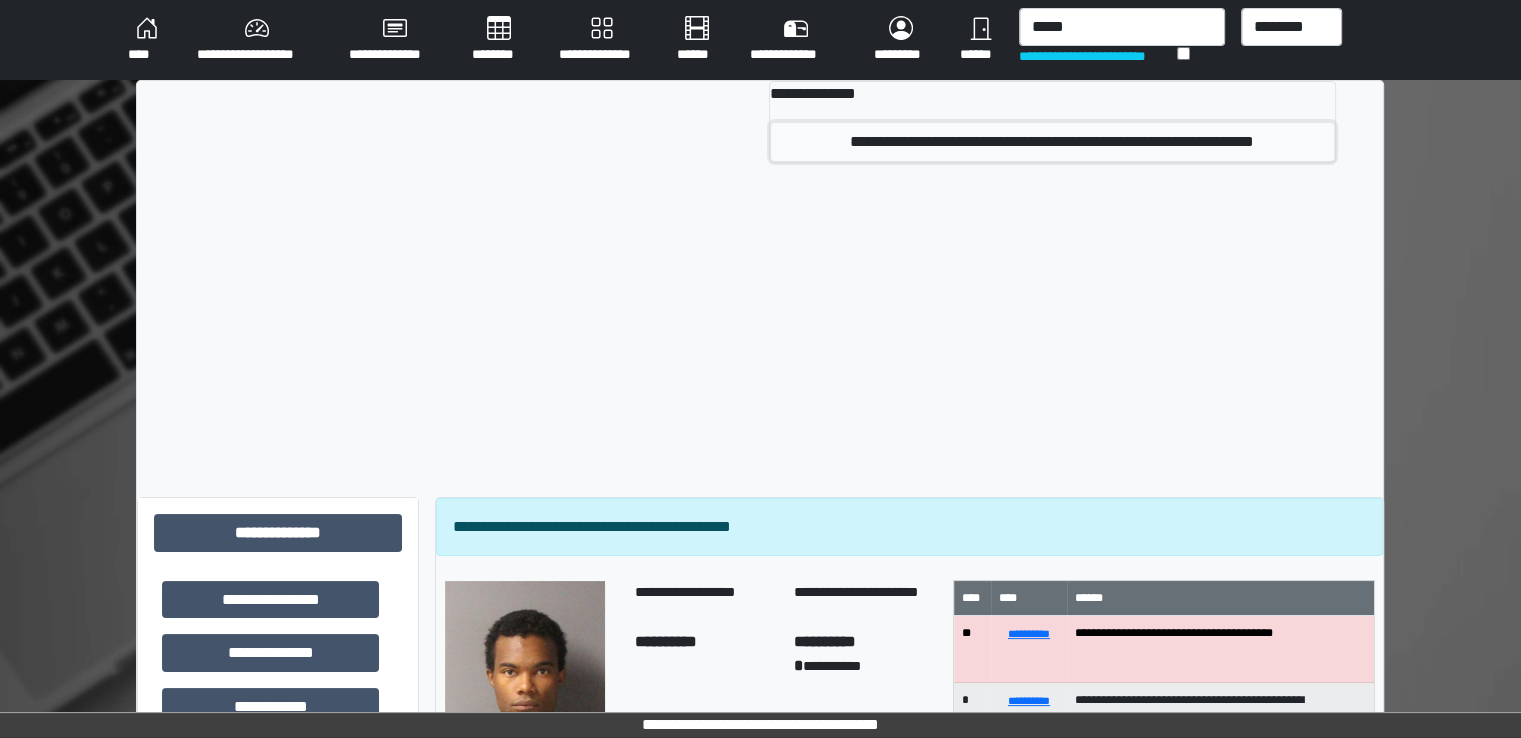 click on "**********" at bounding box center [1052, 142] 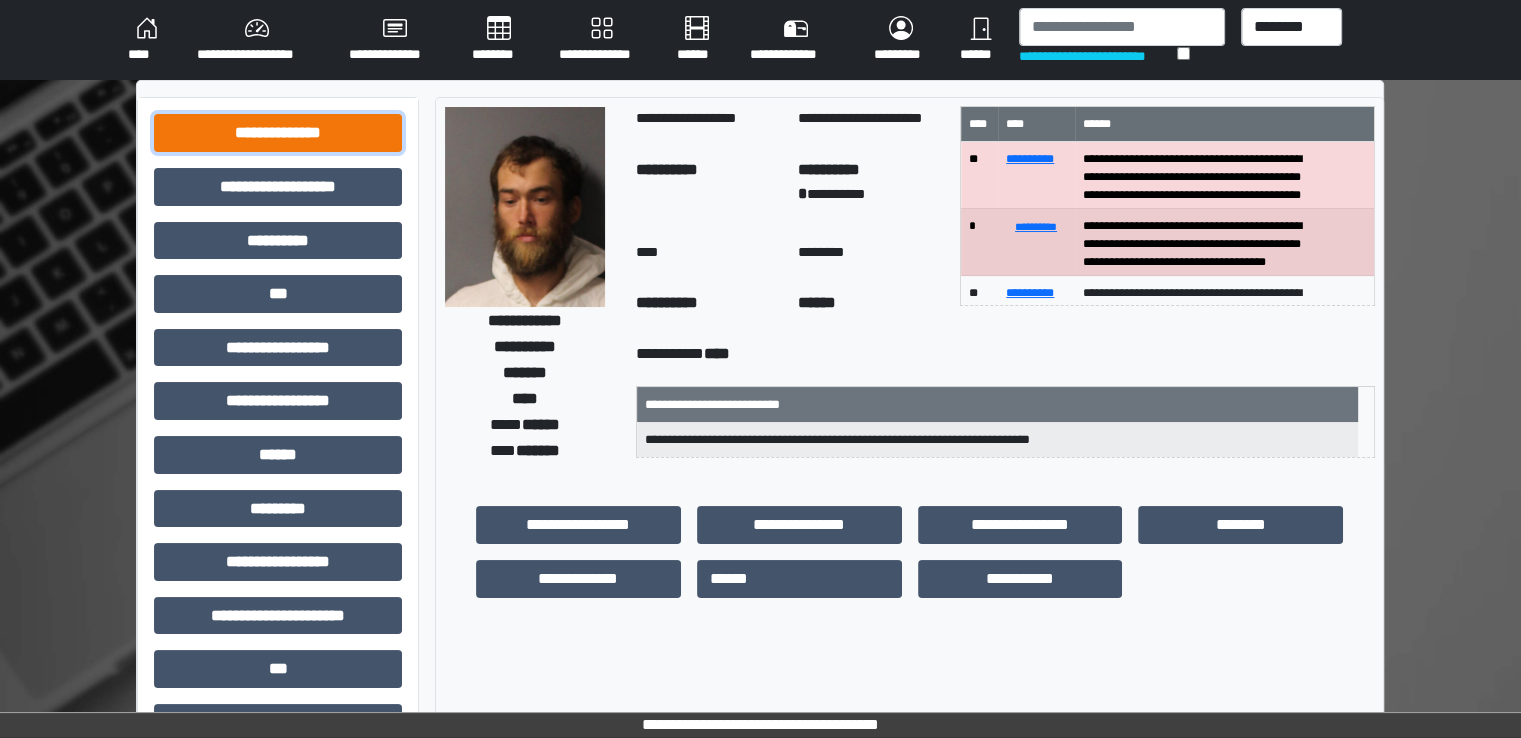 click on "**********" at bounding box center [278, 133] 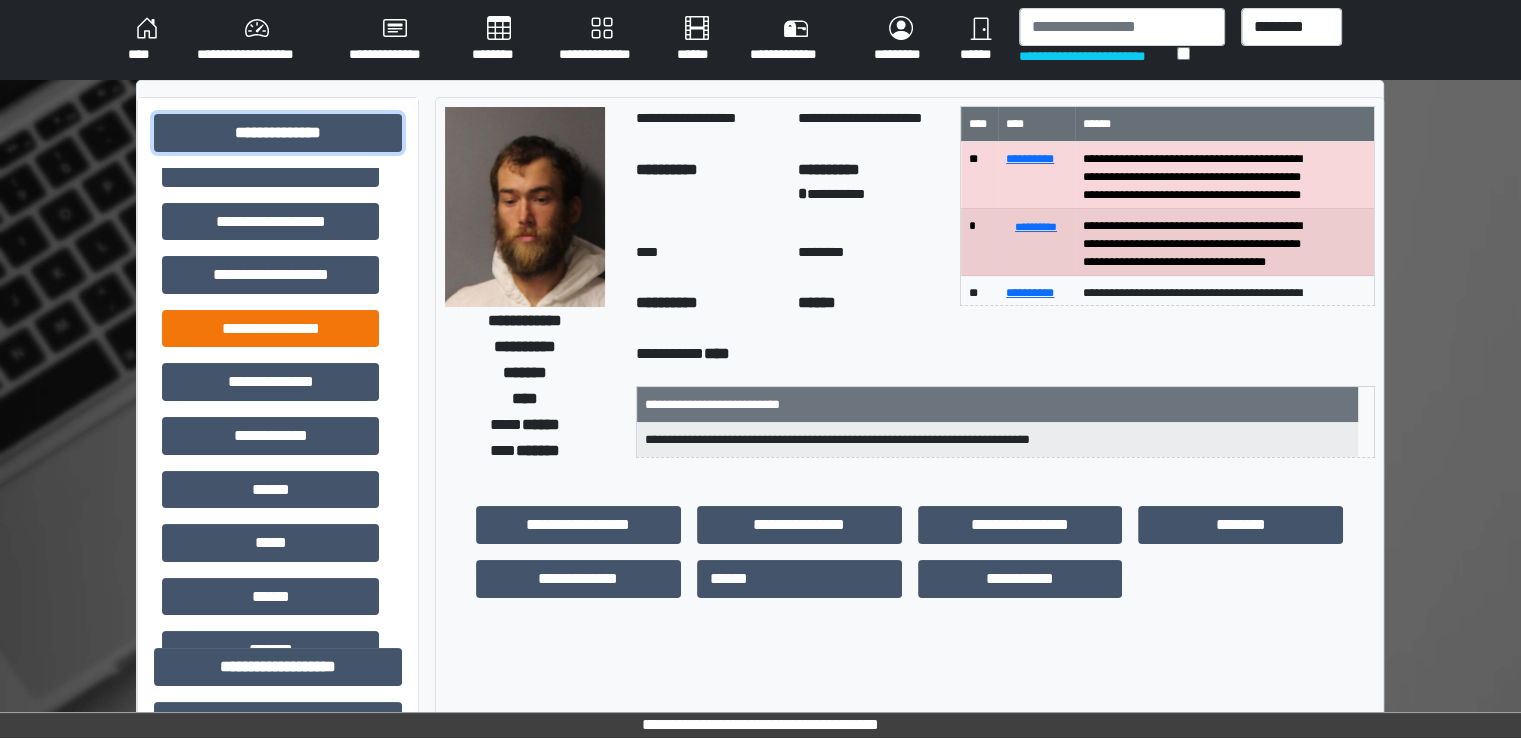 scroll, scrollTop: 0, scrollLeft: 0, axis: both 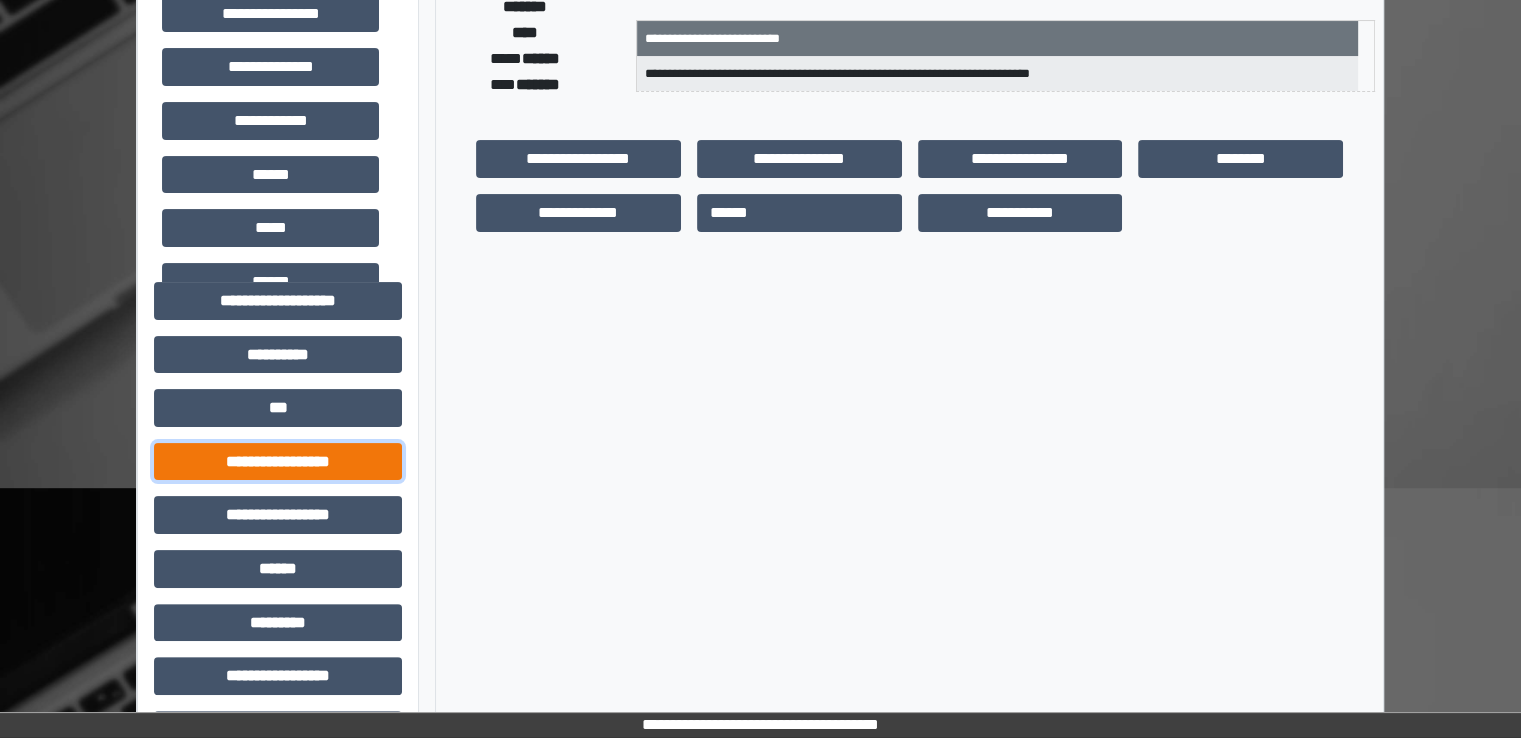 click on "**********" at bounding box center (278, 462) 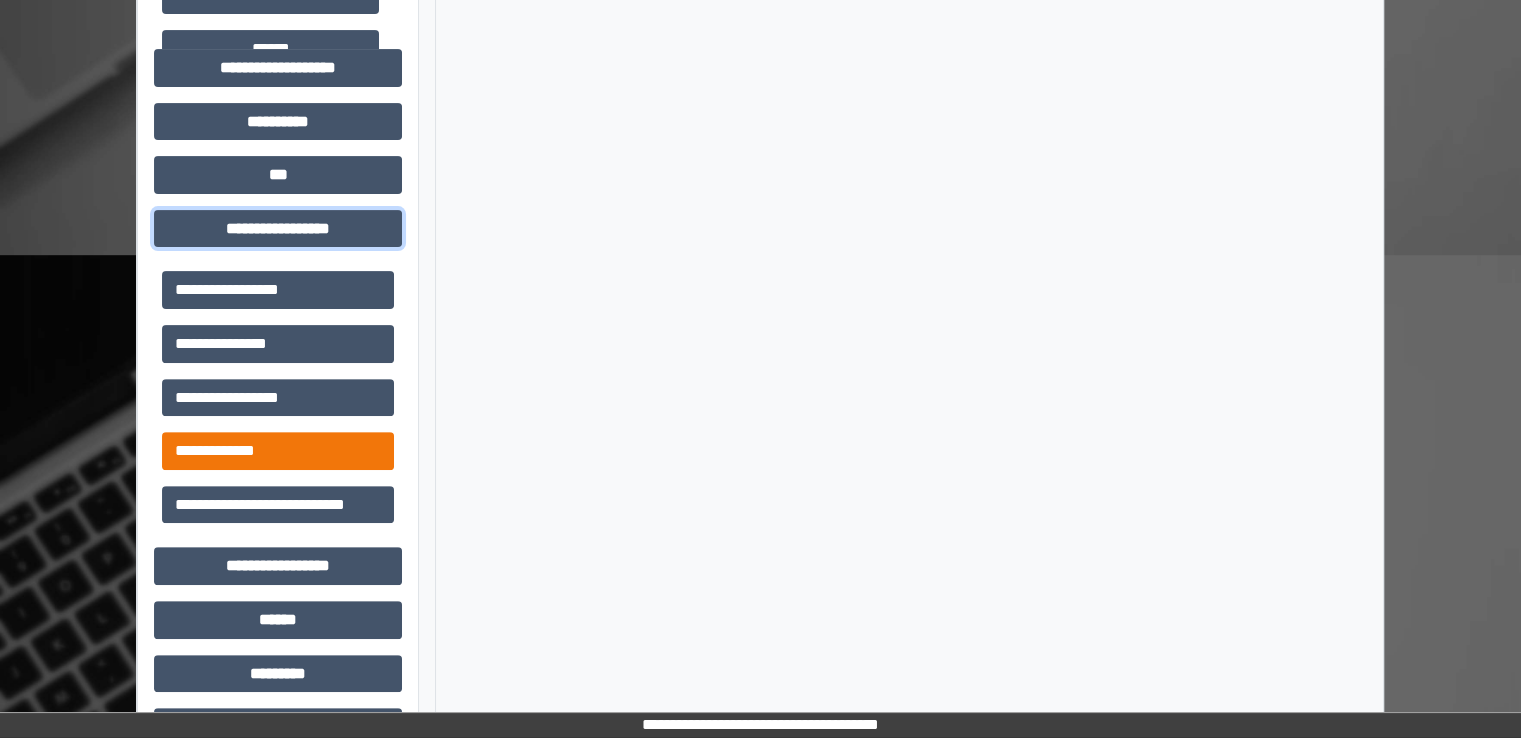scroll, scrollTop: 583, scrollLeft: 0, axis: vertical 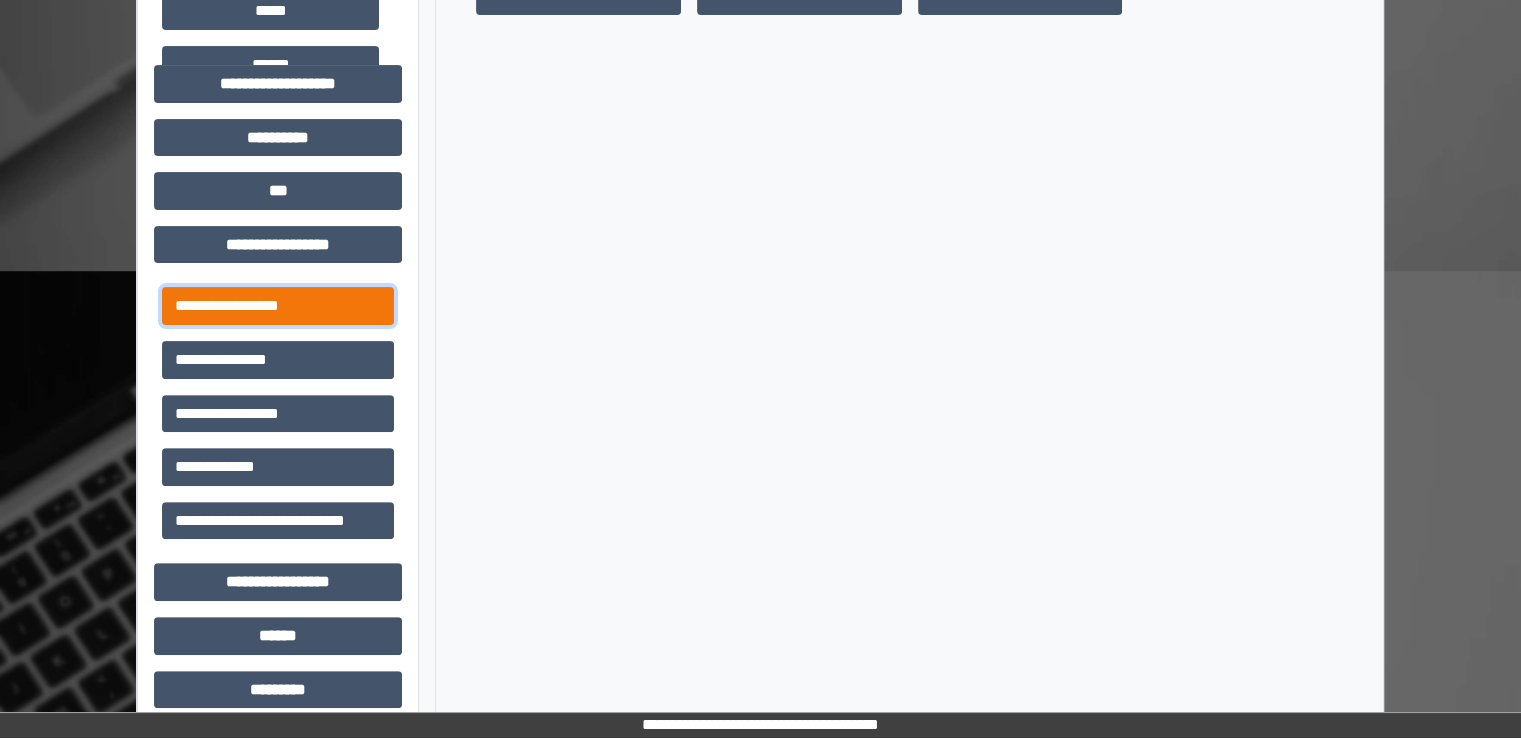 click on "**********" at bounding box center [278, 306] 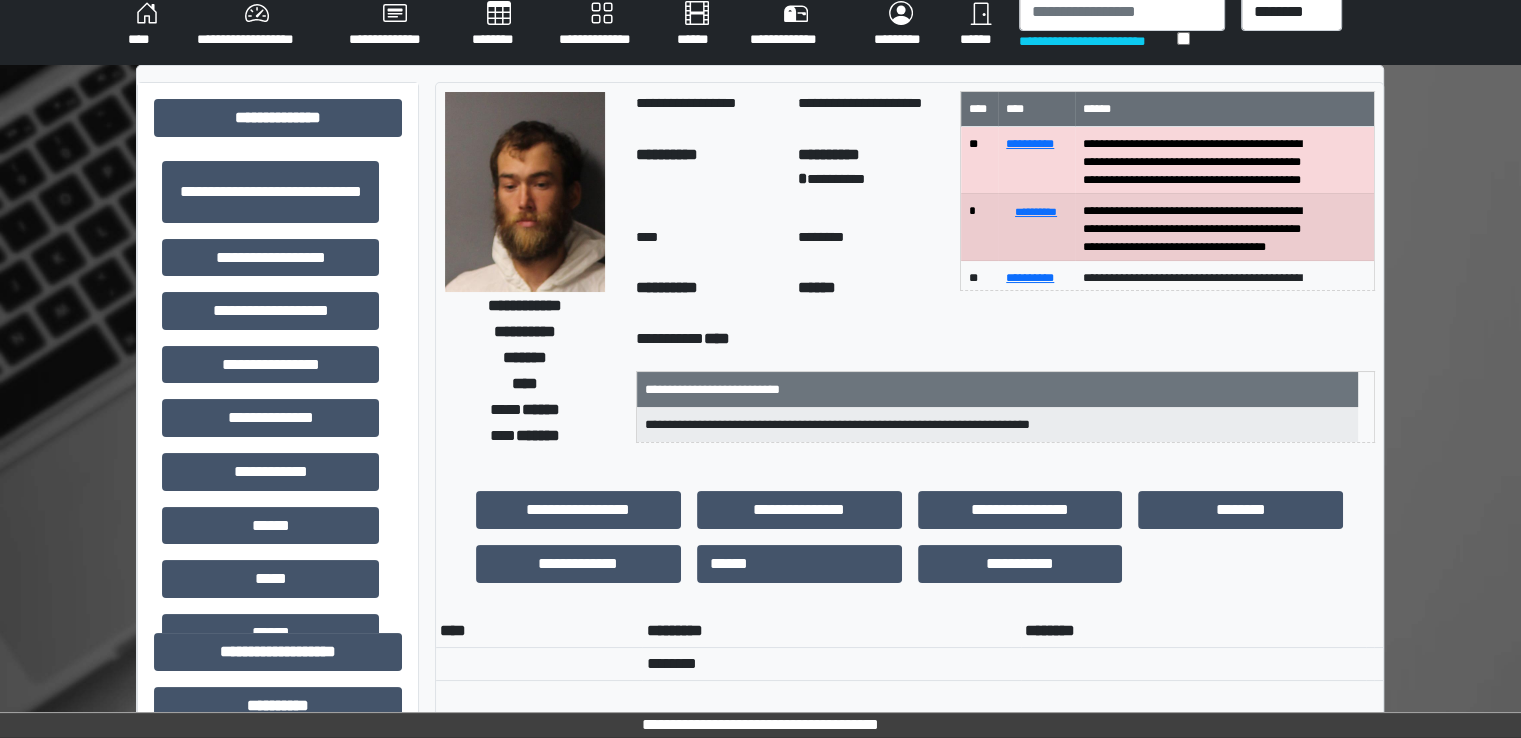 scroll, scrollTop: 14, scrollLeft: 0, axis: vertical 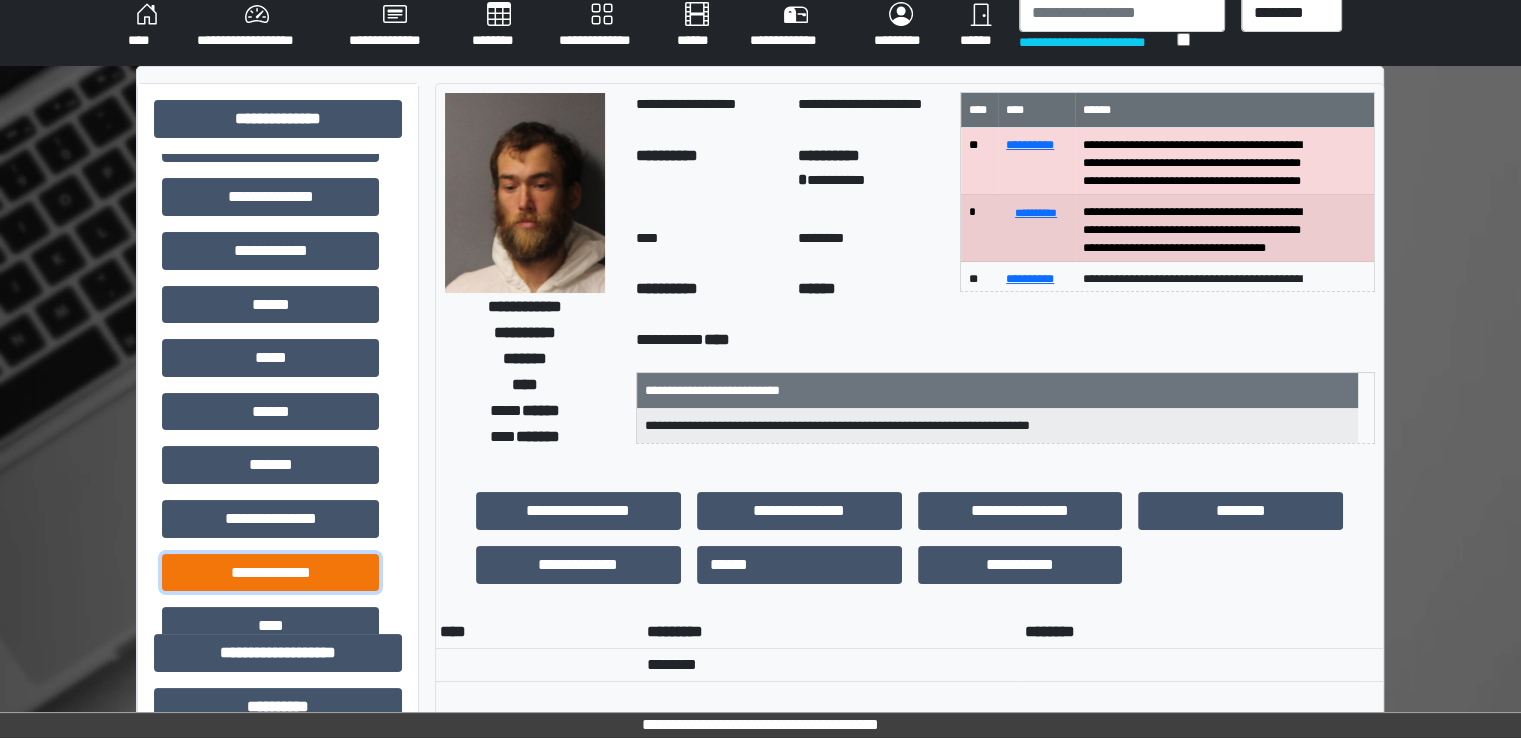 click on "**********" at bounding box center [270, 573] 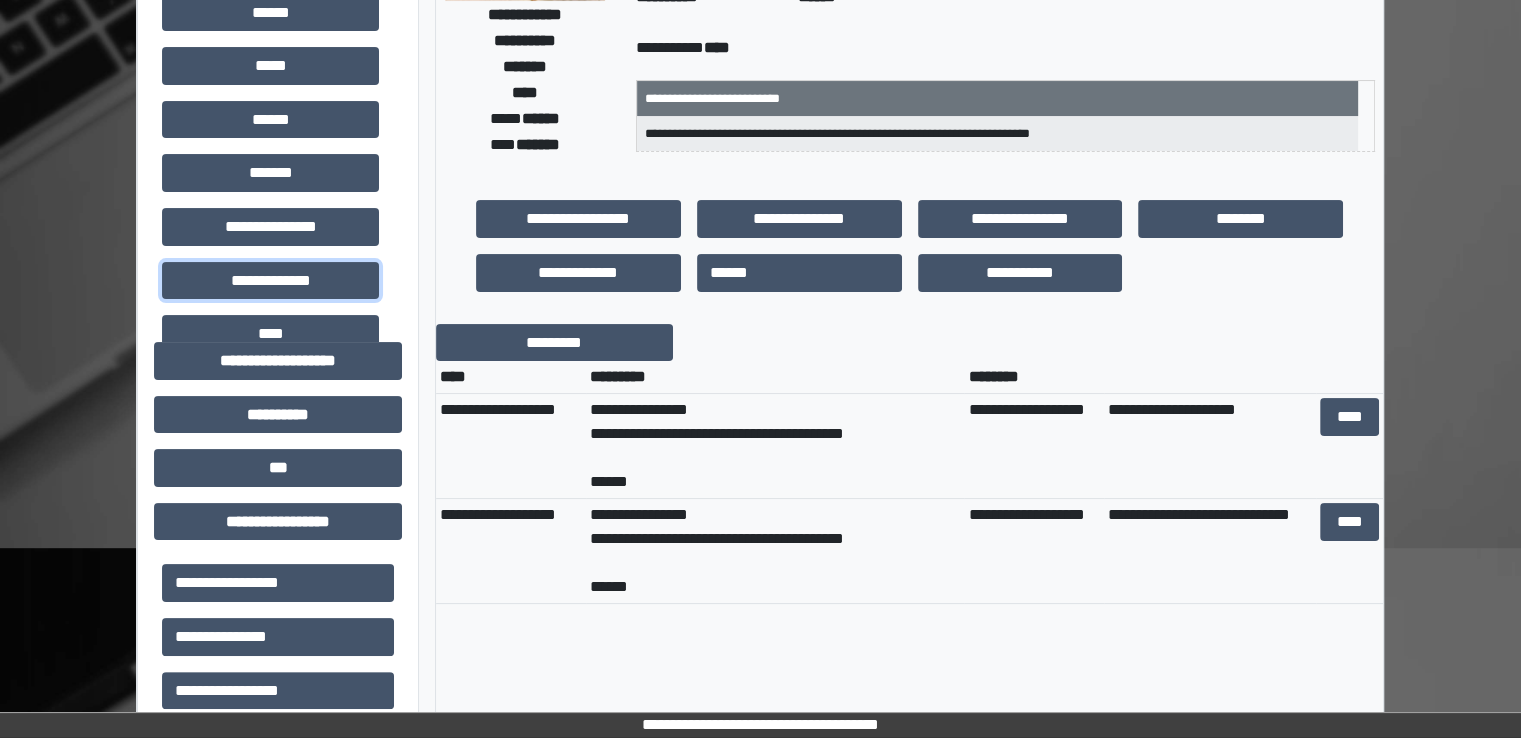 scroll, scrollTop: 308, scrollLeft: 0, axis: vertical 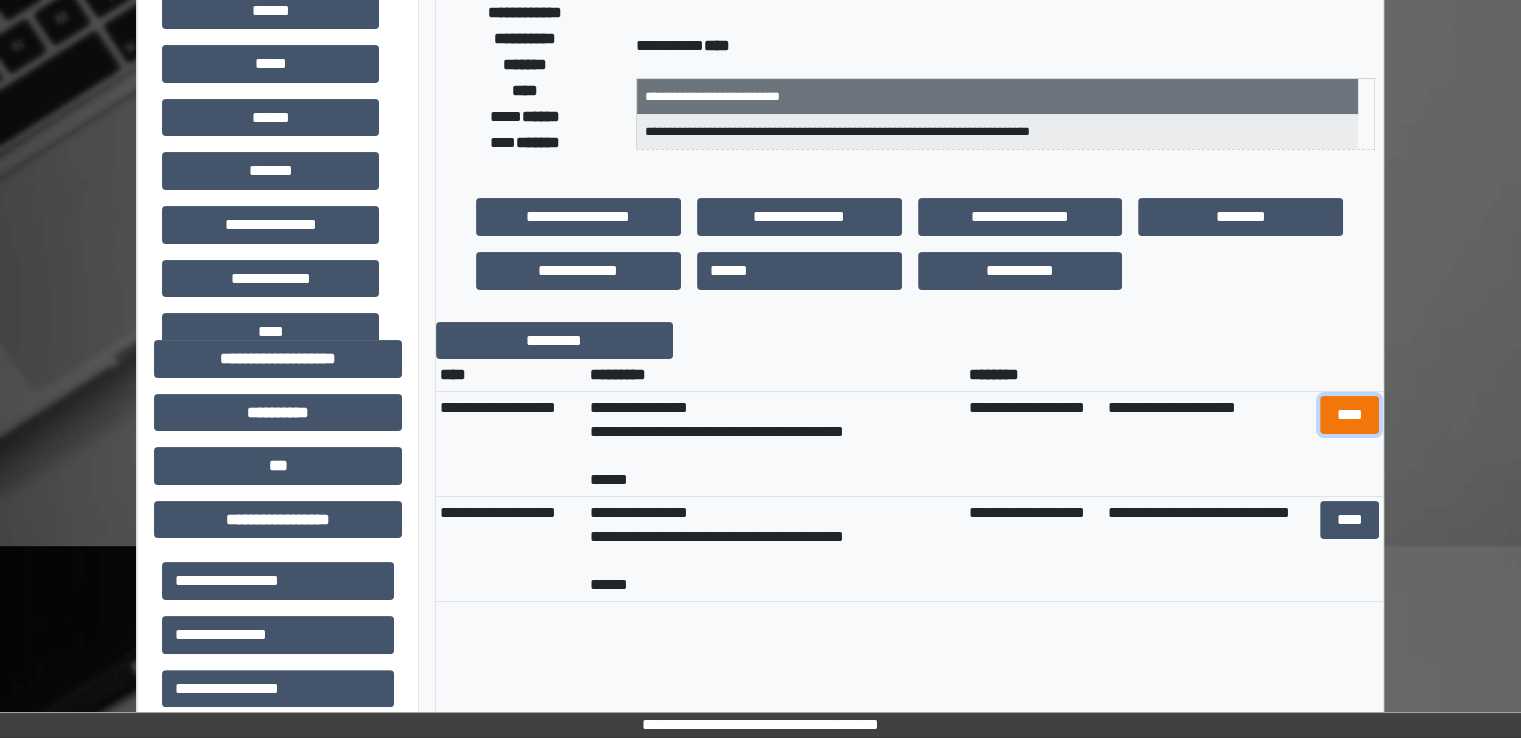 click on "****" at bounding box center [1349, 415] 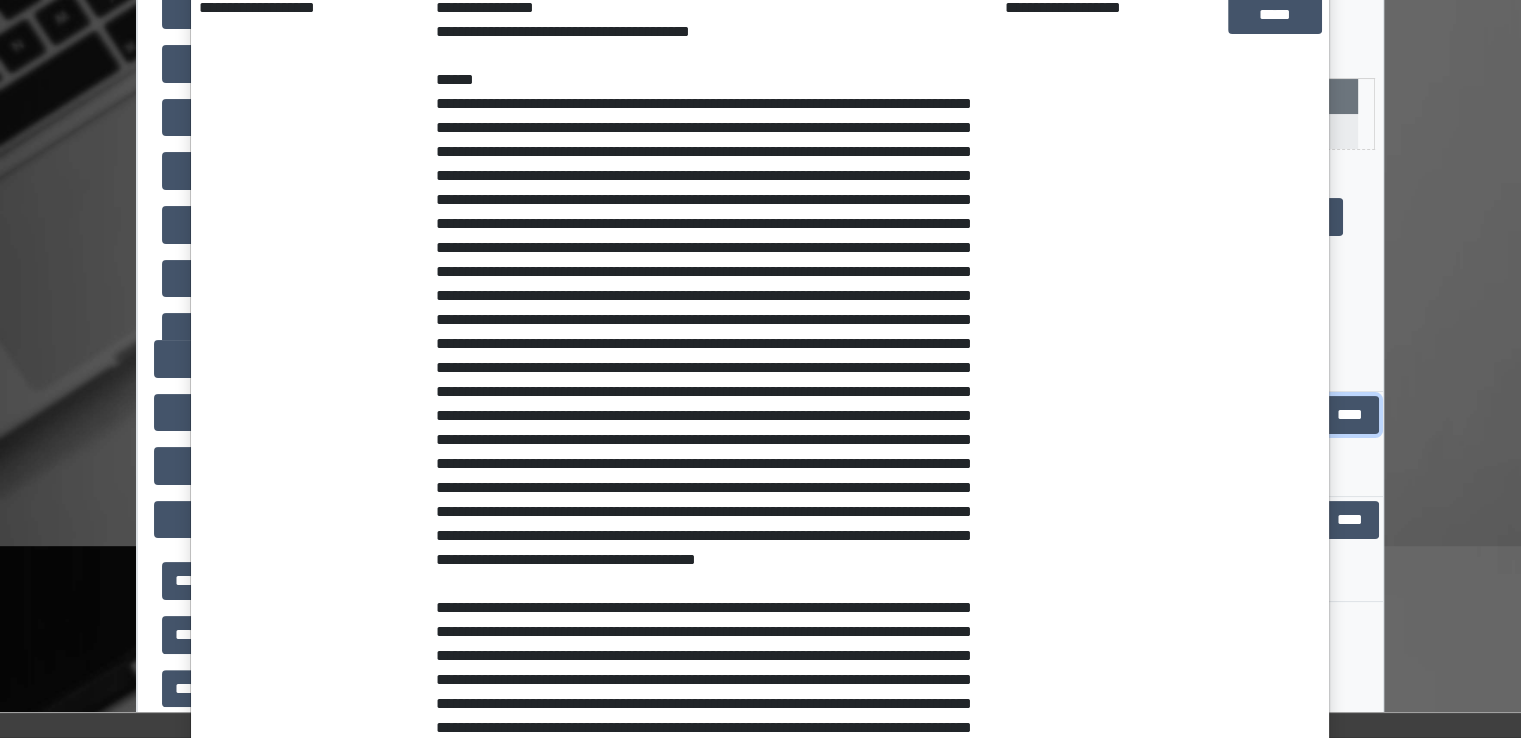 scroll, scrollTop: 395, scrollLeft: 0, axis: vertical 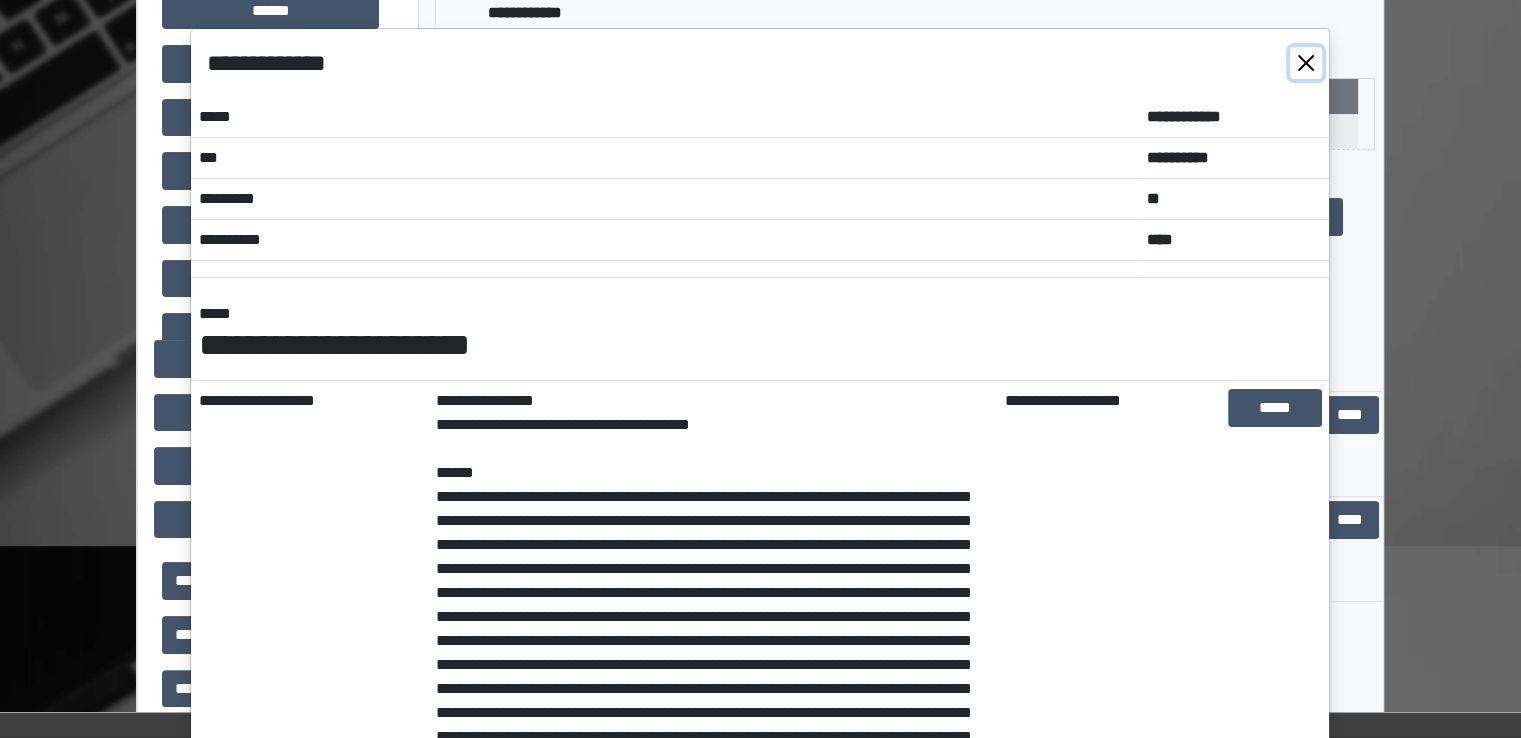 click at bounding box center (1306, 63) 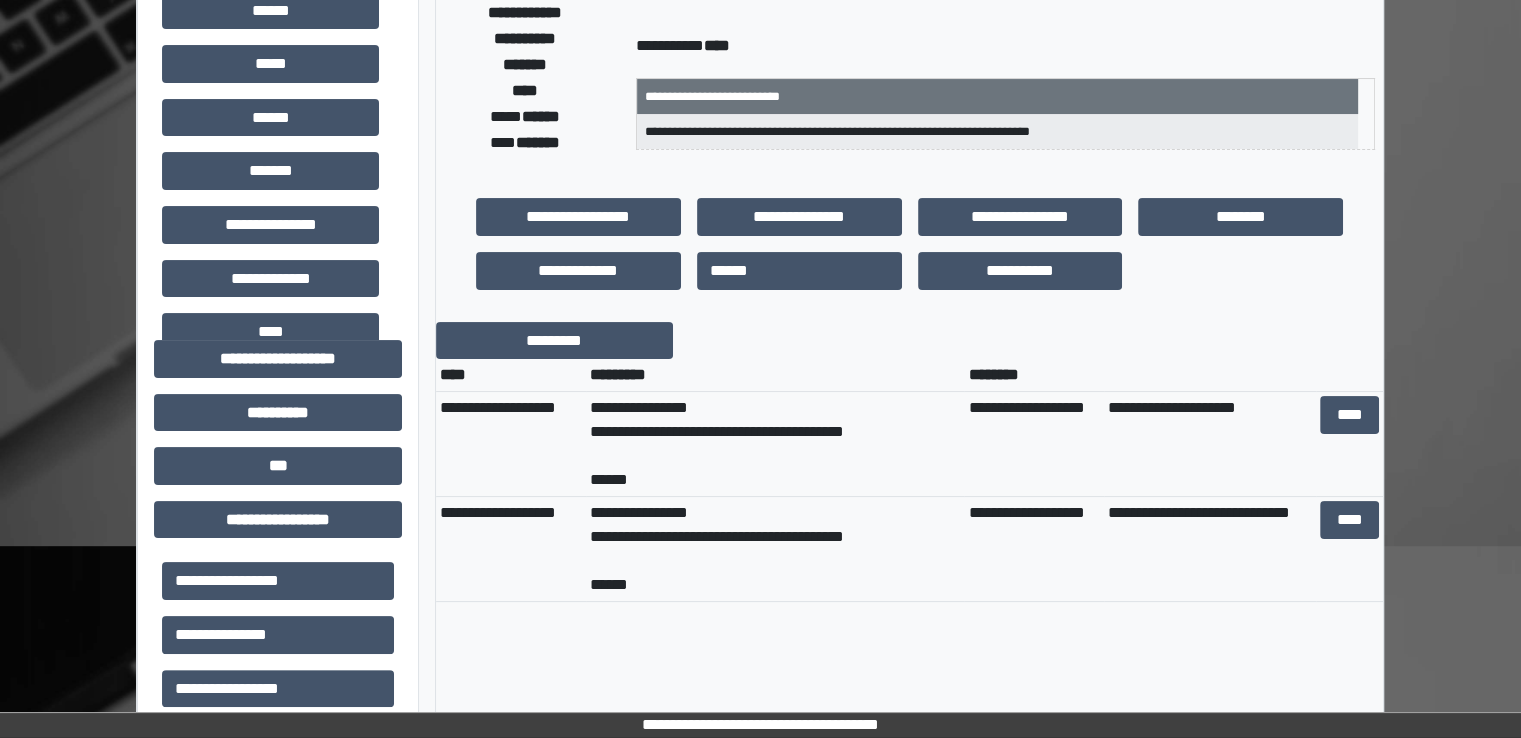 scroll, scrollTop: 0, scrollLeft: 0, axis: both 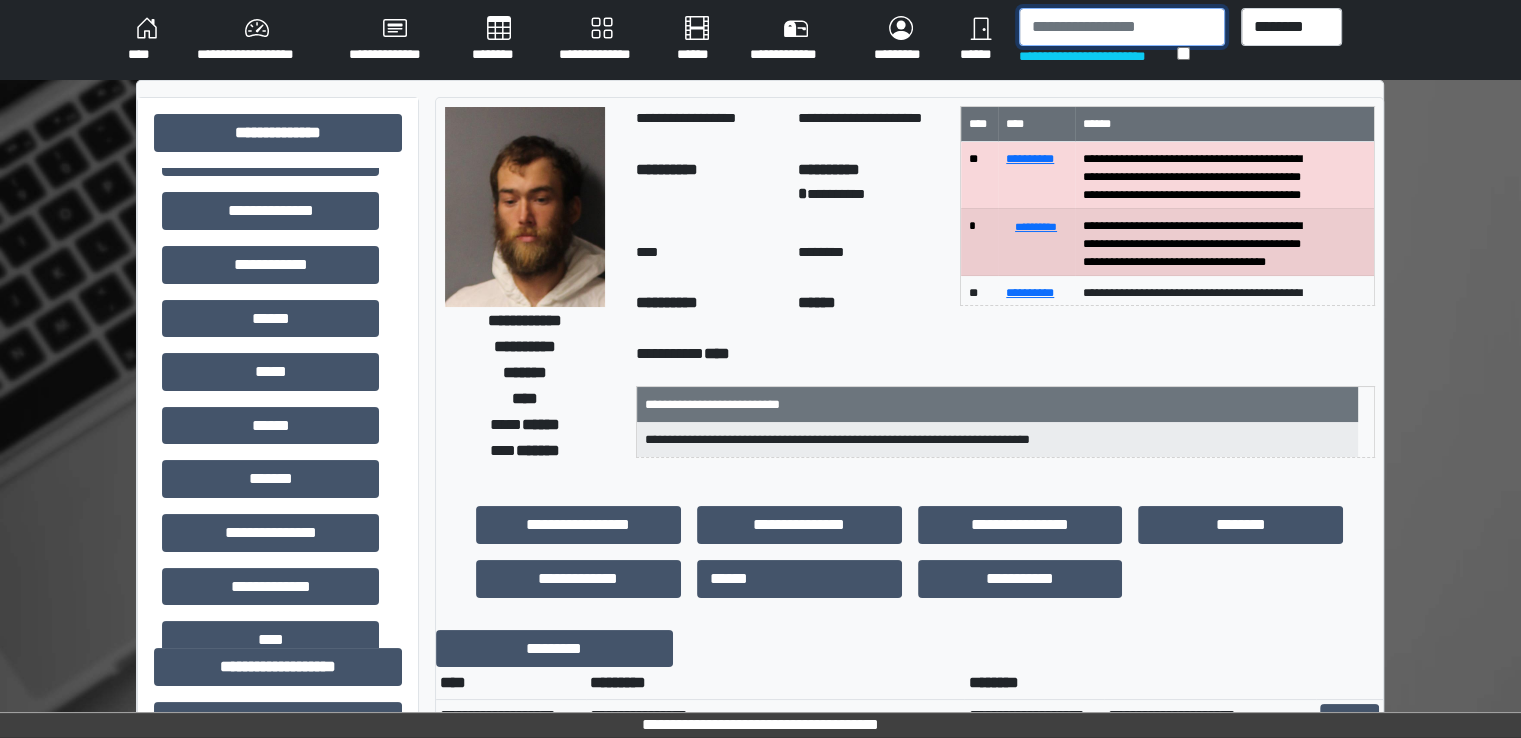 click at bounding box center [1122, 27] 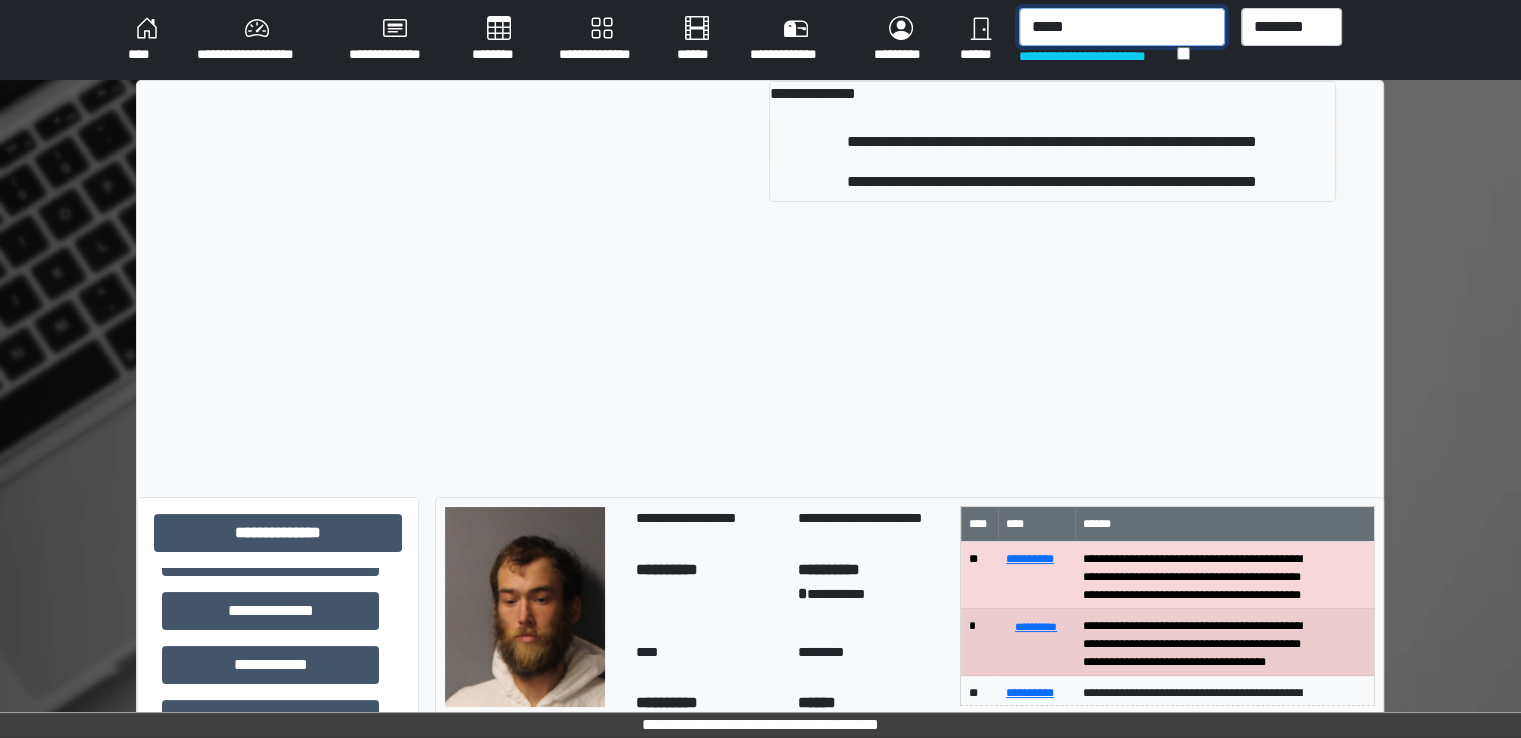 type on "*****" 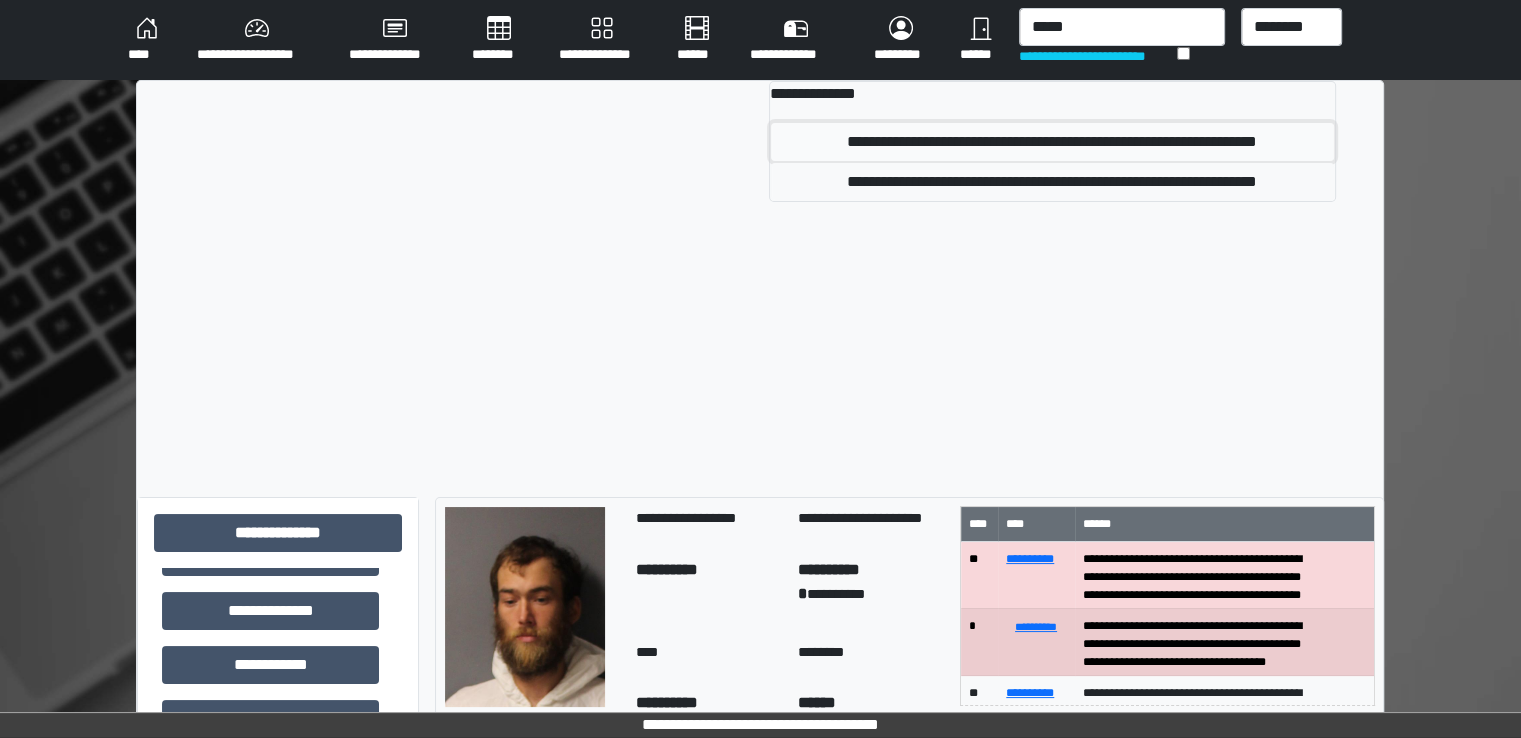 click on "**********" at bounding box center (1052, 142) 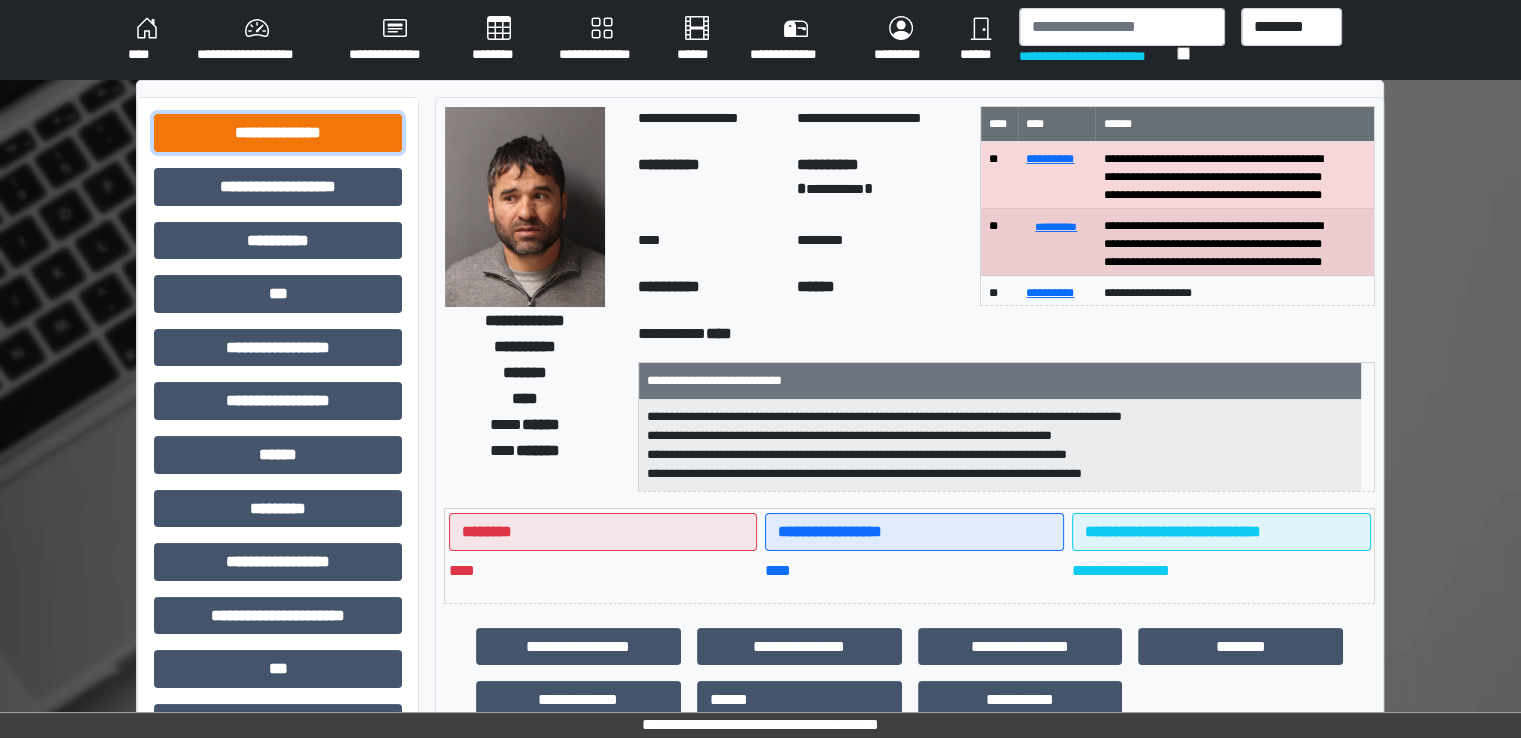 click on "**********" at bounding box center (278, 133) 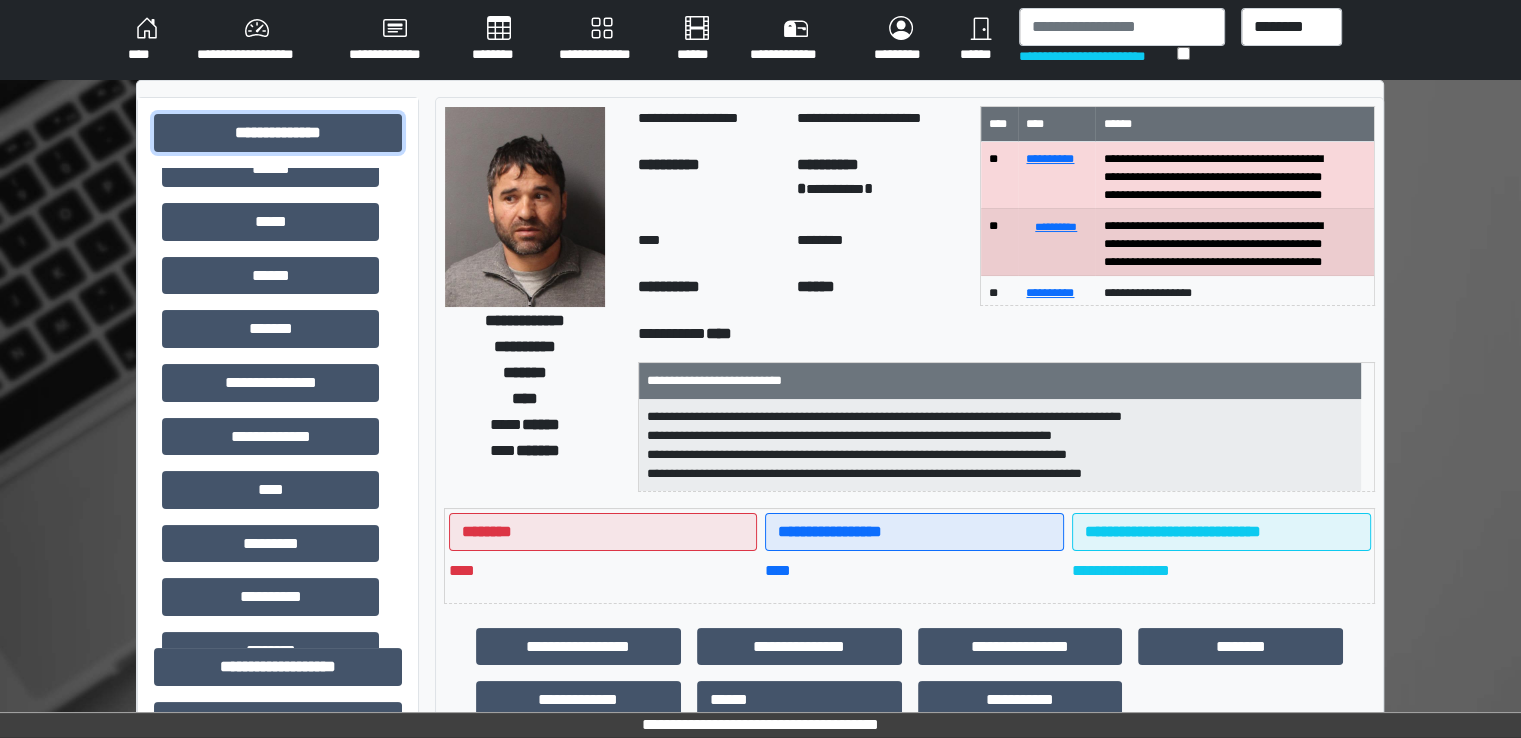 scroll, scrollTop: 372, scrollLeft: 0, axis: vertical 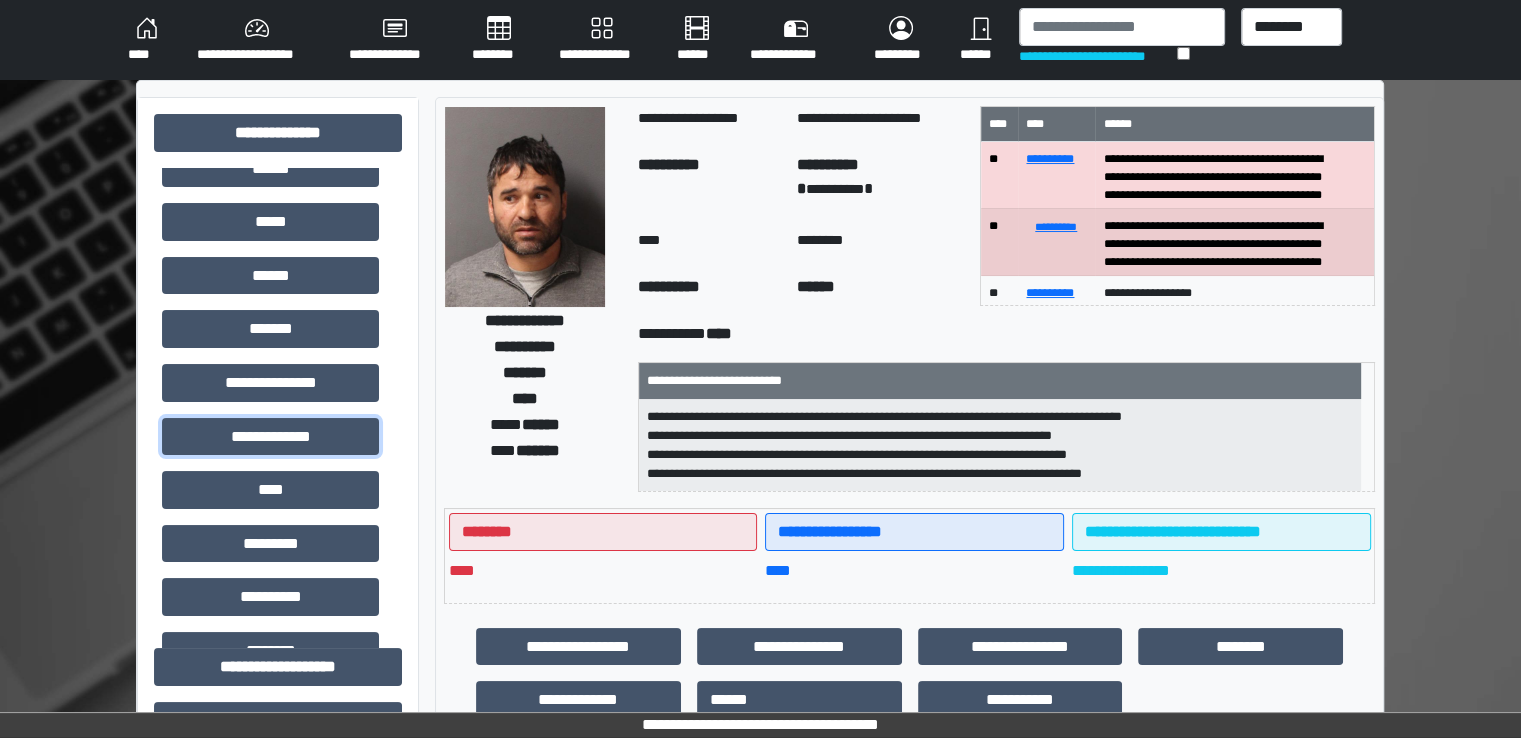 click on "**********" at bounding box center (270, 437) 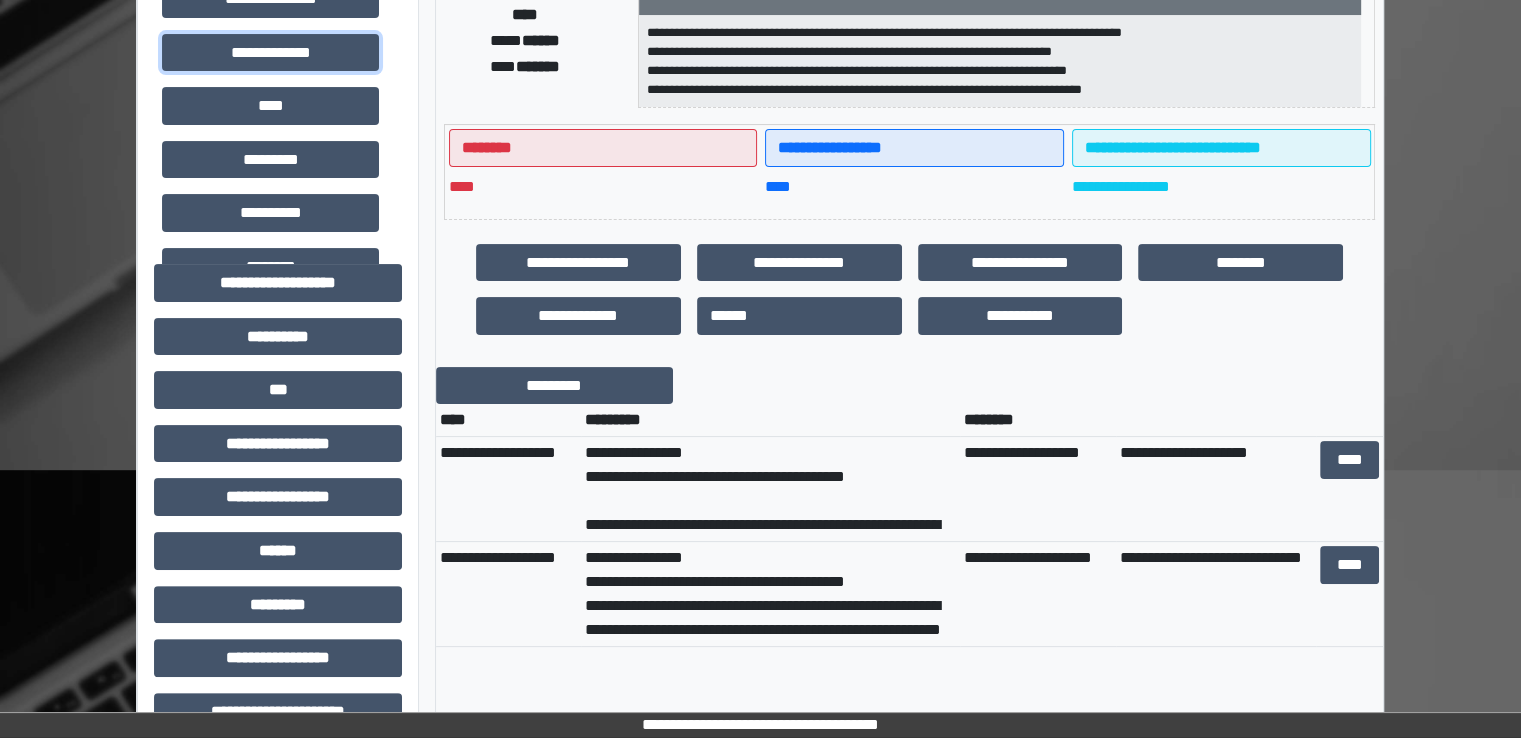 scroll, scrollTop: 416, scrollLeft: 0, axis: vertical 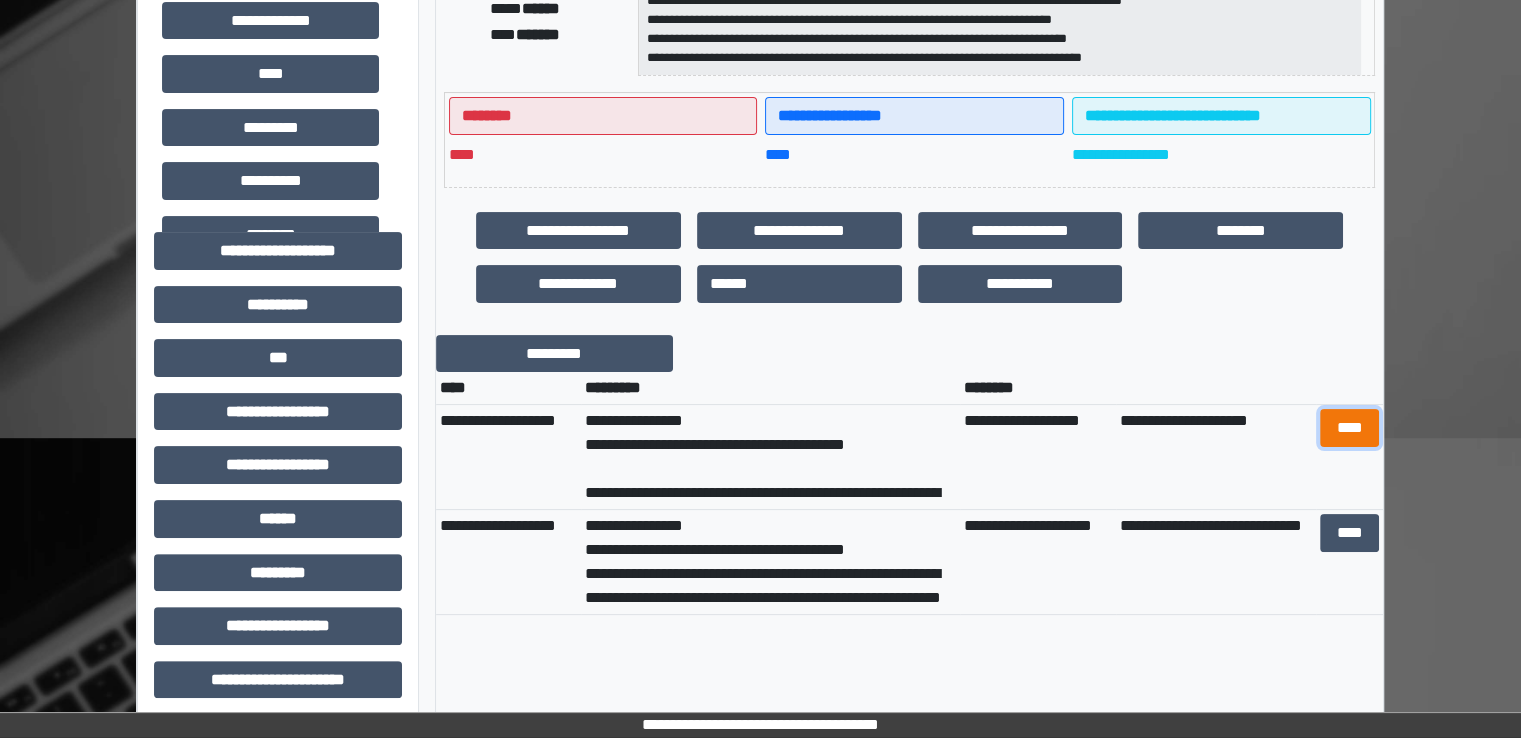 click on "****" at bounding box center (1349, 428) 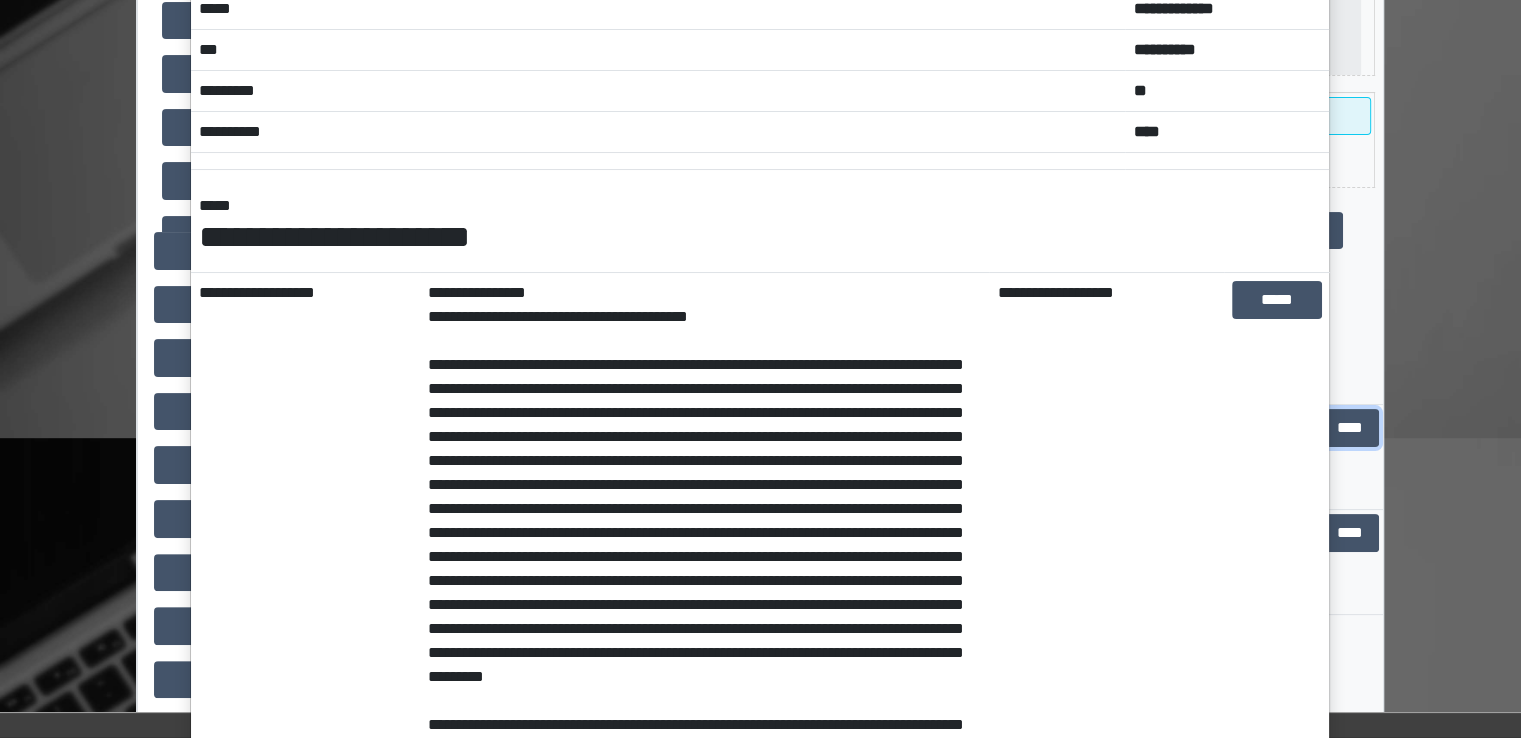 scroll, scrollTop: 0, scrollLeft: 0, axis: both 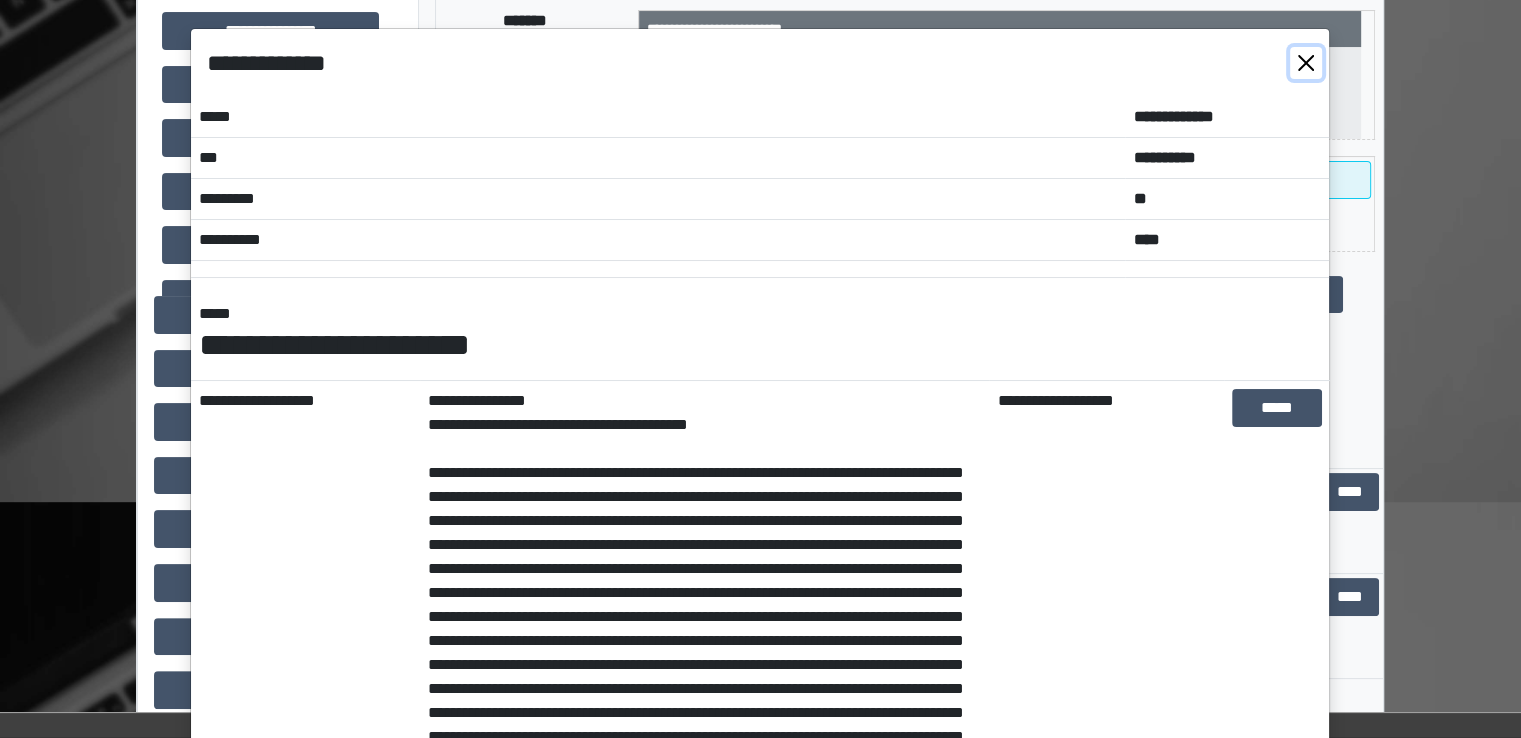 click at bounding box center (1306, 63) 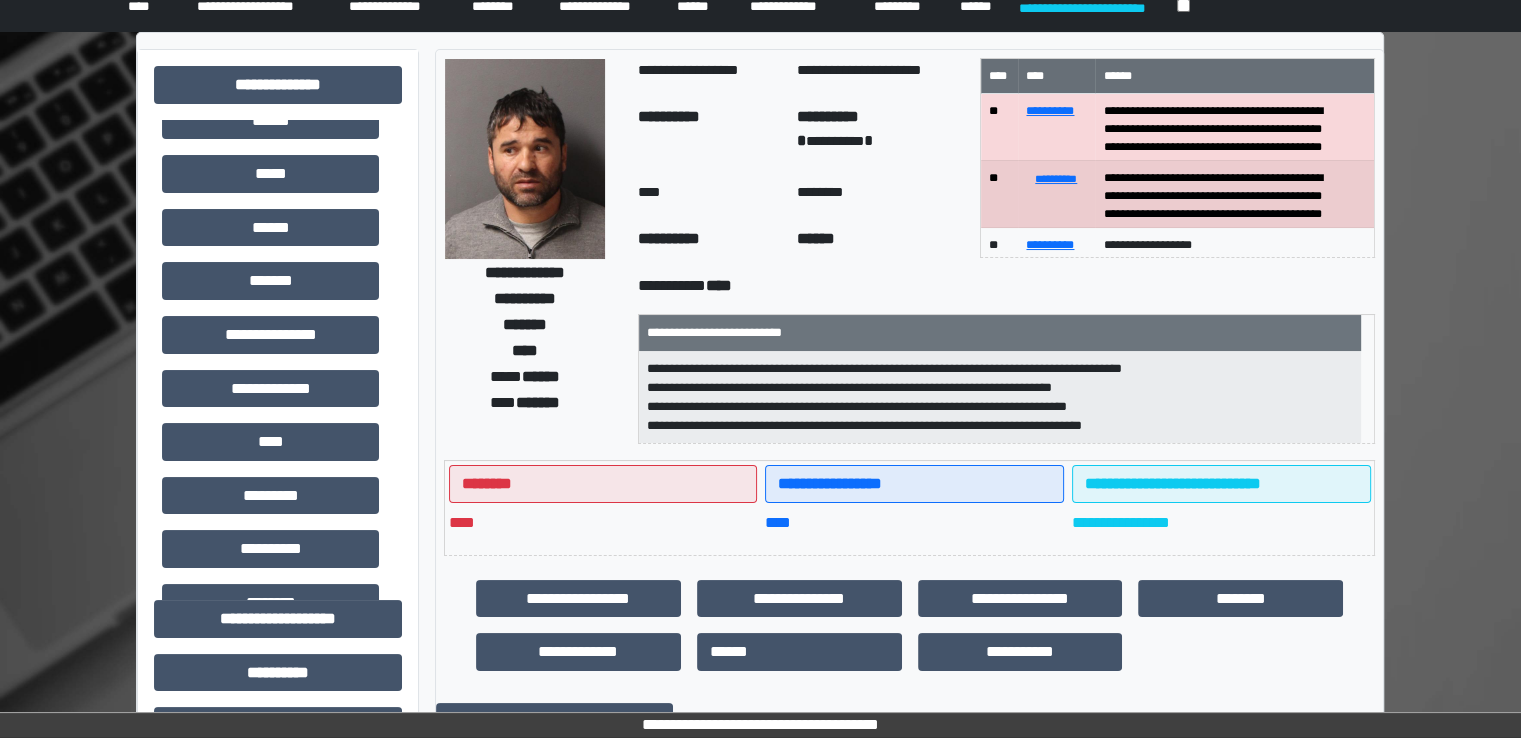 scroll, scrollTop: 0, scrollLeft: 0, axis: both 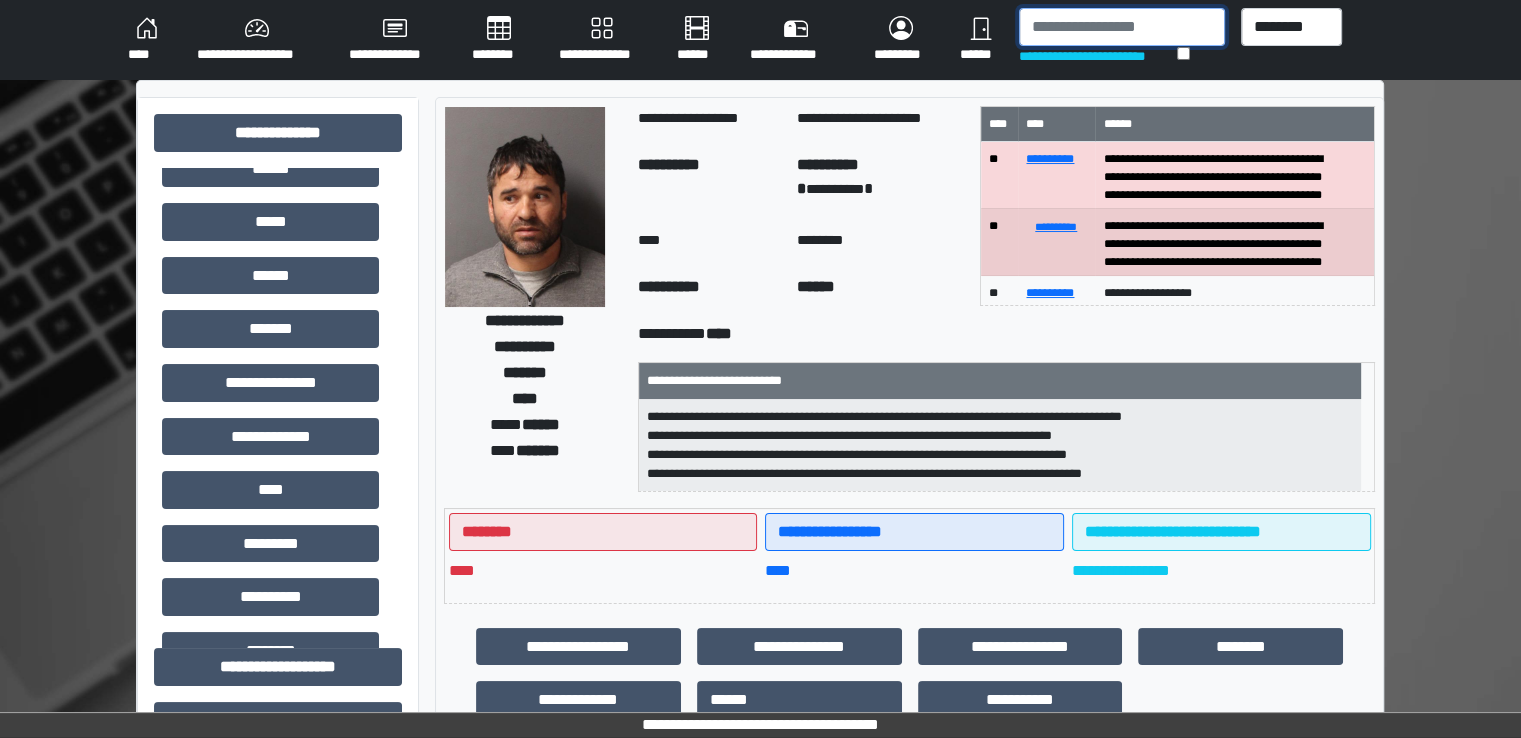 click at bounding box center (1122, 27) 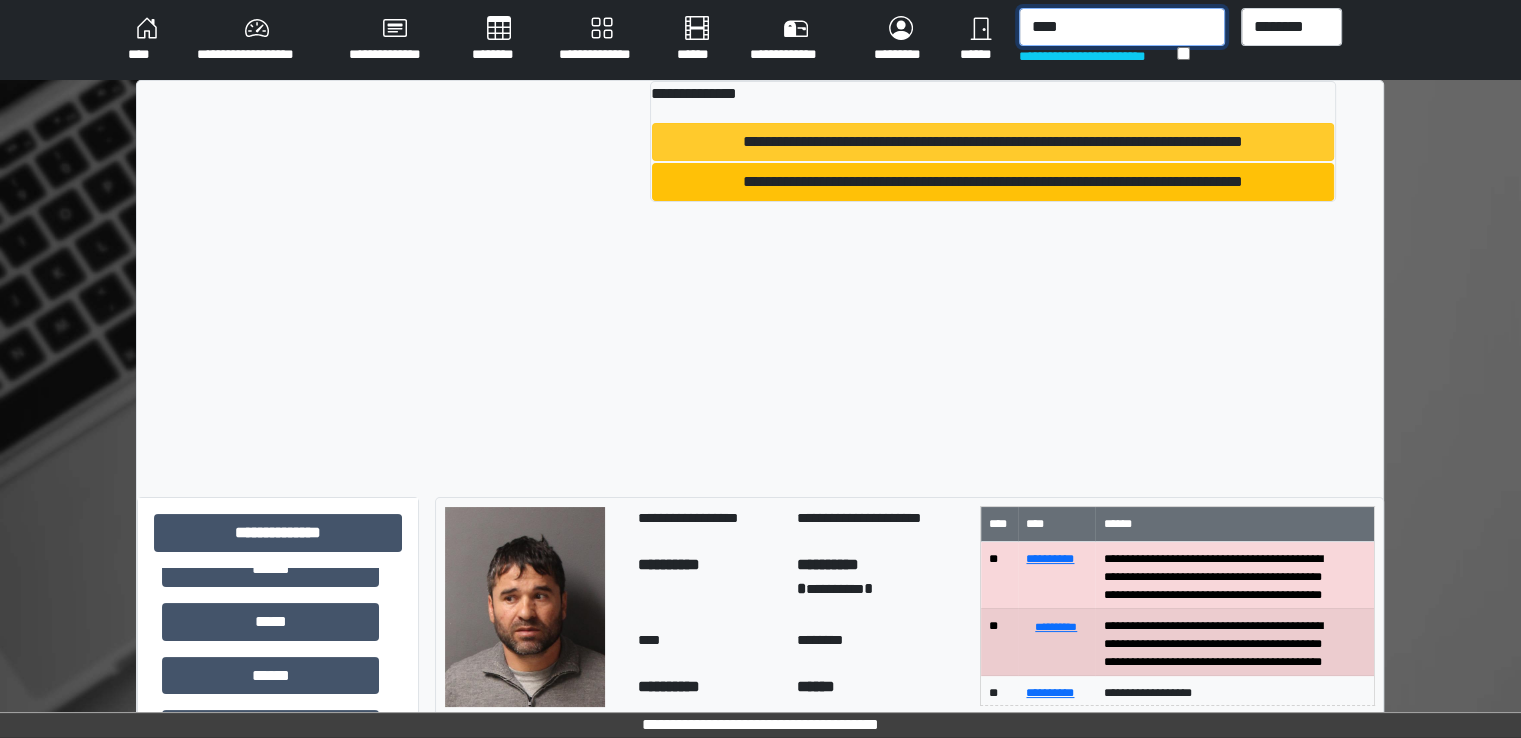 type on "****" 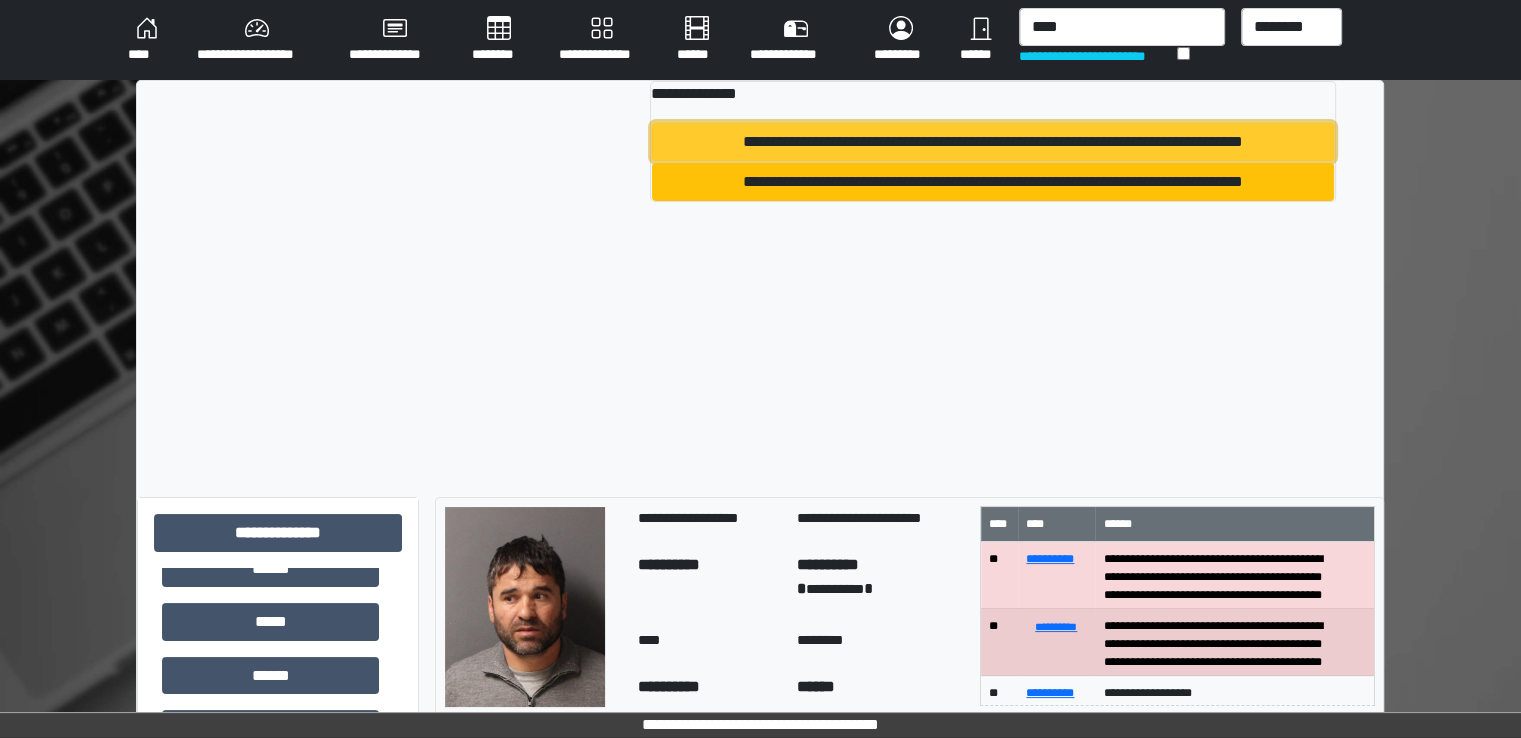 click on "**********" at bounding box center (993, 142) 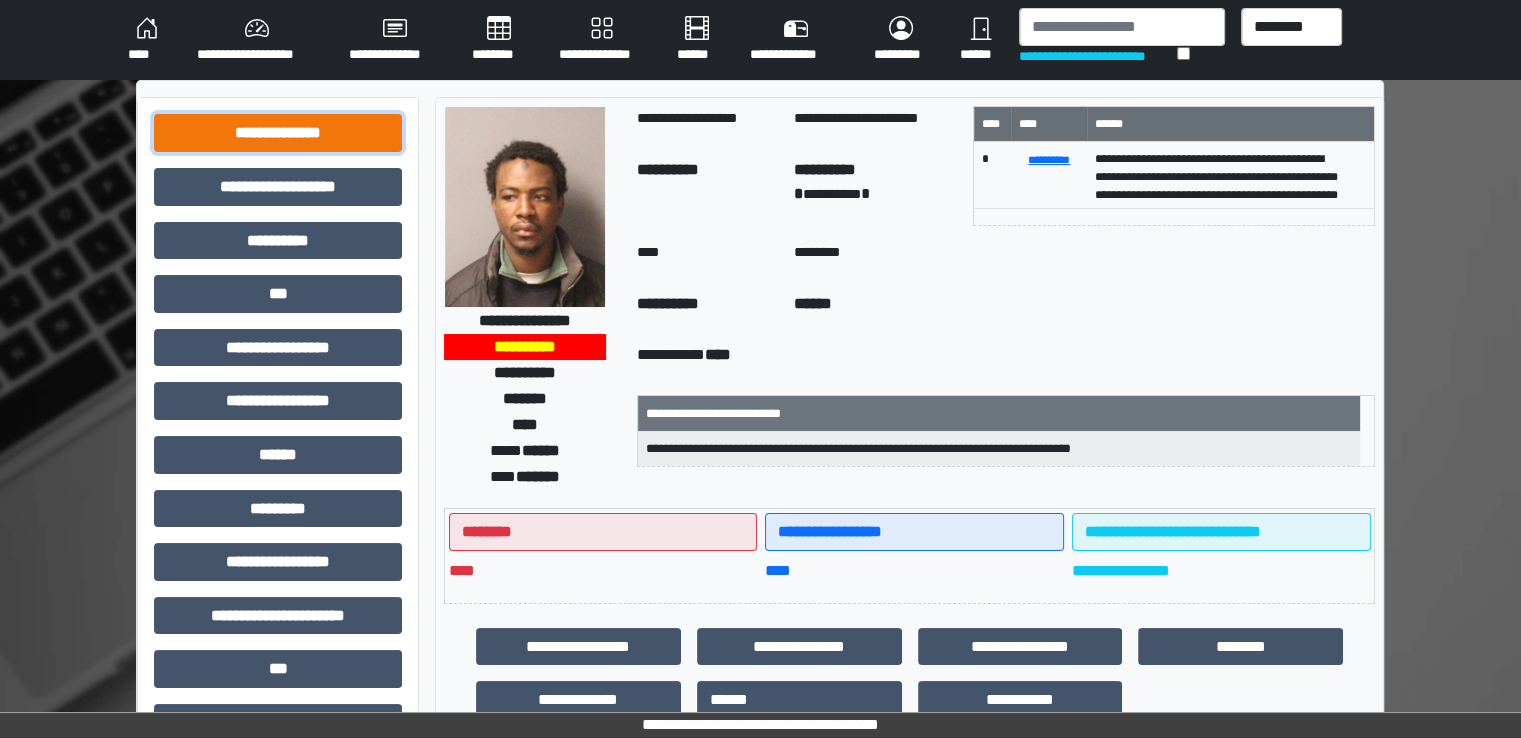 click on "**********" at bounding box center (278, 133) 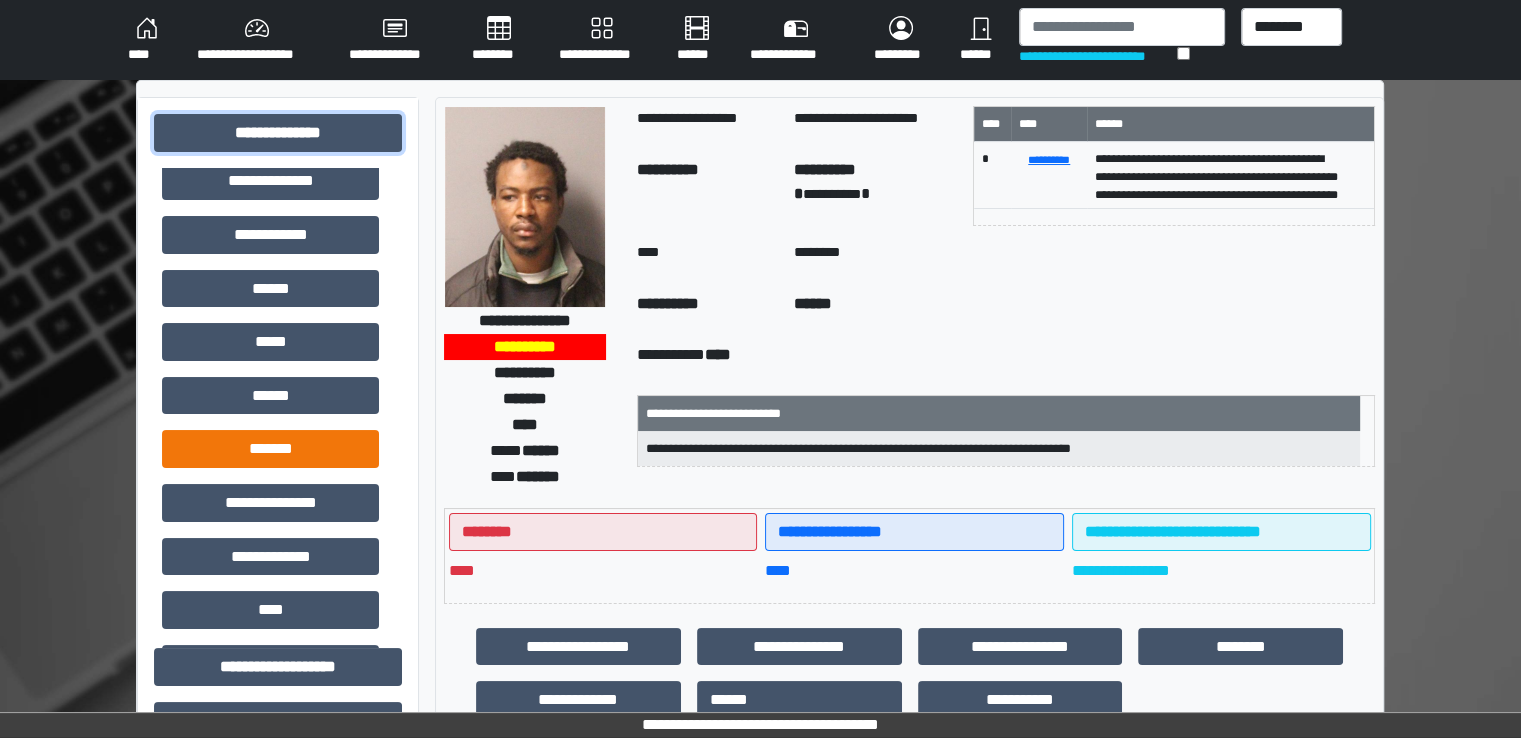 scroll, scrollTop: 251, scrollLeft: 0, axis: vertical 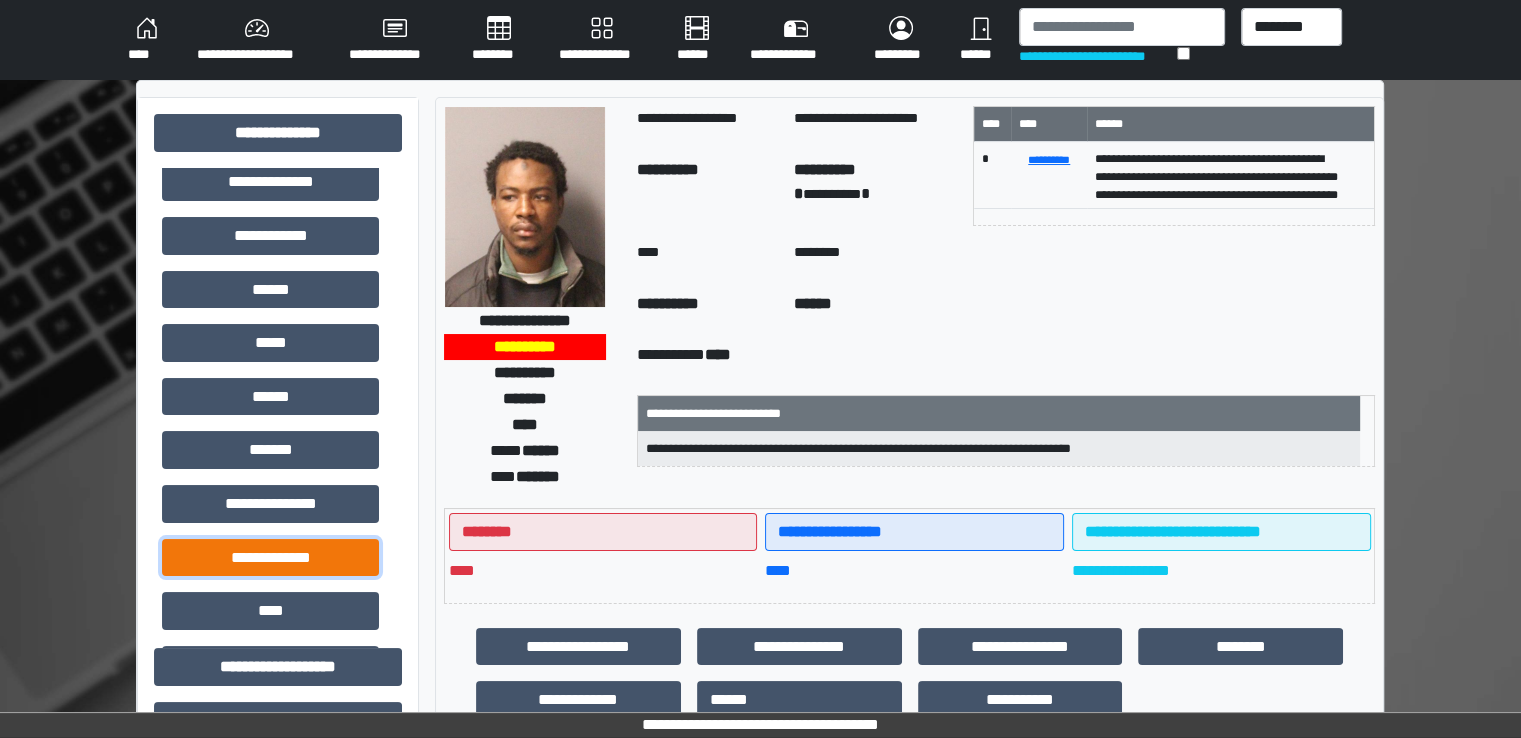 click on "**********" at bounding box center [270, 558] 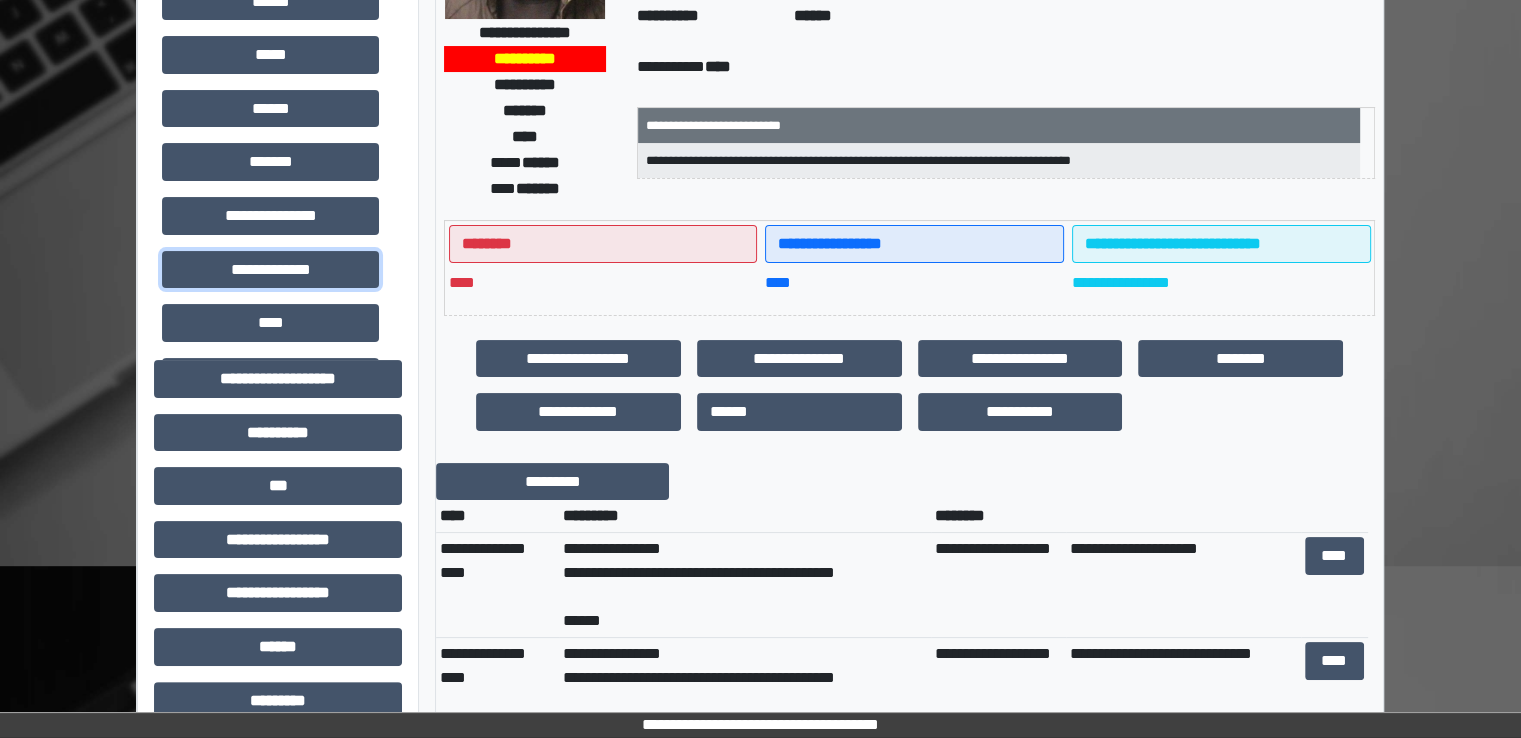 scroll, scrollTop: 290, scrollLeft: 0, axis: vertical 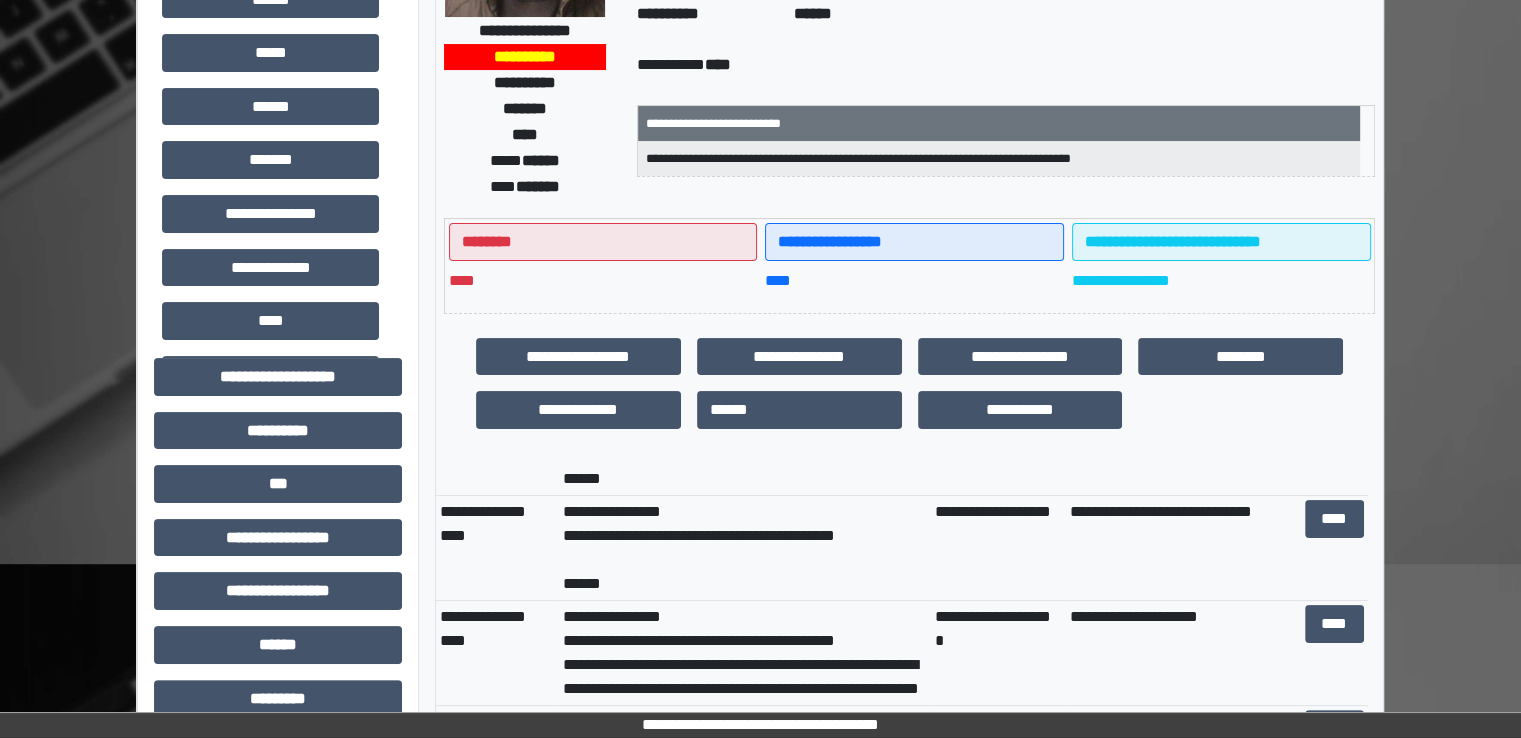 click on "**********" at bounding box center [497, 548] 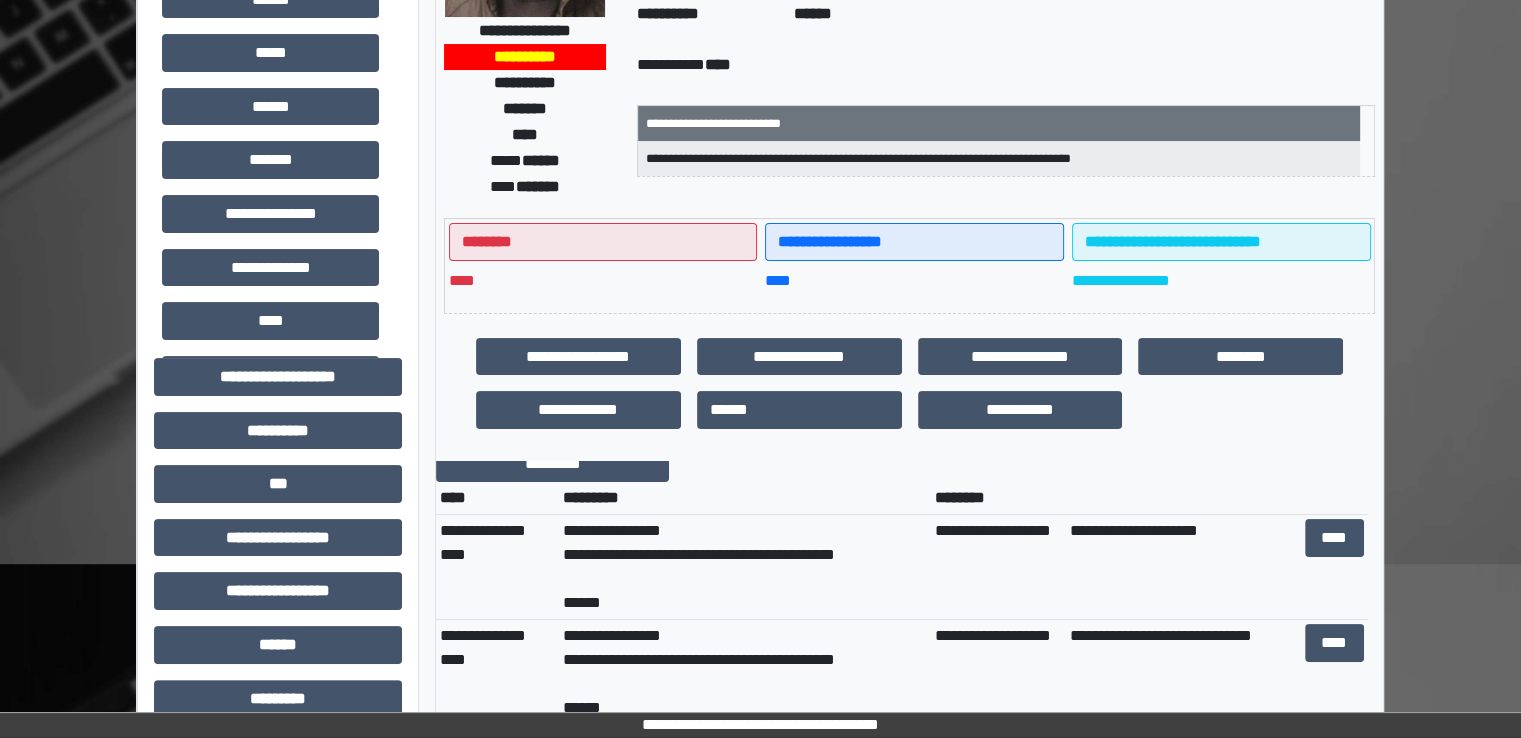 scroll, scrollTop: 0, scrollLeft: 0, axis: both 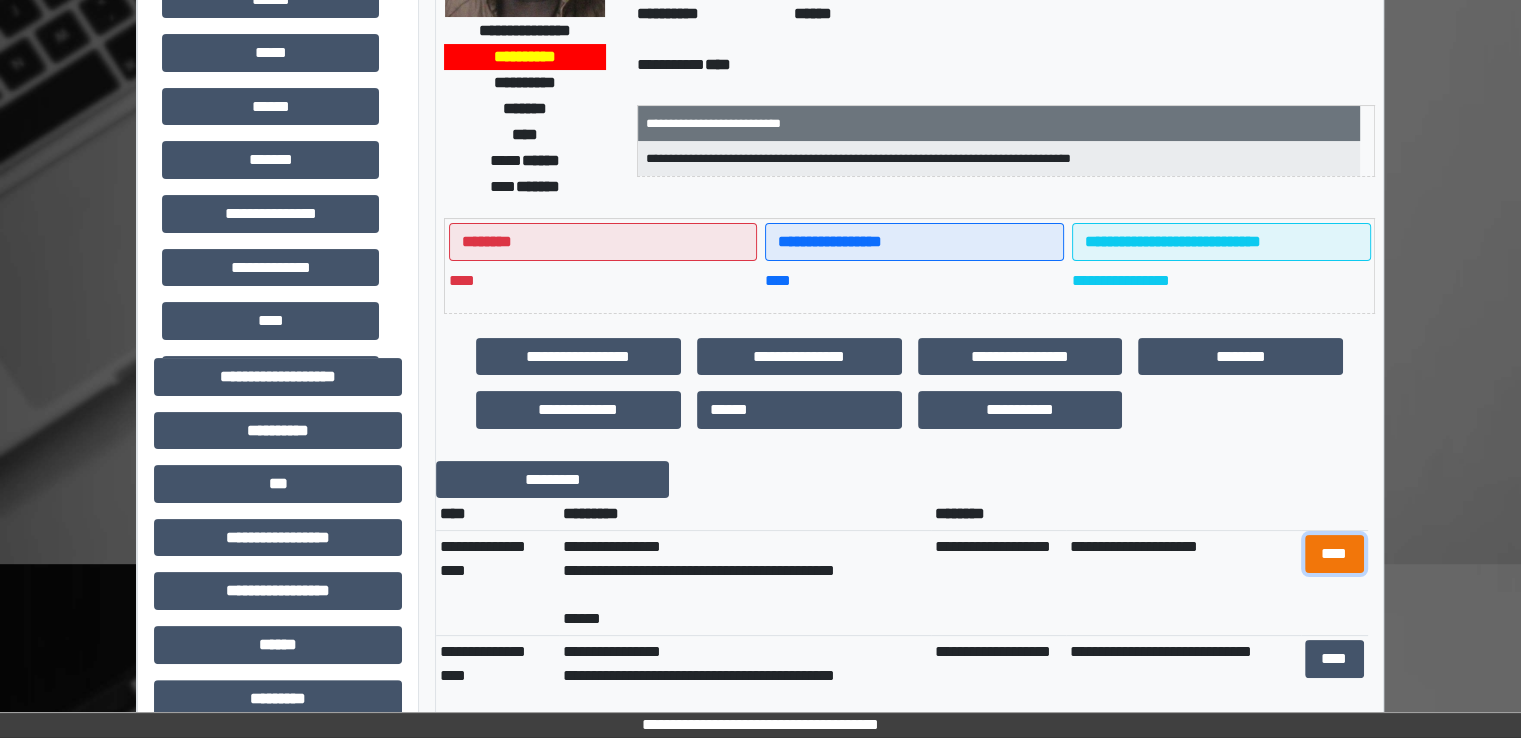 click on "****" at bounding box center [1334, 554] 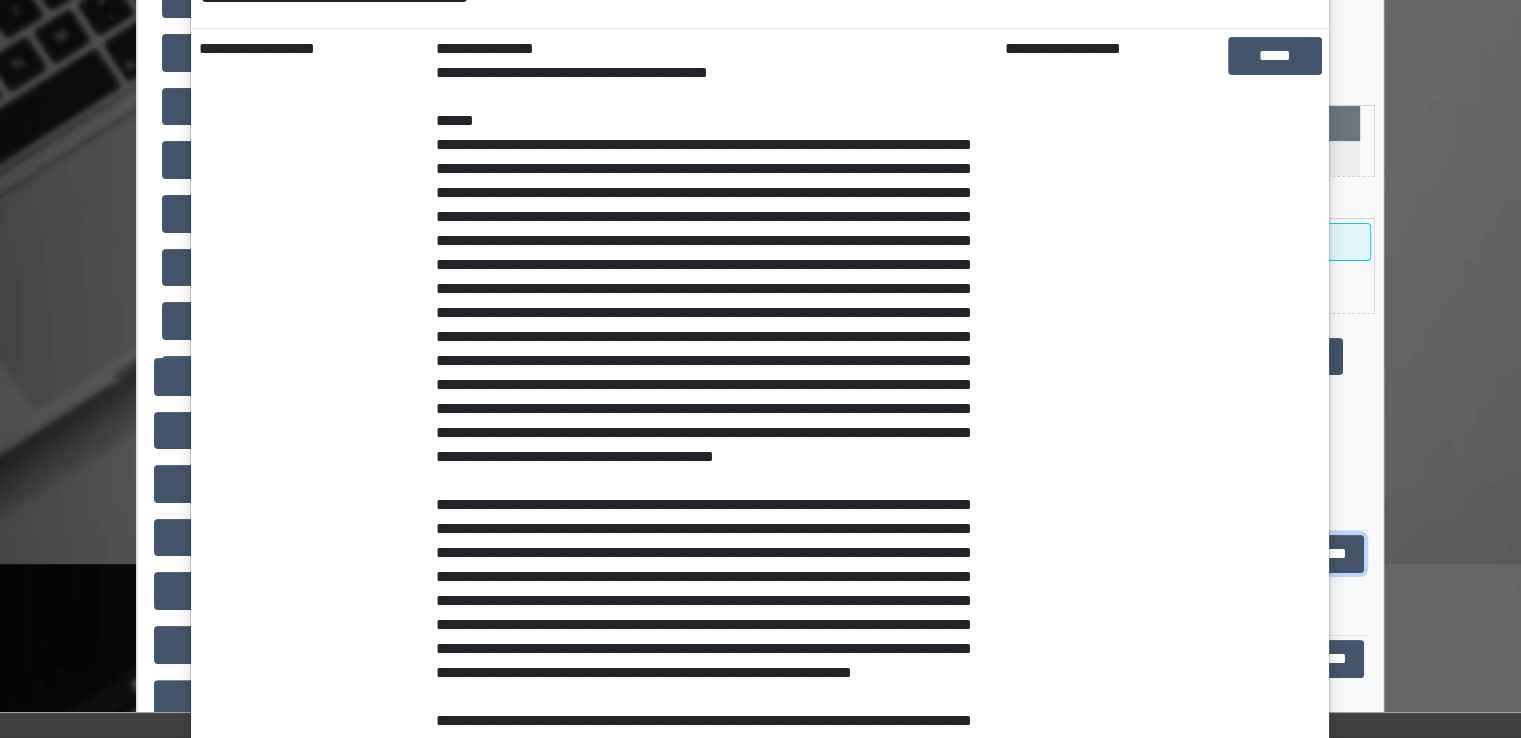 scroll, scrollTop: 0, scrollLeft: 0, axis: both 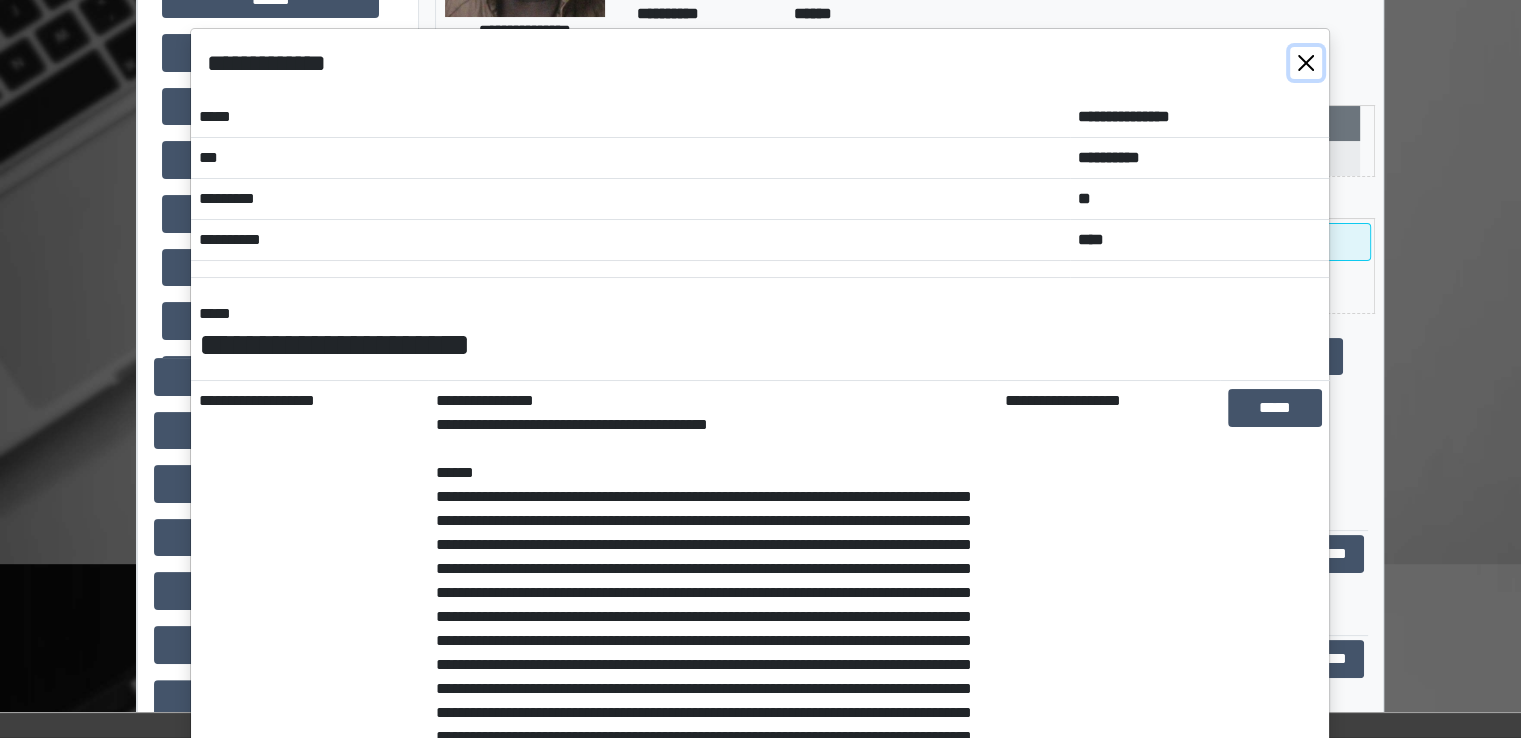 click at bounding box center (1306, 63) 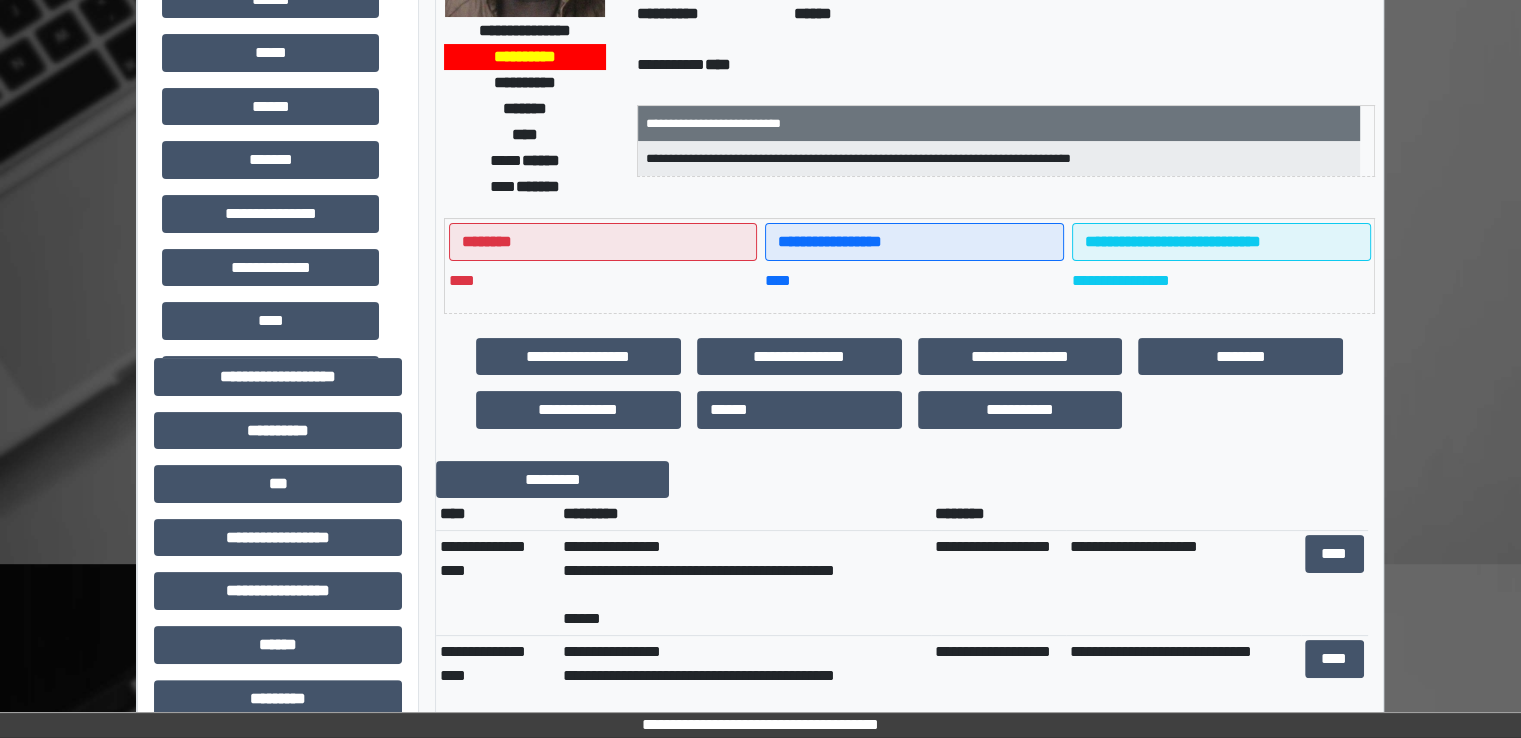 scroll, scrollTop: 0, scrollLeft: 0, axis: both 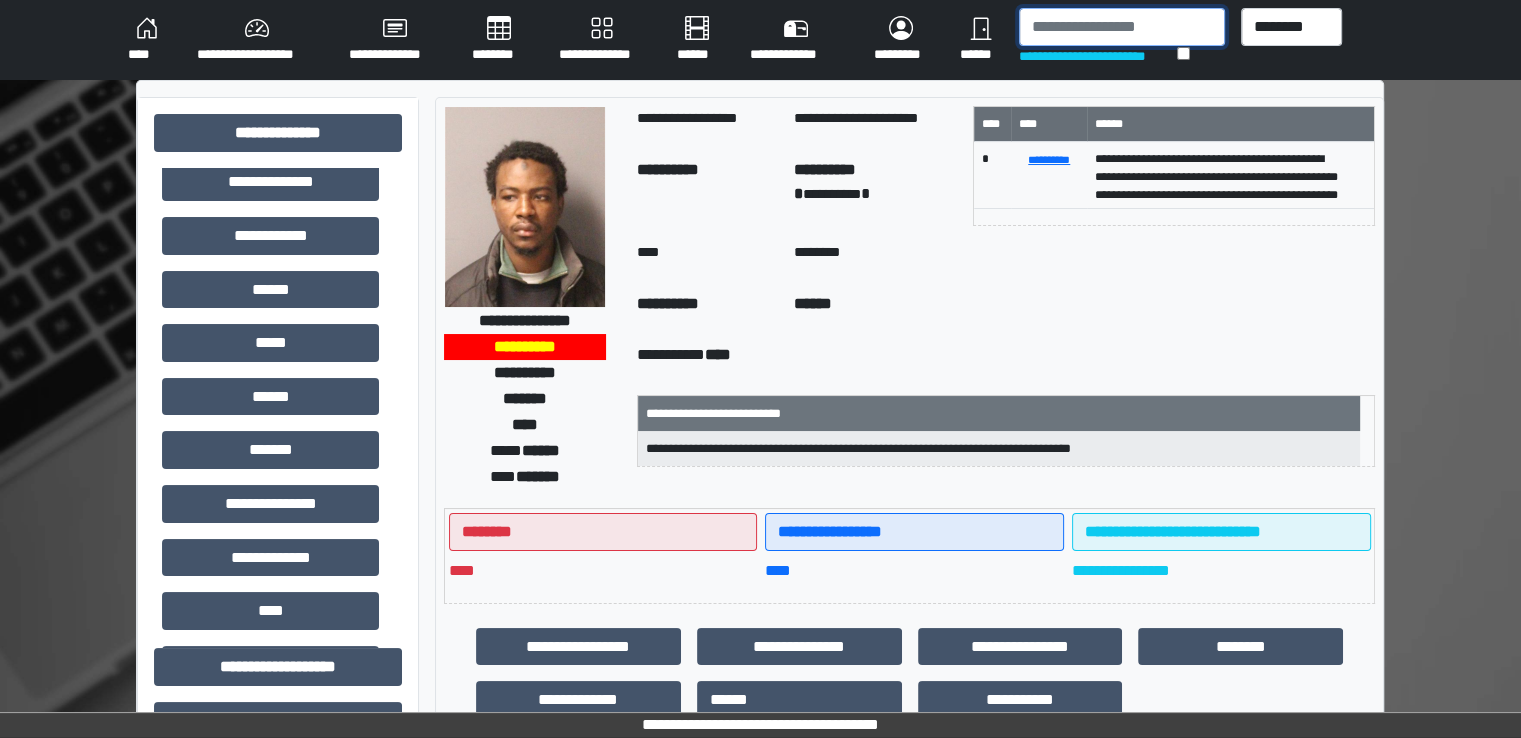 click at bounding box center [1122, 27] 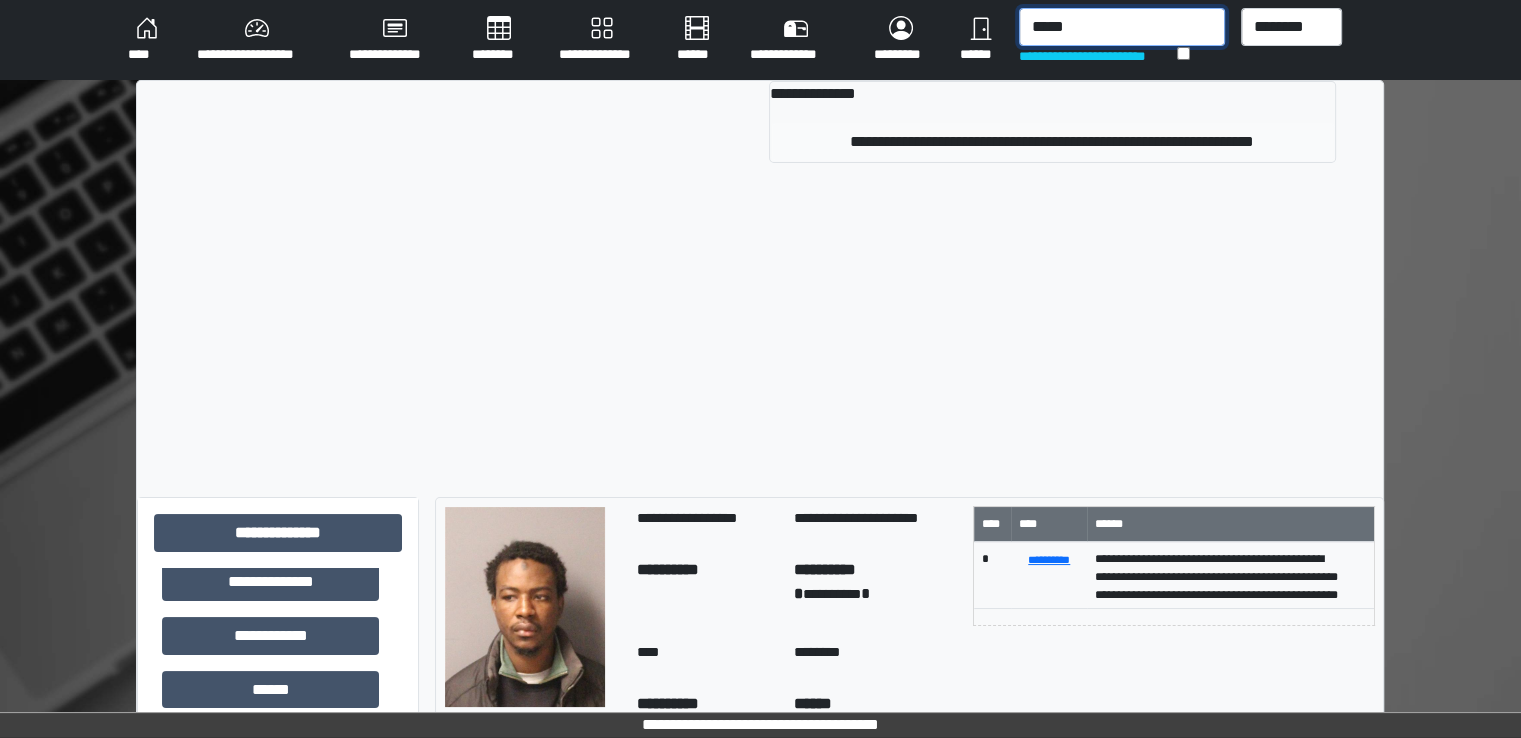 type on "*****" 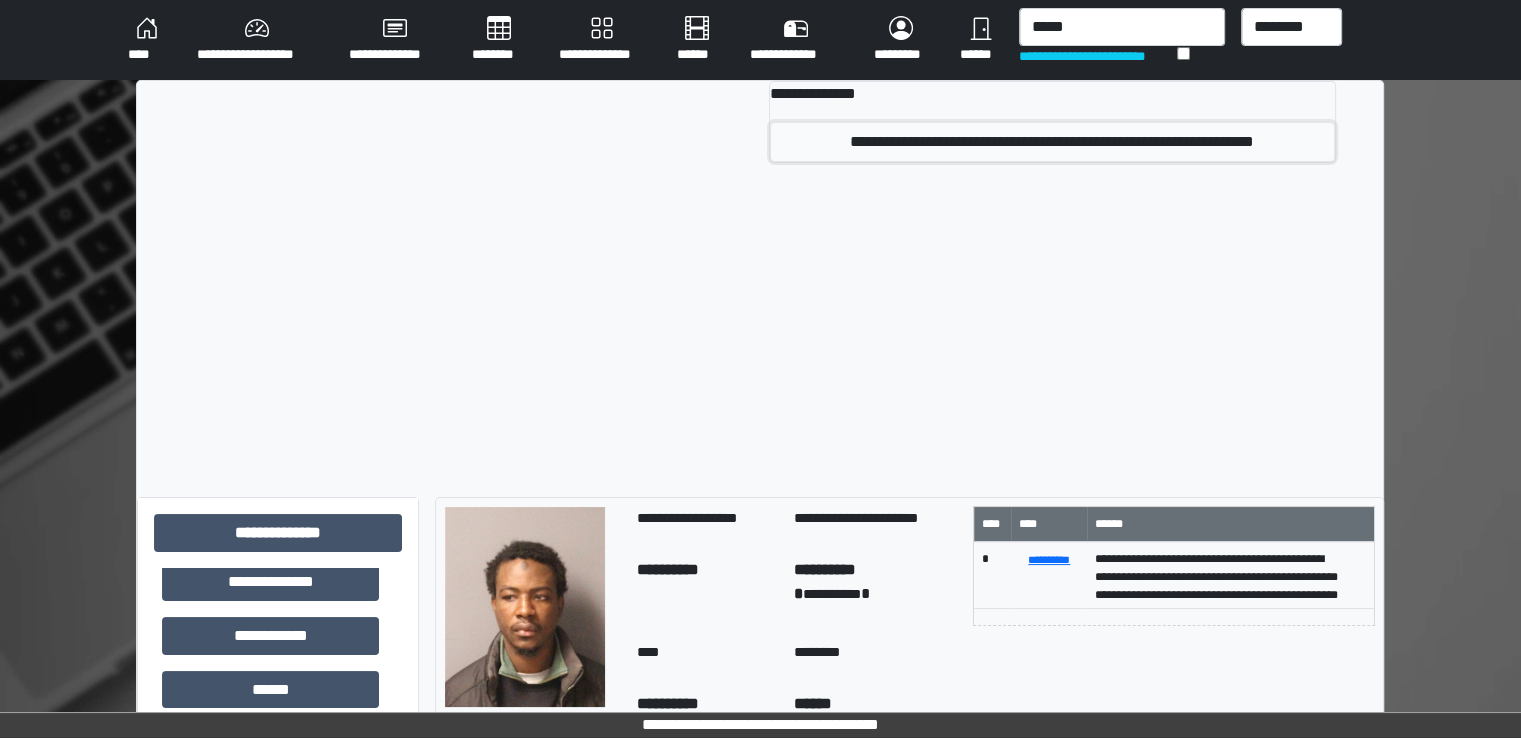 click on "**********" at bounding box center (1052, 142) 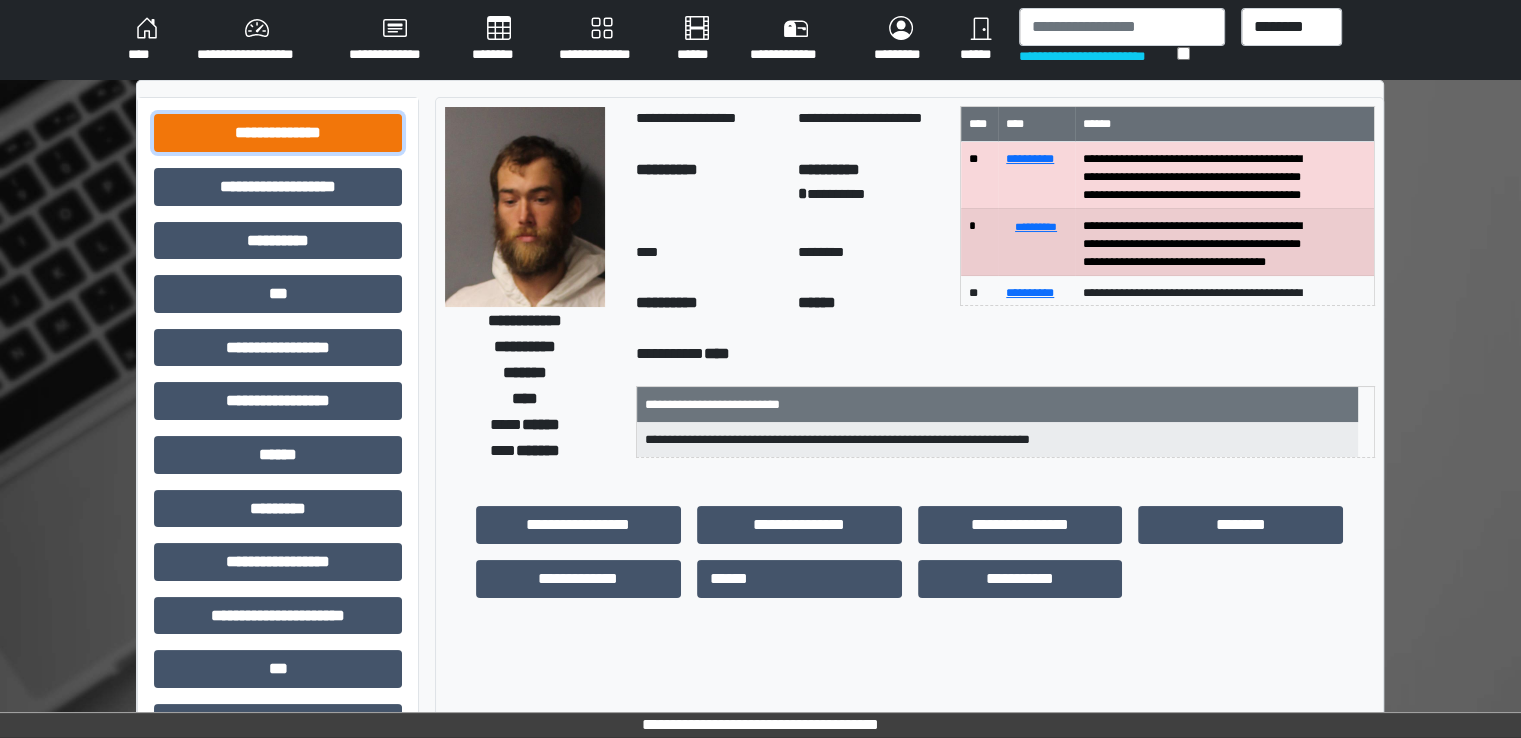 click on "**********" at bounding box center [278, 133] 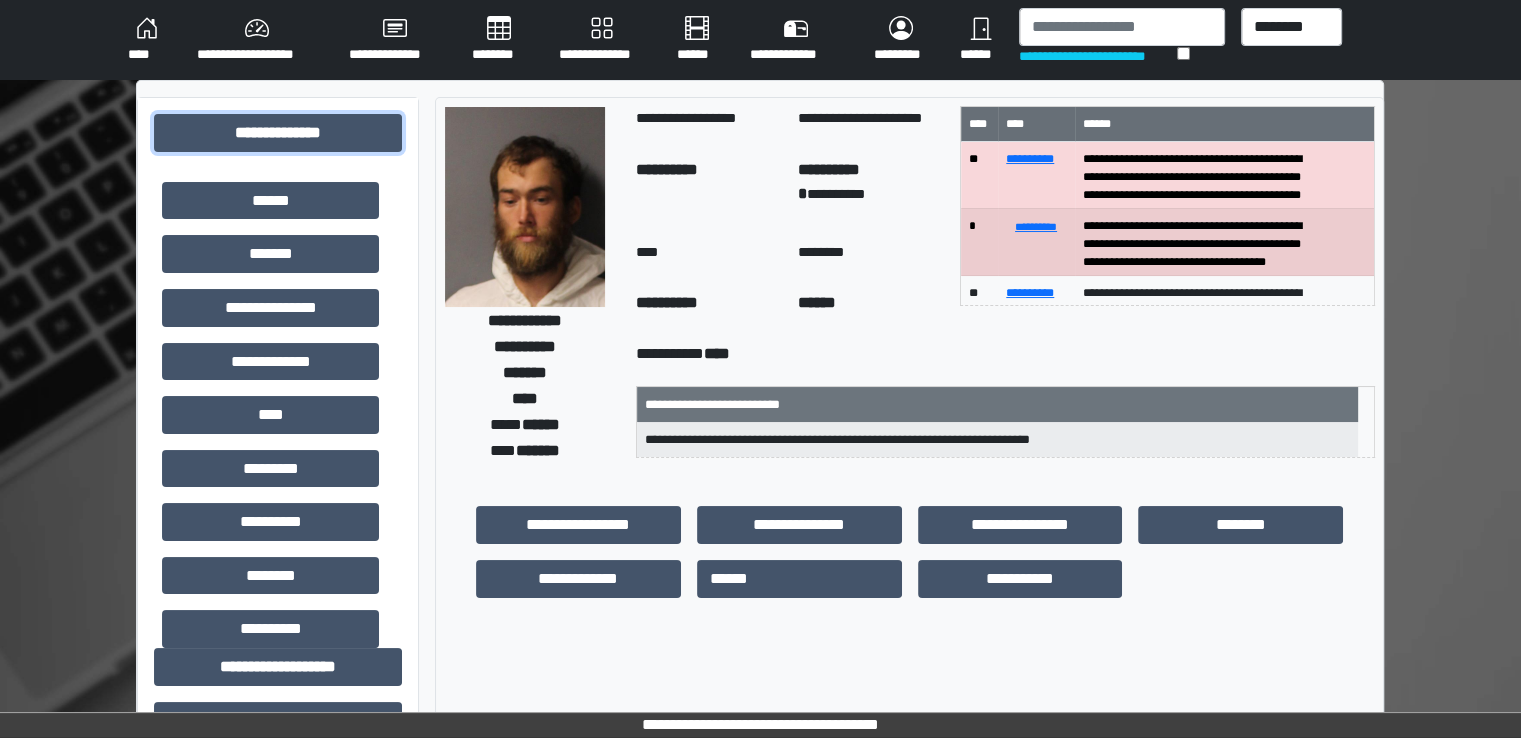 scroll, scrollTop: 444, scrollLeft: 0, axis: vertical 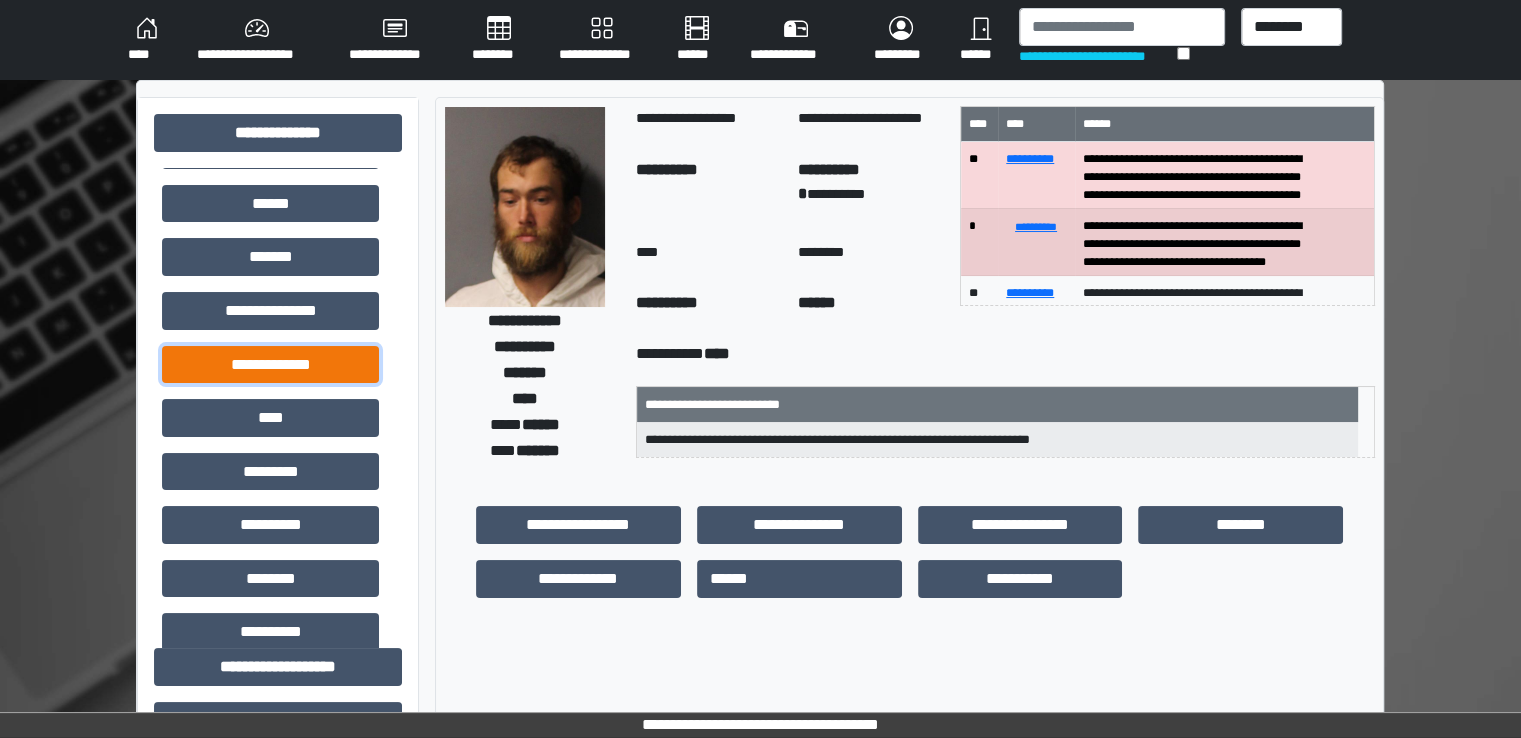 click on "**********" at bounding box center (270, 365) 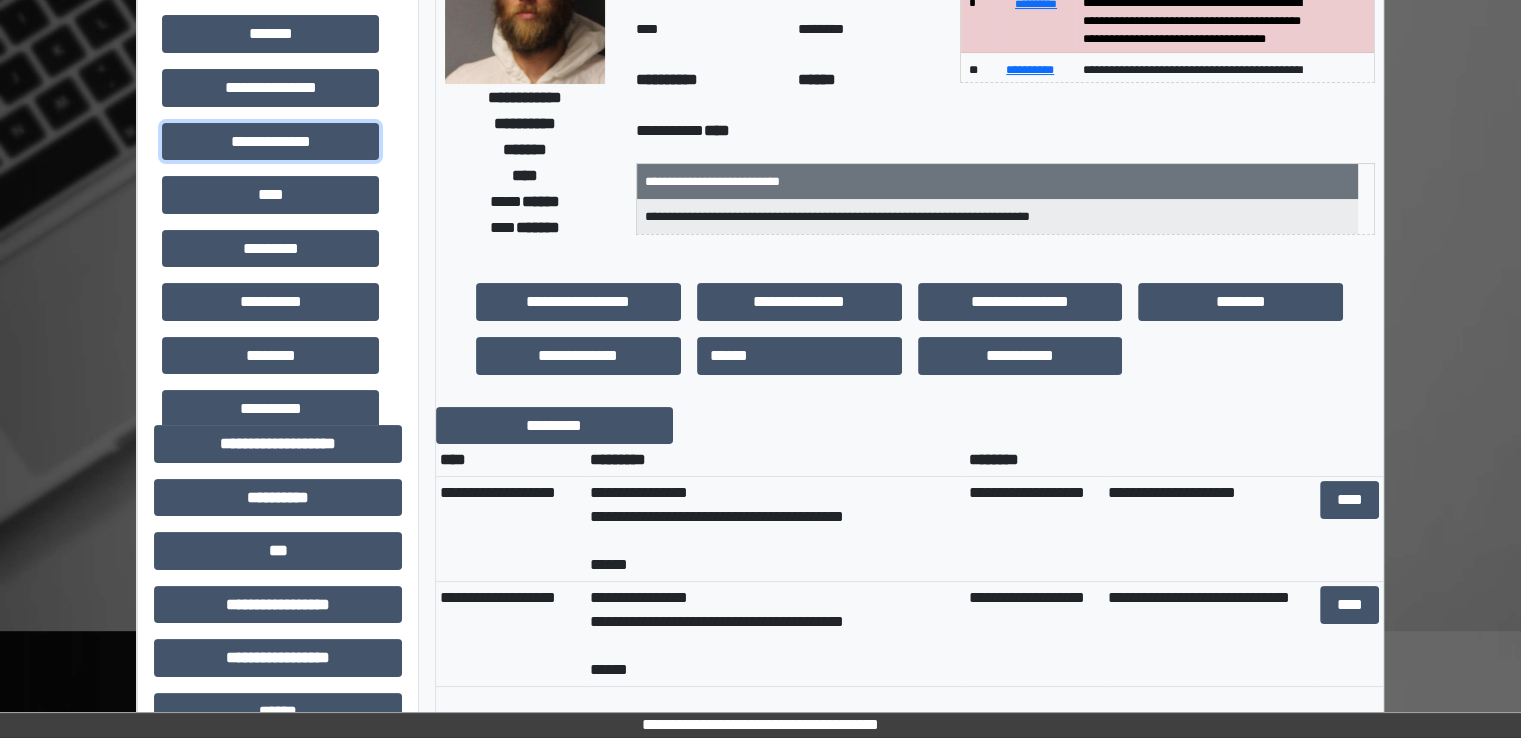 scroll, scrollTop: 224, scrollLeft: 0, axis: vertical 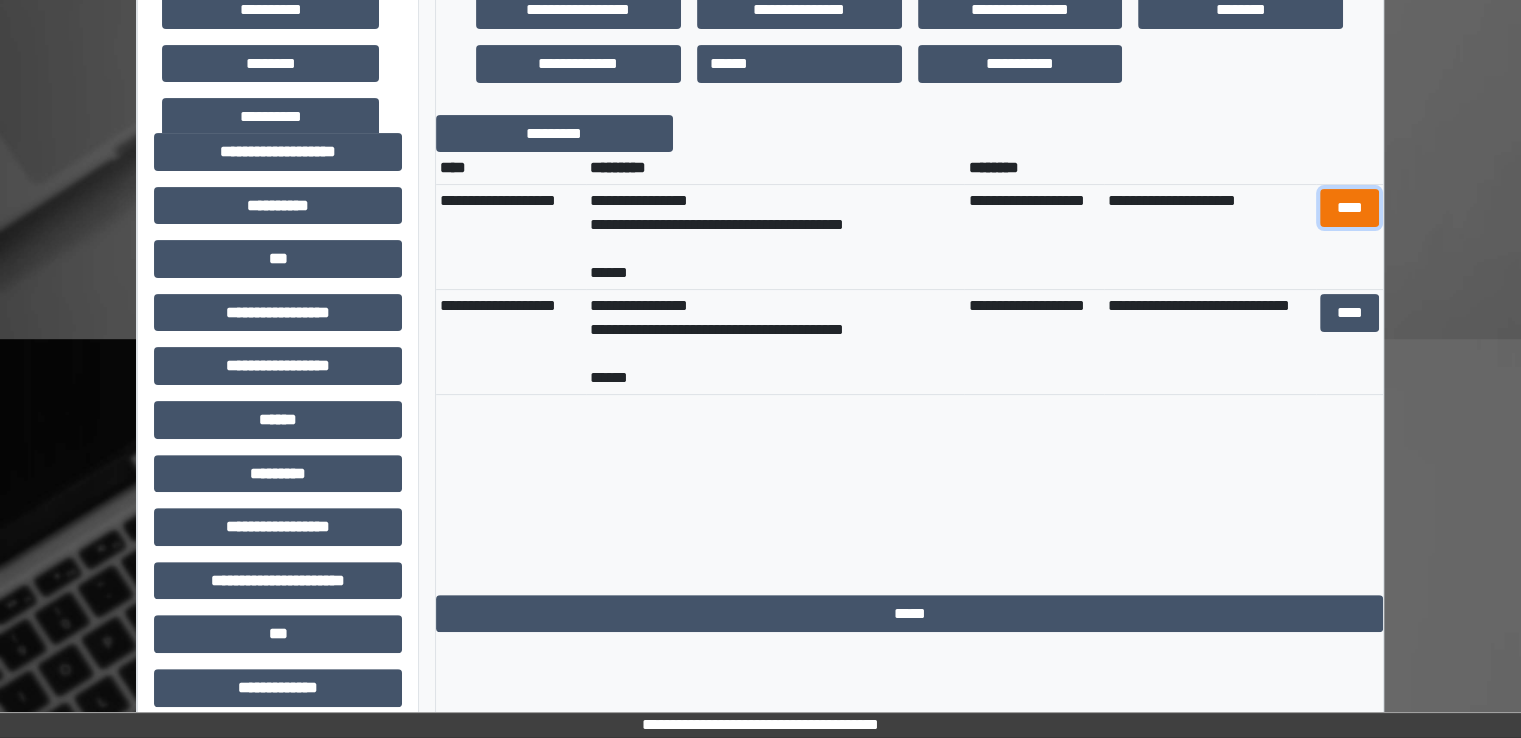 click on "****" at bounding box center [1349, 208] 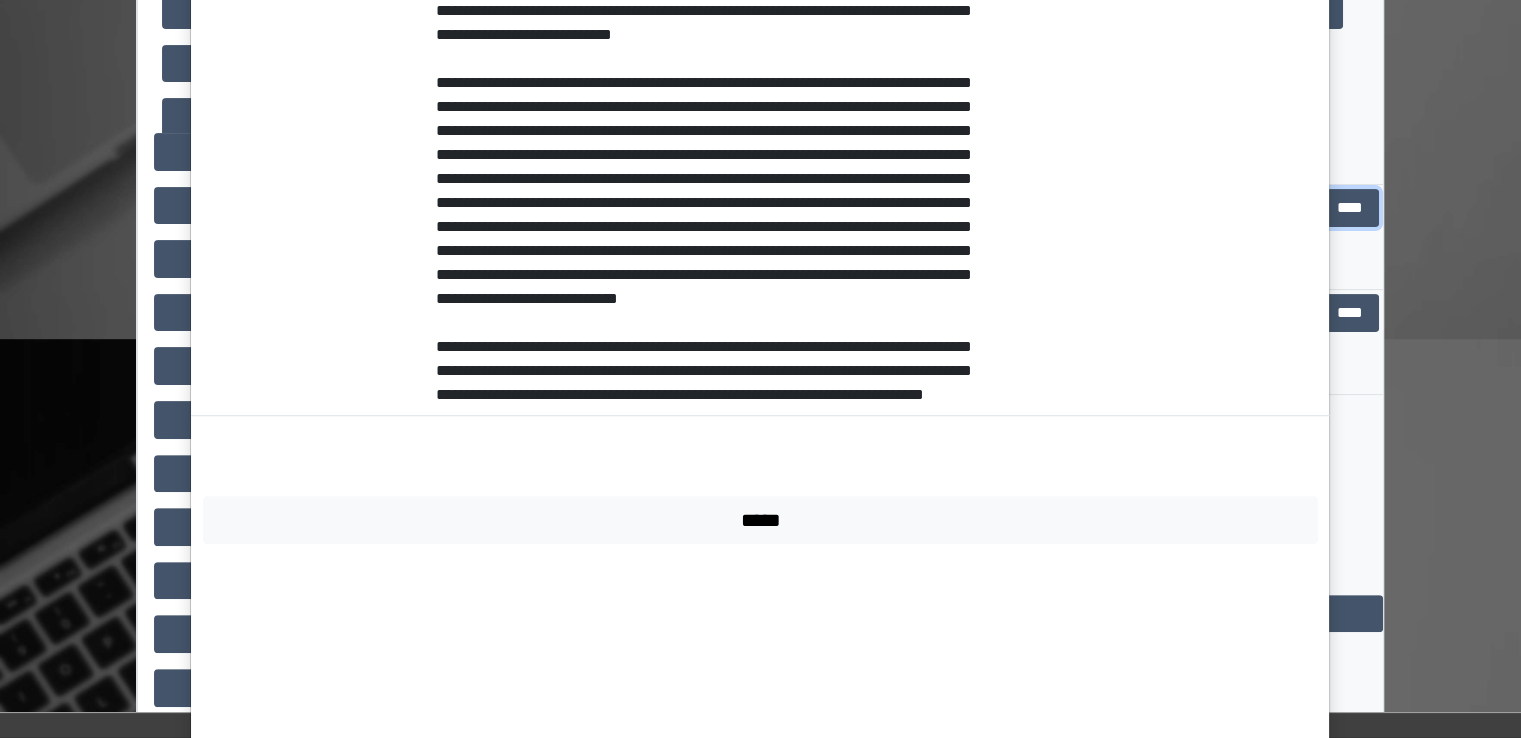 scroll, scrollTop: 1327, scrollLeft: 0, axis: vertical 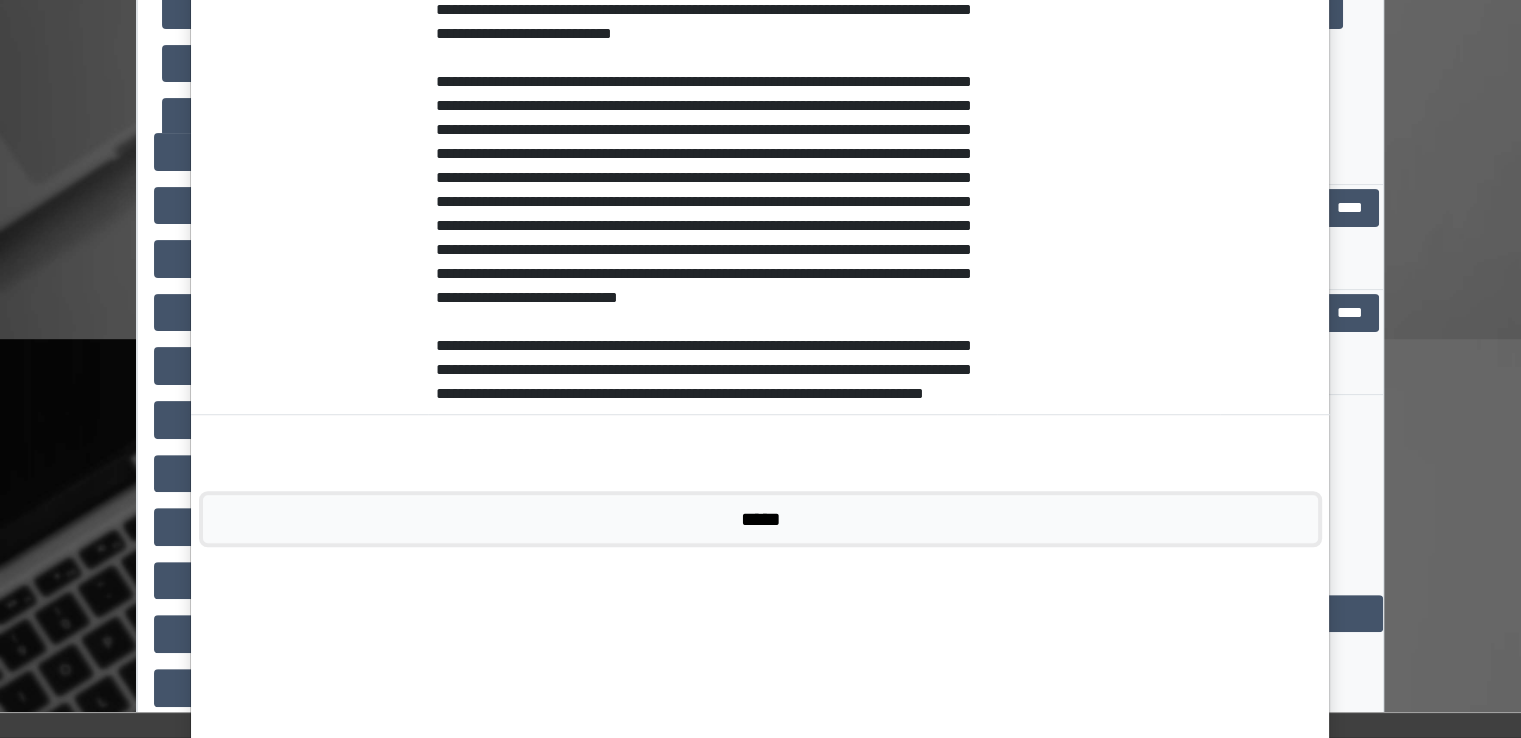 click on "*****" at bounding box center (760, 519) 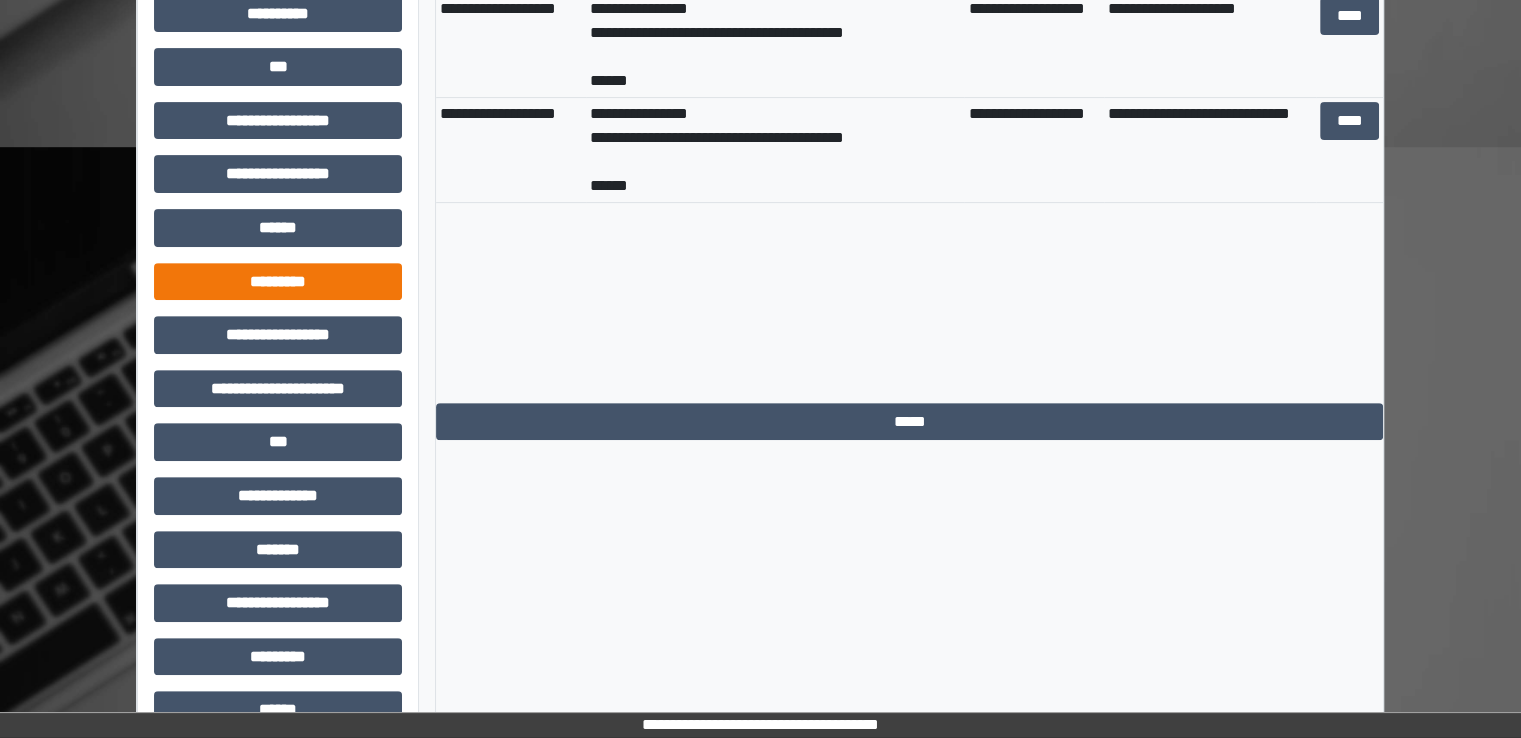scroll, scrollTop: 710, scrollLeft: 0, axis: vertical 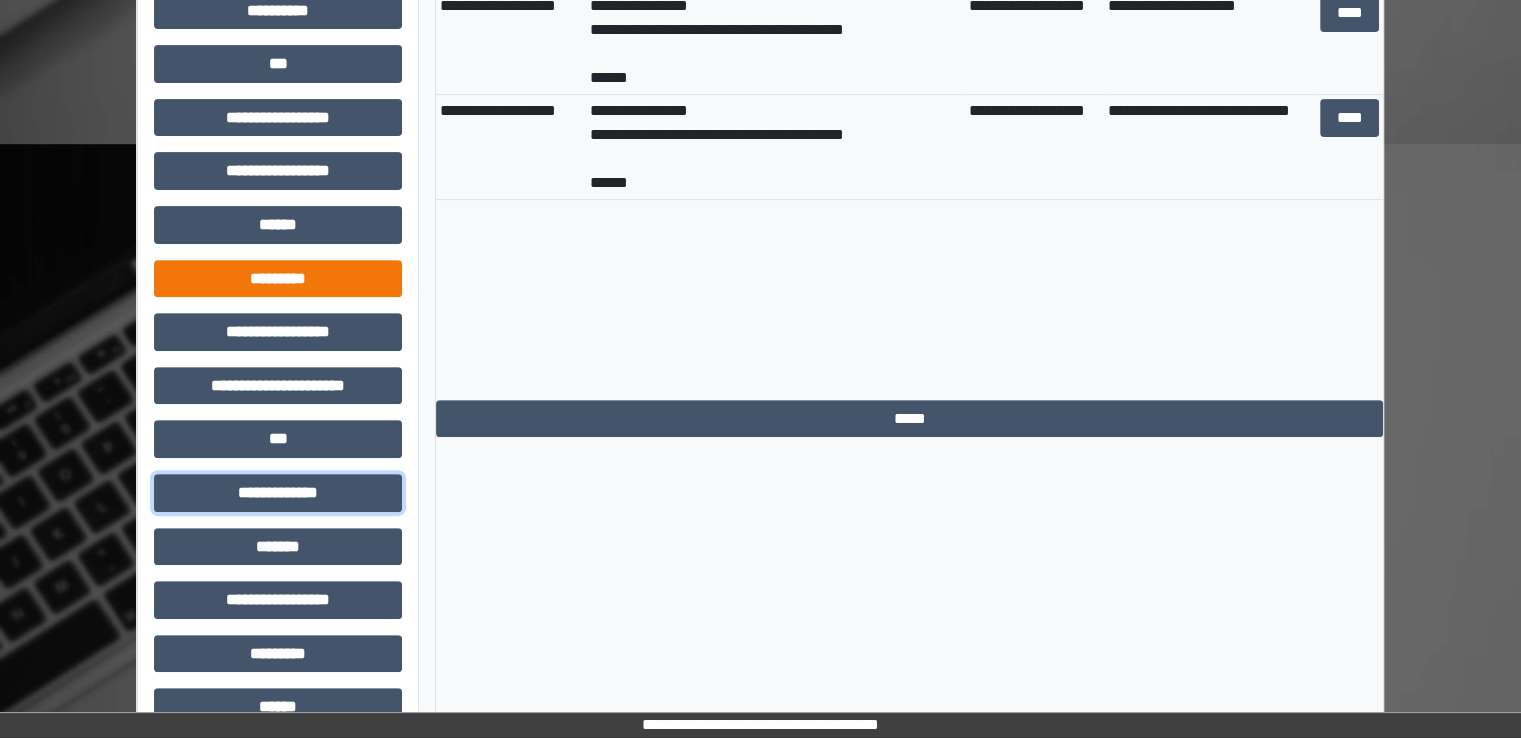click on "**********" at bounding box center [278, 493] 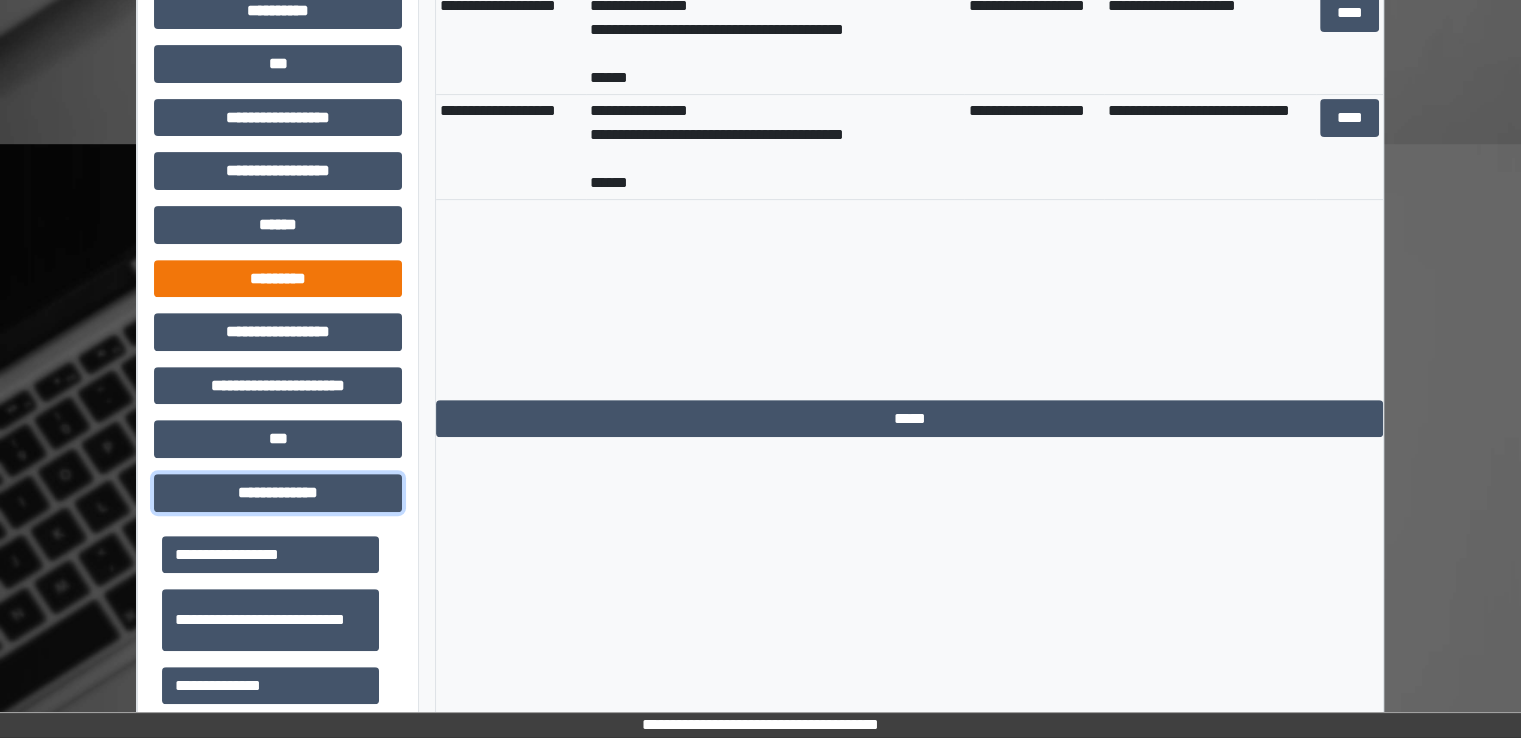 click on "**********" at bounding box center [278, 493] 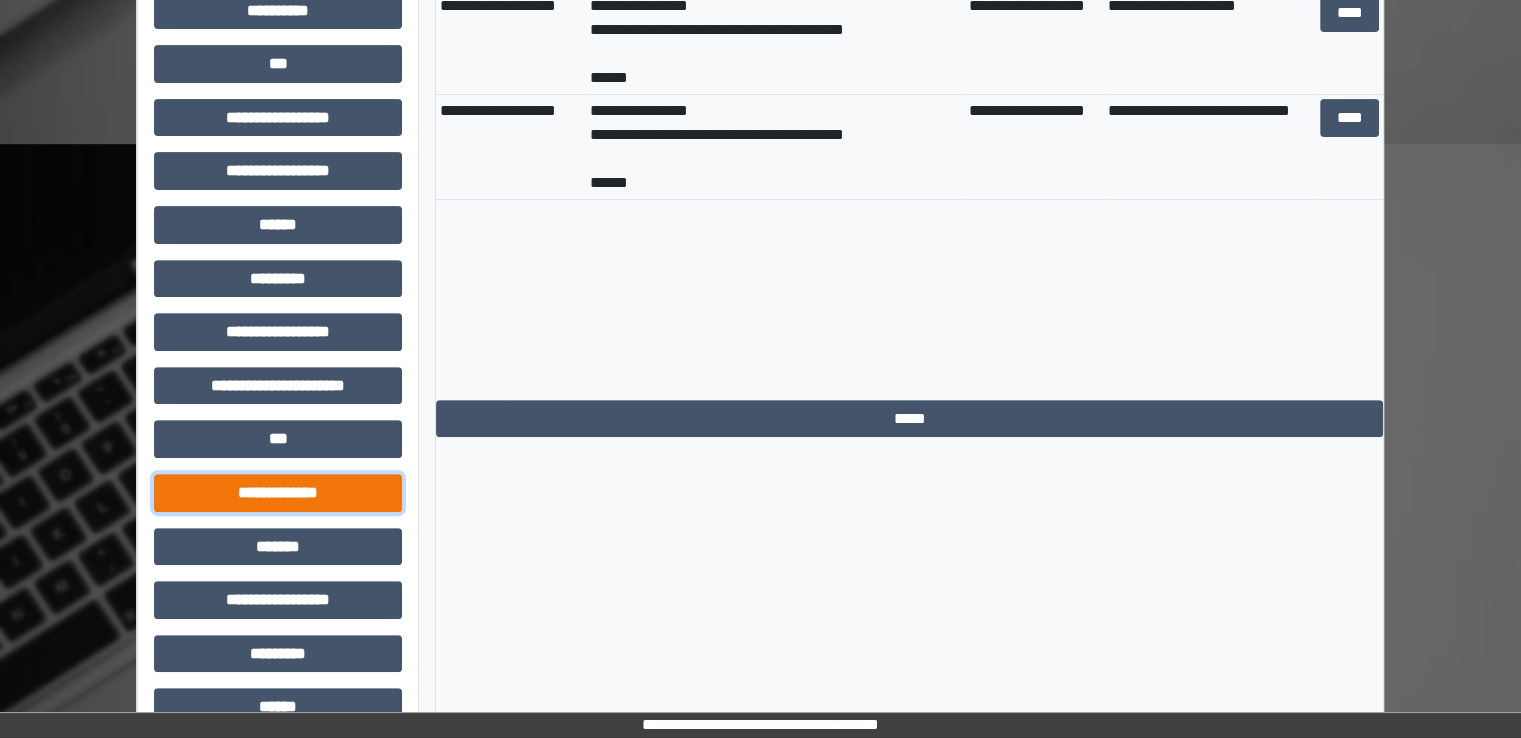 click on "**********" at bounding box center (278, 493) 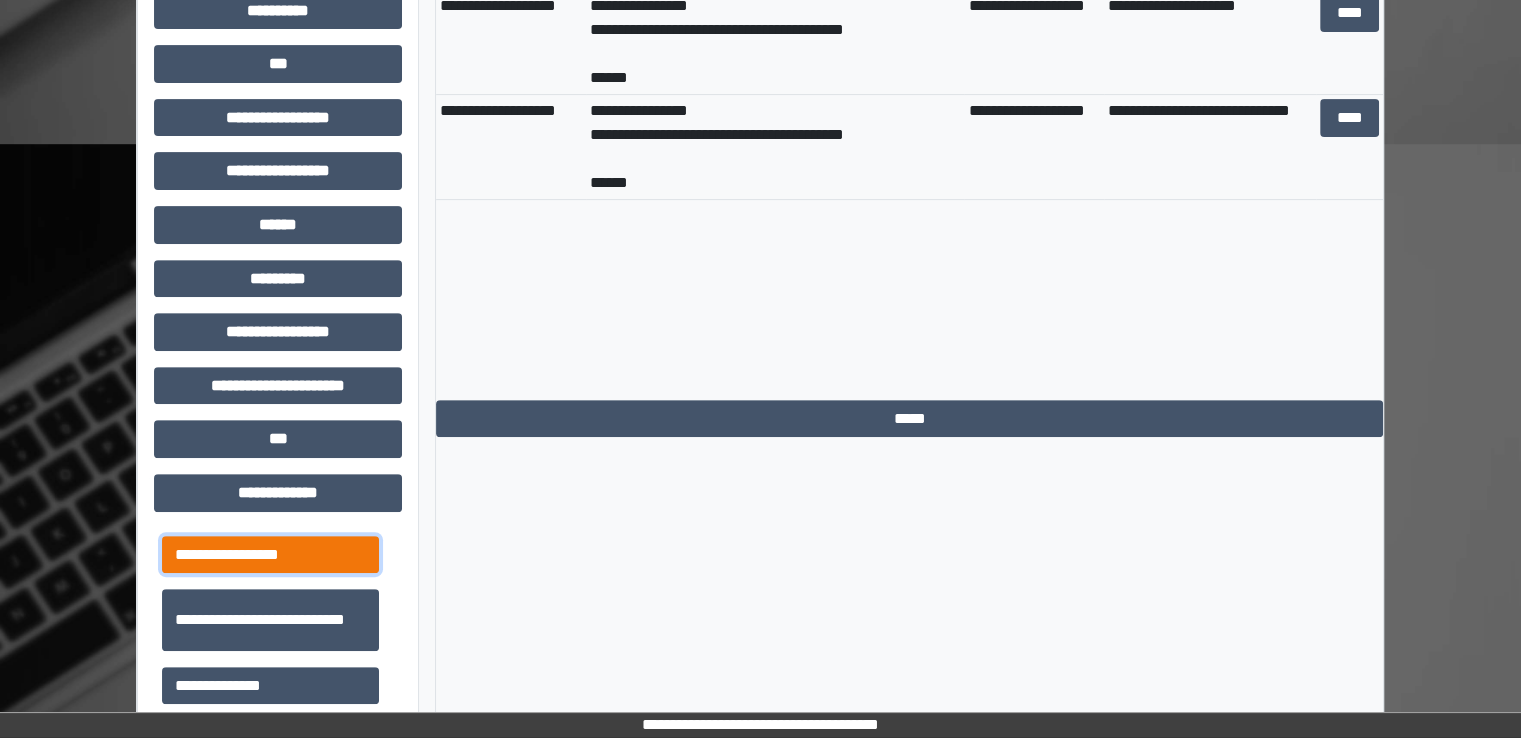 click on "**********" at bounding box center (270, 555) 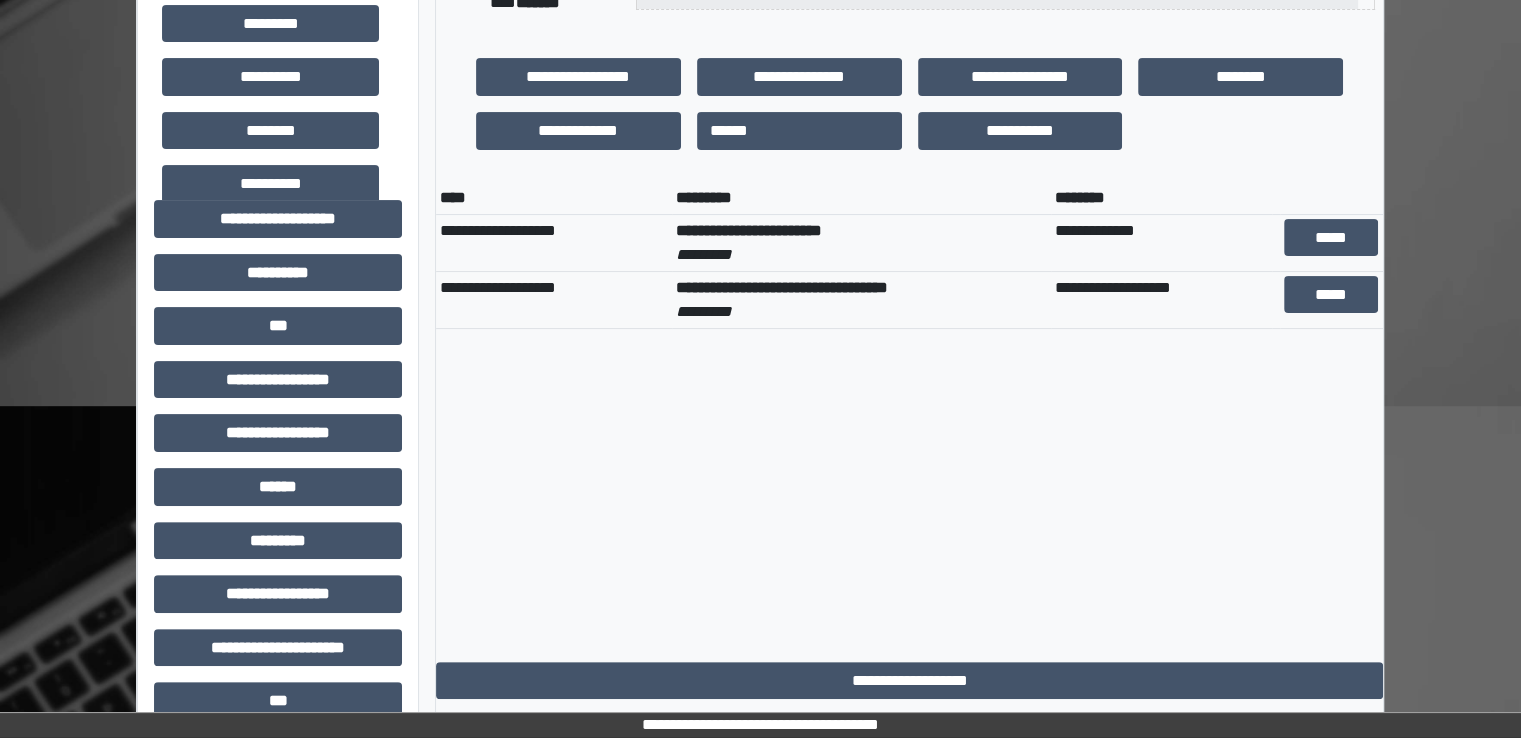 scroll, scrollTop: 447, scrollLeft: 0, axis: vertical 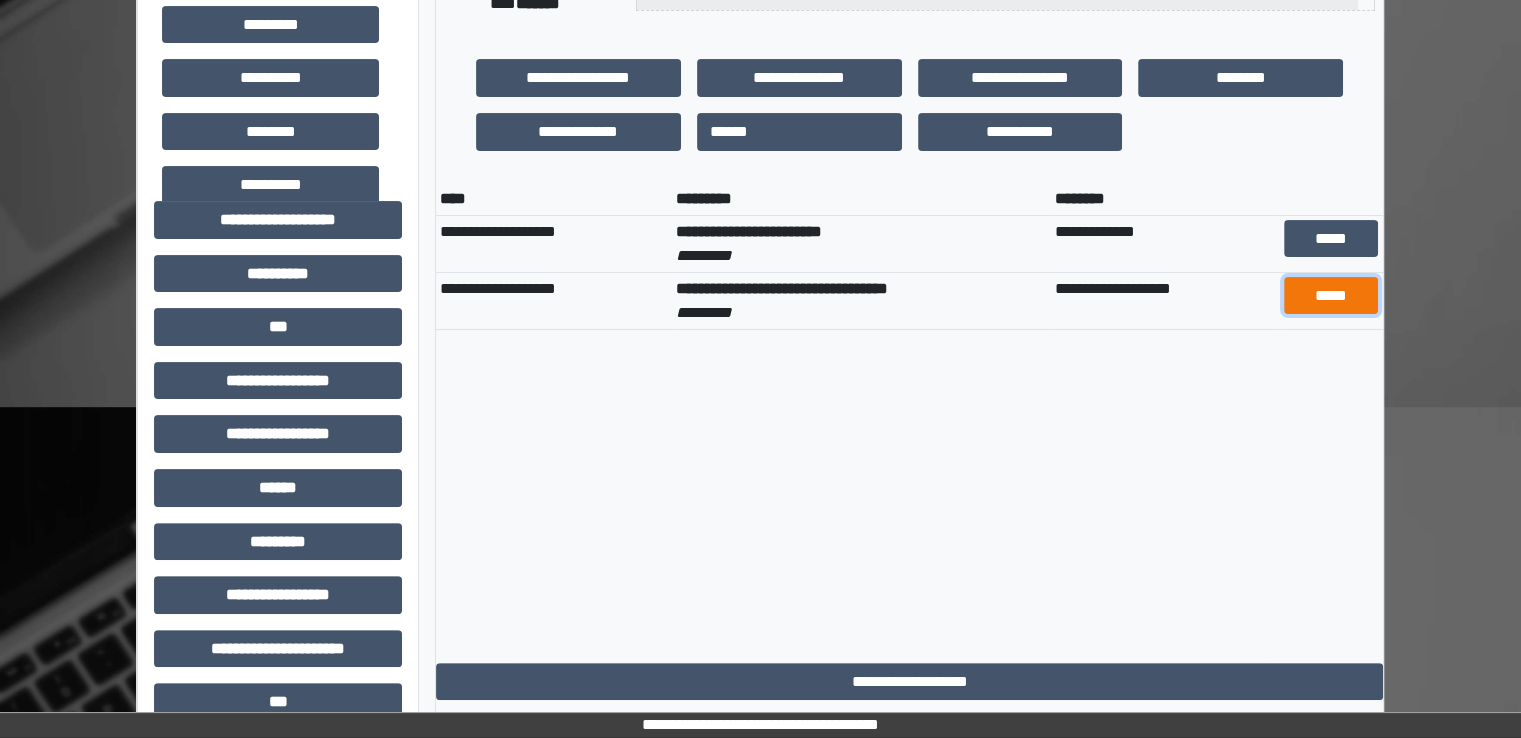 click on "*****" at bounding box center [1331, 296] 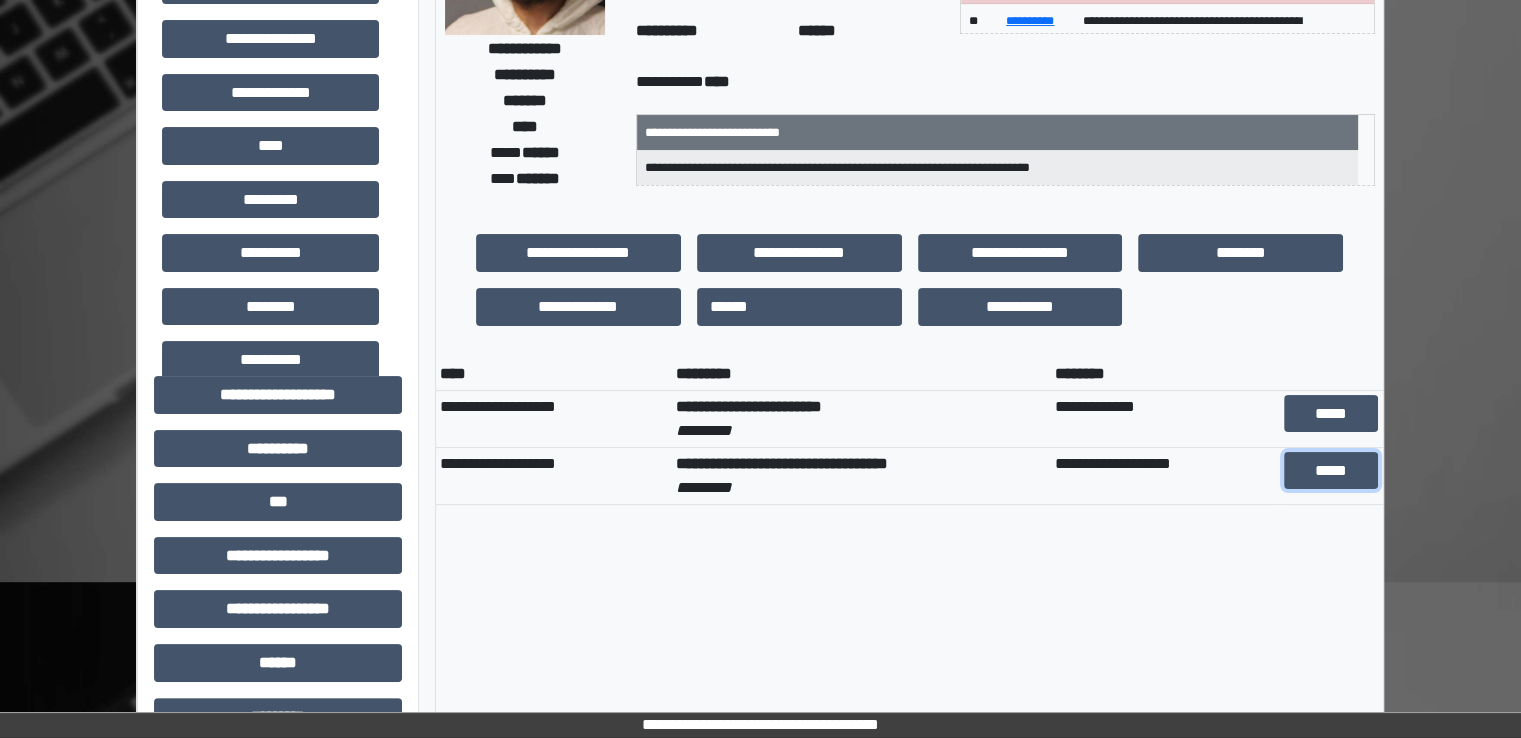 scroll, scrollTop: 0, scrollLeft: 0, axis: both 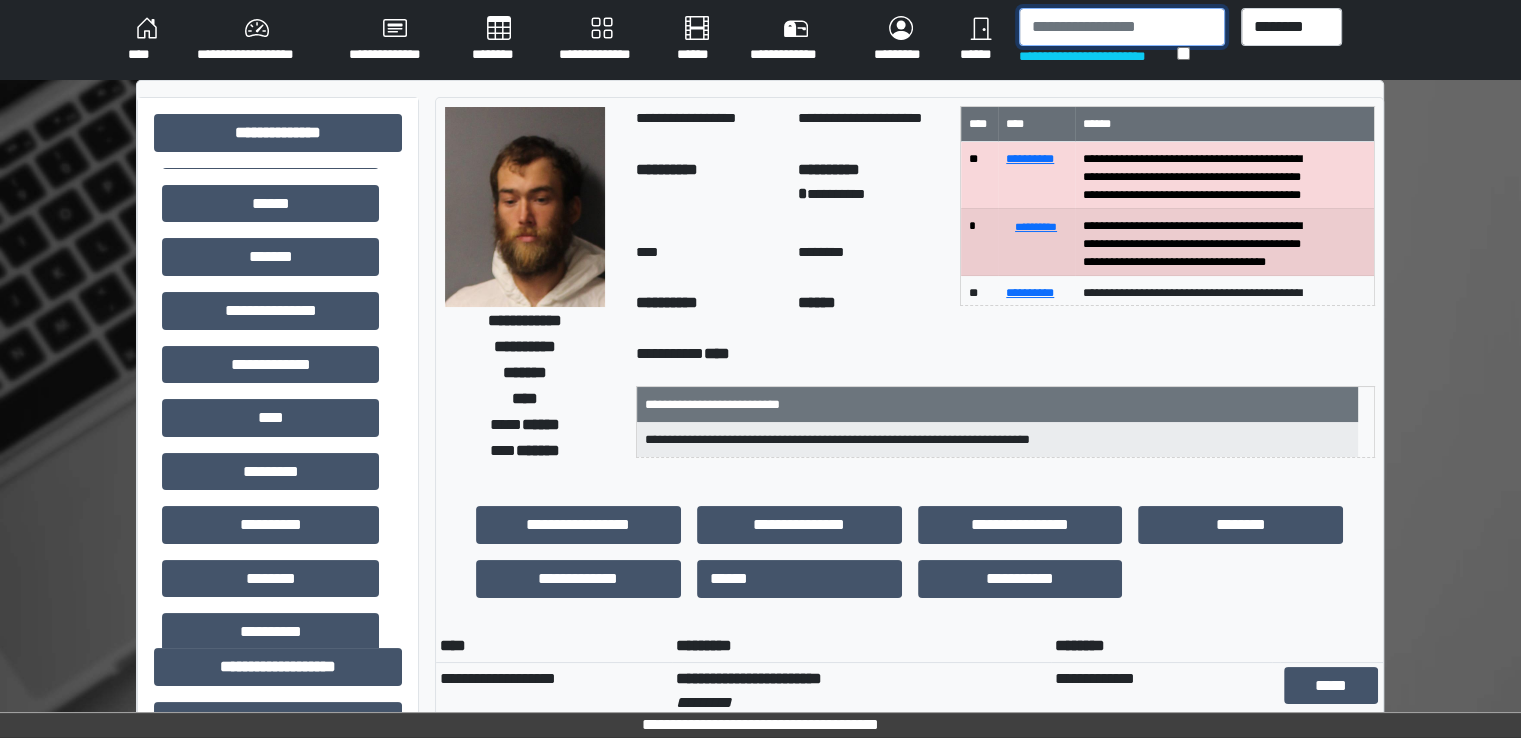 click at bounding box center (1122, 27) 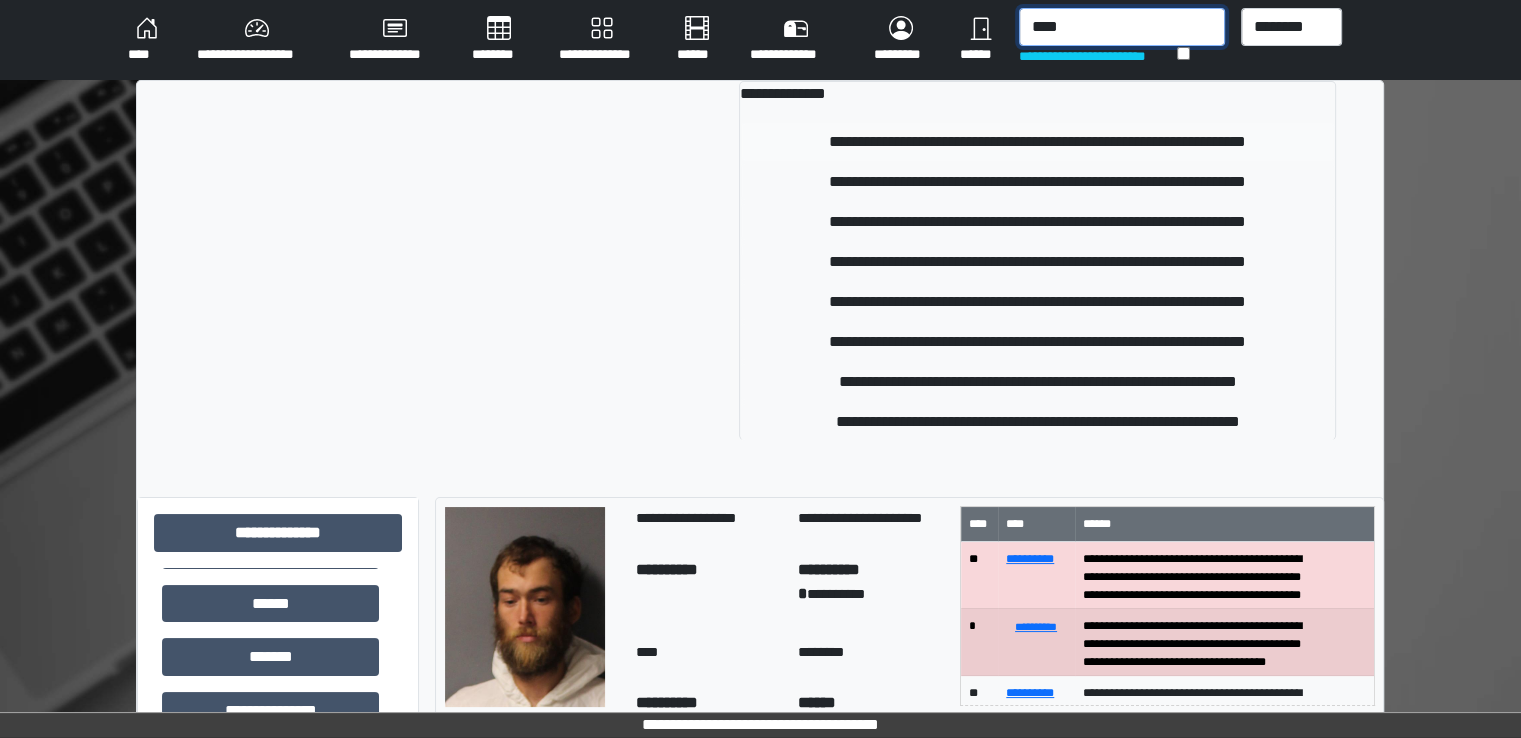 type on "****" 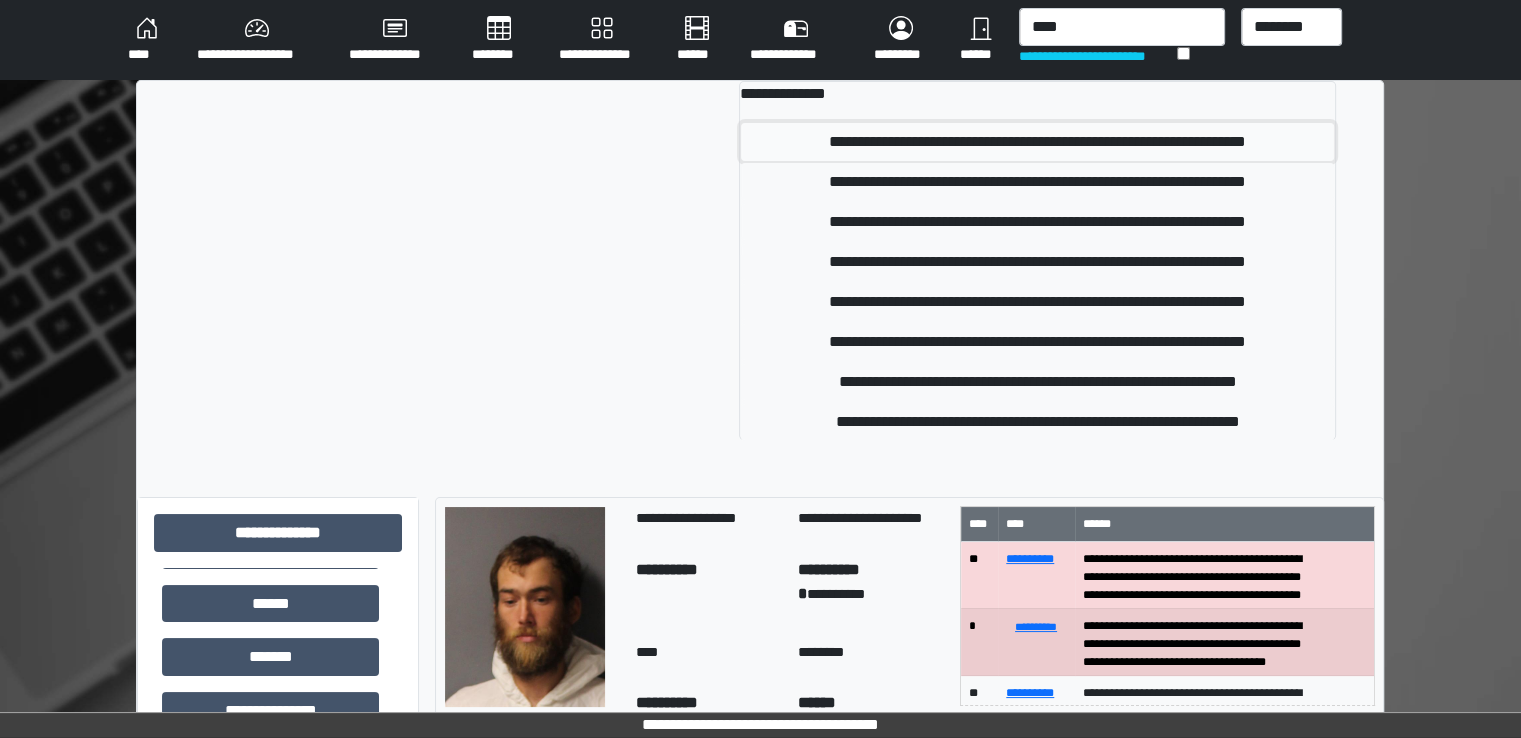 click on "**********" at bounding box center [1037, 142] 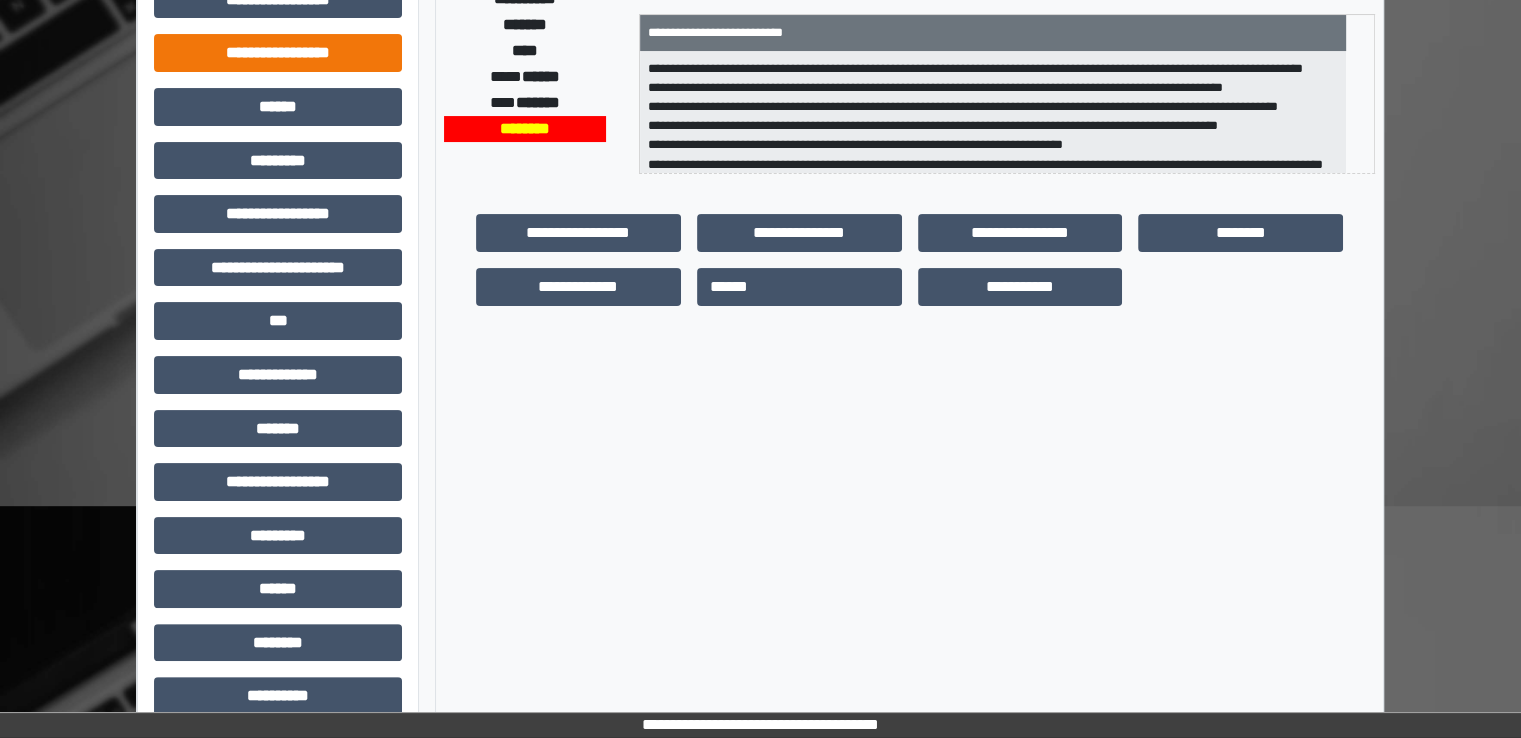scroll, scrollTop: 428, scrollLeft: 0, axis: vertical 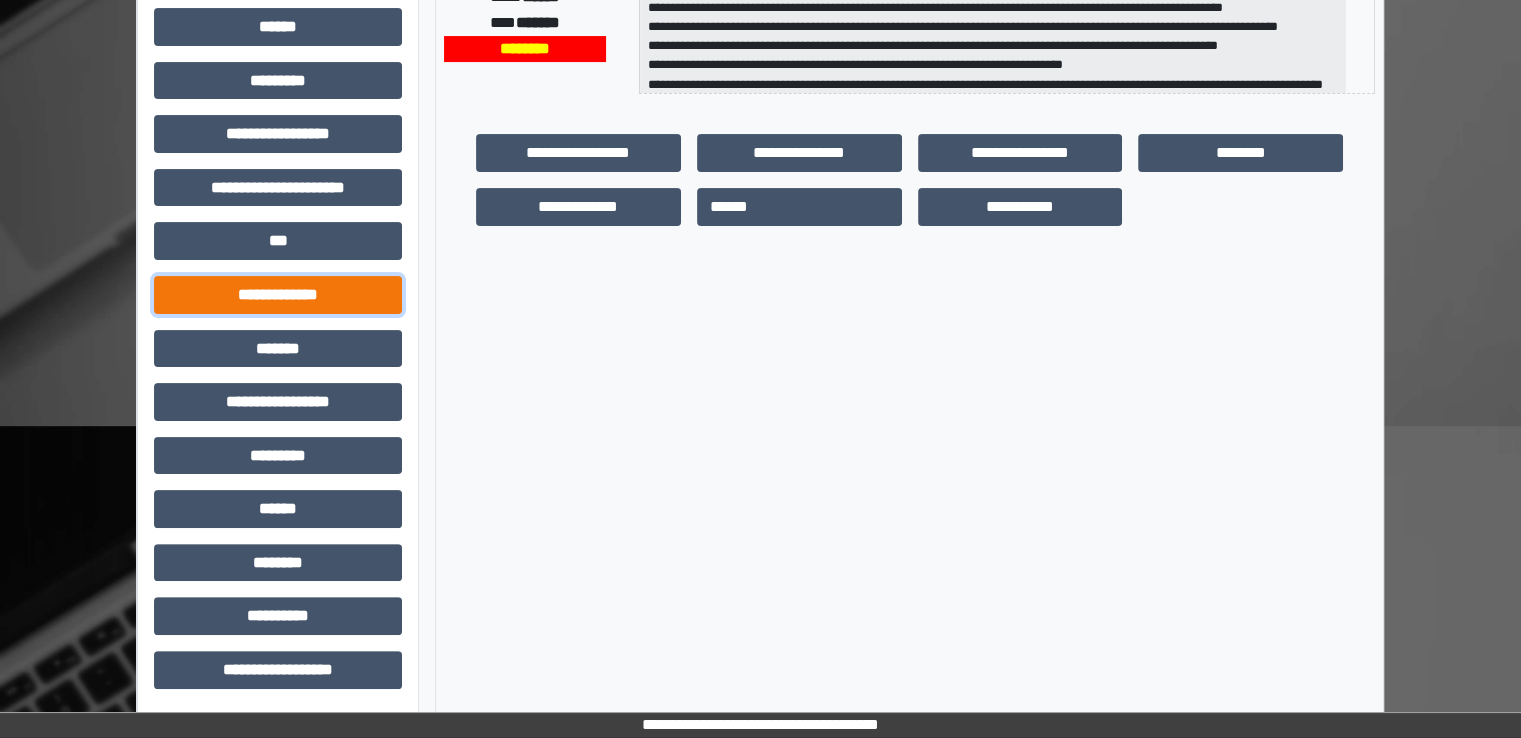 click on "**********" at bounding box center (278, 295) 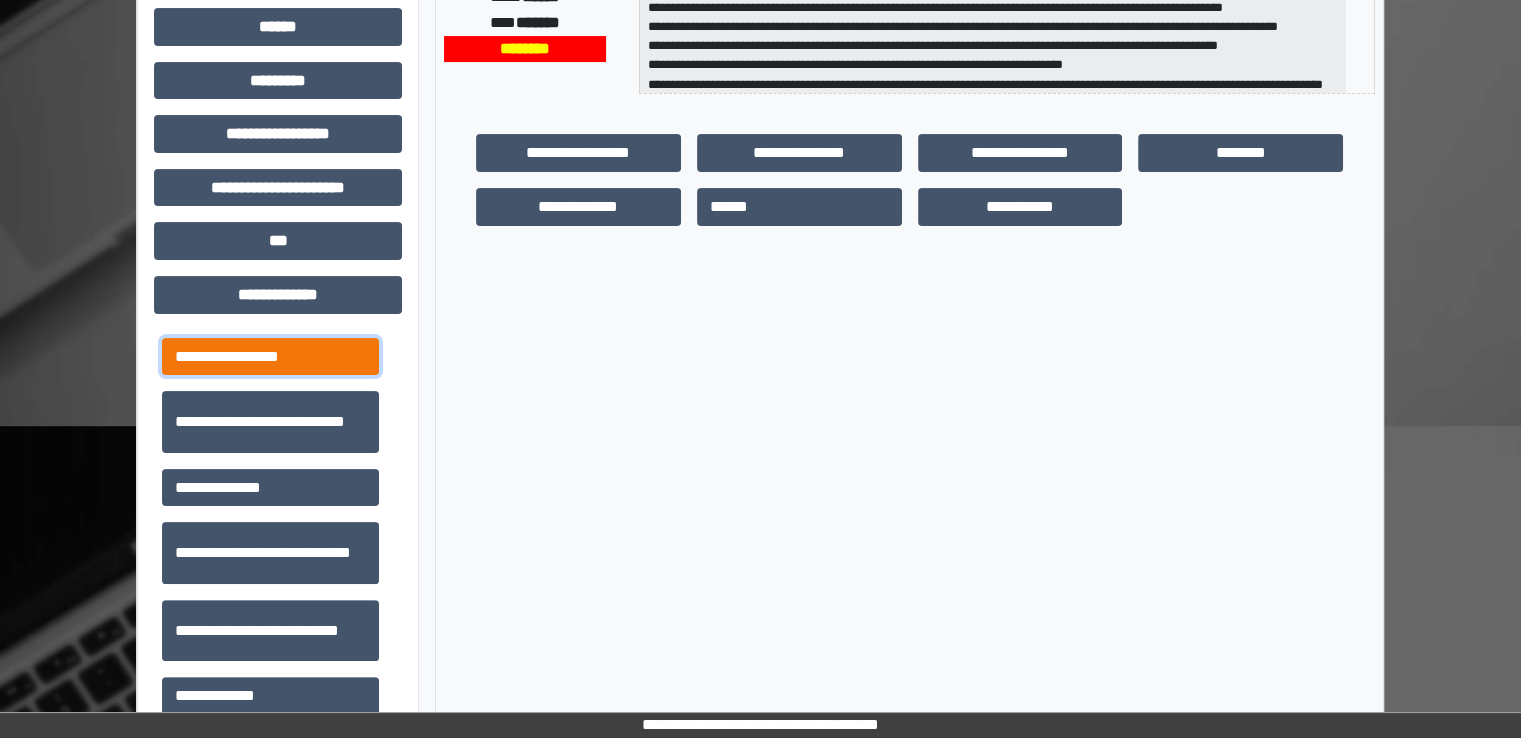 click on "**********" at bounding box center (270, 357) 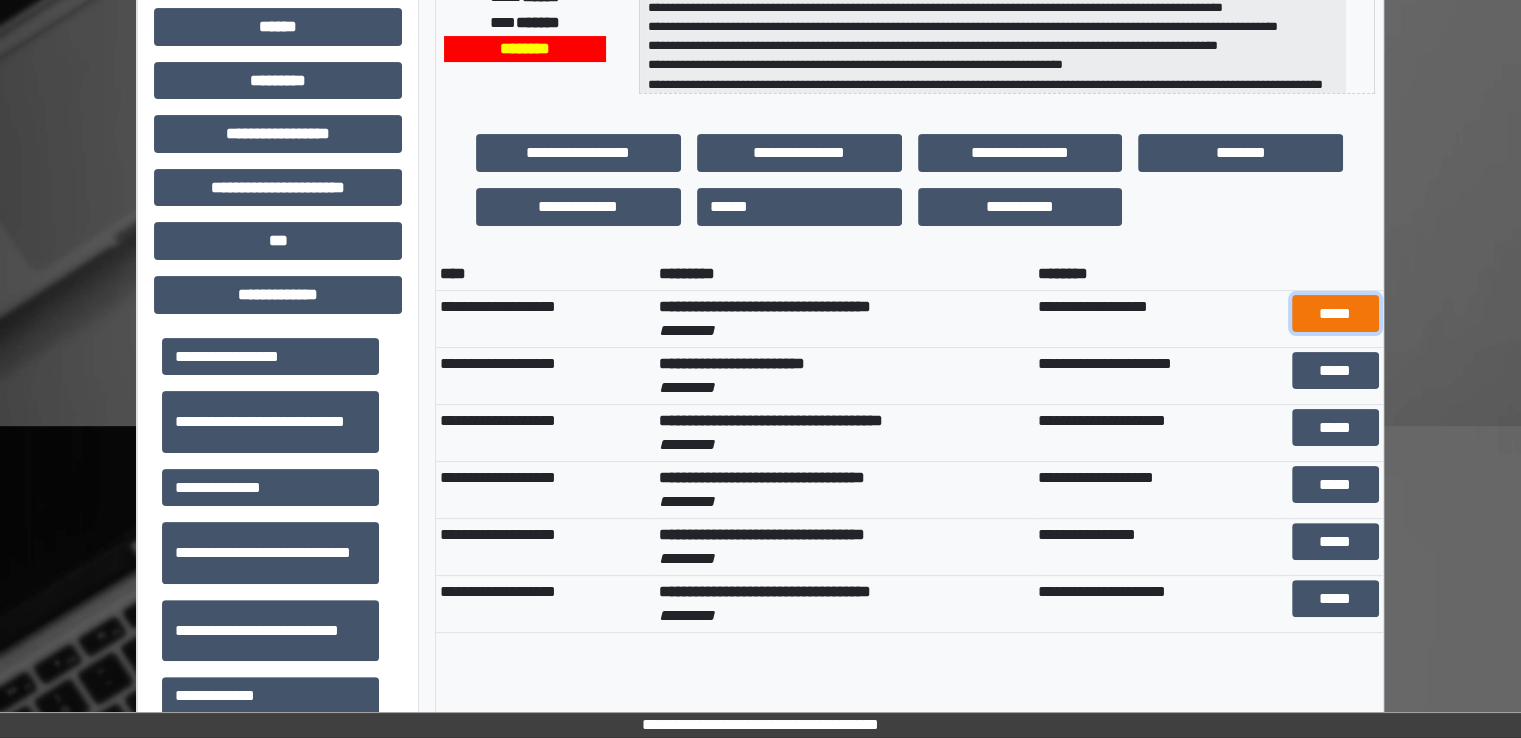 click on "*****" at bounding box center [1335, 314] 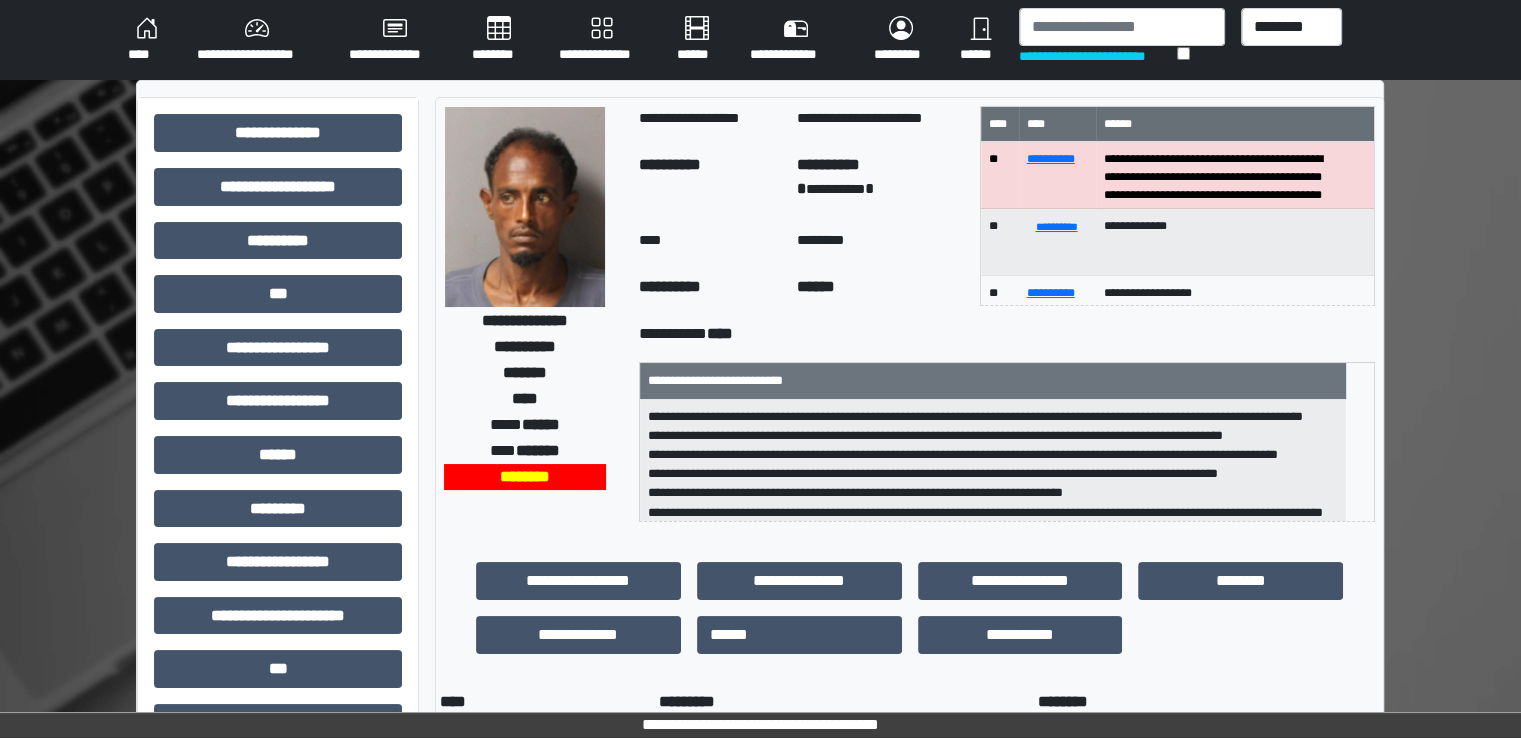 scroll, scrollTop: 0, scrollLeft: 0, axis: both 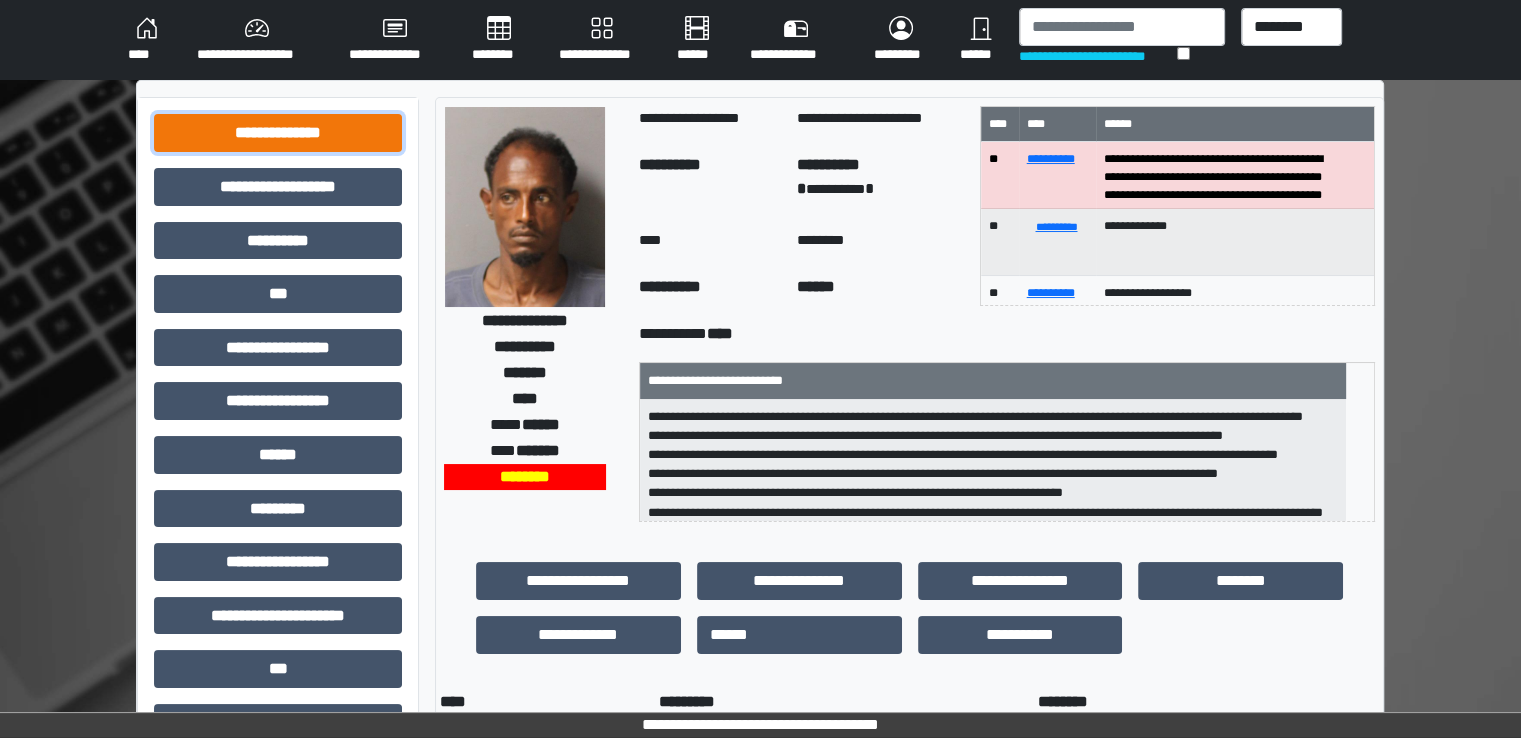 click on "**********" at bounding box center [278, 133] 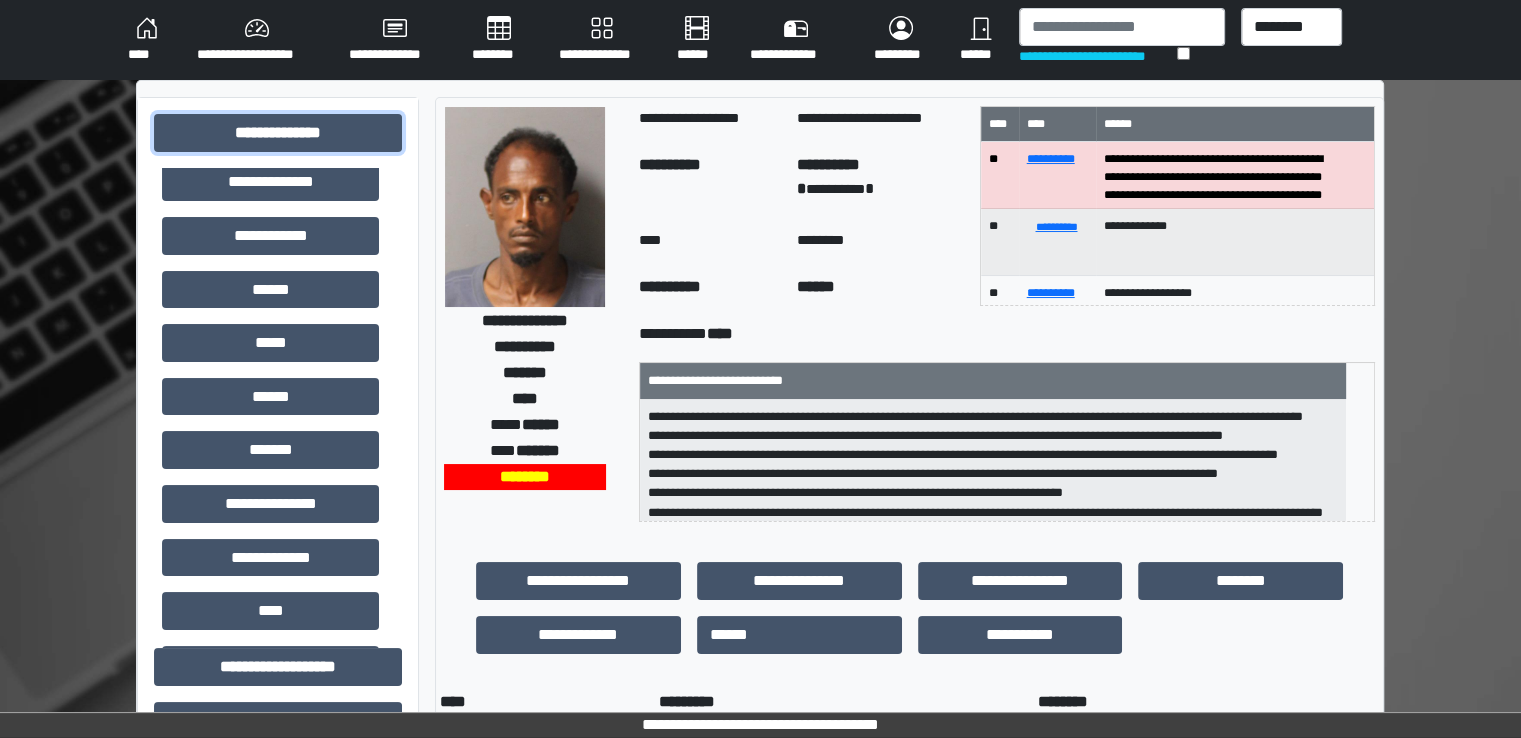 scroll, scrollTop: 252, scrollLeft: 0, axis: vertical 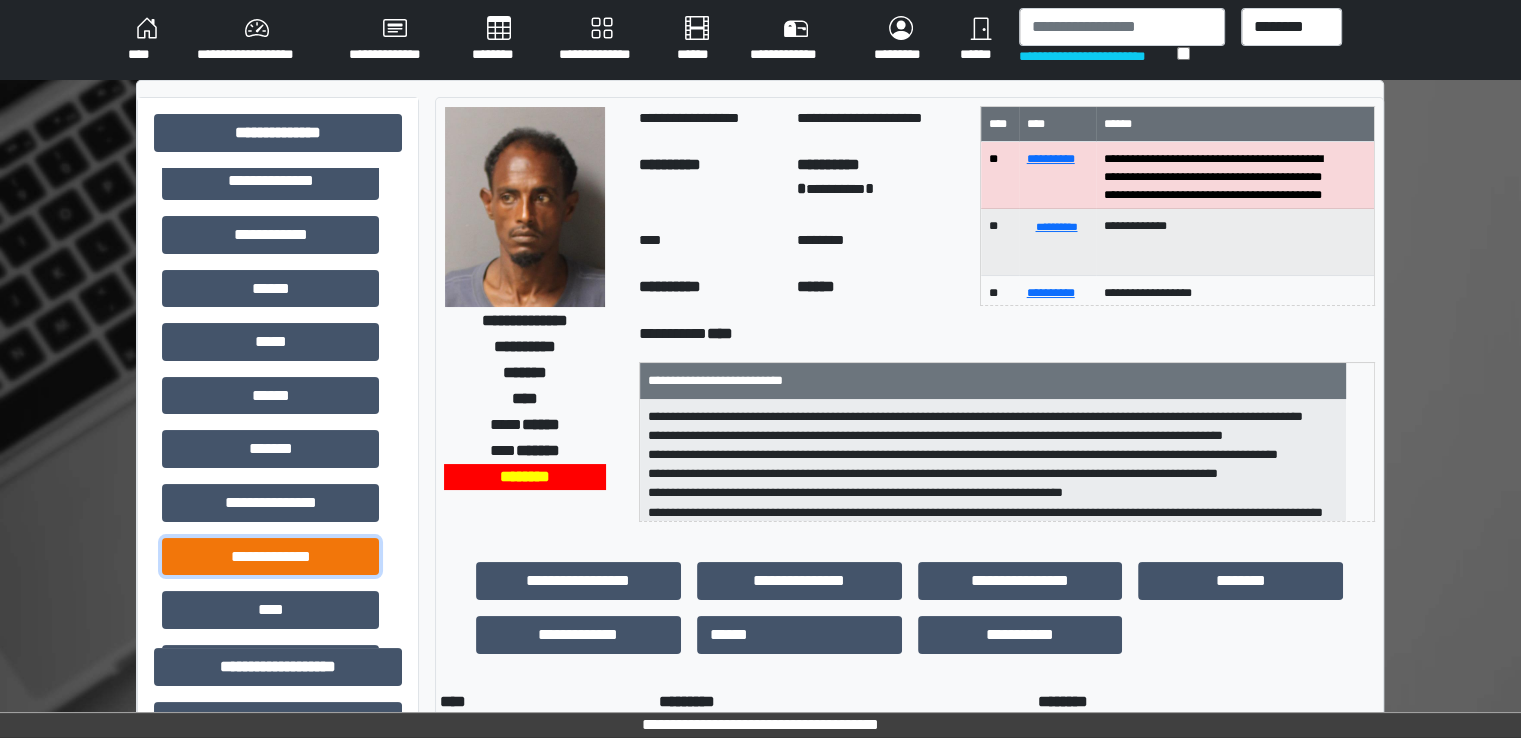 click on "**********" at bounding box center [270, 557] 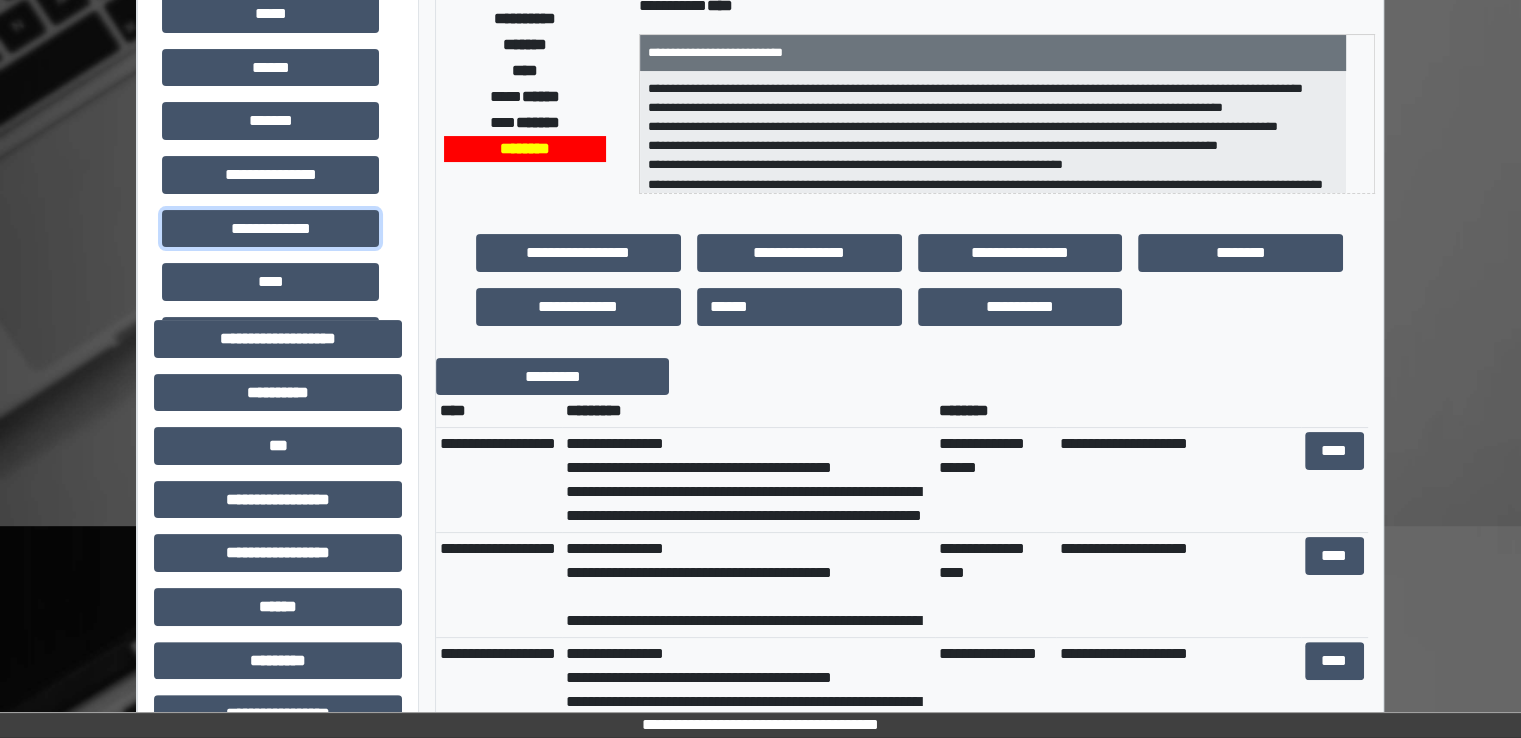 scroll, scrollTop: 328, scrollLeft: 0, axis: vertical 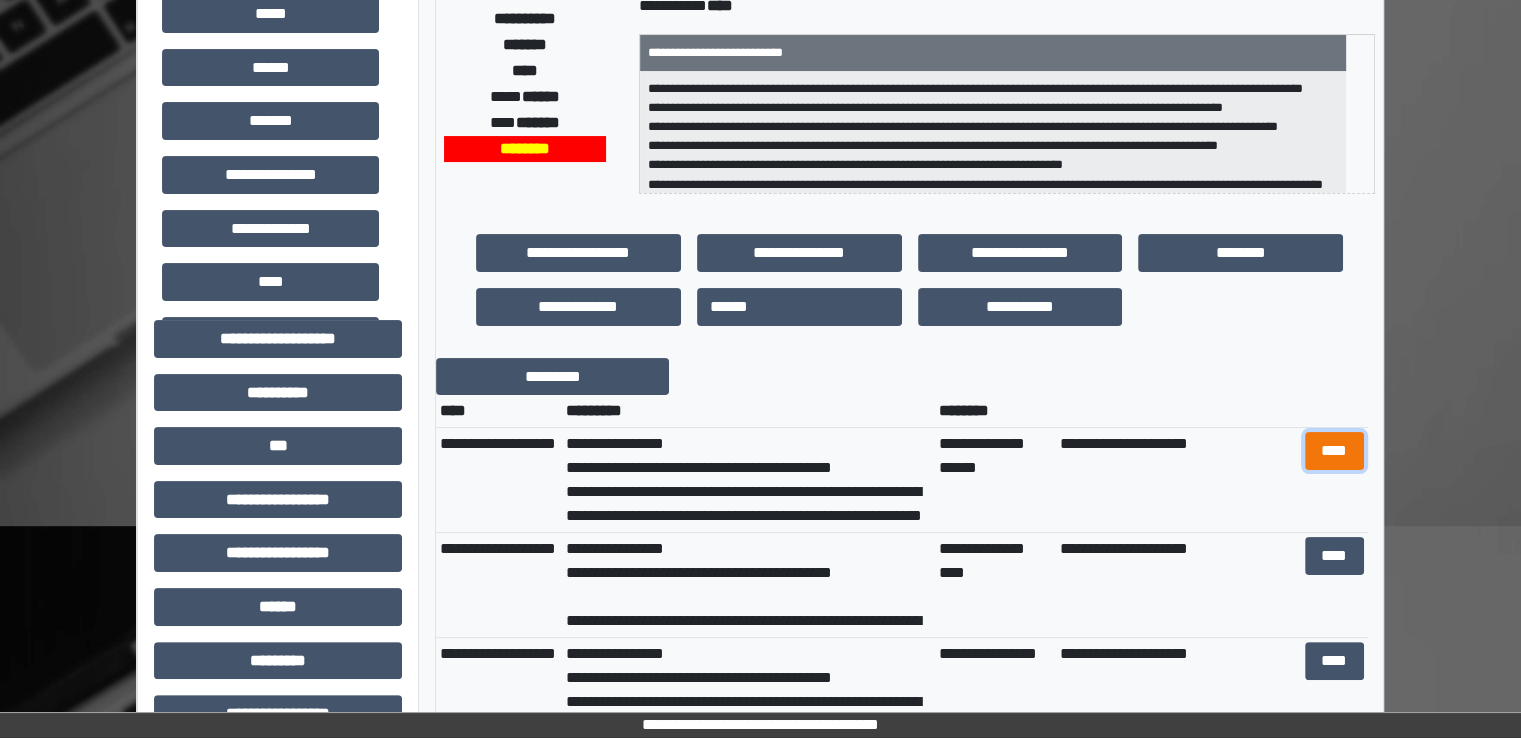 click on "****" at bounding box center [1334, 451] 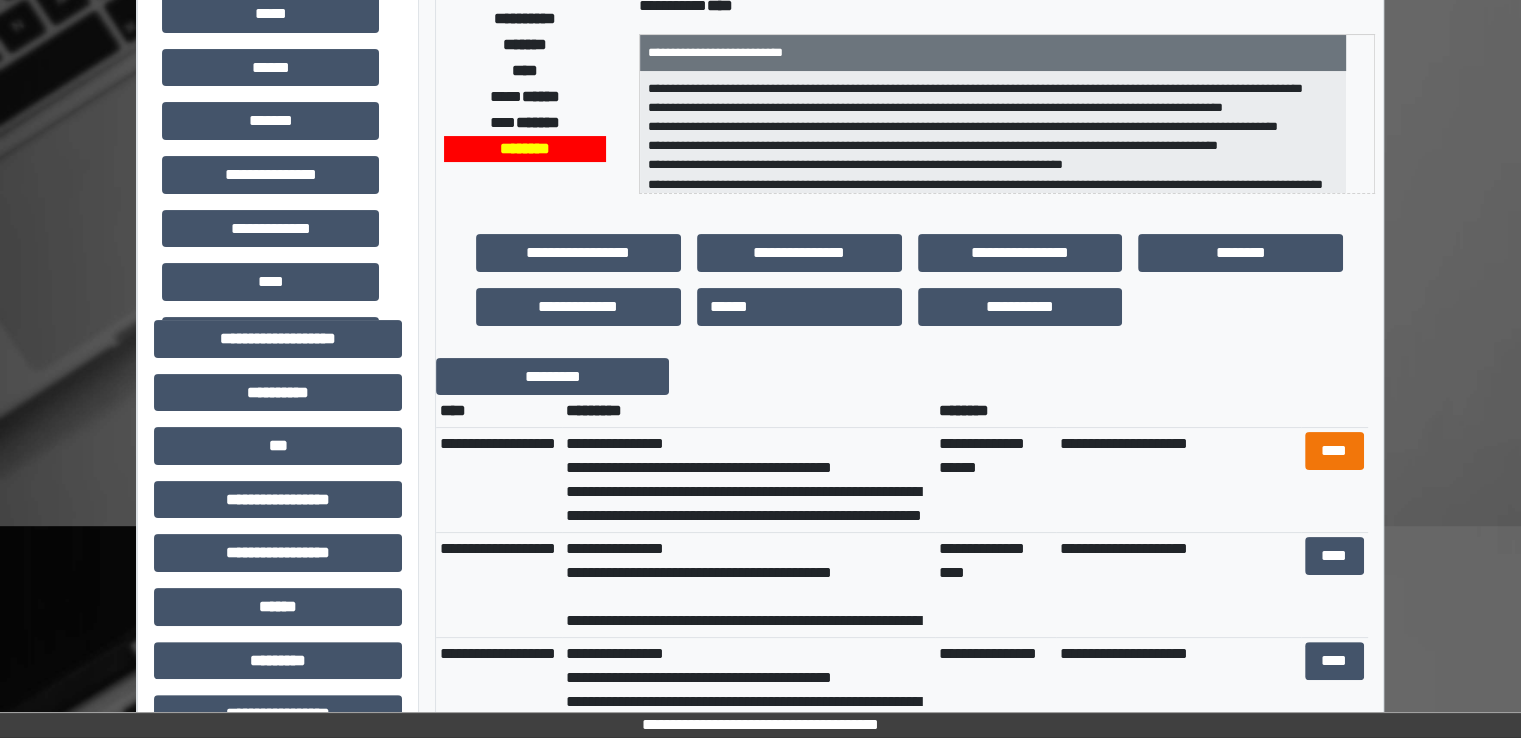 scroll, scrollTop: 576, scrollLeft: 0, axis: vertical 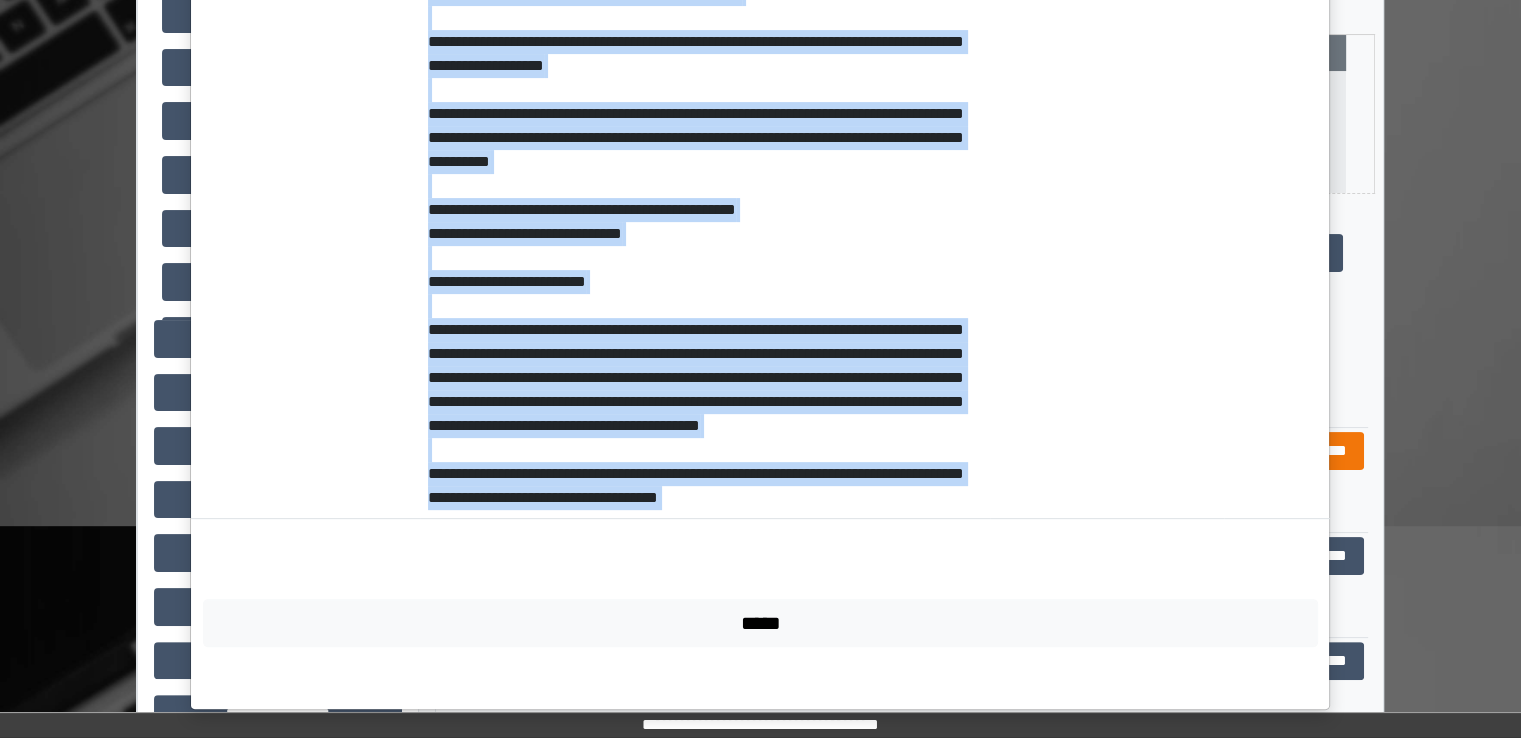 click on "**********" at bounding box center [760, 369] 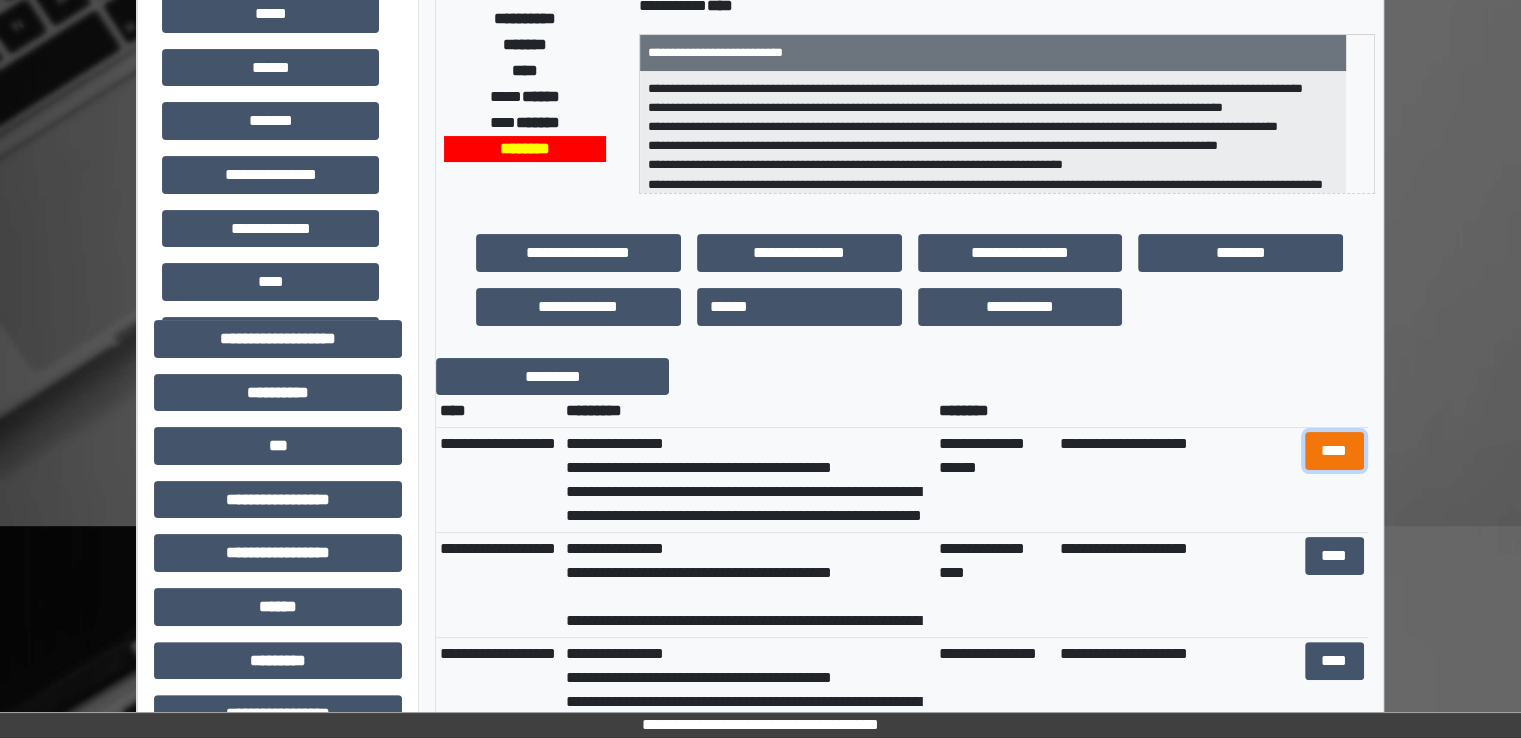 click on "****" at bounding box center (1334, 451) 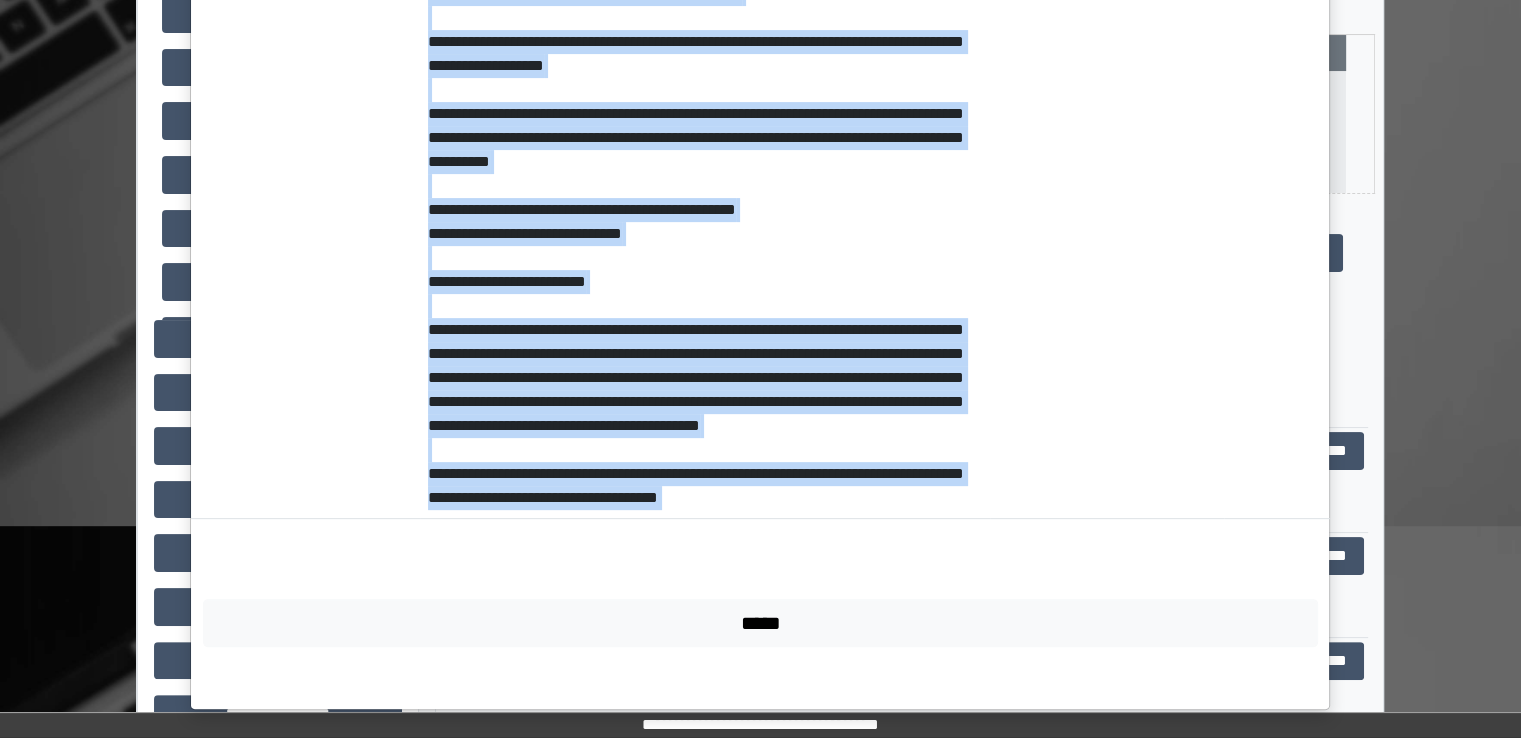 click on "**********" at bounding box center (1107, 162) 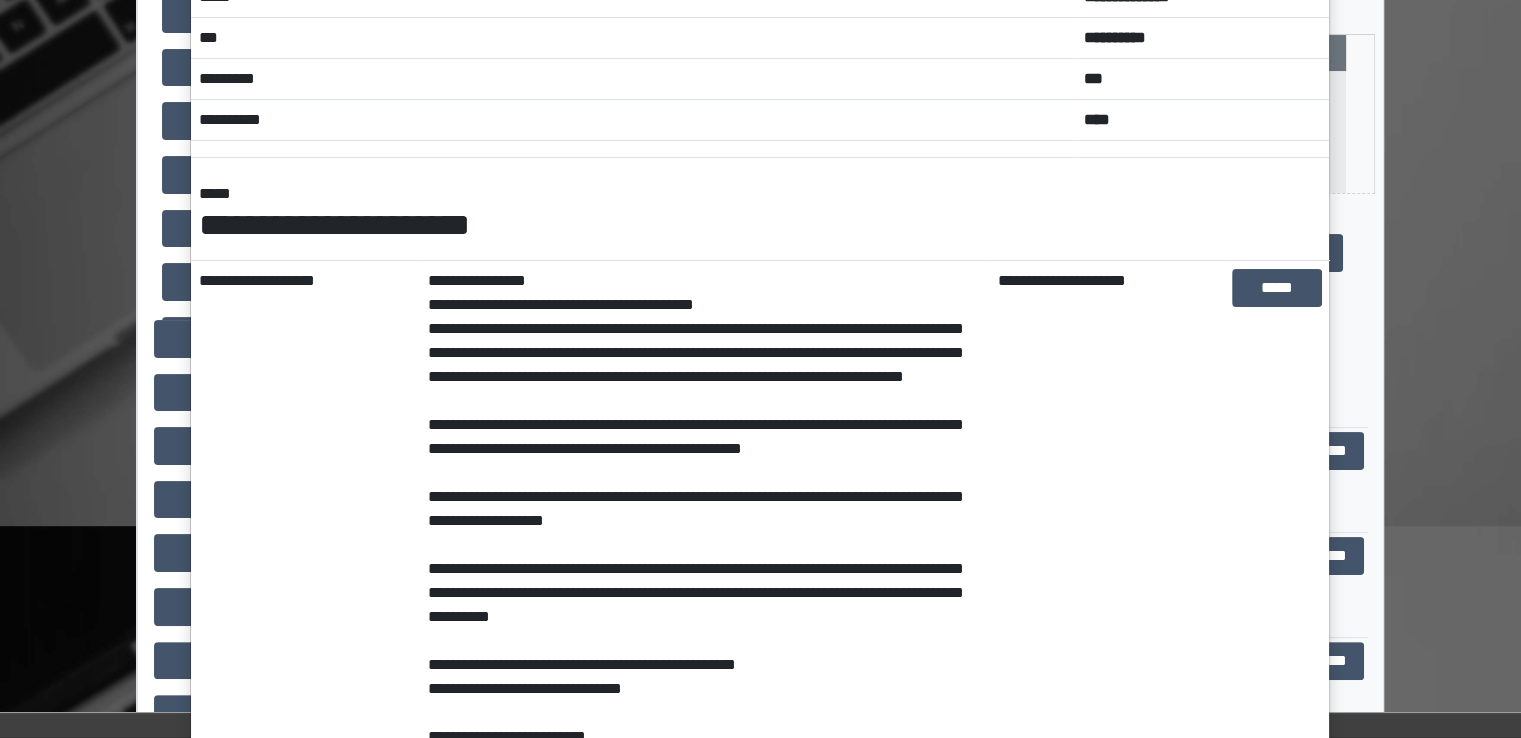 scroll, scrollTop: 0, scrollLeft: 0, axis: both 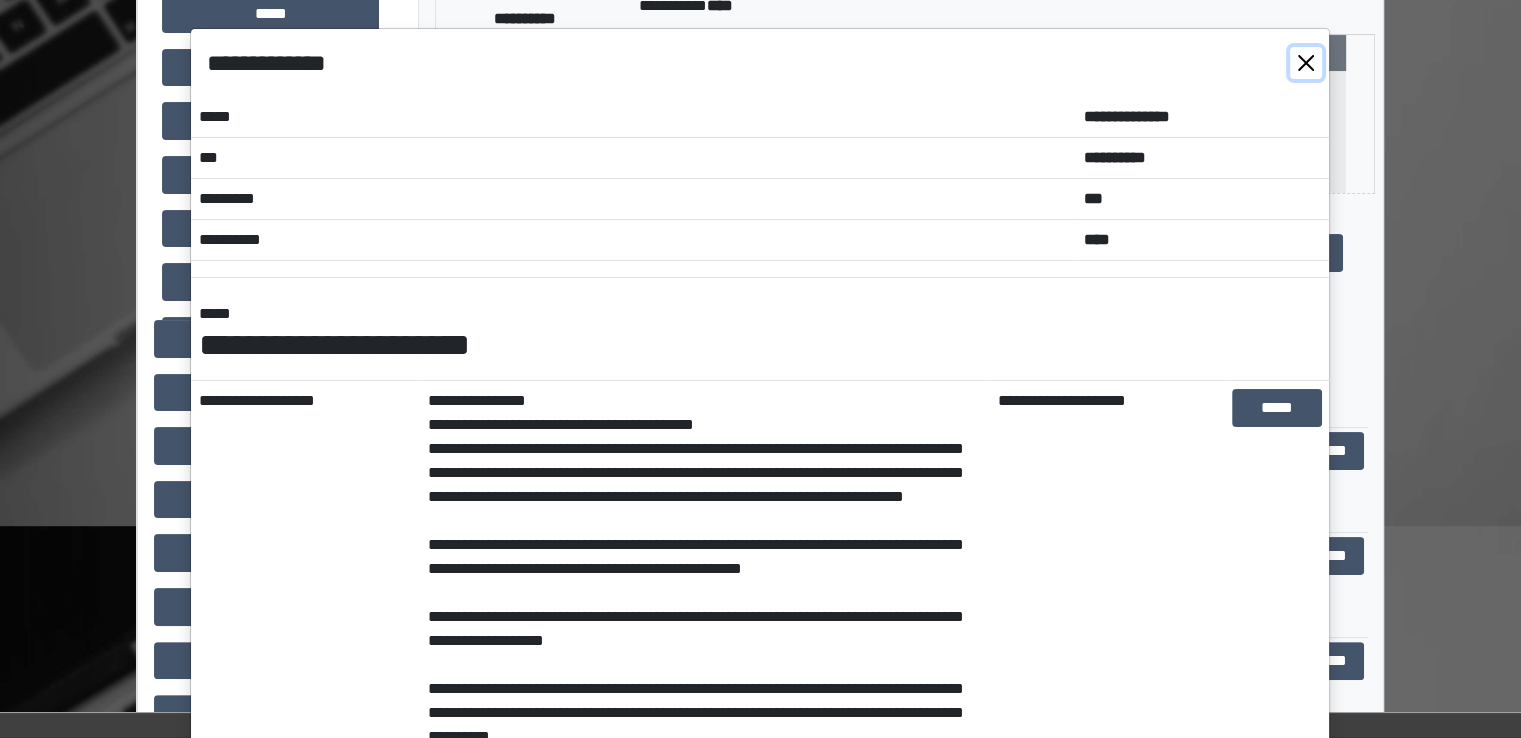 click at bounding box center [1306, 63] 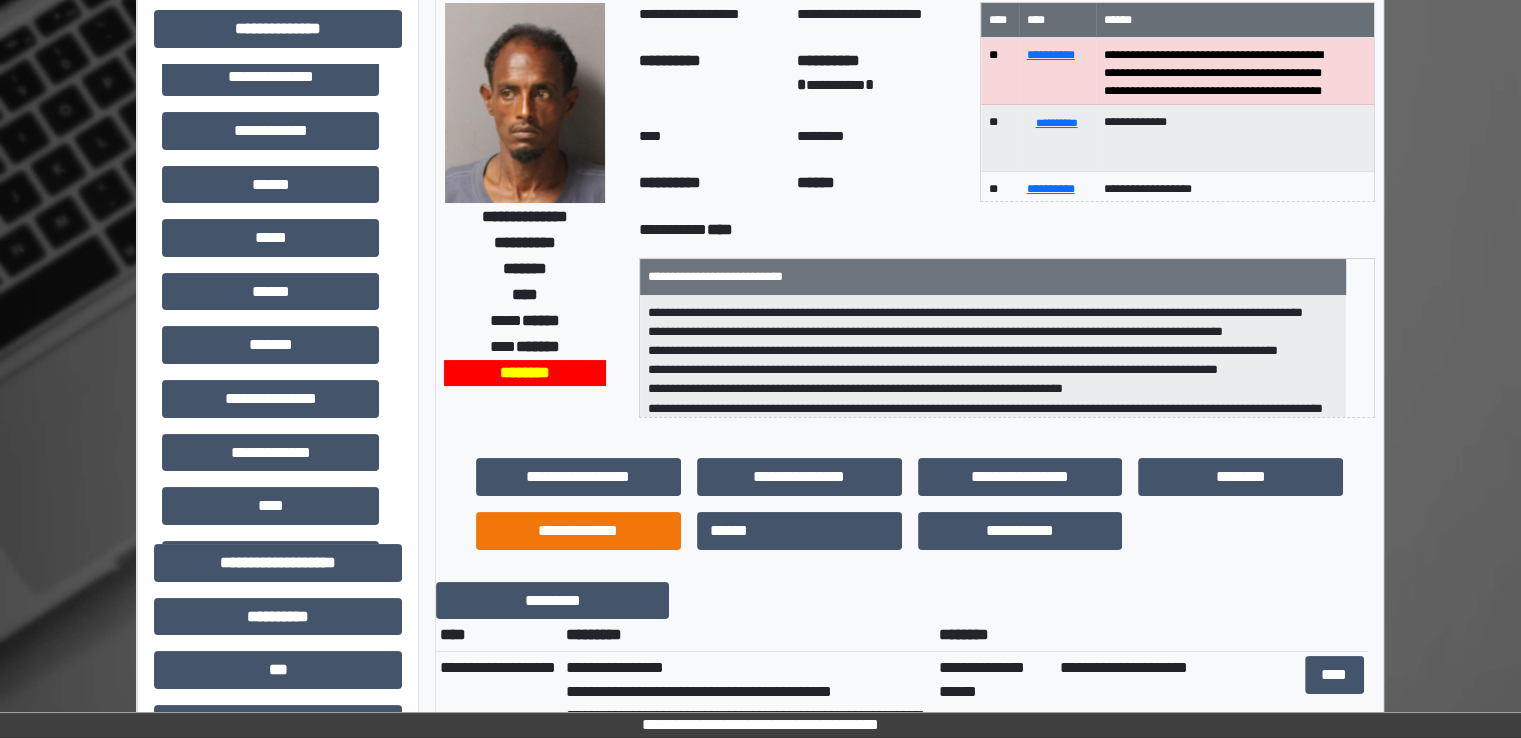 scroll, scrollTop: 0, scrollLeft: 0, axis: both 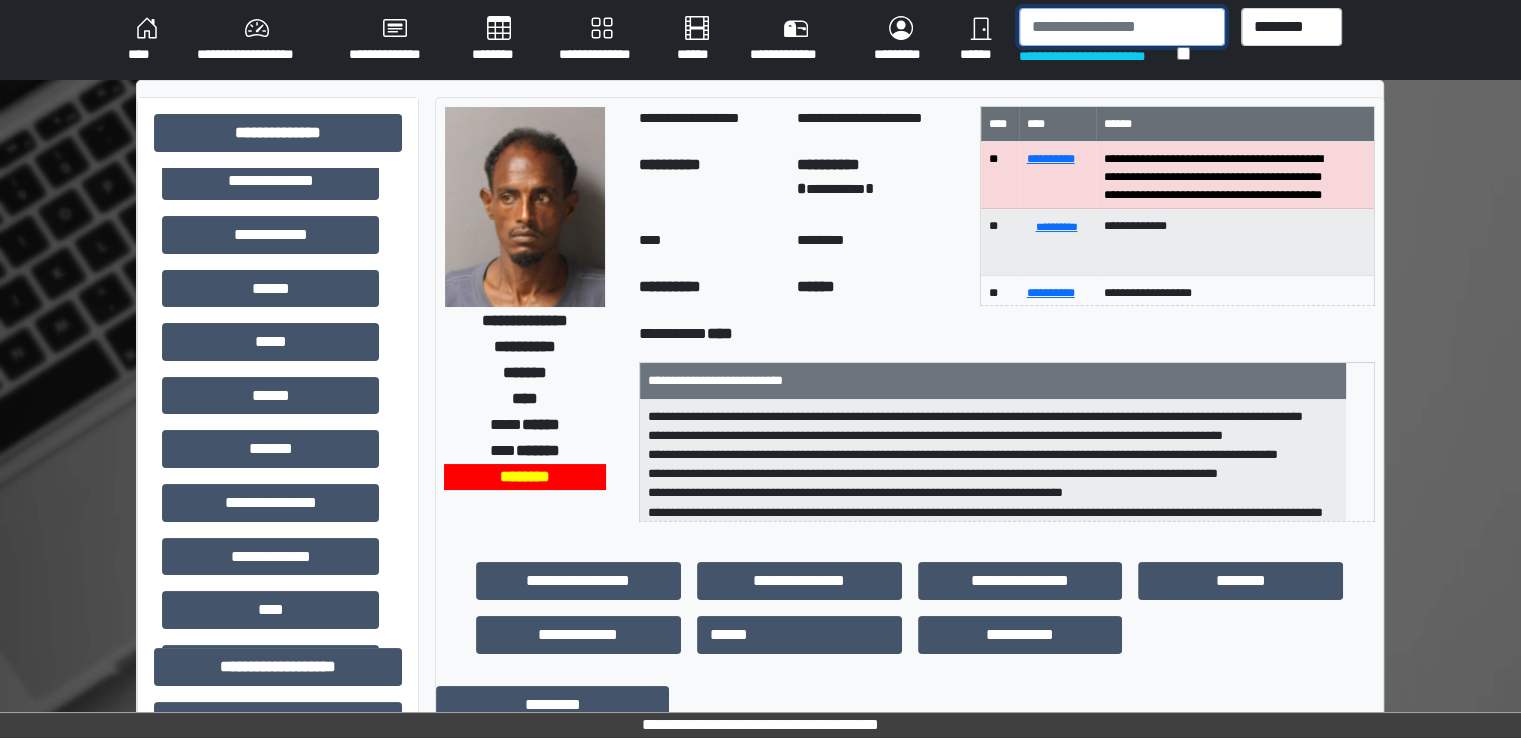 click at bounding box center [1122, 27] 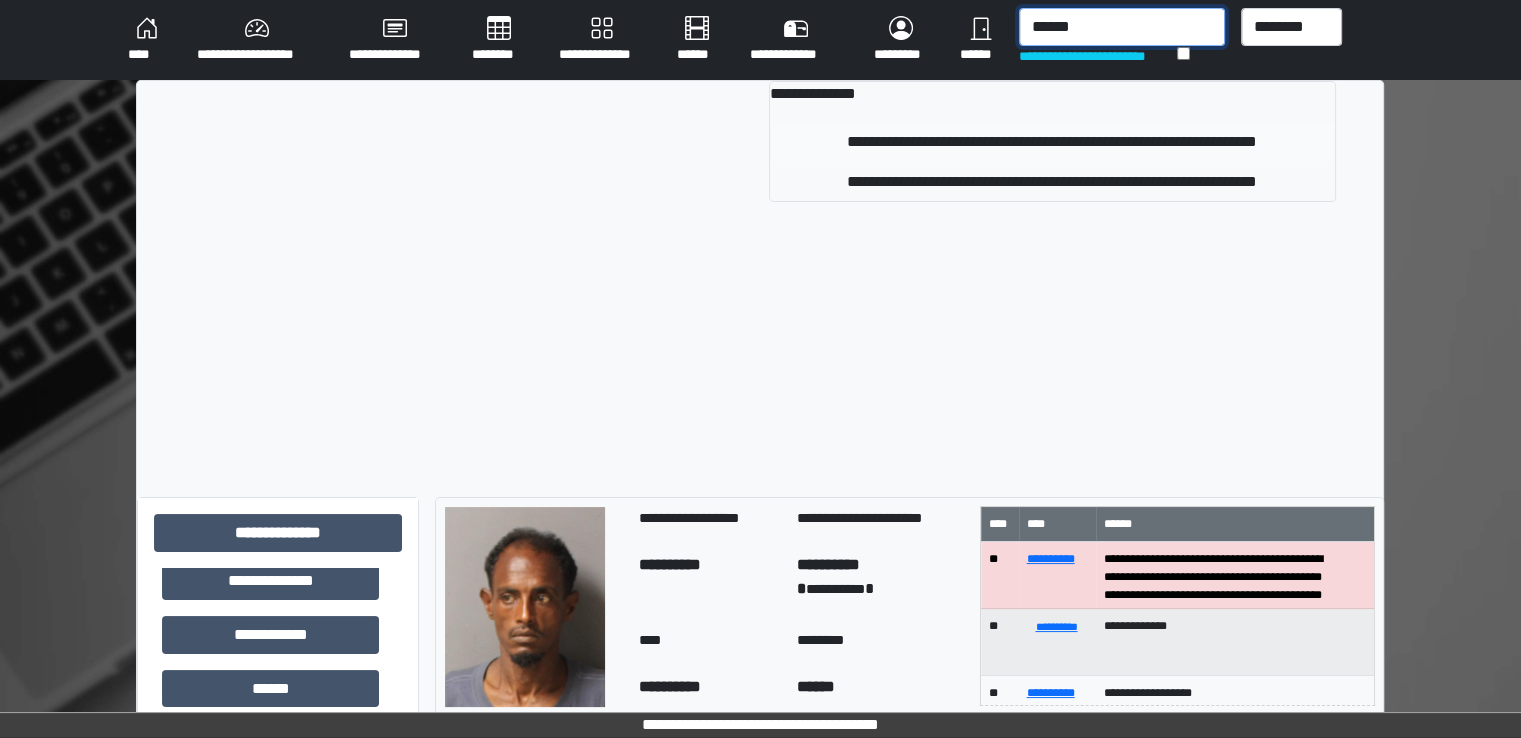 type on "******" 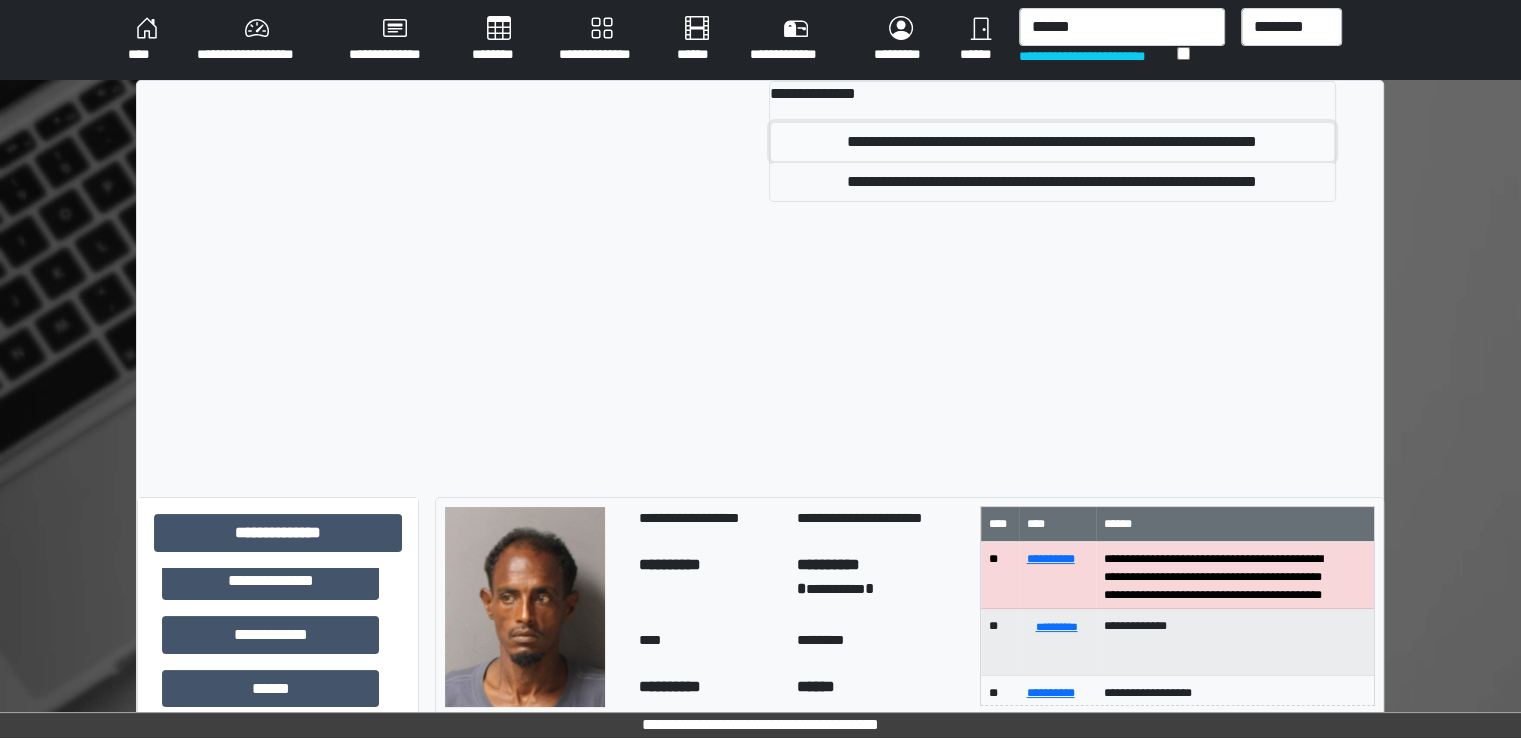 click on "**********" at bounding box center (1052, 142) 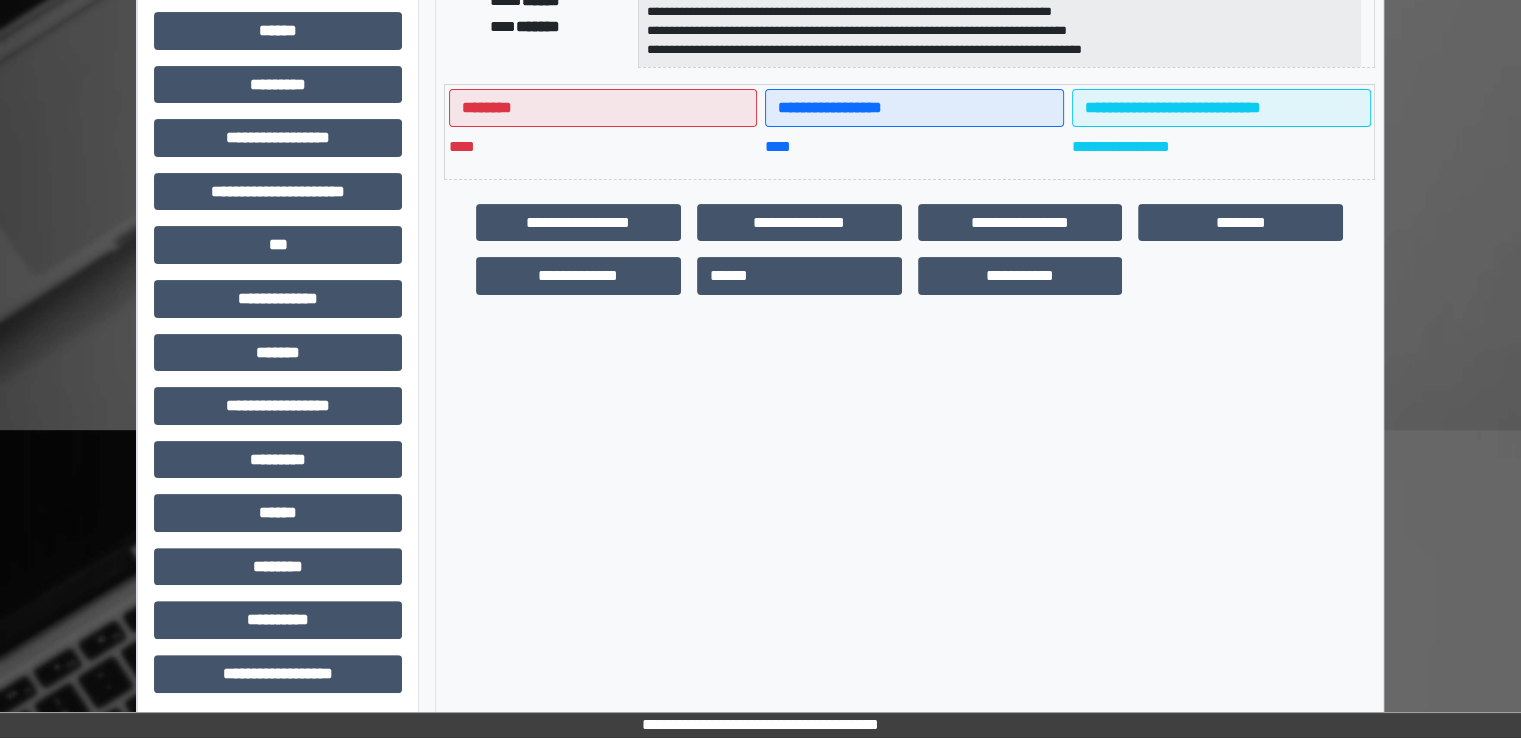 scroll, scrollTop: 426, scrollLeft: 0, axis: vertical 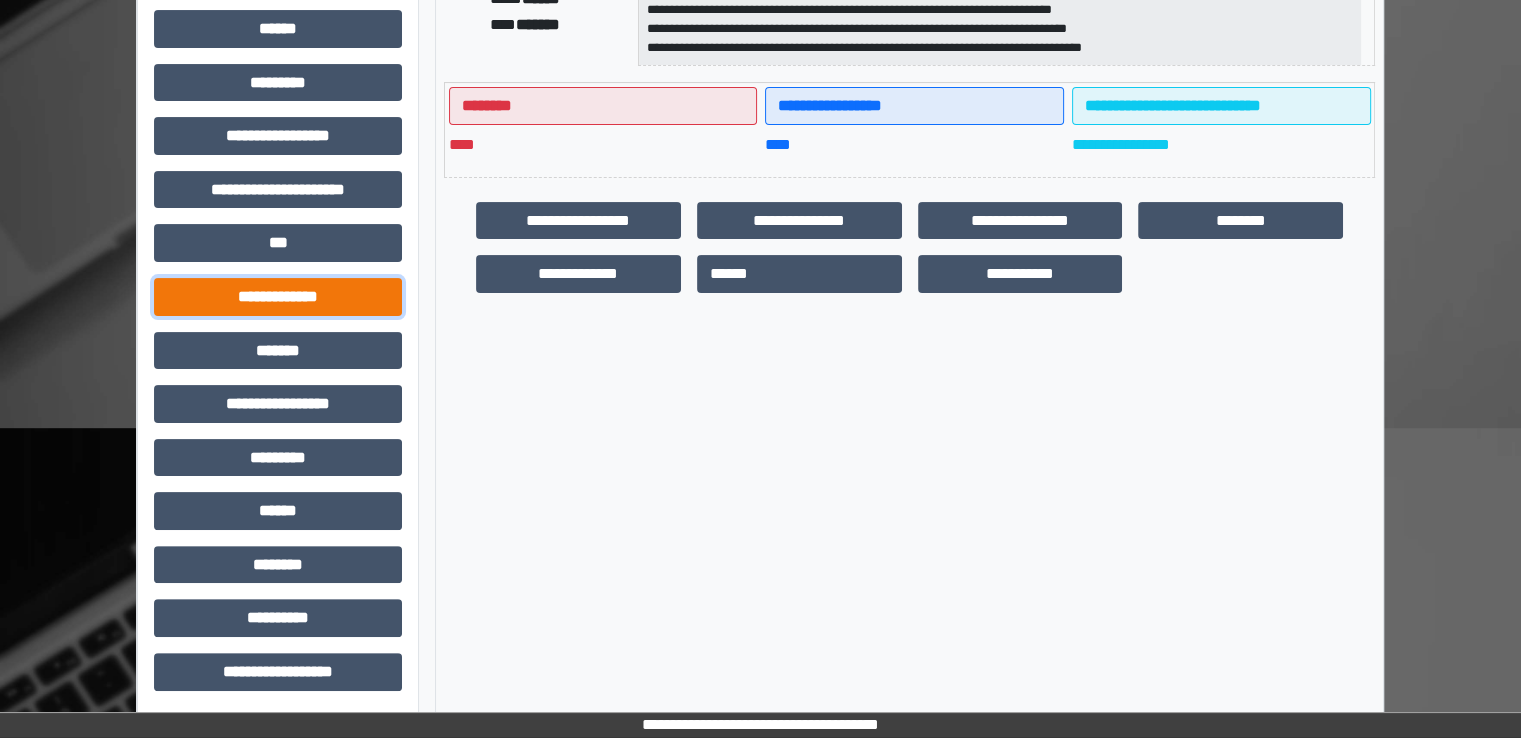 click on "**********" at bounding box center (278, 297) 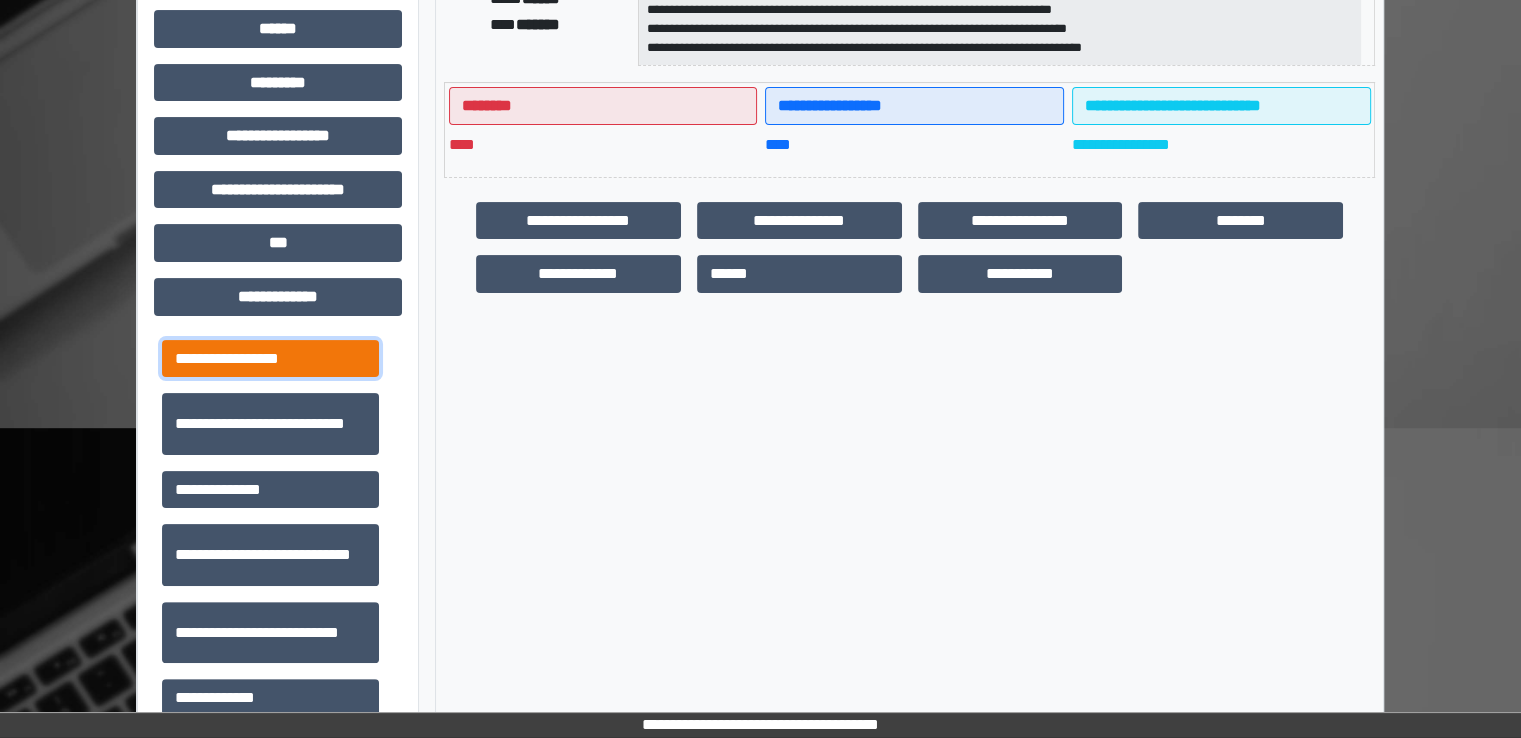 click on "**********" at bounding box center [270, 359] 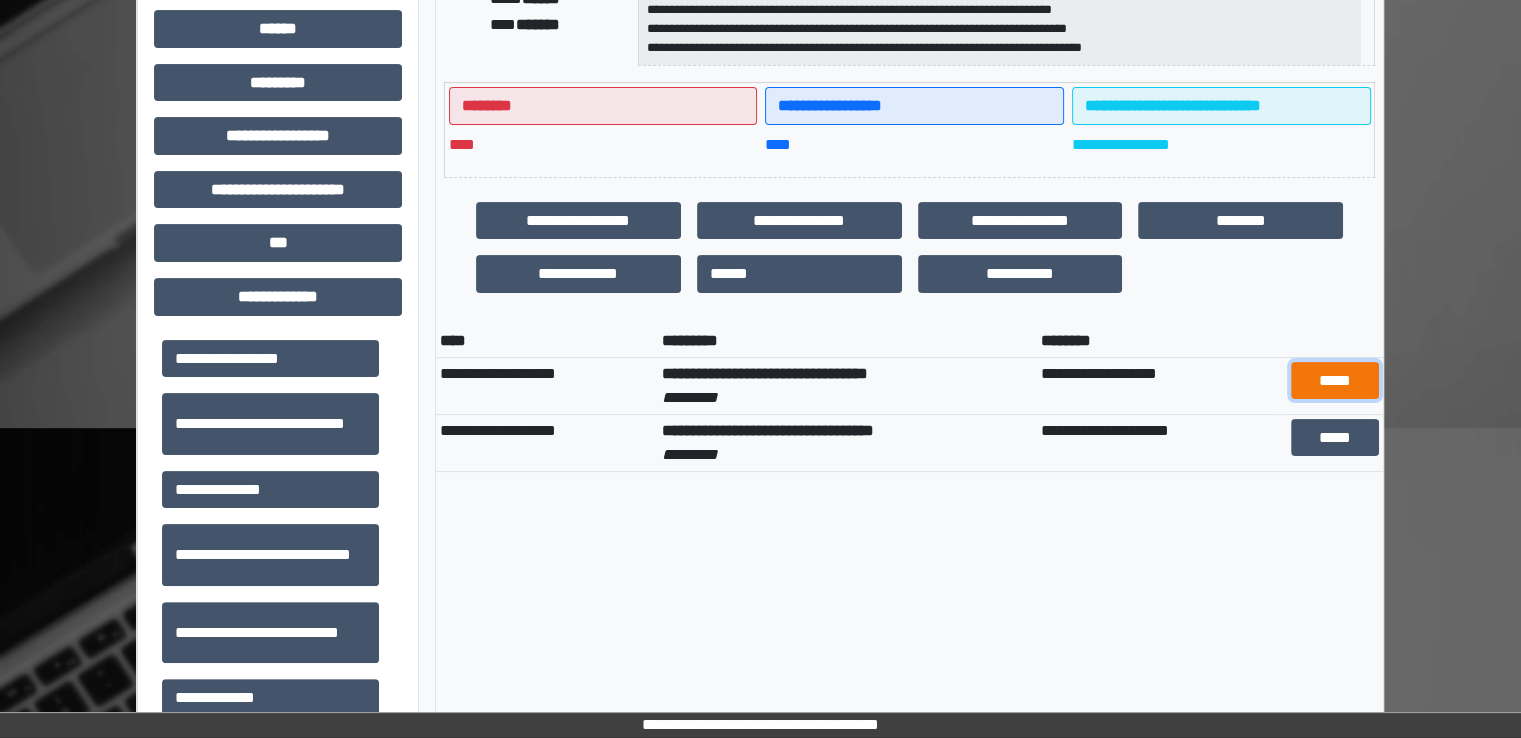 click on "*****" at bounding box center (1335, 381) 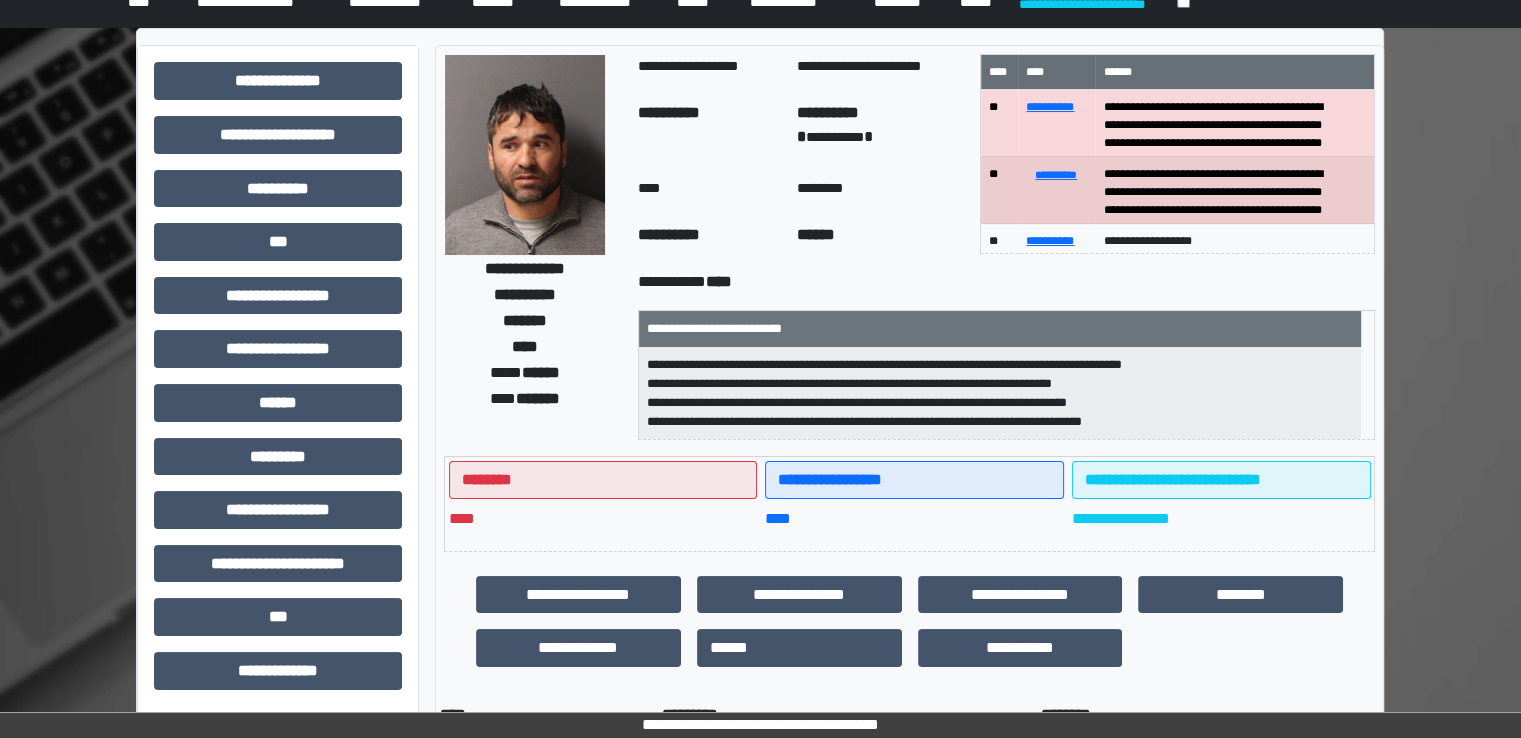 scroll, scrollTop: 0, scrollLeft: 0, axis: both 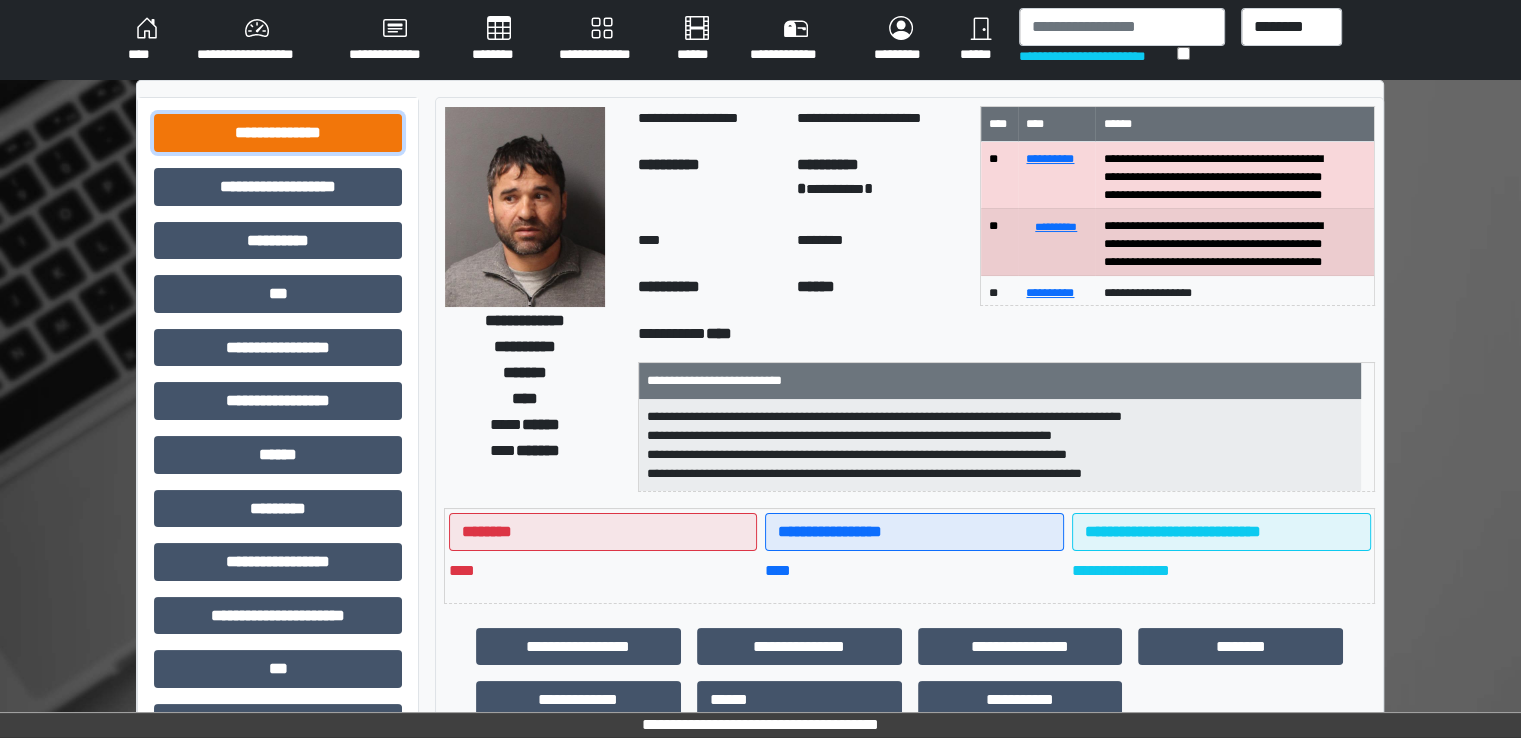 click on "**********" at bounding box center (278, 133) 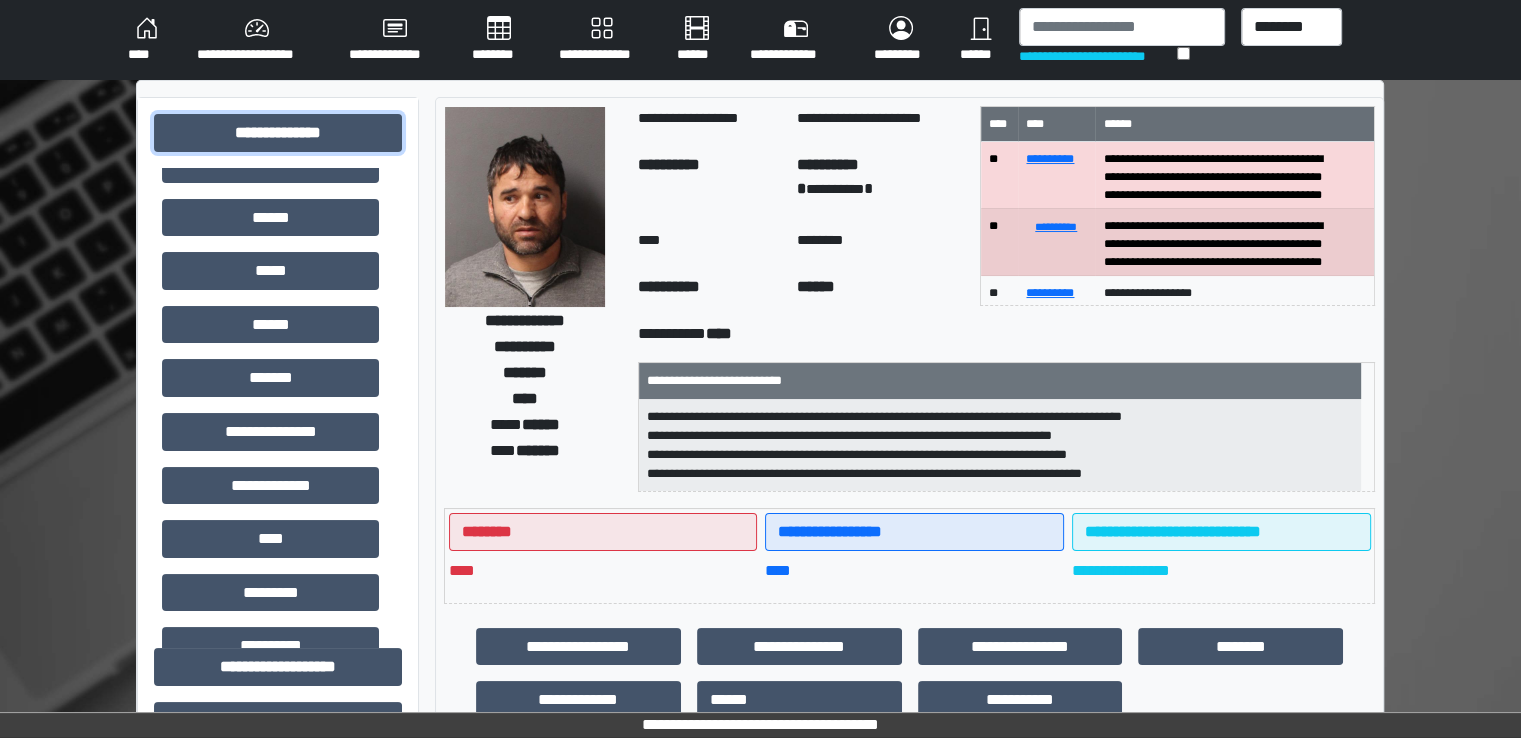 scroll, scrollTop: 324, scrollLeft: 0, axis: vertical 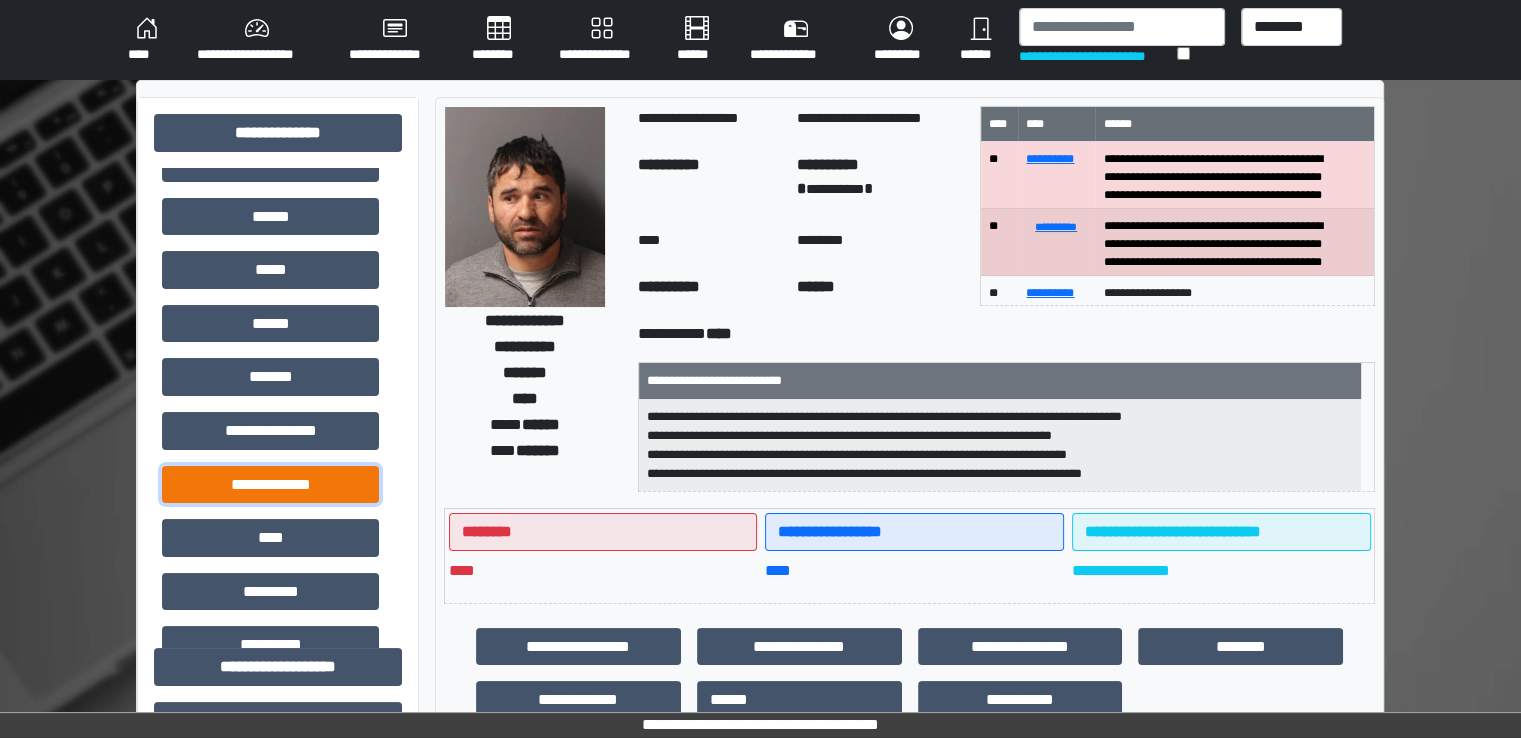 click on "**********" at bounding box center (270, 485) 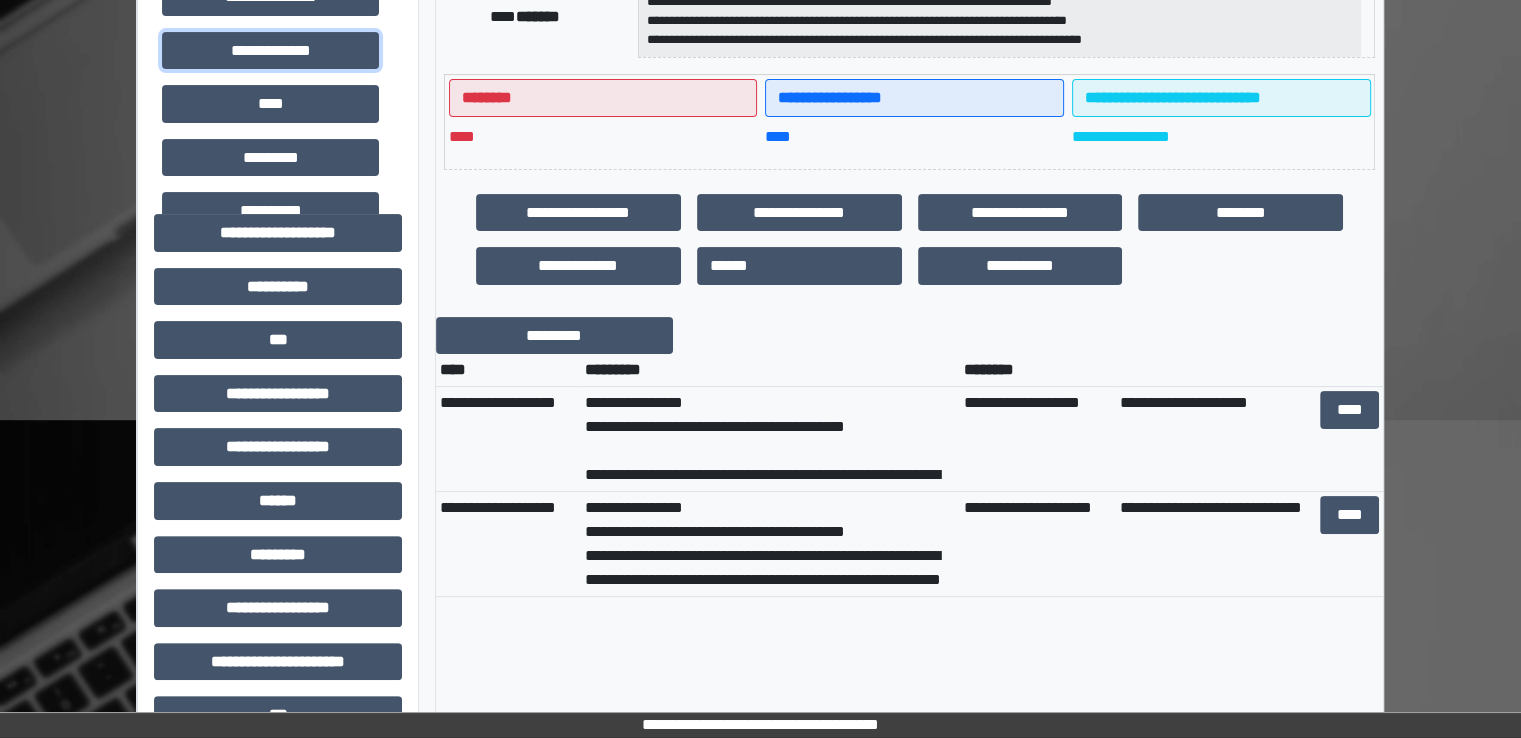 scroll, scrollTop: 435, scrollLeft: 0, axis: vertical 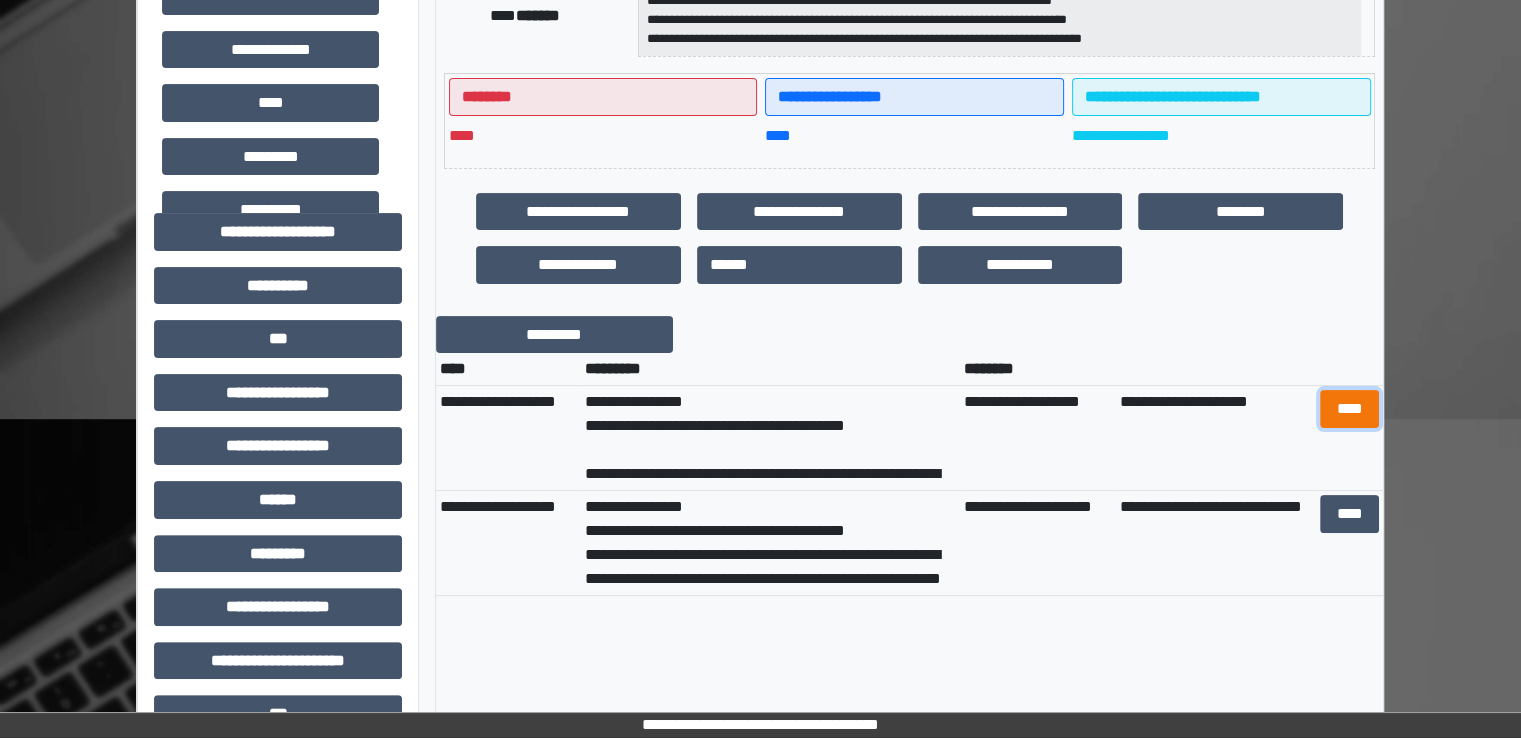 click on "****" at bounding box center (1349, 409) 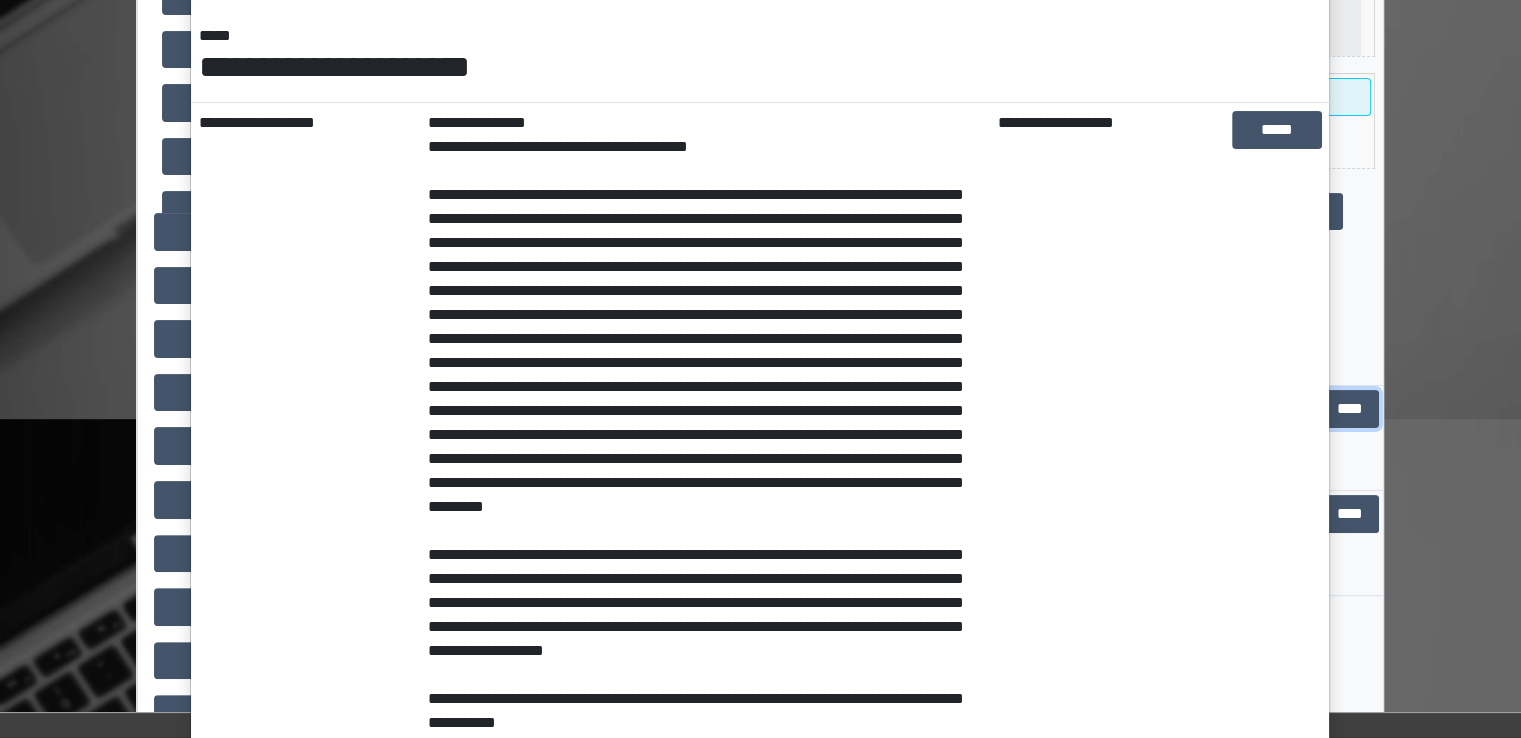 scroll, scrollTop: 276, scrollLeft: 0, axis: vertical 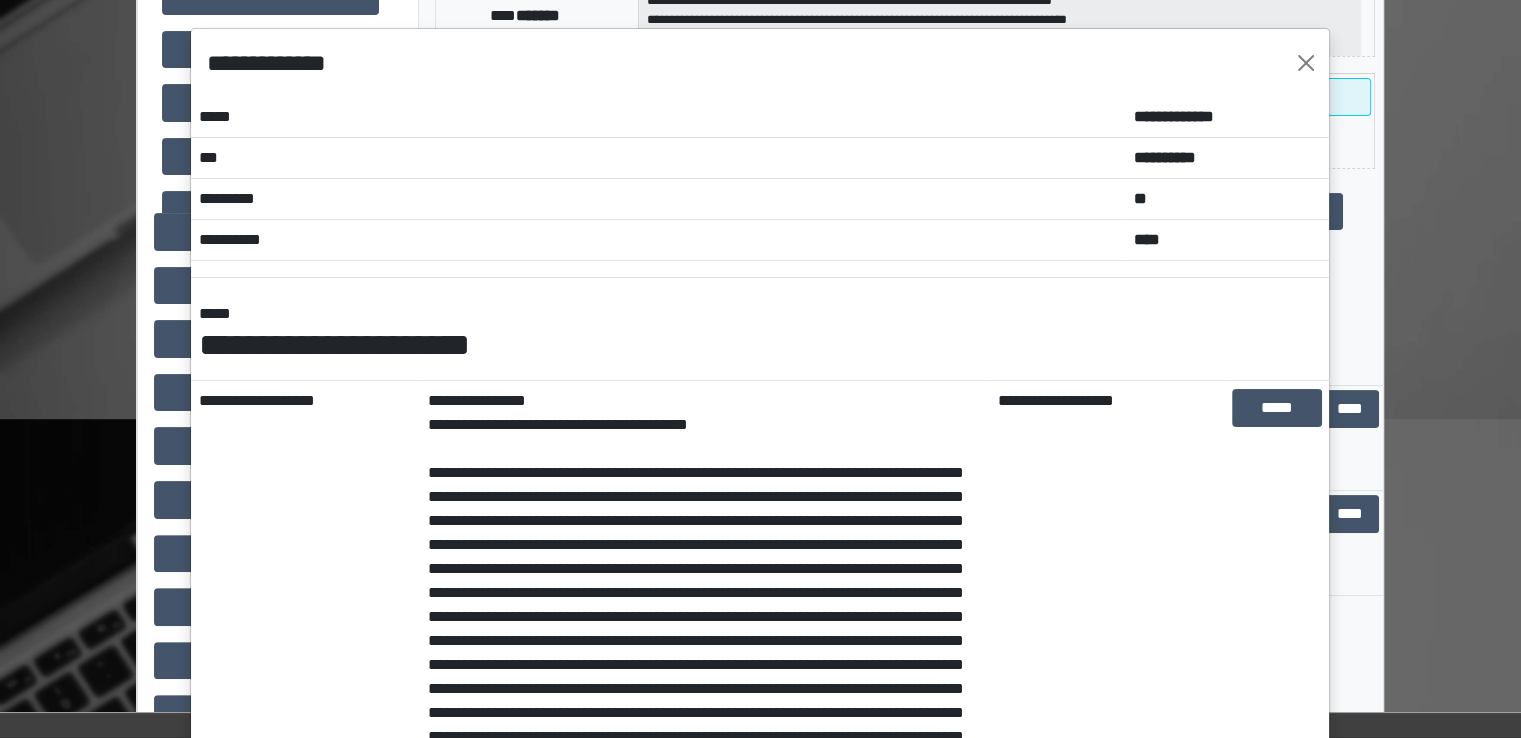 click on "**********" at bounding box center [760, 369] 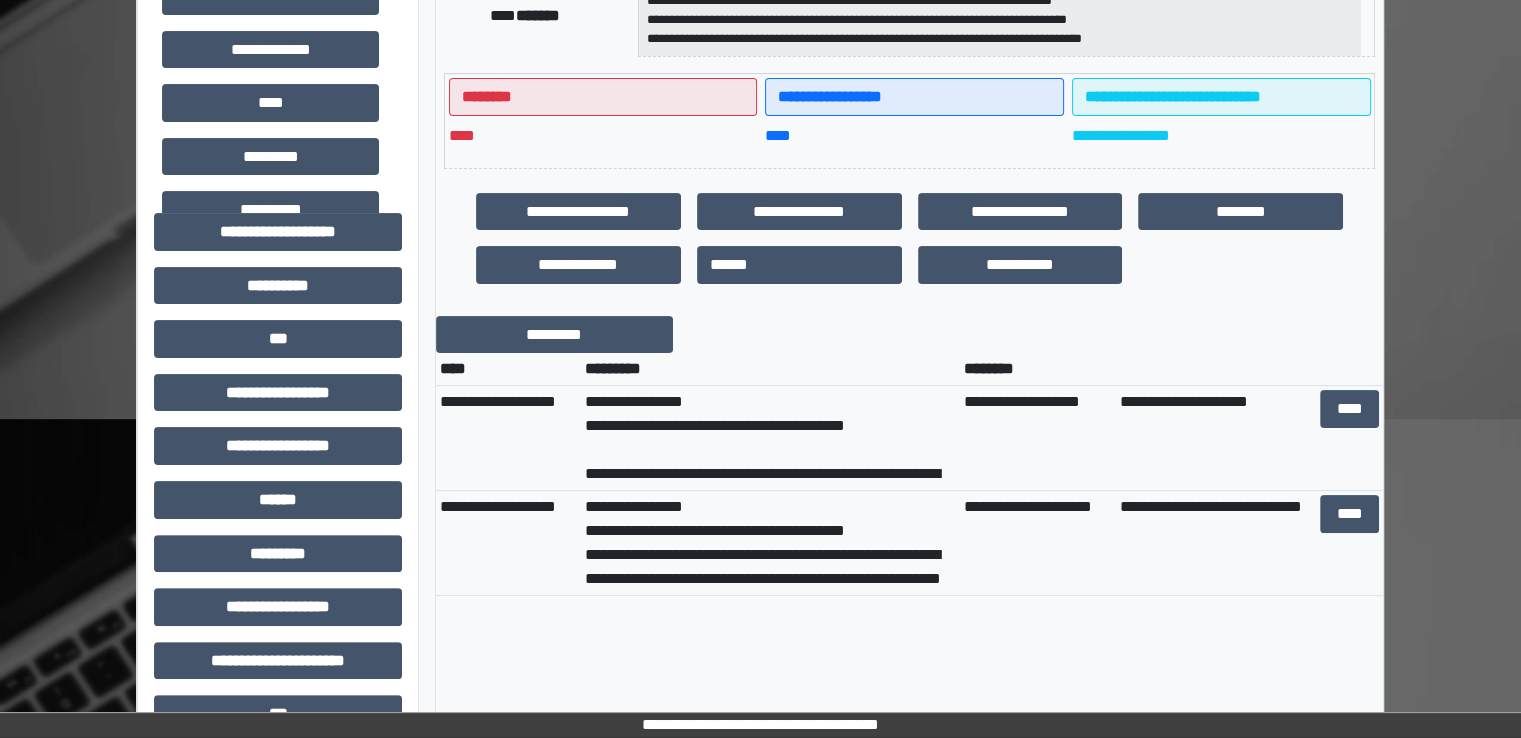 scroll, scrollTop: 0, scrollLeft: 0, axis: both 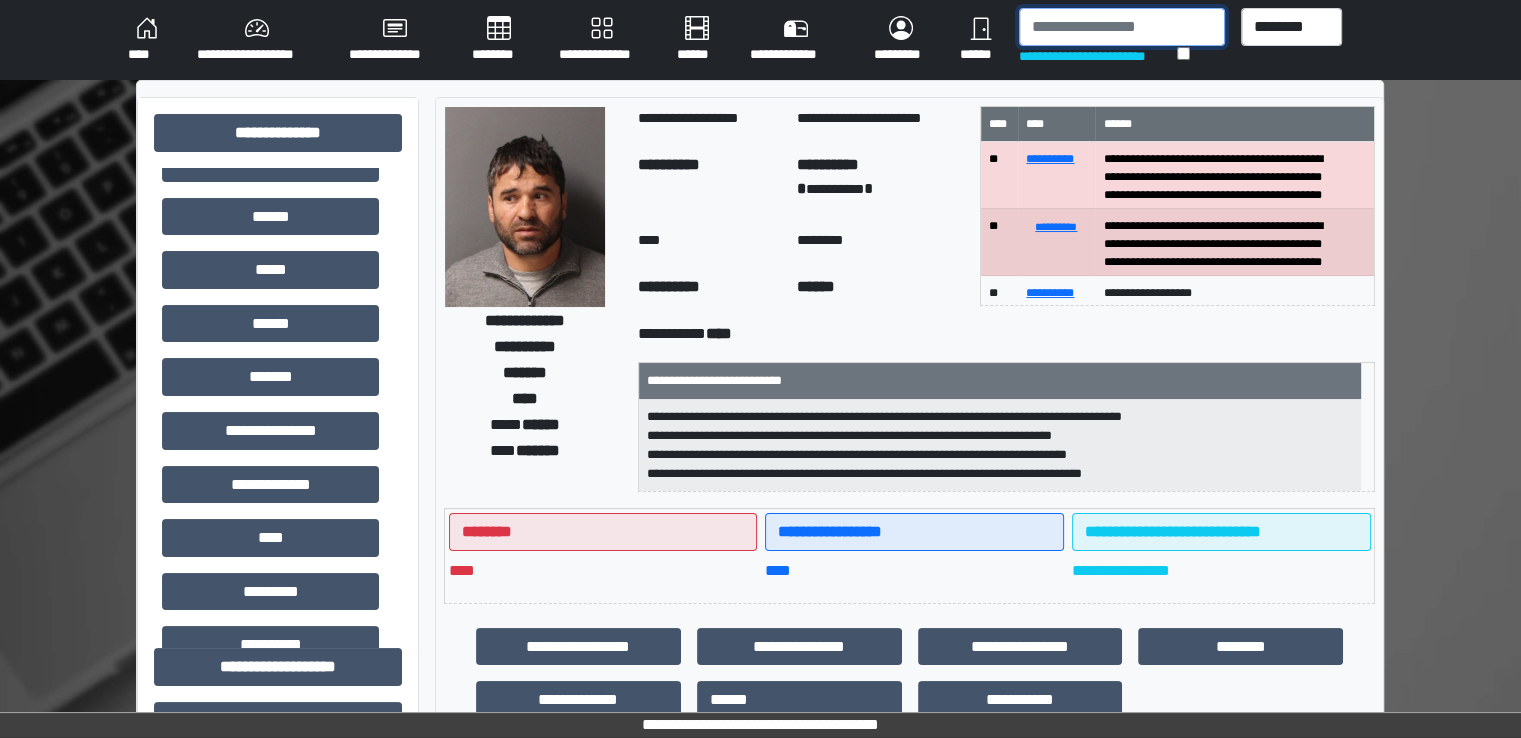 click at bounding box center [1122, 27] 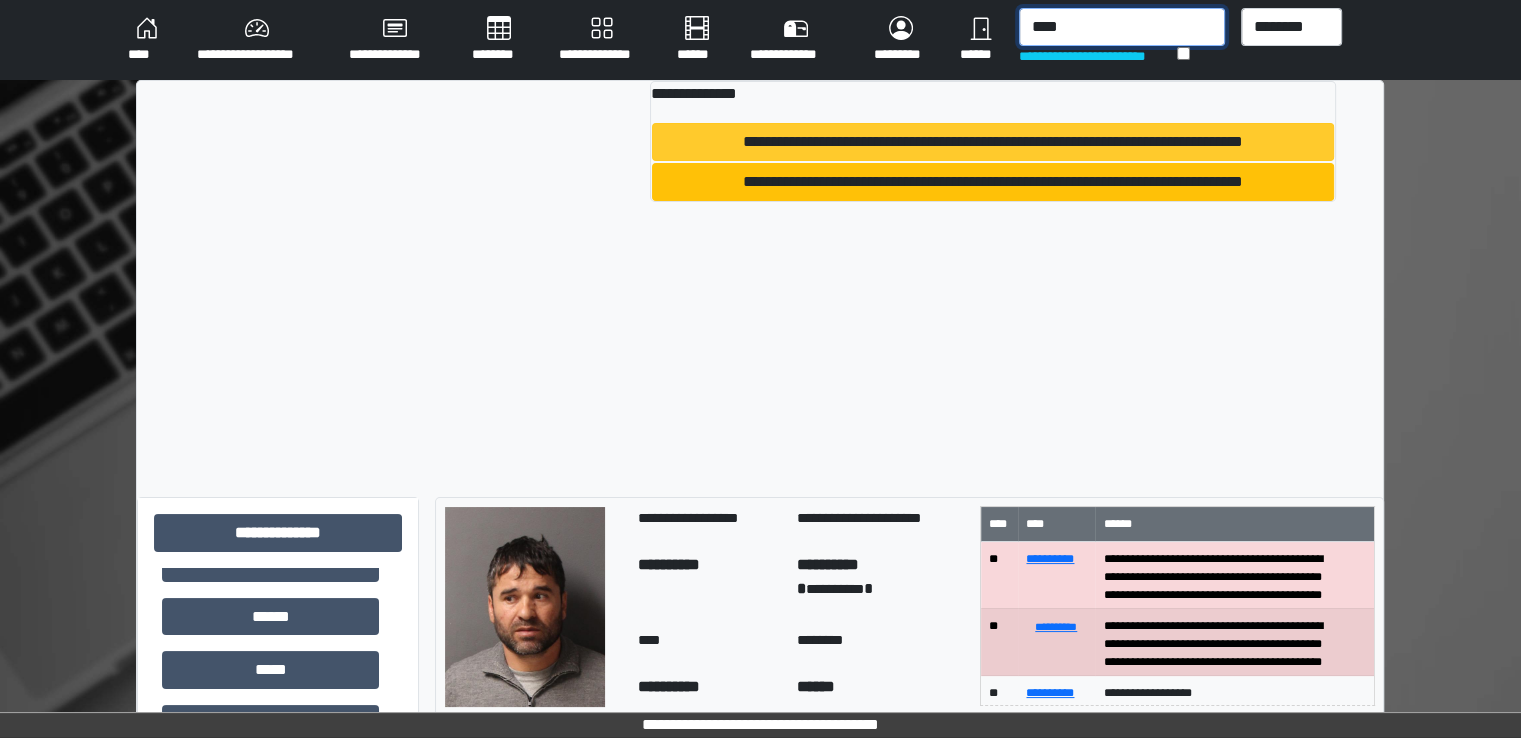 type on "****" 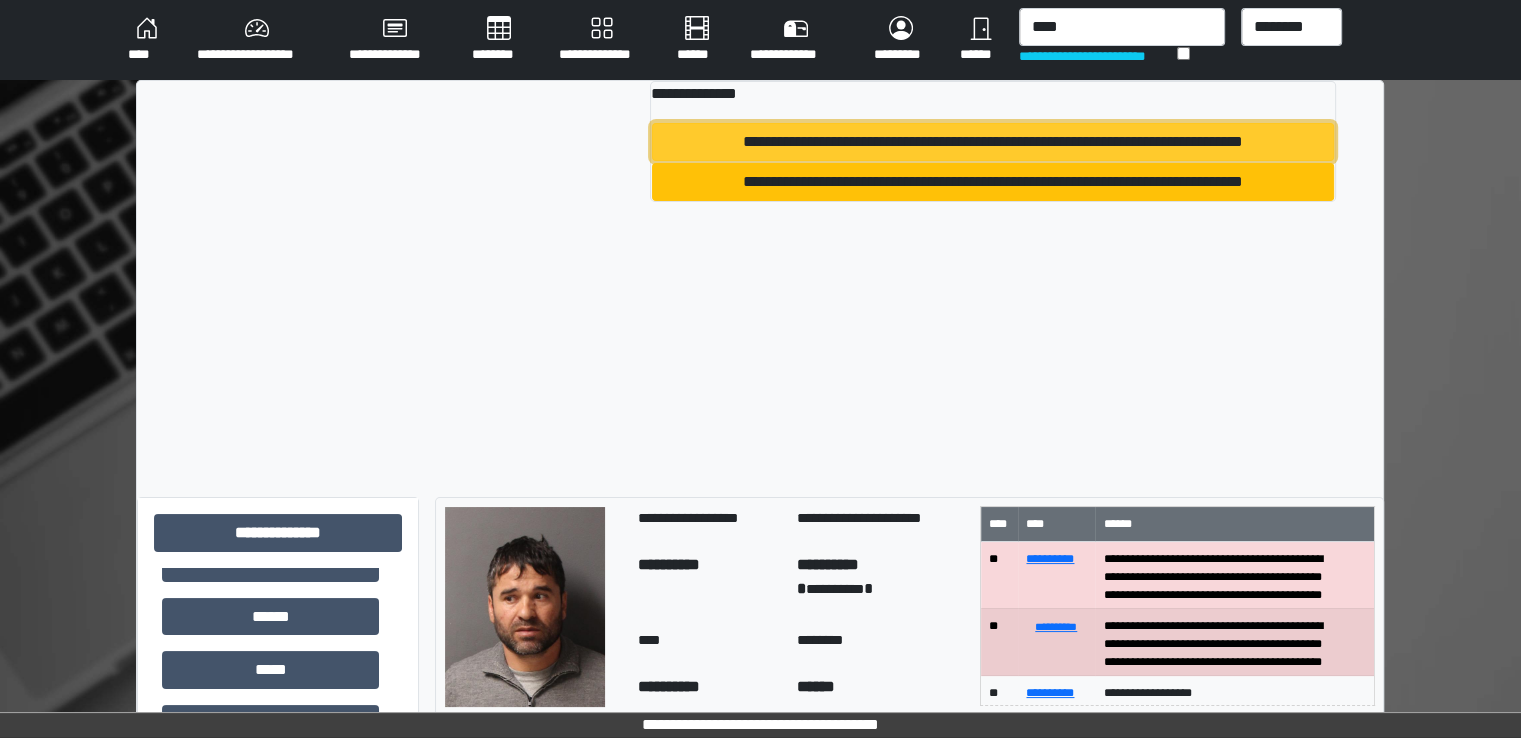 click on "**********" at bounding box center (993, 142) 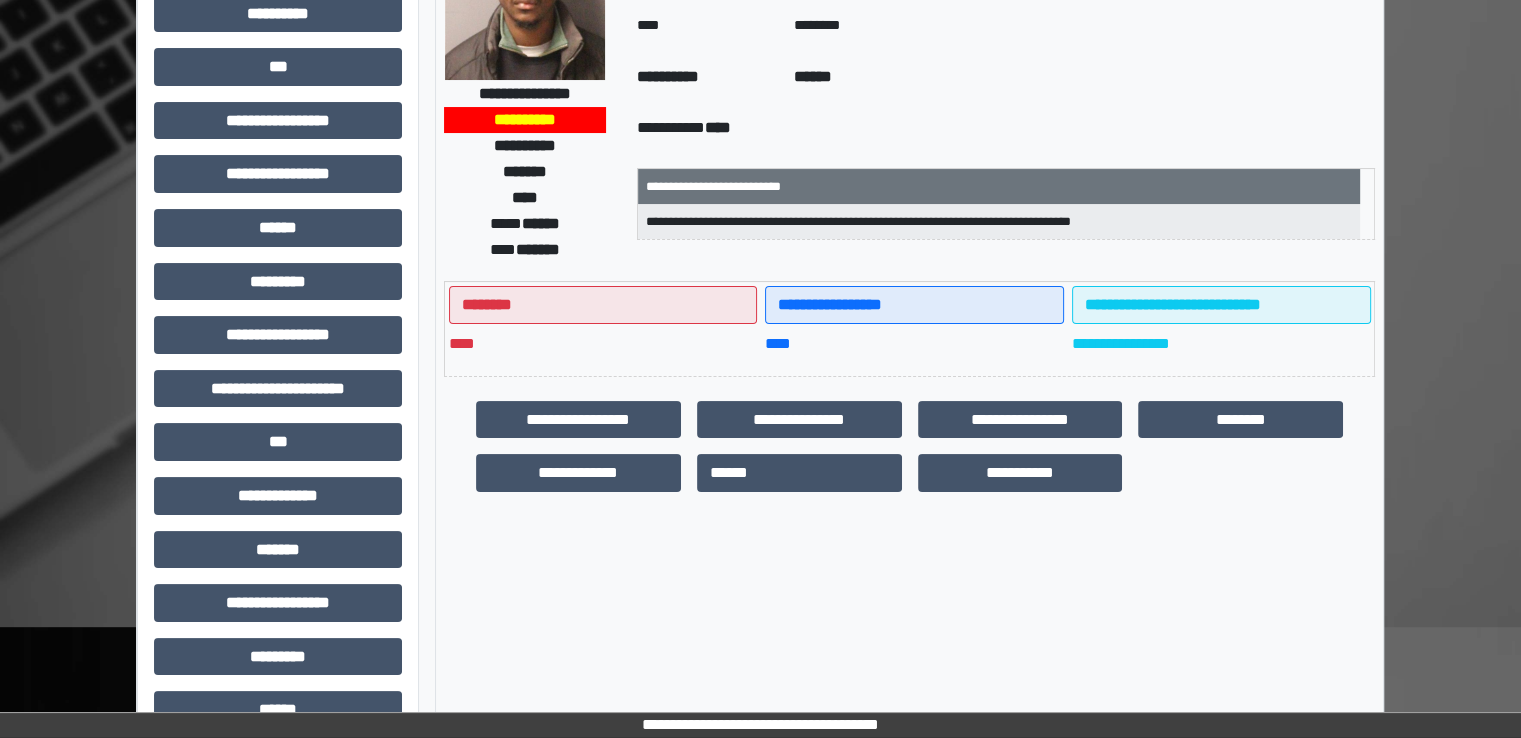 scroll, scrollTop: 0, scrollLeft: 0, axis: both 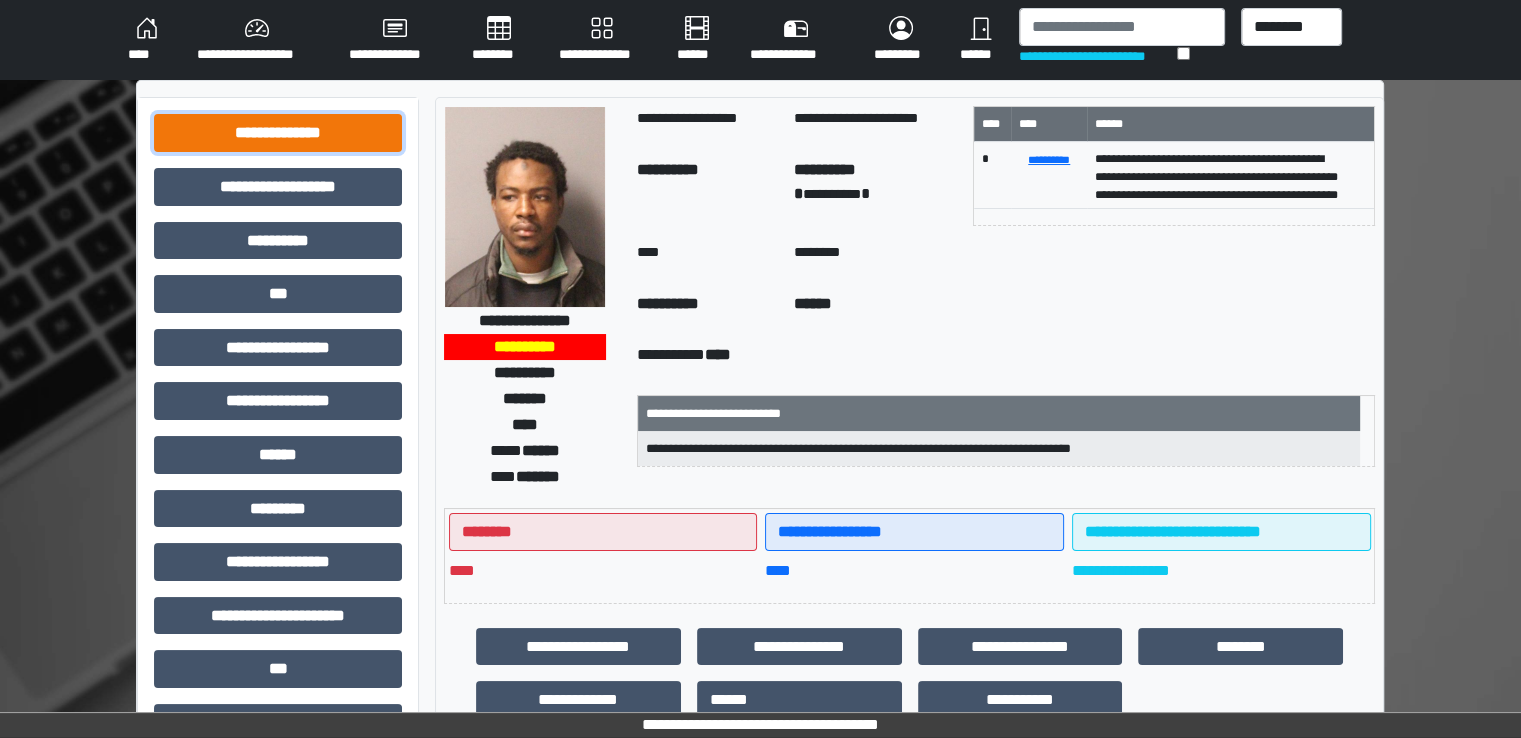 click on "**********" at bounding box center [278, 133] 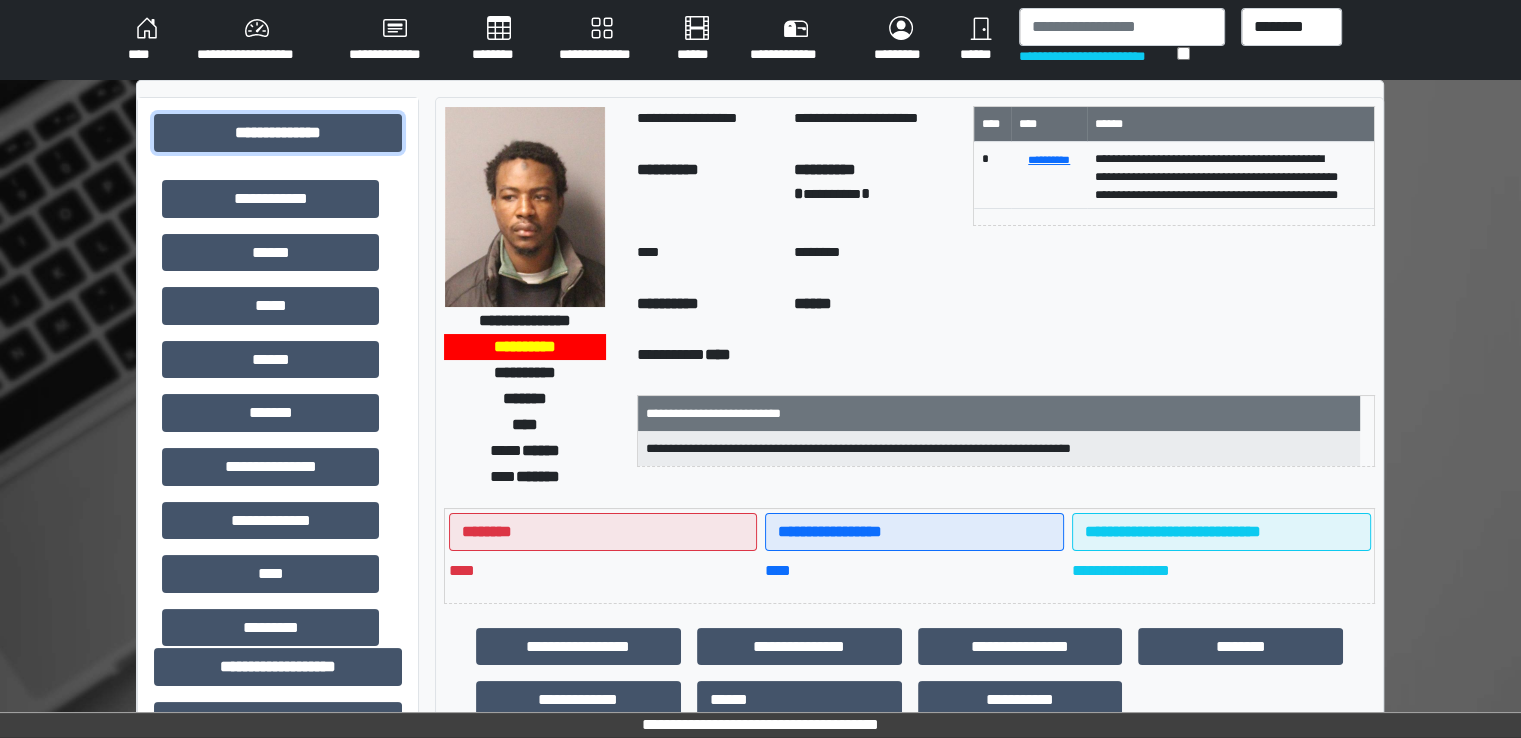 scroll, scrollTop: 291, scrollLeft: 0, axis: vertical 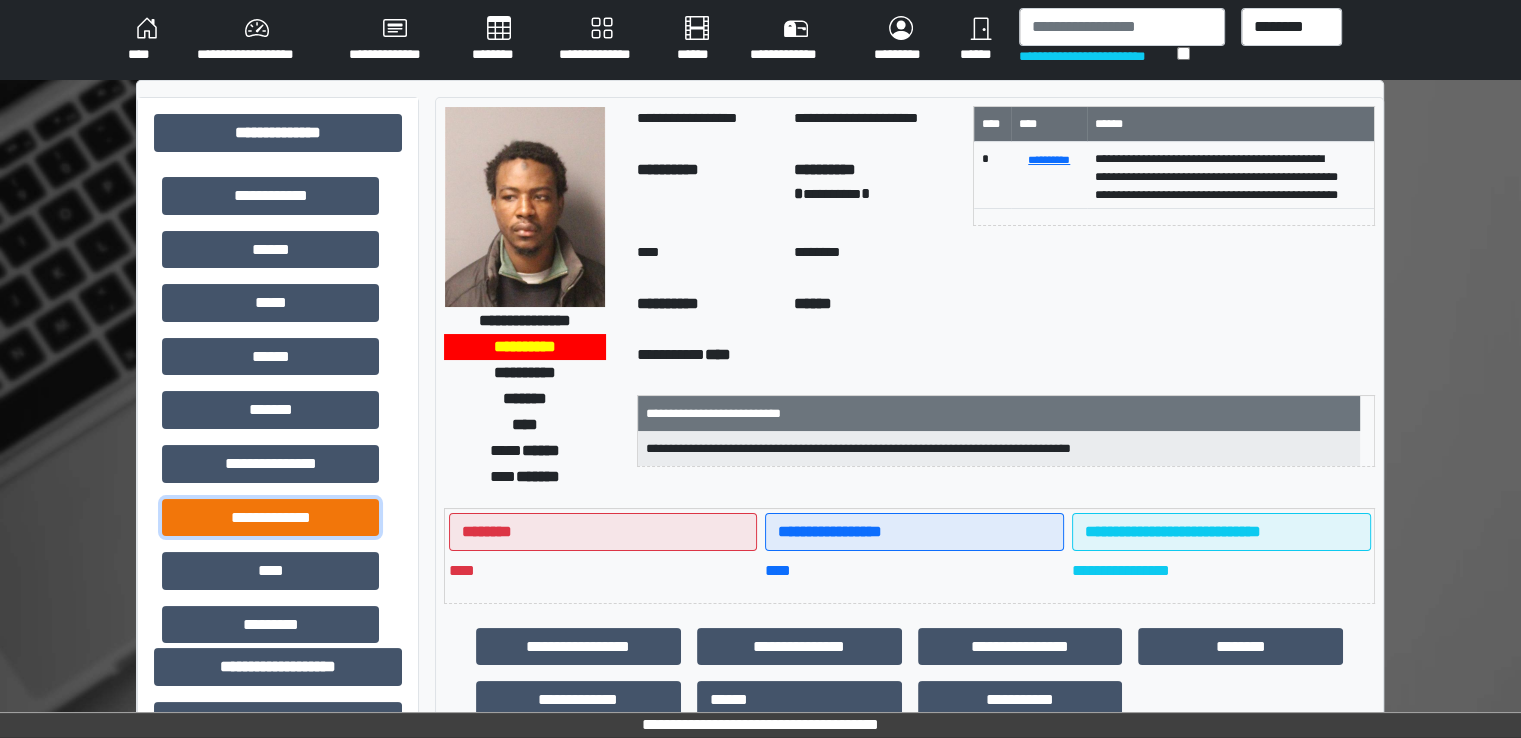 click on "**********" at bounding box center (270, 518) 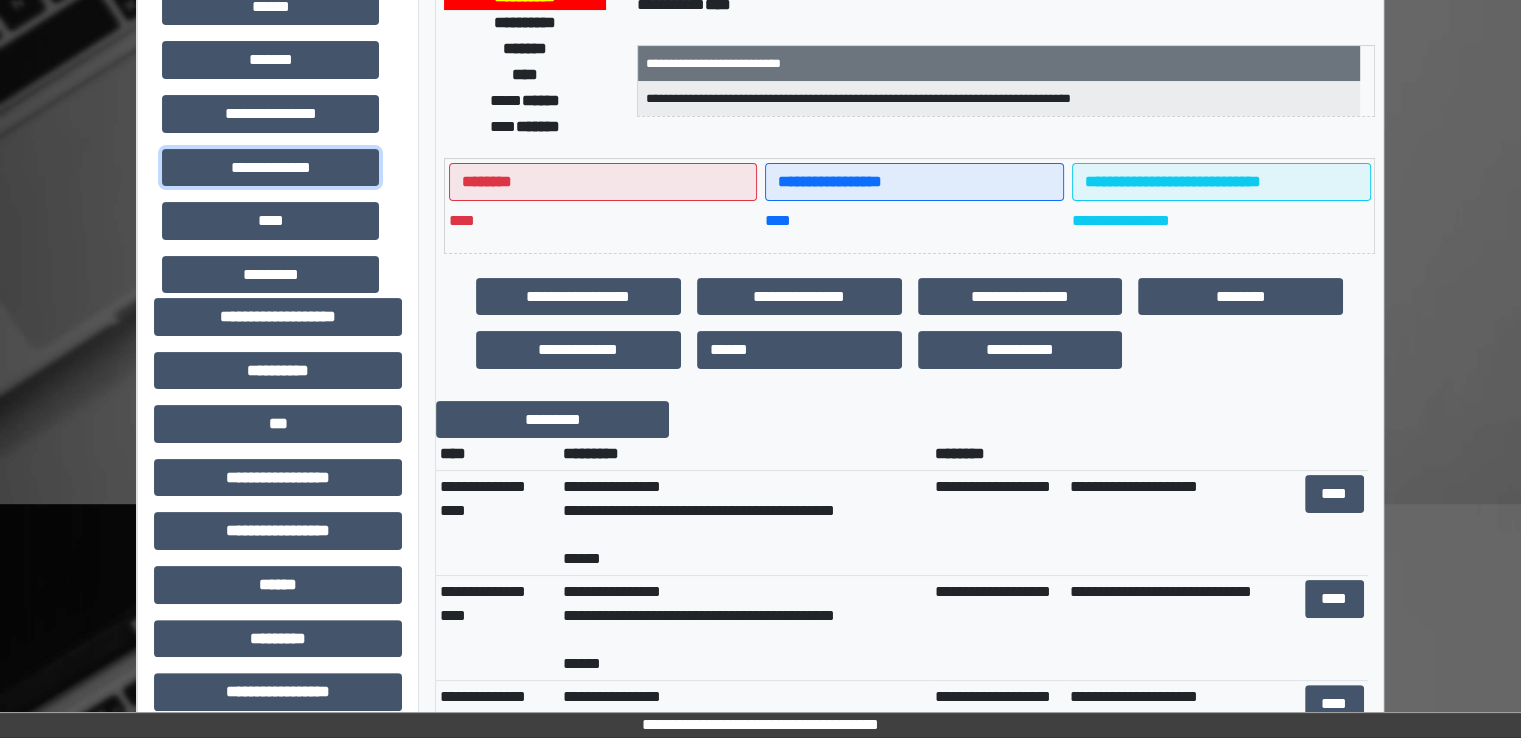 scroll, scrollTop: 351, scrollLeft: 0, axis: vertical 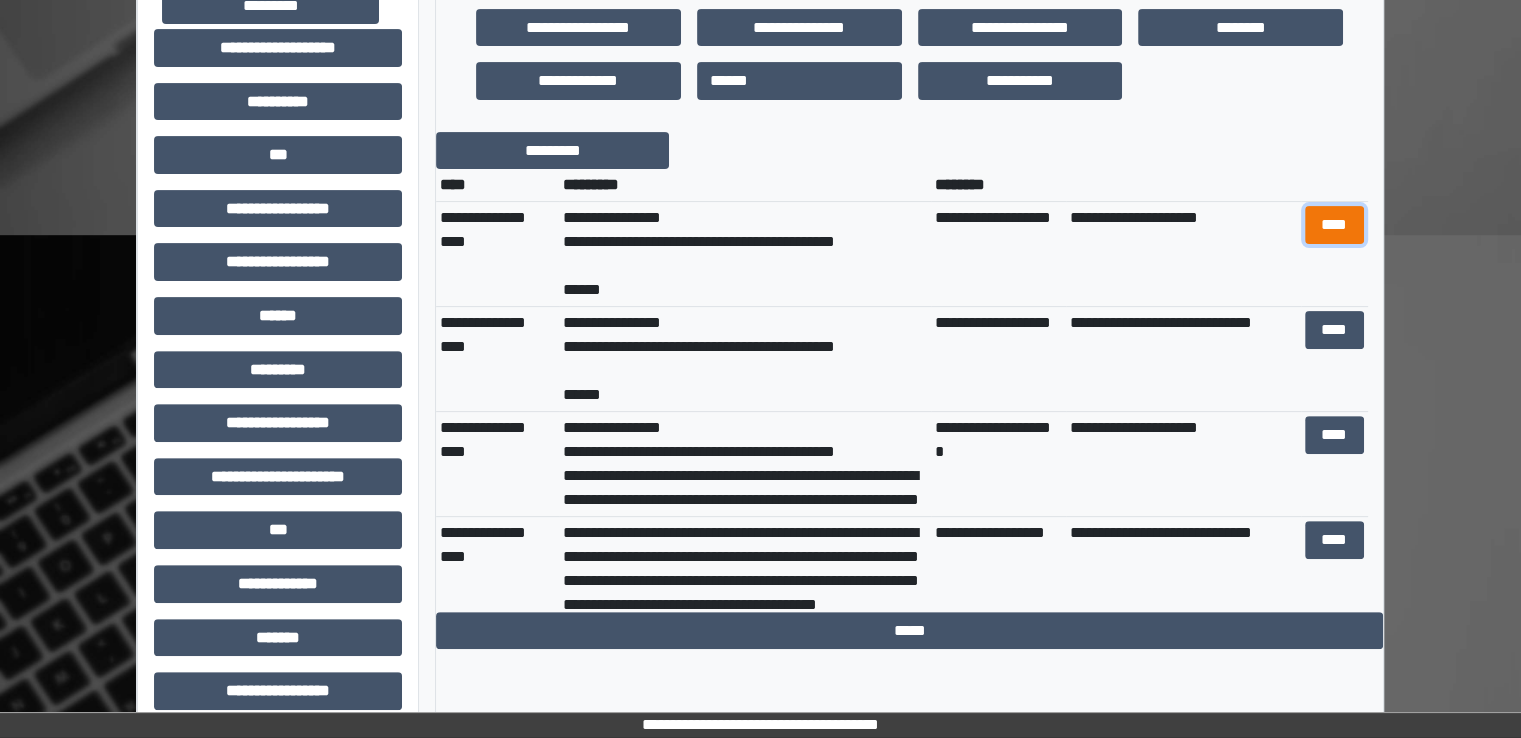 click on "****" at bounding box center (1334, 225) 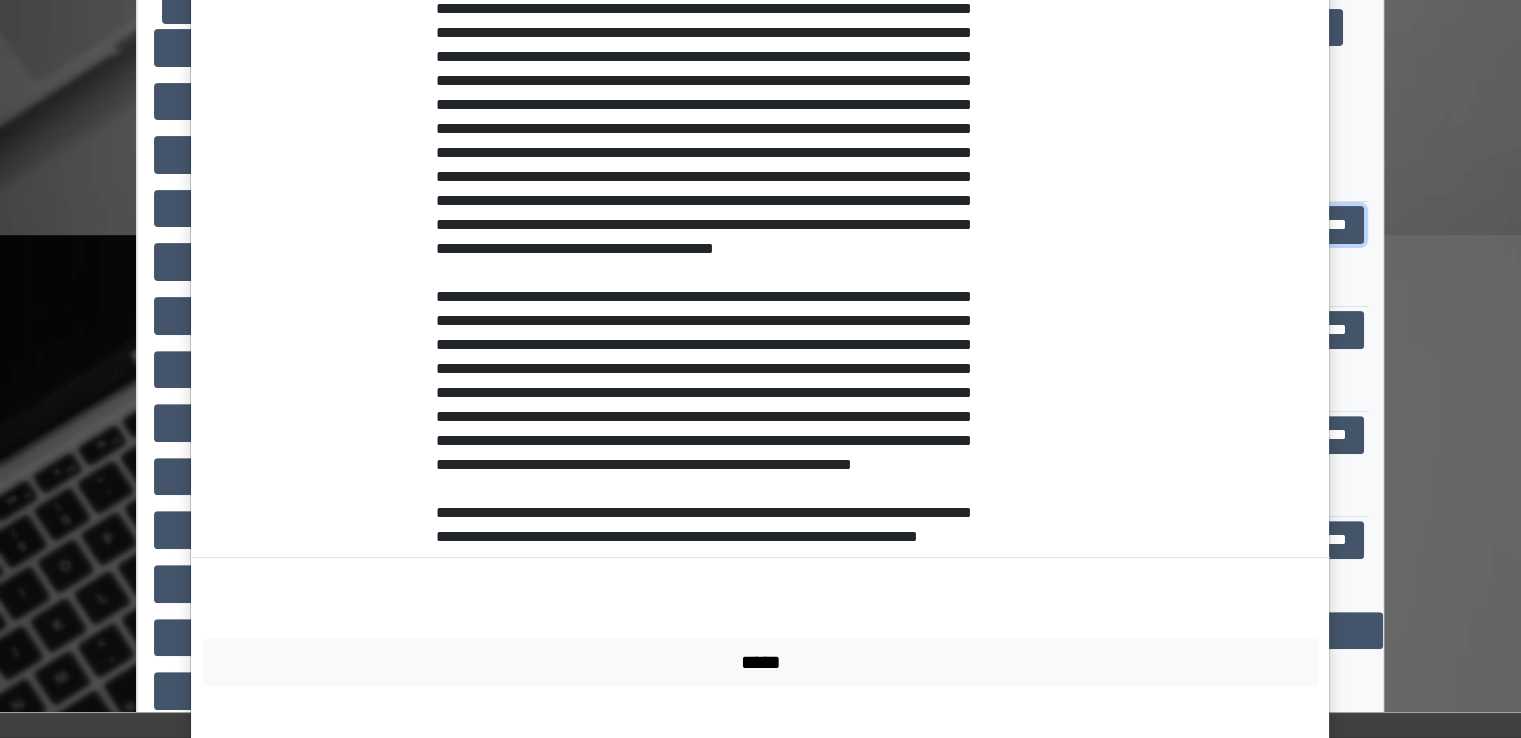 scroll, scrollTop: 648, scrollLeft: 0, axis: vertical 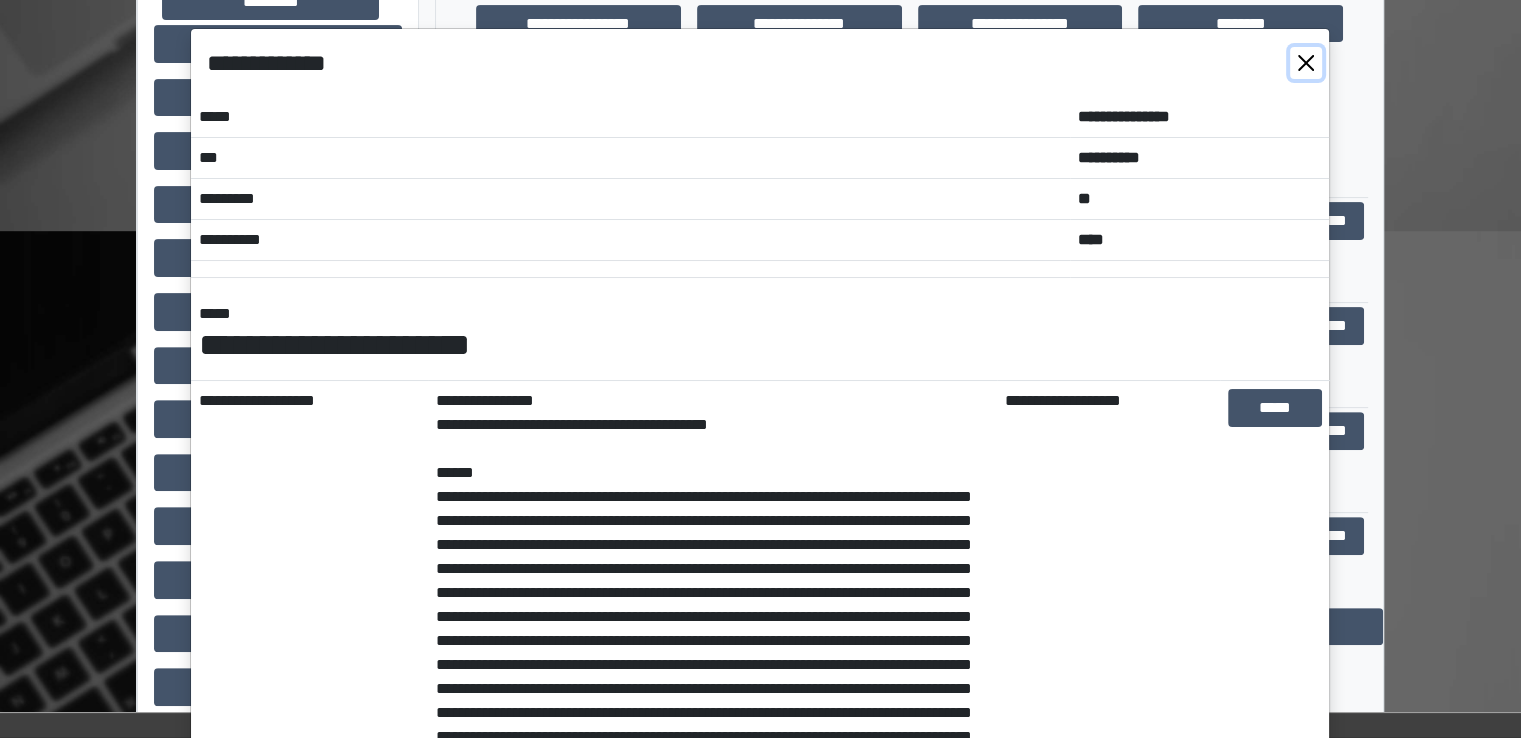 click at bounding box center [1306, 63] 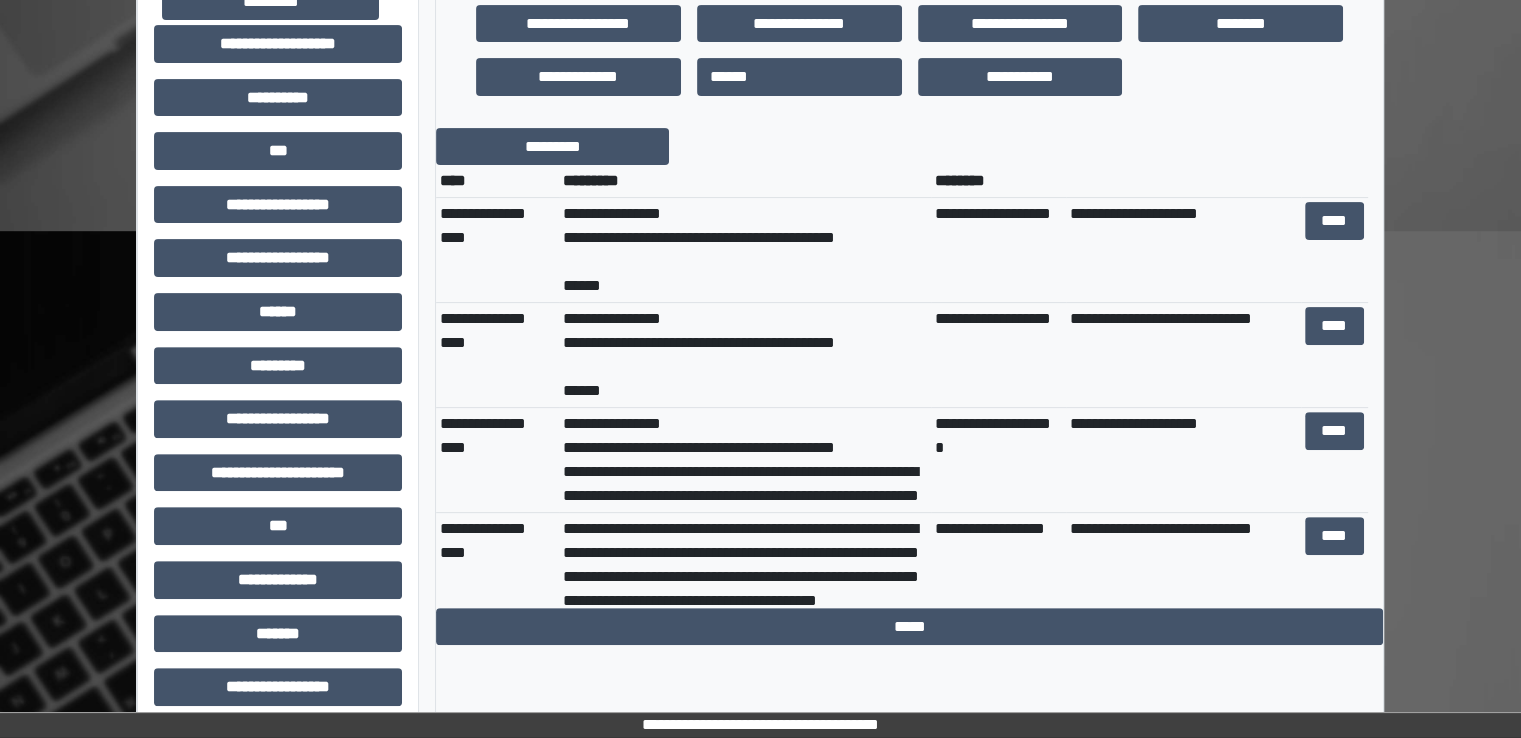 scroll, scrollTop: 0, scrollLeft: 0, axis: both 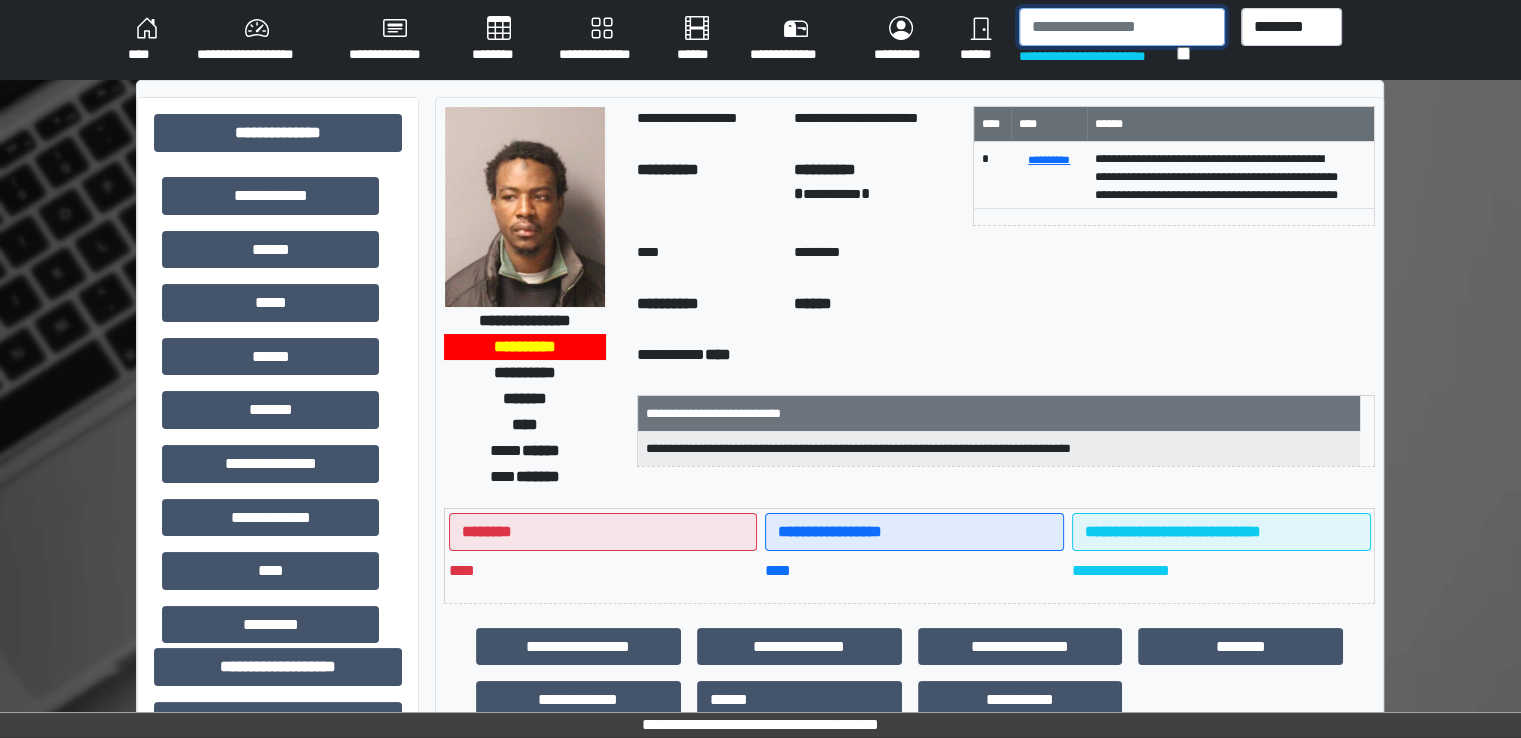 click at bounding box center [1122, 27] 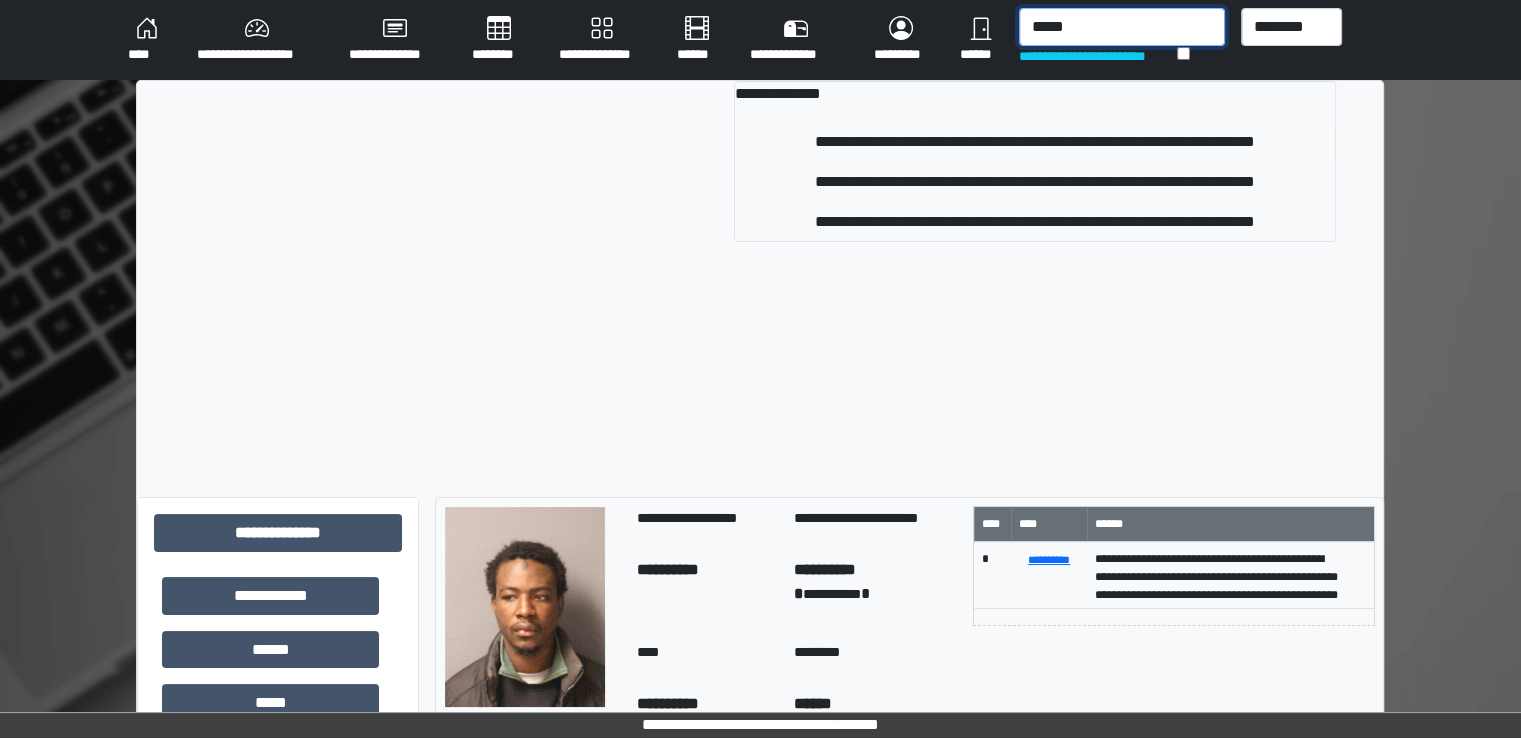 type on "*****" 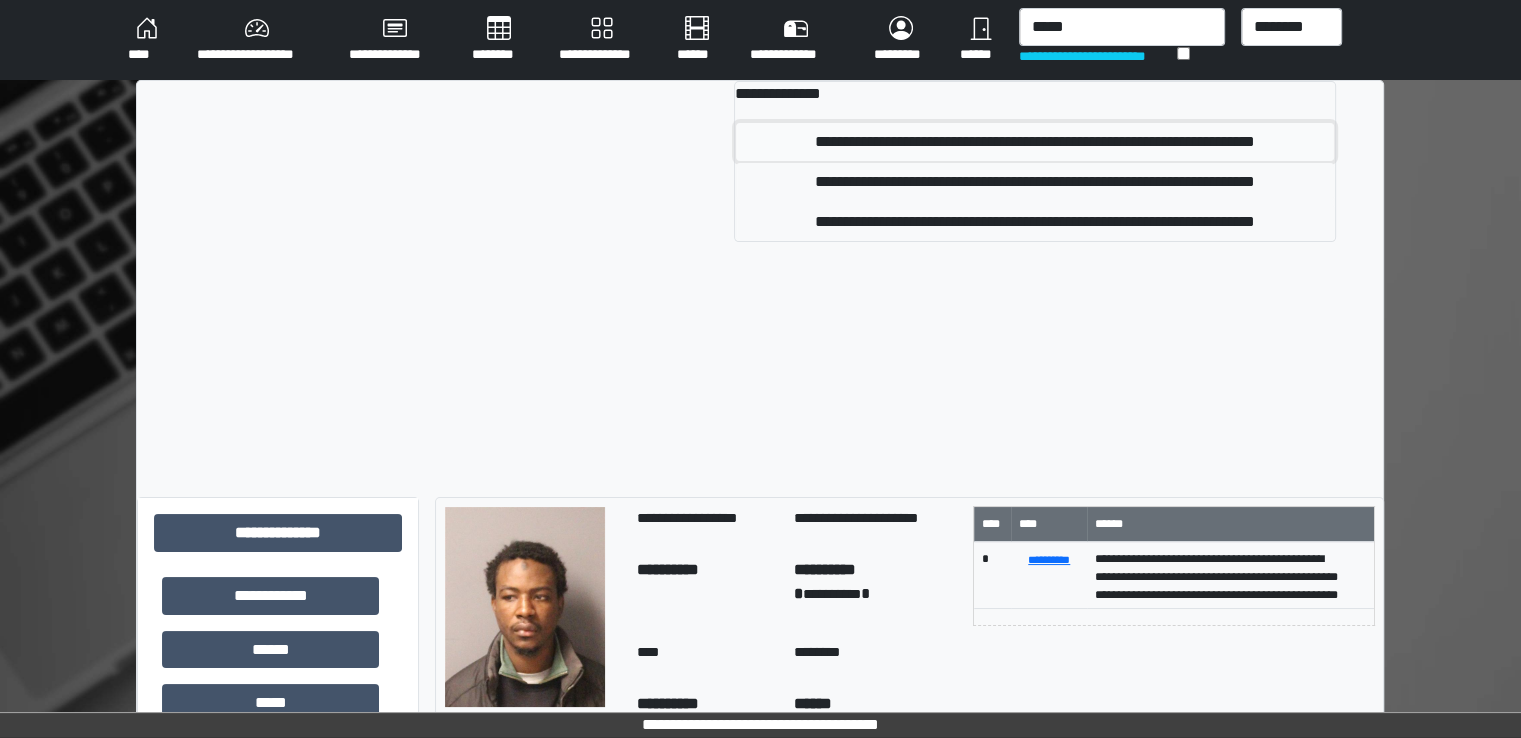 click on "**********" at bounding box center [1035, 142] 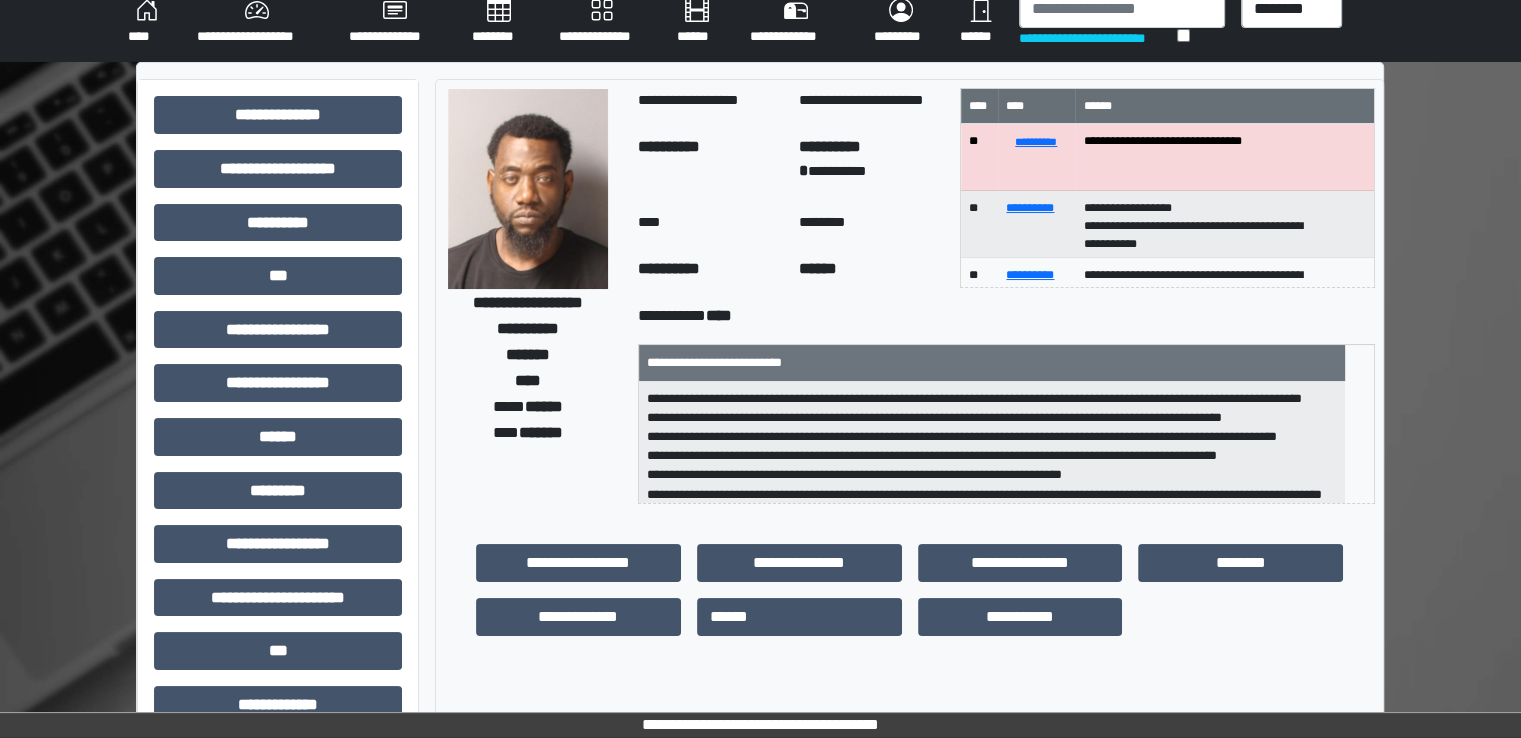 scroll, scrollTop: 0, scrollLeft: 0, axis: both 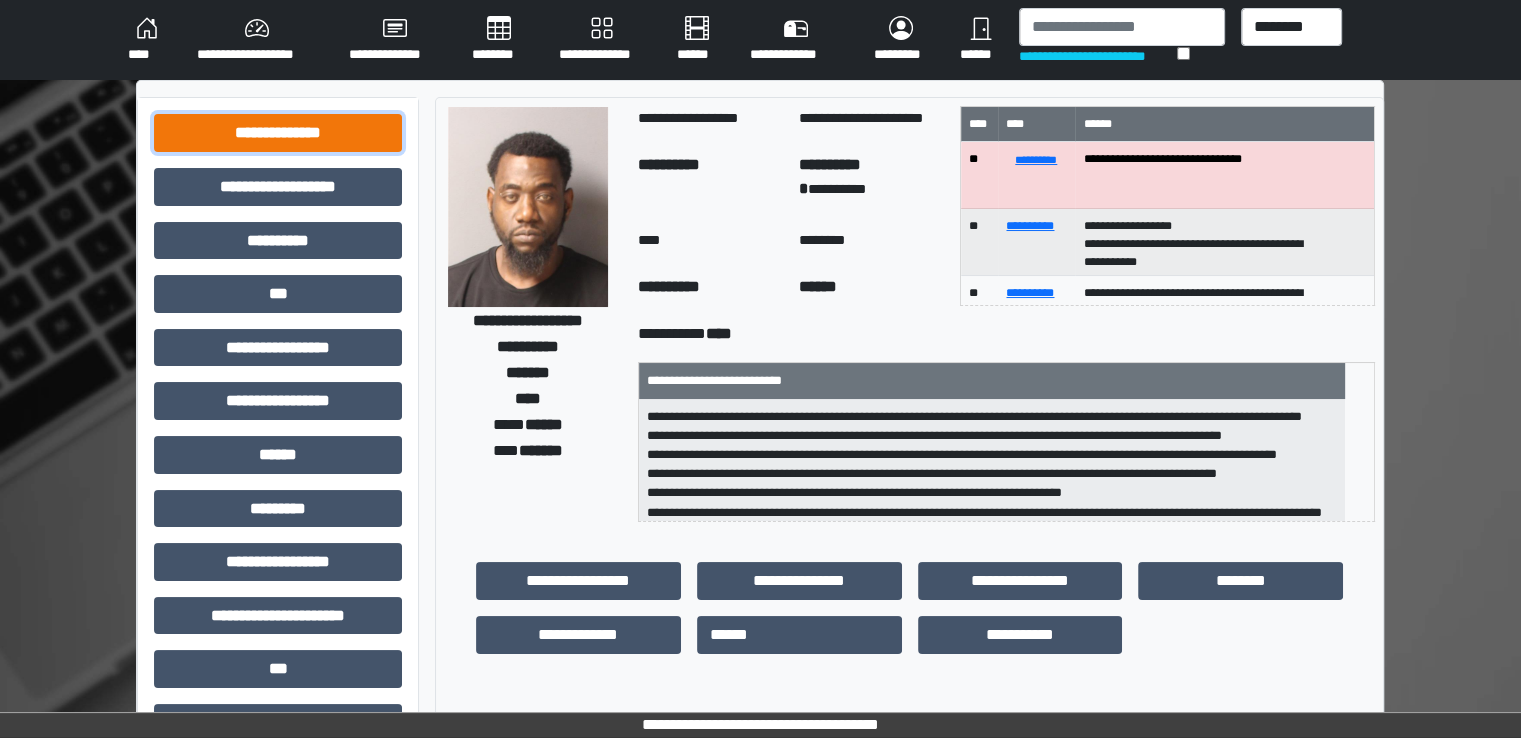 click on "**********" at bounding box center [278, 133] 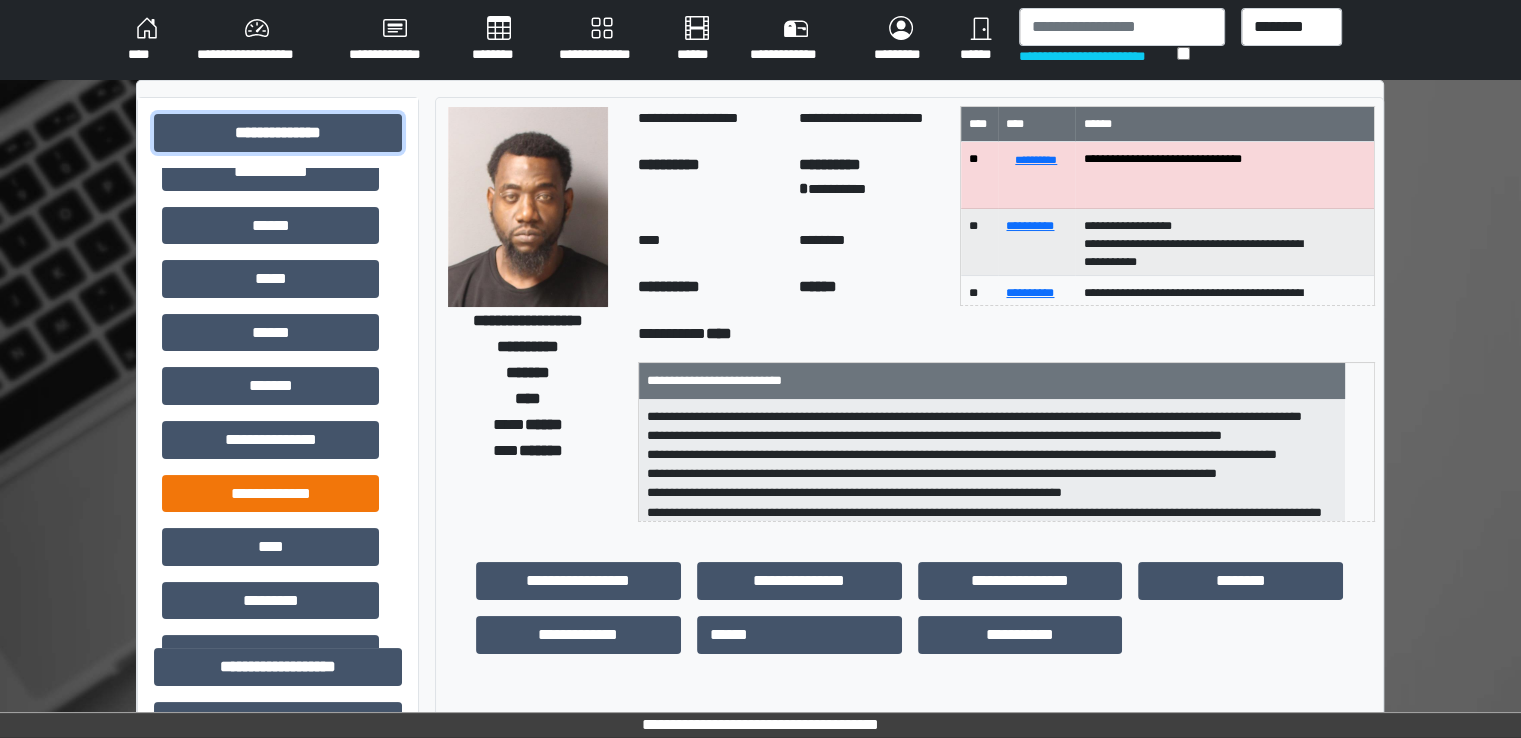 scroll, scrollTop: 315, scrollLeft: 0, axis: vertical 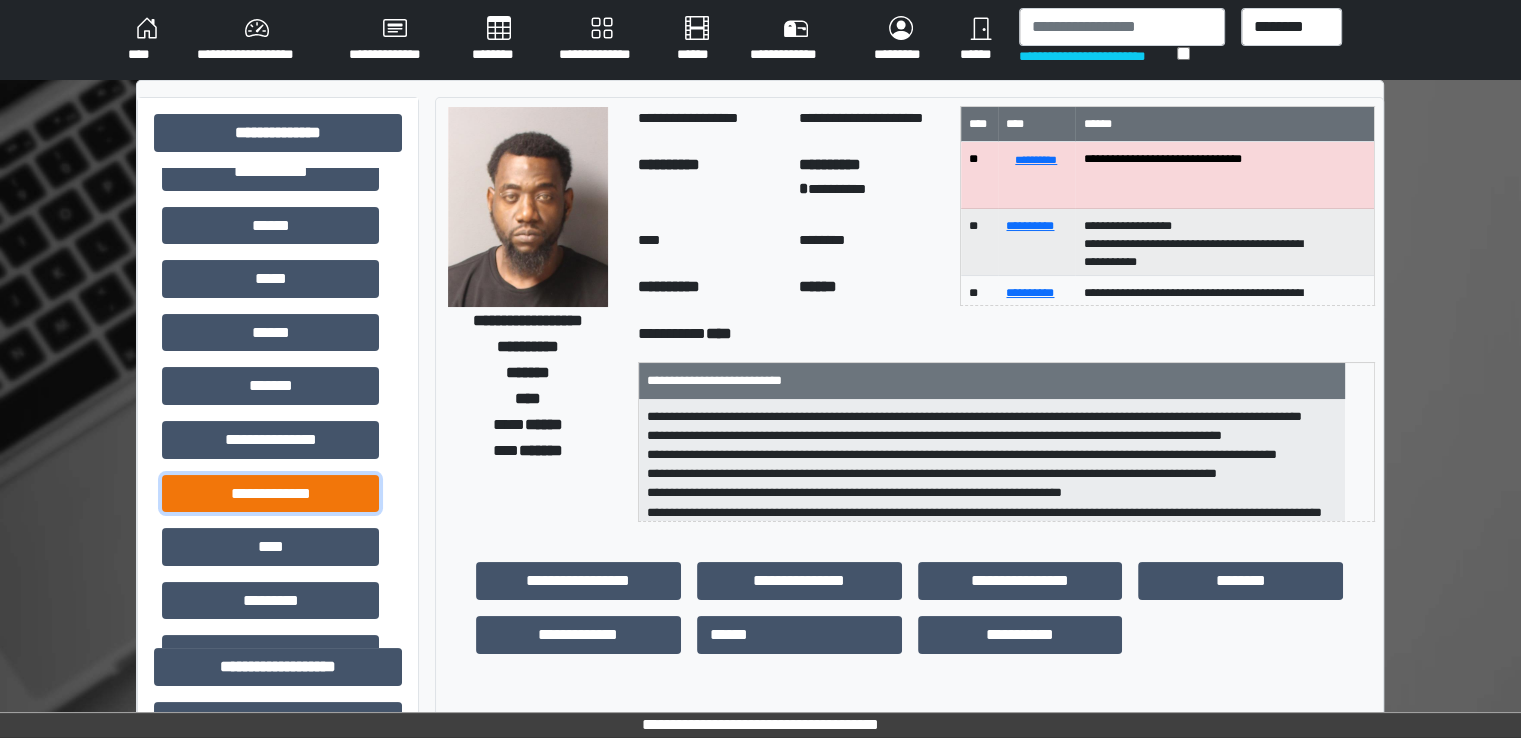 click on "**********" at bounding box center [270, 494] 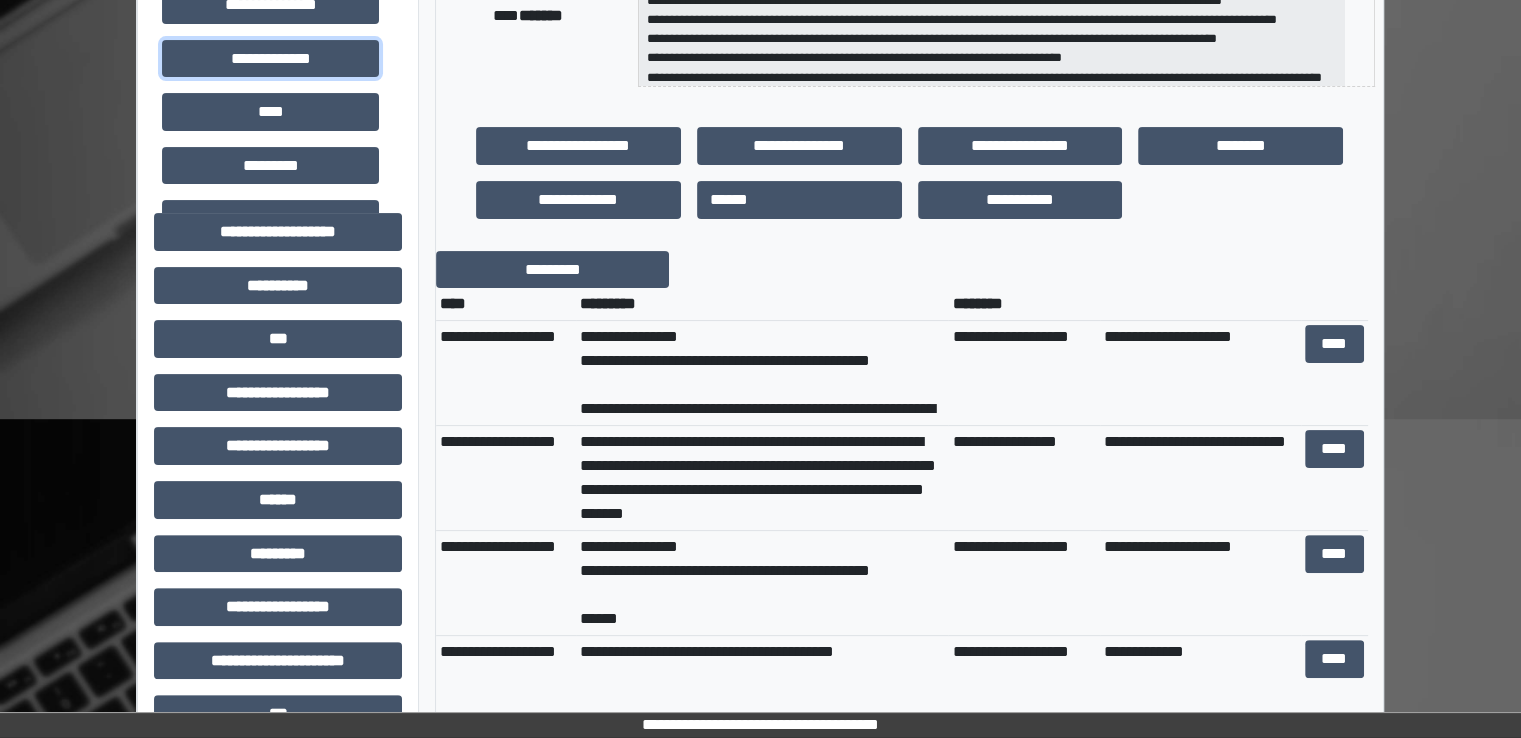 scroll, scrollTop: 436, scrollLeft: 0, axis: vertical 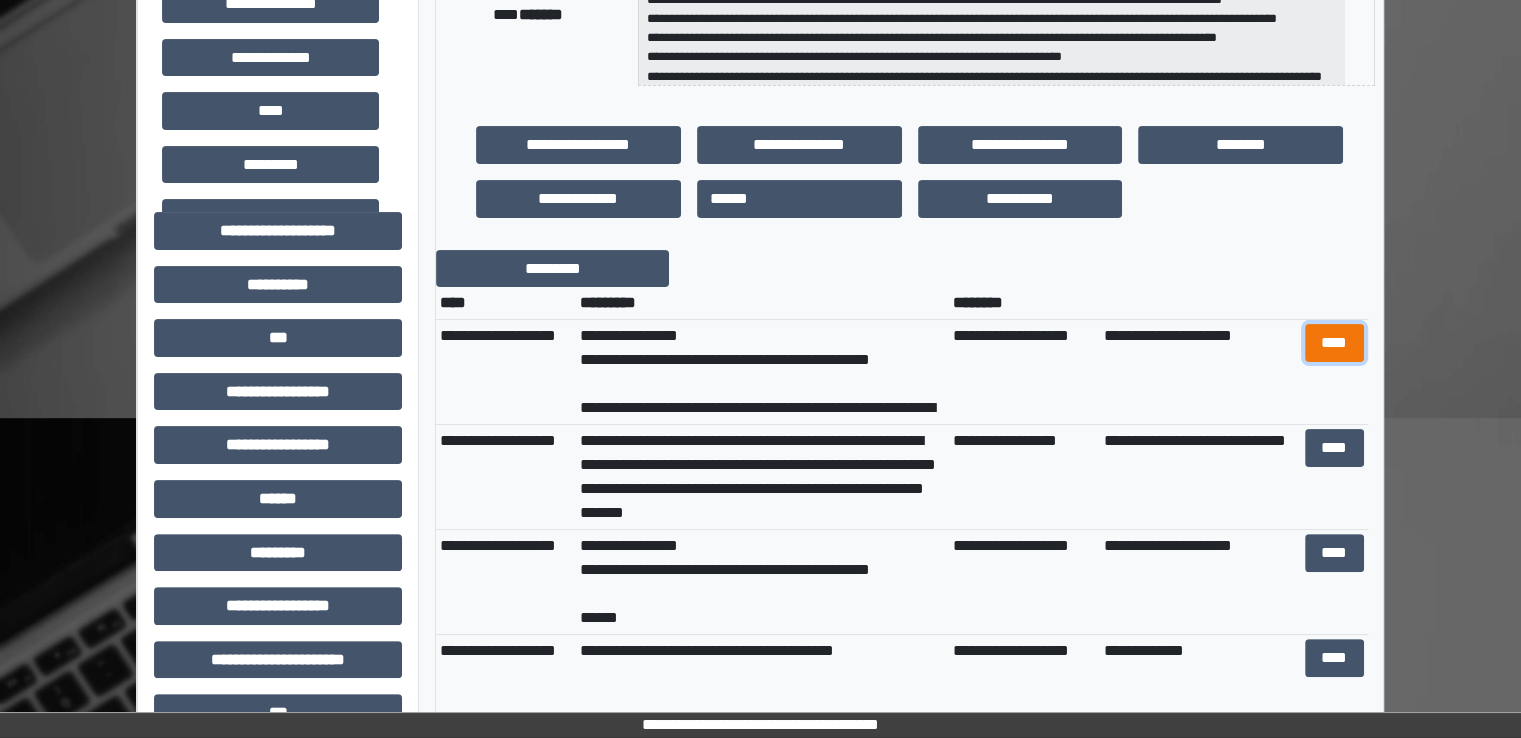 click on "****" at bounding box center [1334, 343] 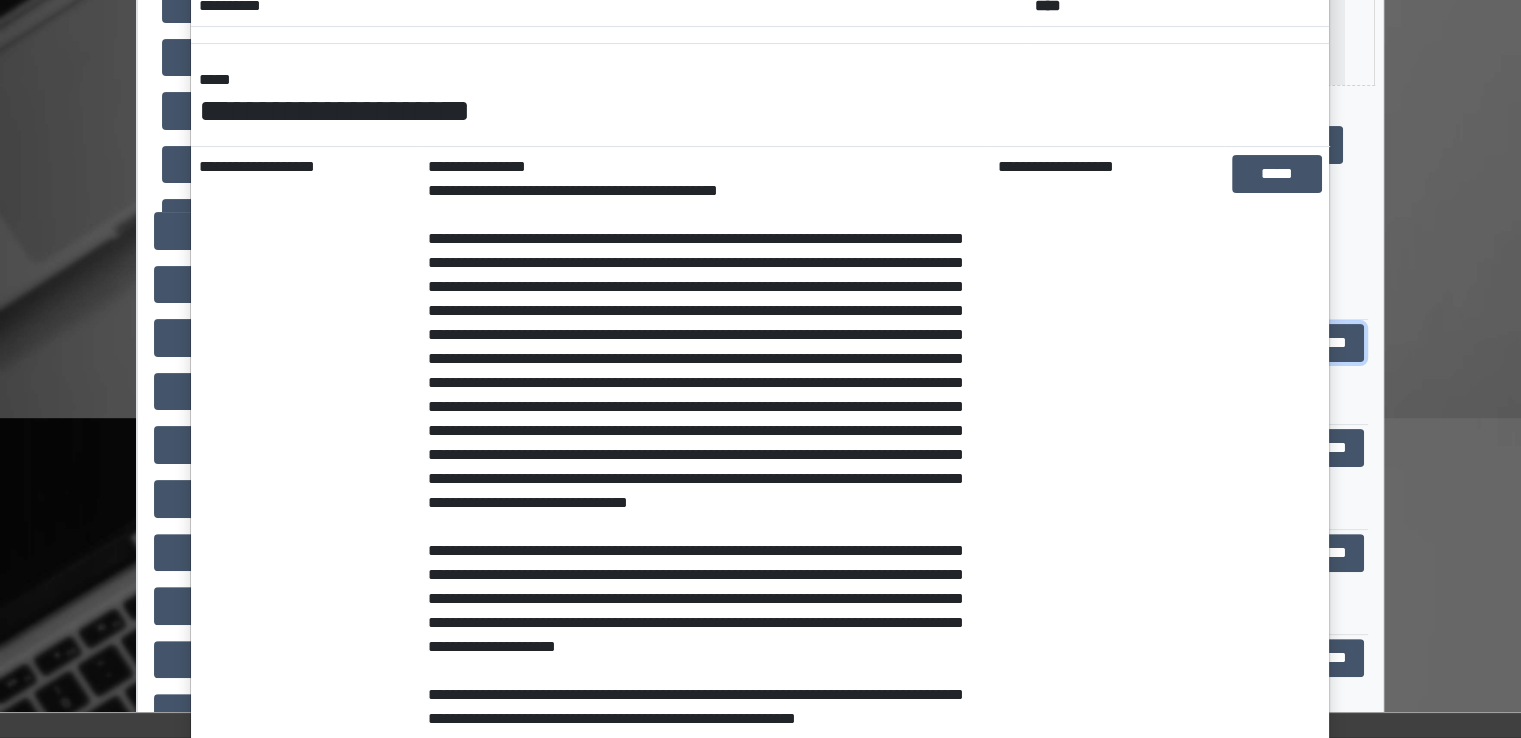 scroll, scrollTop: 0, scrollLeft: 0, axis: both 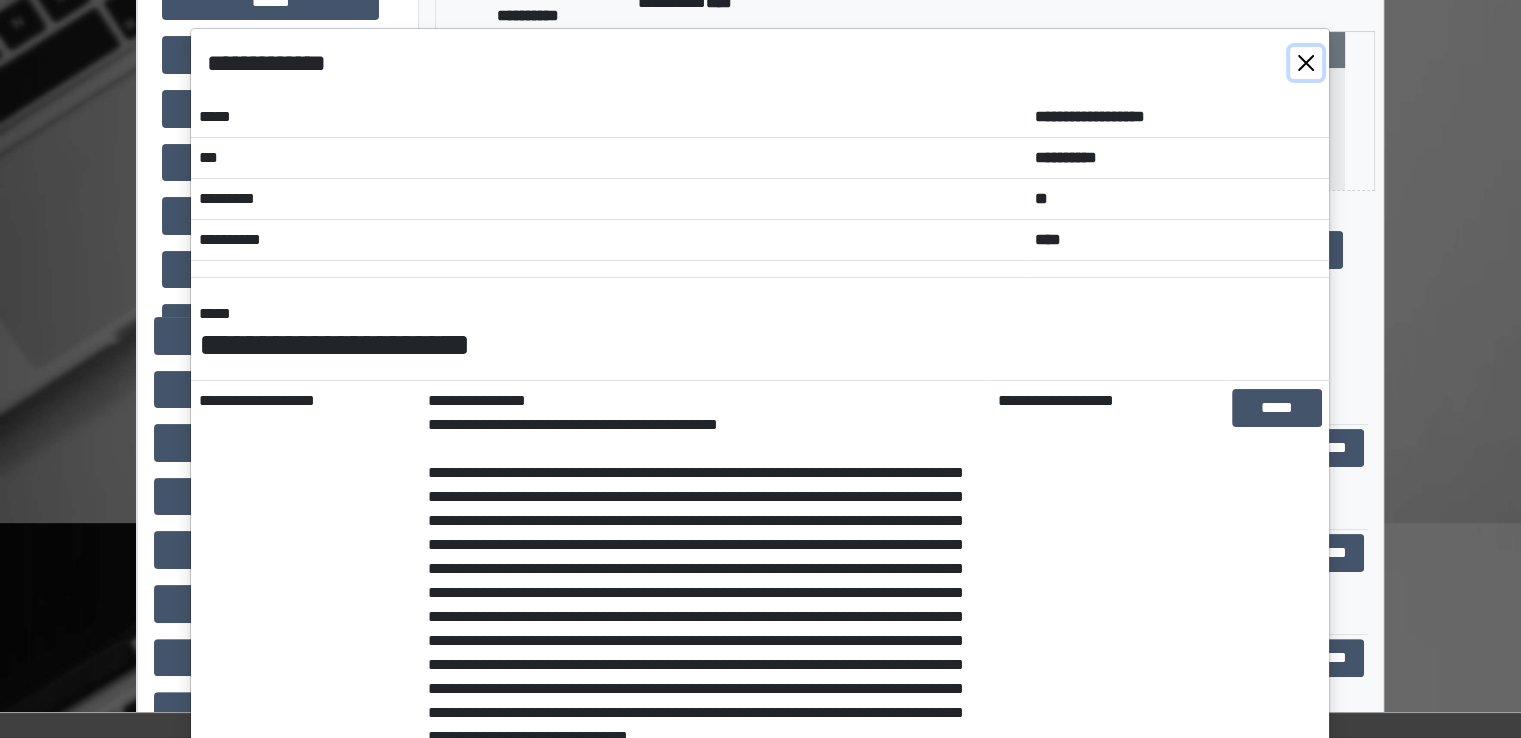 click at bounding box center [1306, 63] 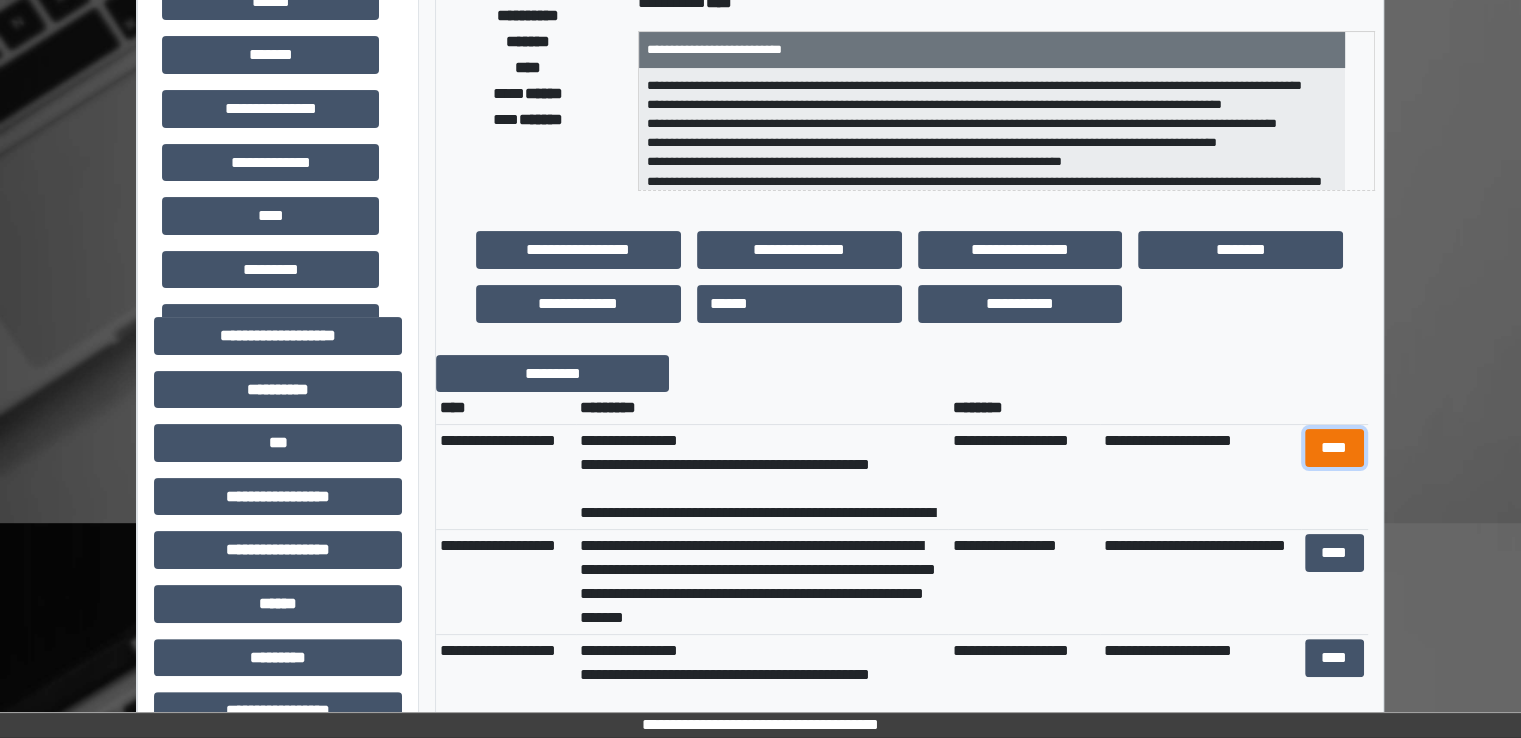 click on "****" at bounding box center [1334, 448] 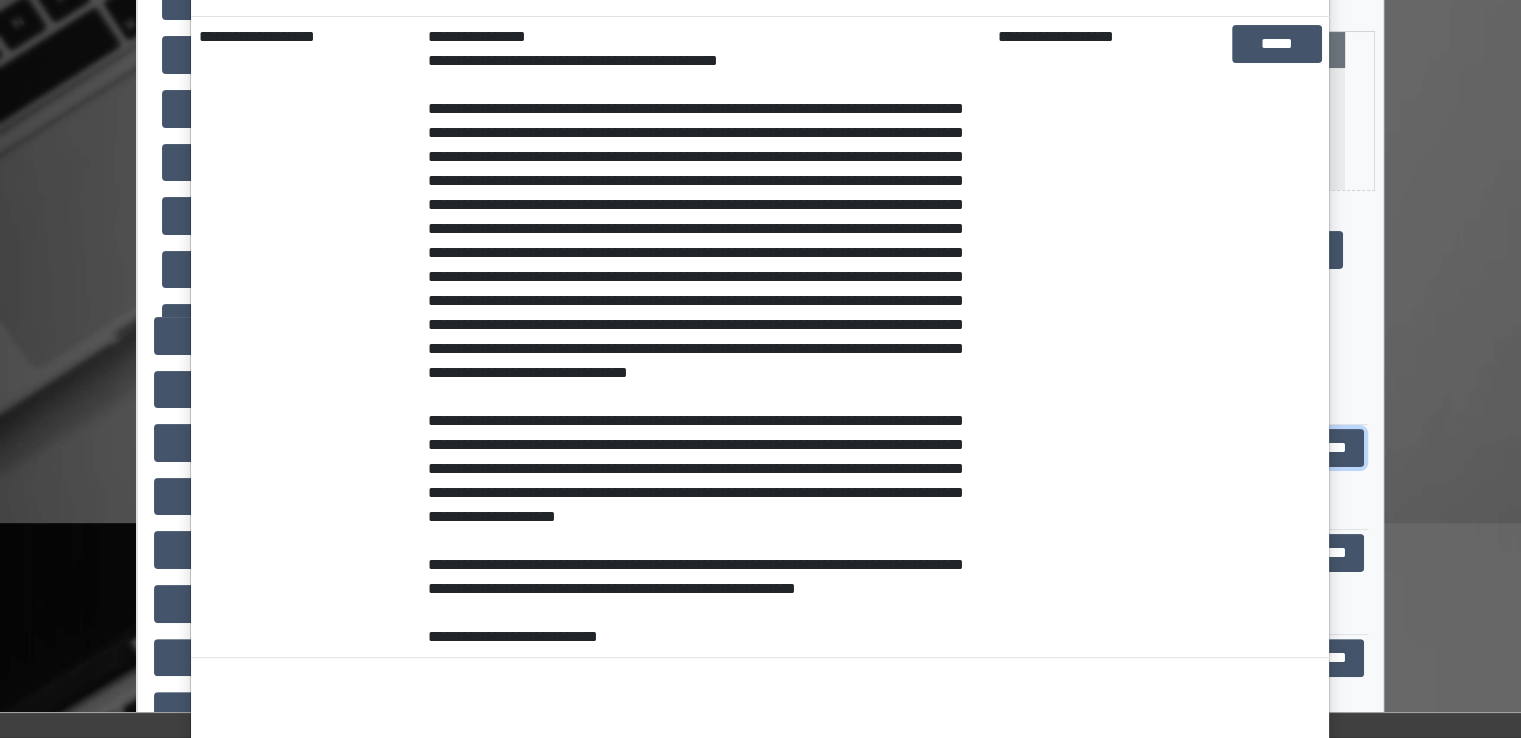 scroll, scrollTop: 0, scrollLeft: 0, axis: both 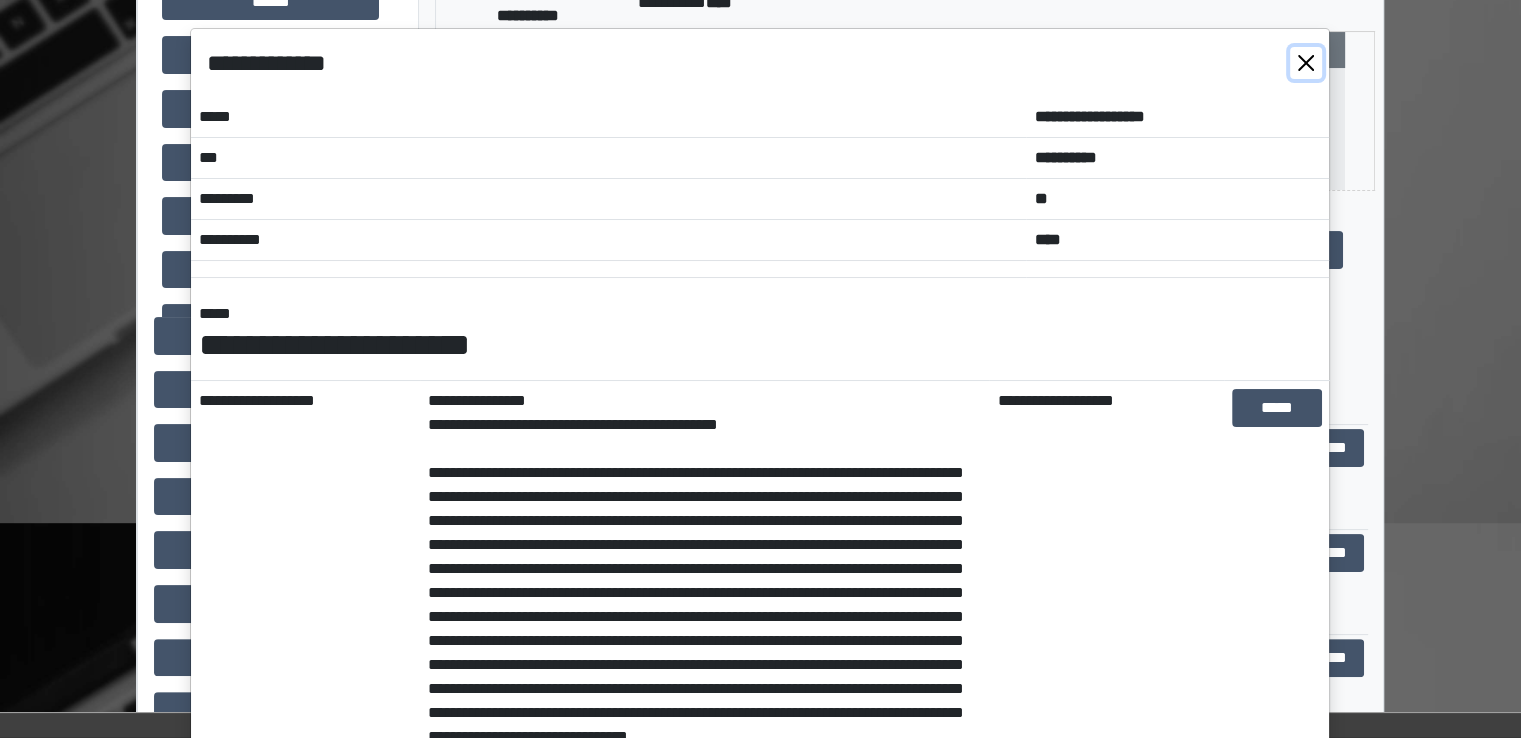 click at bounding box center (1306, 63) 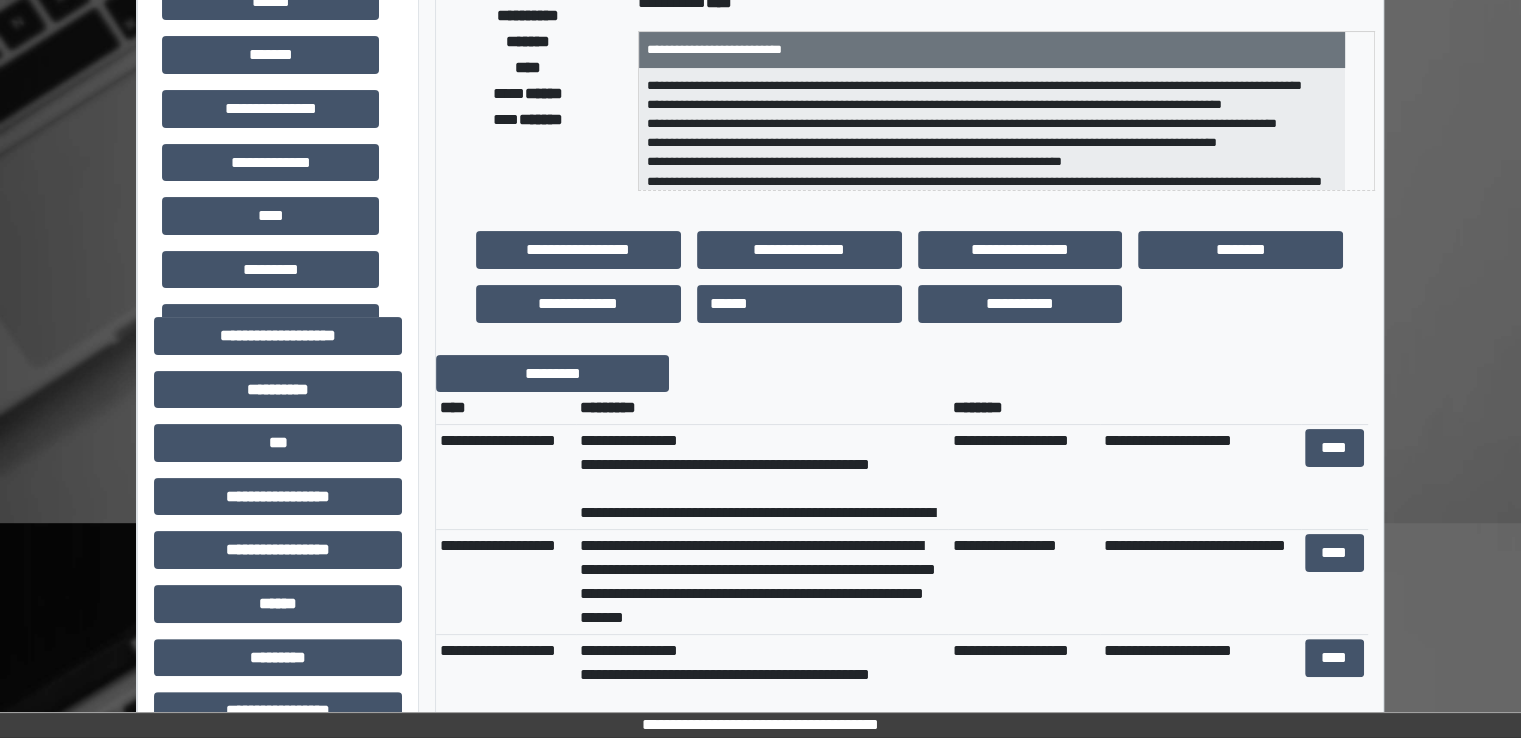 scroll, scrollTop: 0, scrollLeft: 0, axis: both 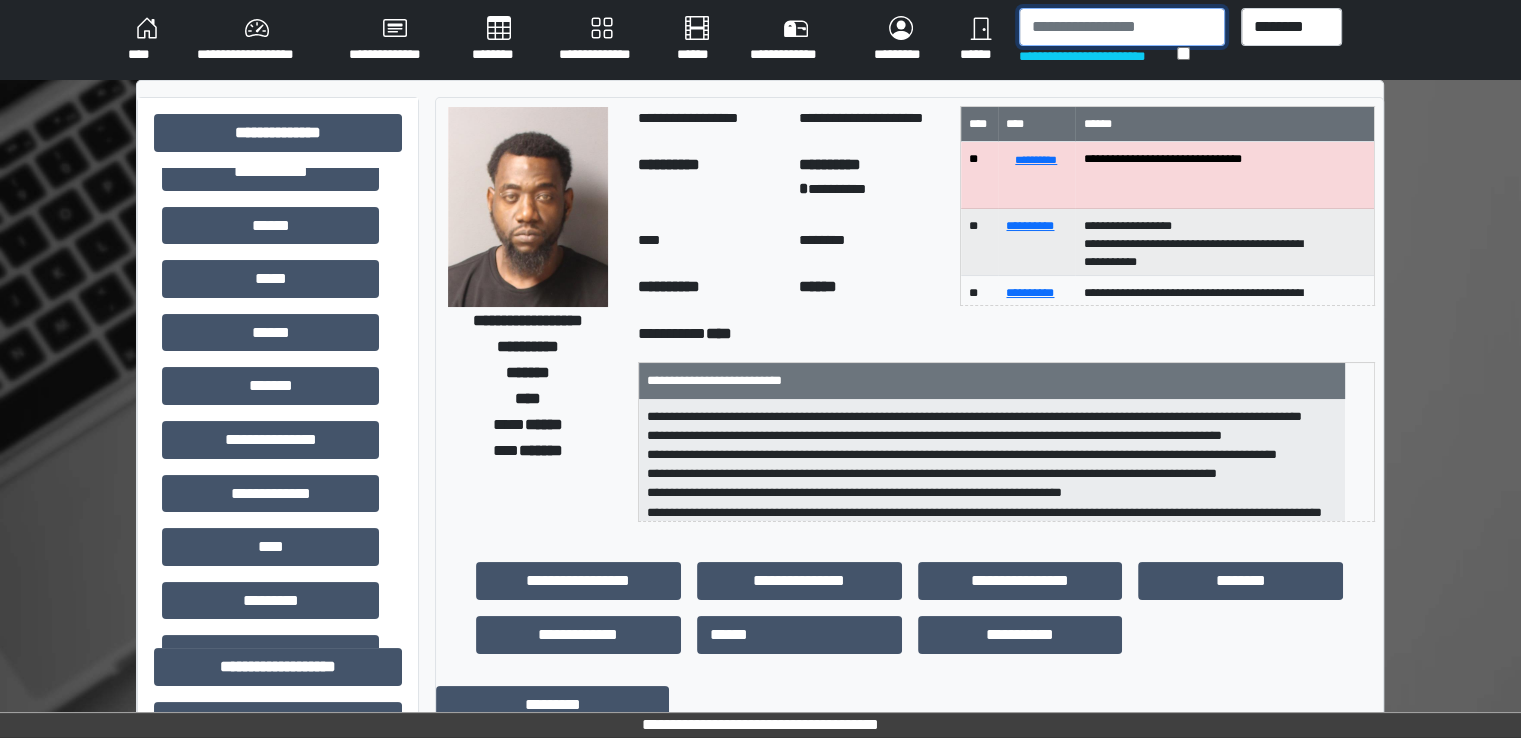 click at bounding box center [1122, 27] 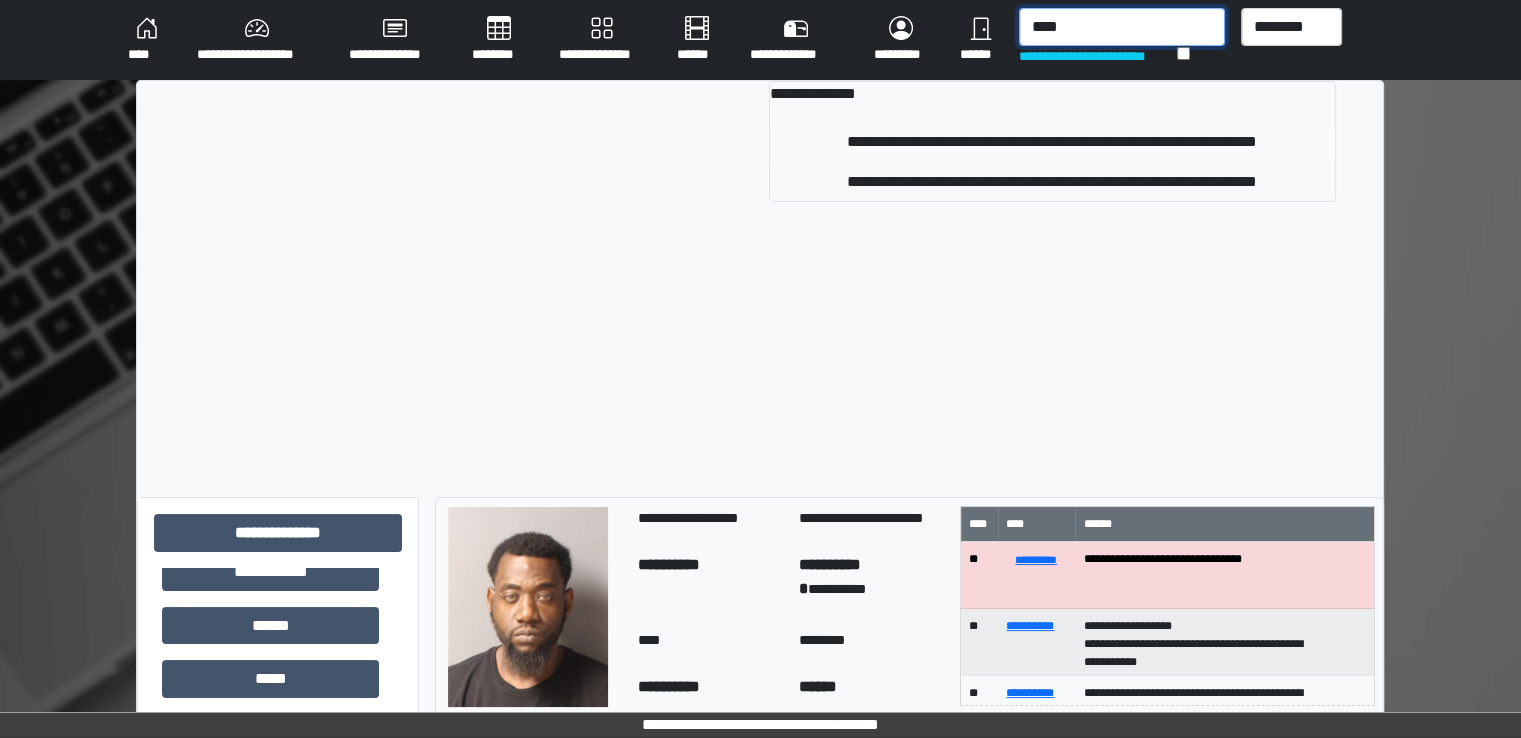 type on "****" 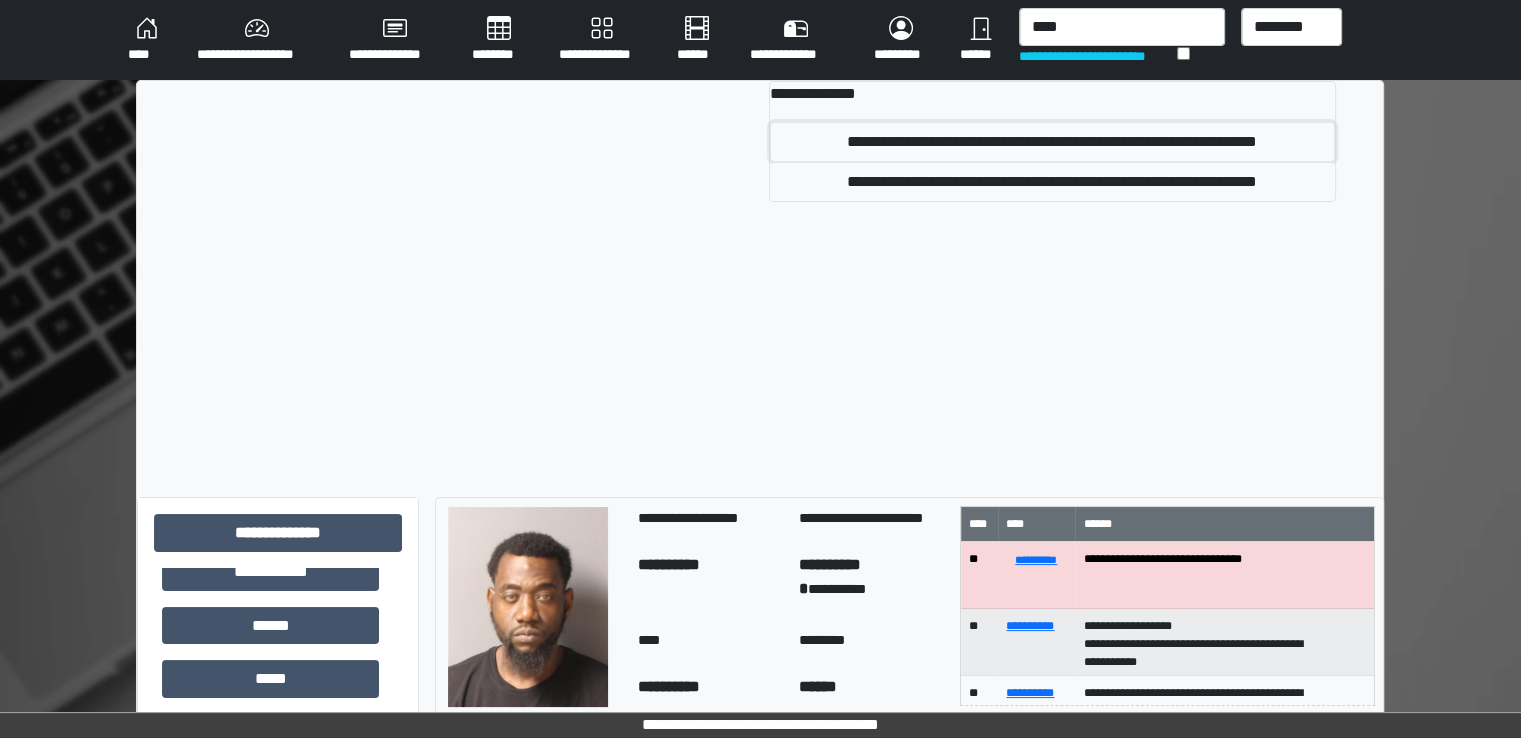 click on "**********" at bounding box center (1052, 142) 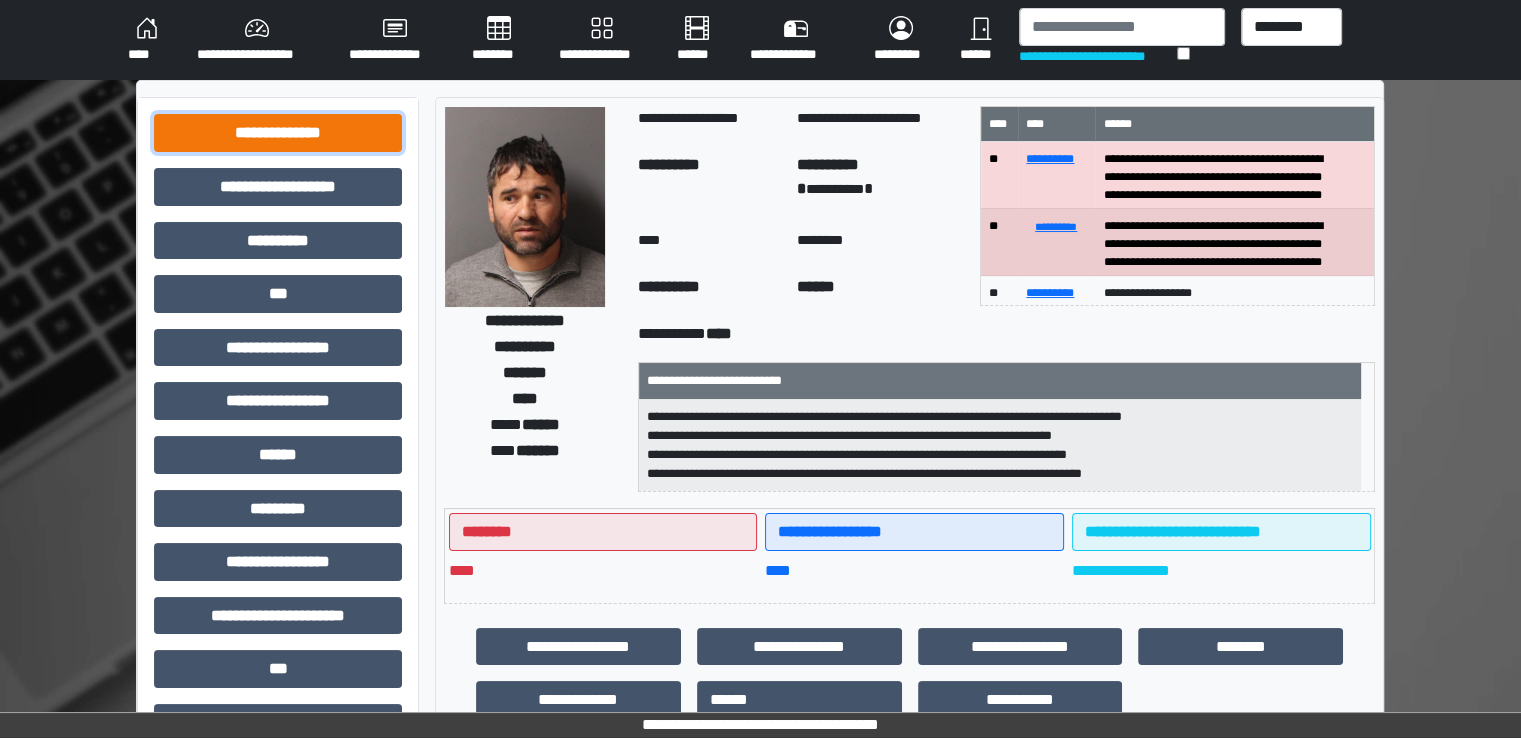 click on "**********" at bounding box center [278, 133] 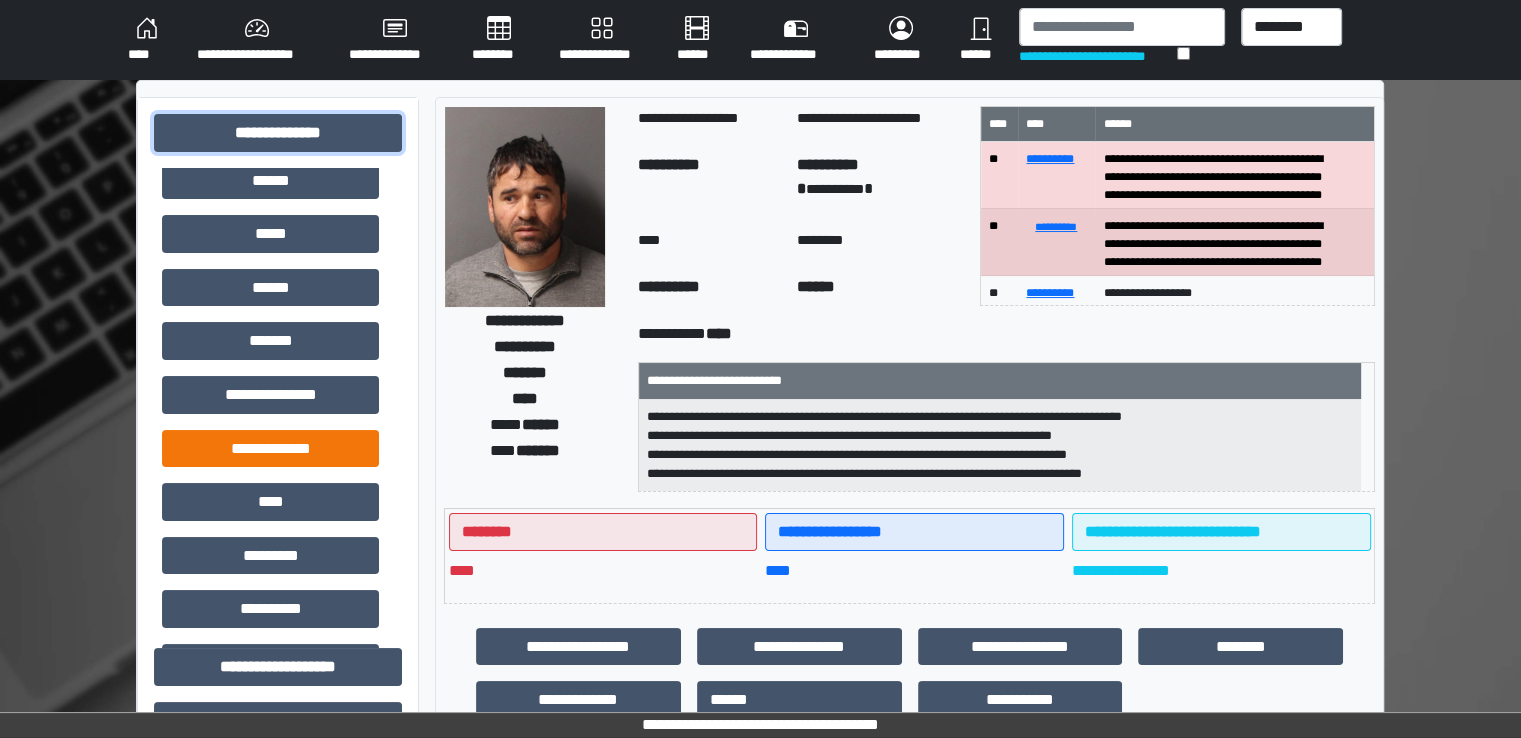 scroll, scrollTop: 360, scrollLeft: 0, axis: vertical 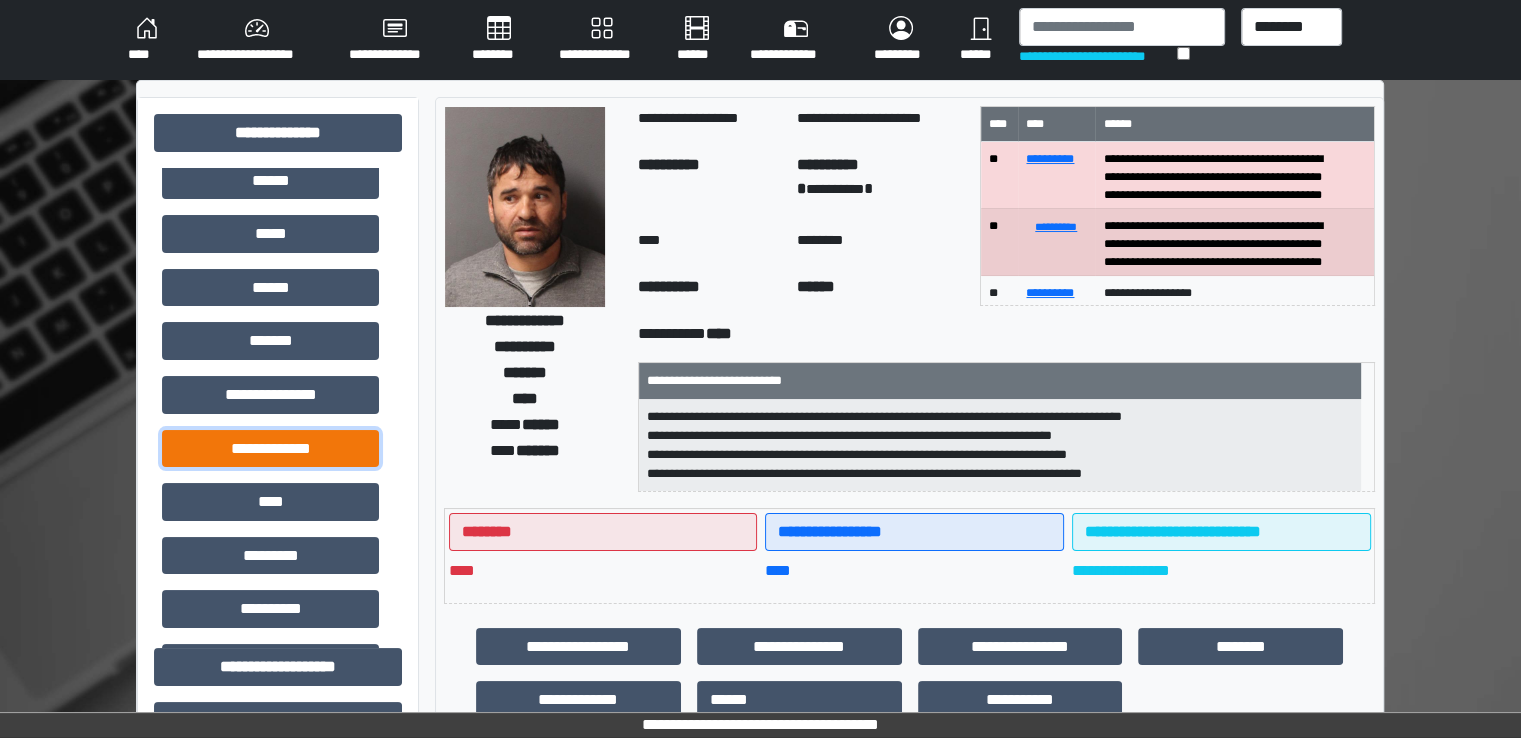 click on "**********" at bounding box center [270, 449] 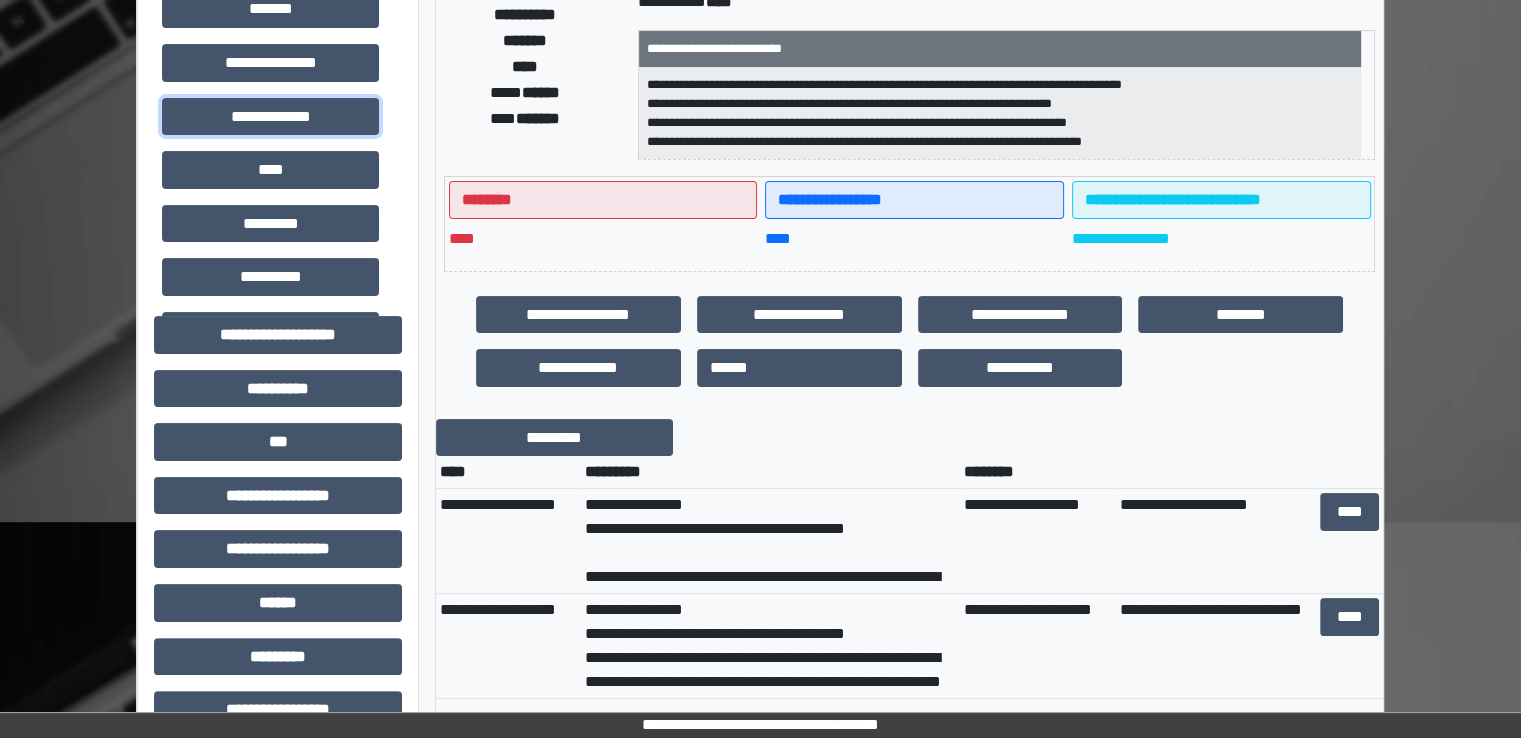 scroll, scrollTop: 336, scrollLeft: 0, axis: vertical 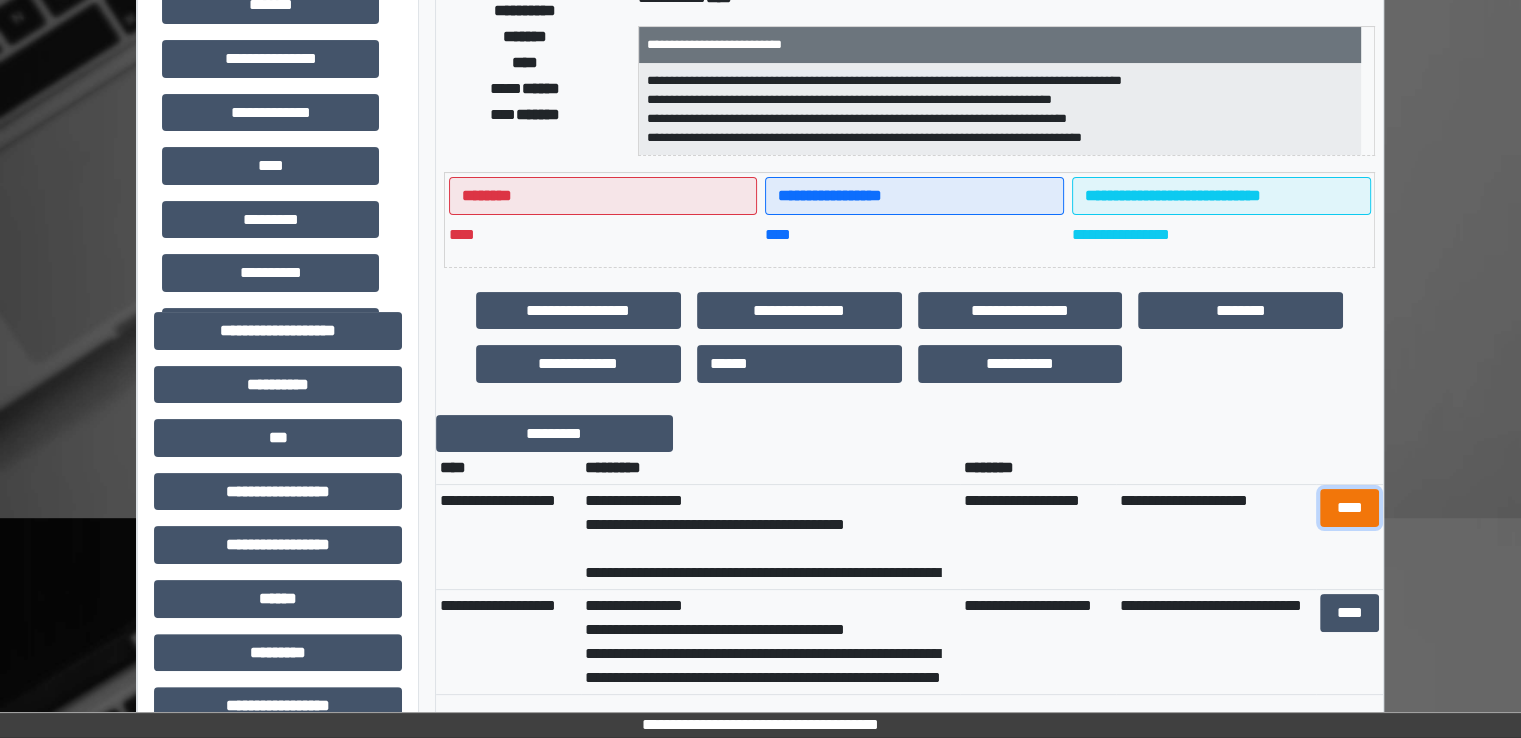 click on "****" at bounding box center (1349, 508) 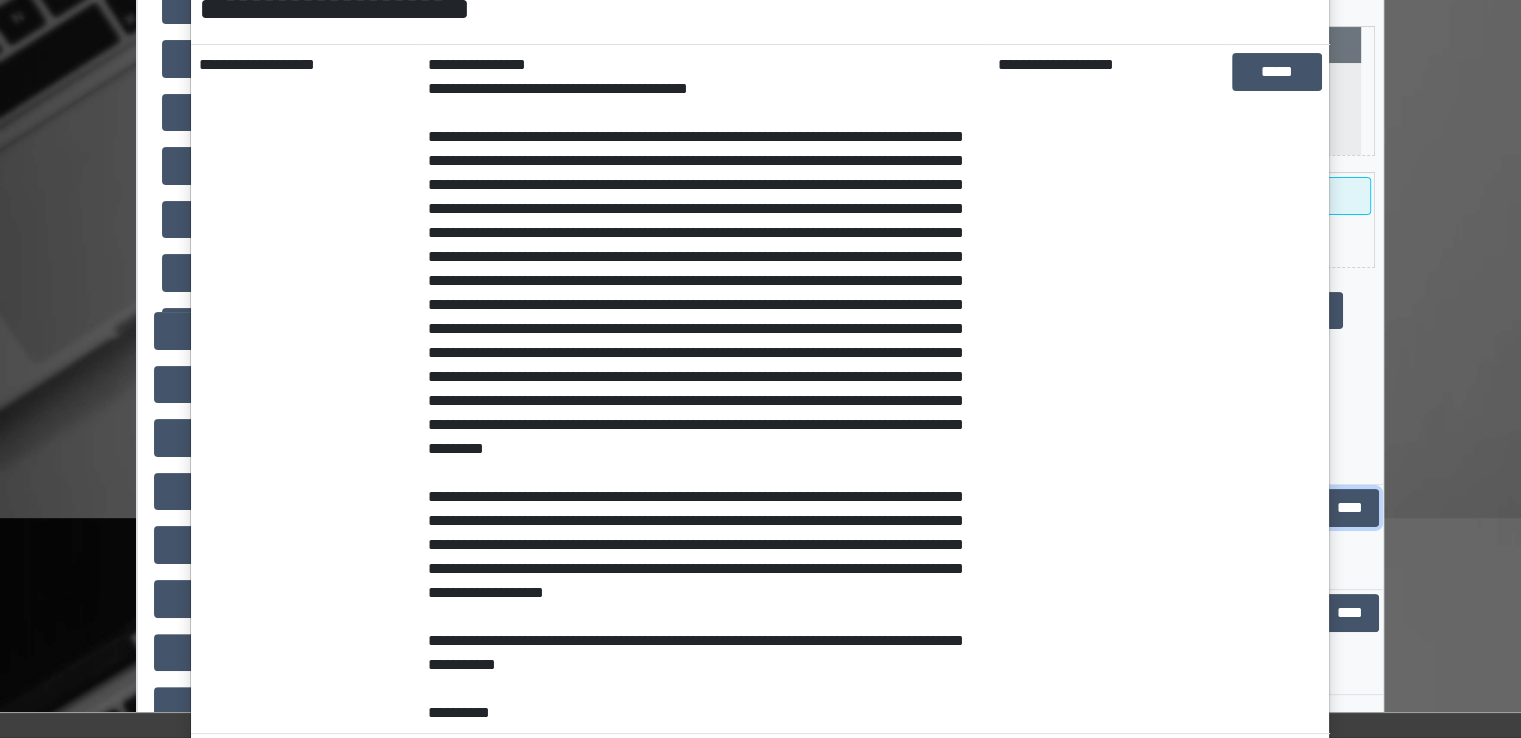 scroll, scrollTop: 0, scrollLeft: 0, axis: both 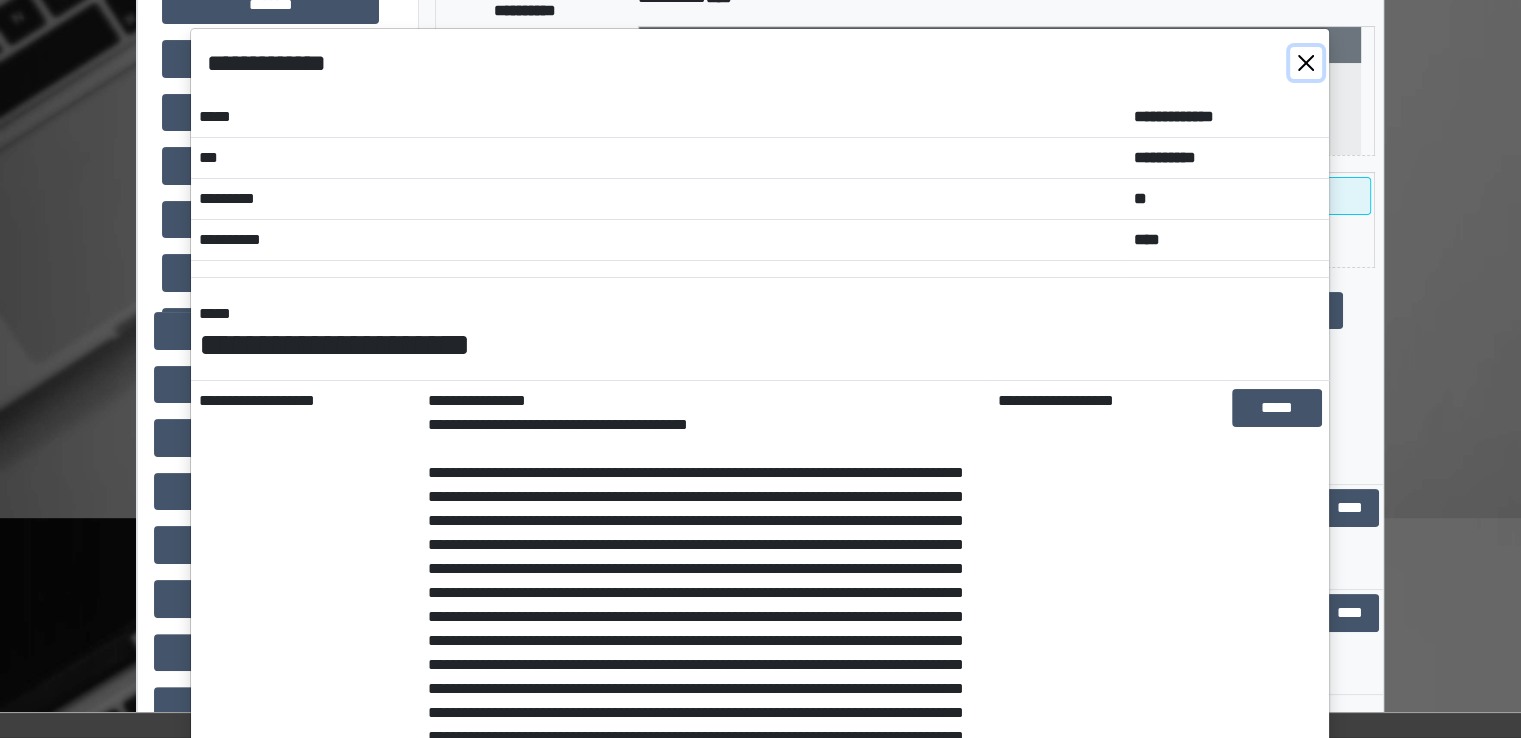 click at bounding box center [1306, 63] 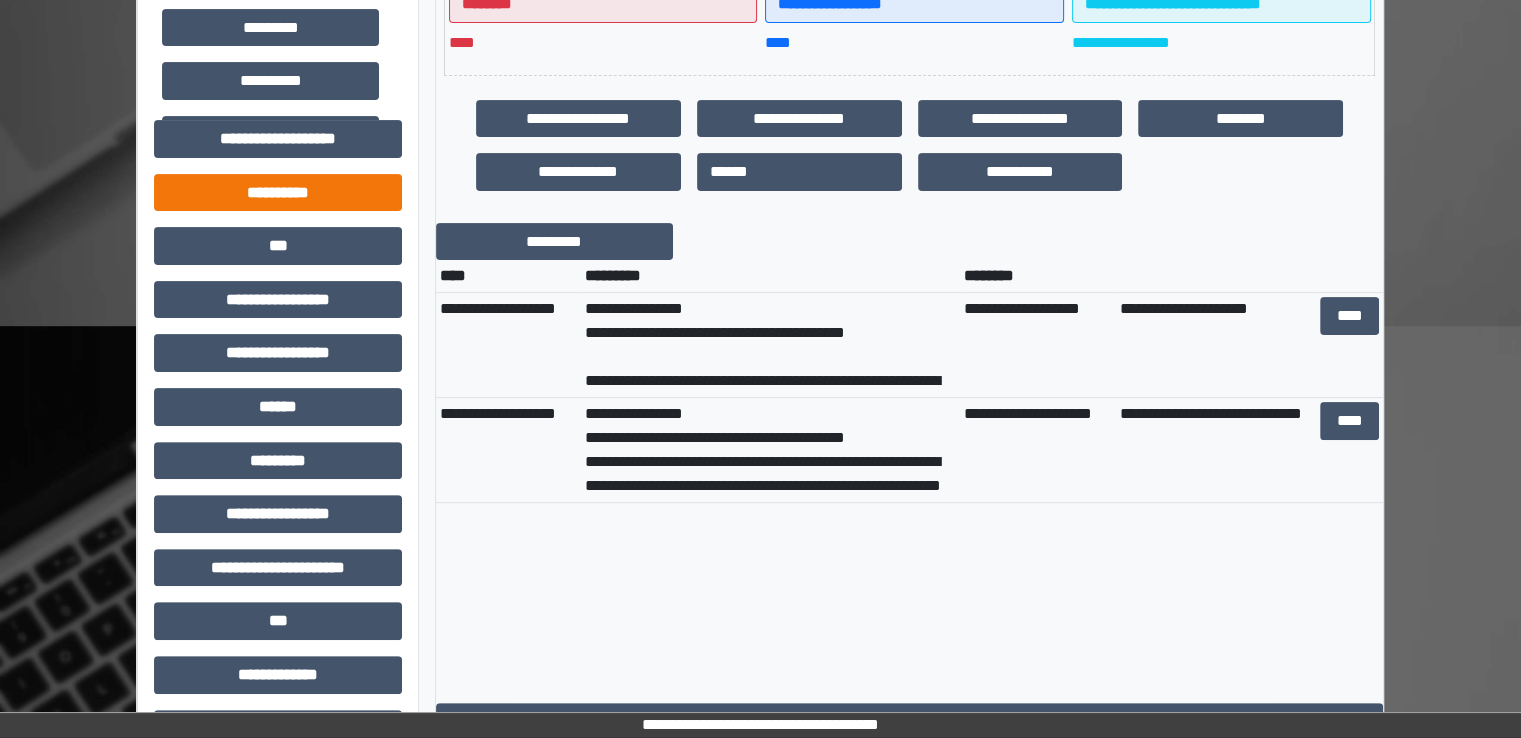 scroll, scrollTop: 534, scrollLeft: 0, axis: vertical 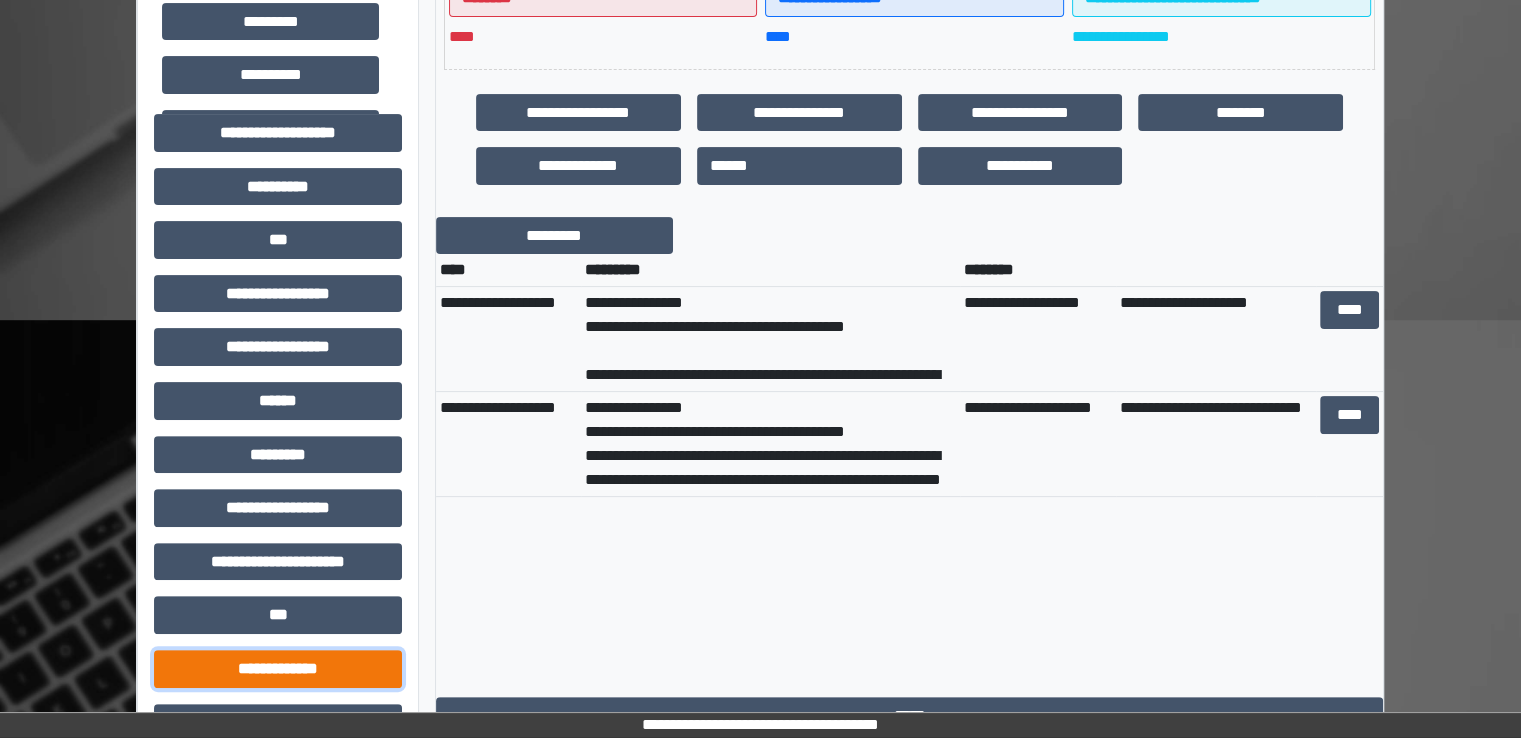 click on "**********" at bounding box center [278, 669] 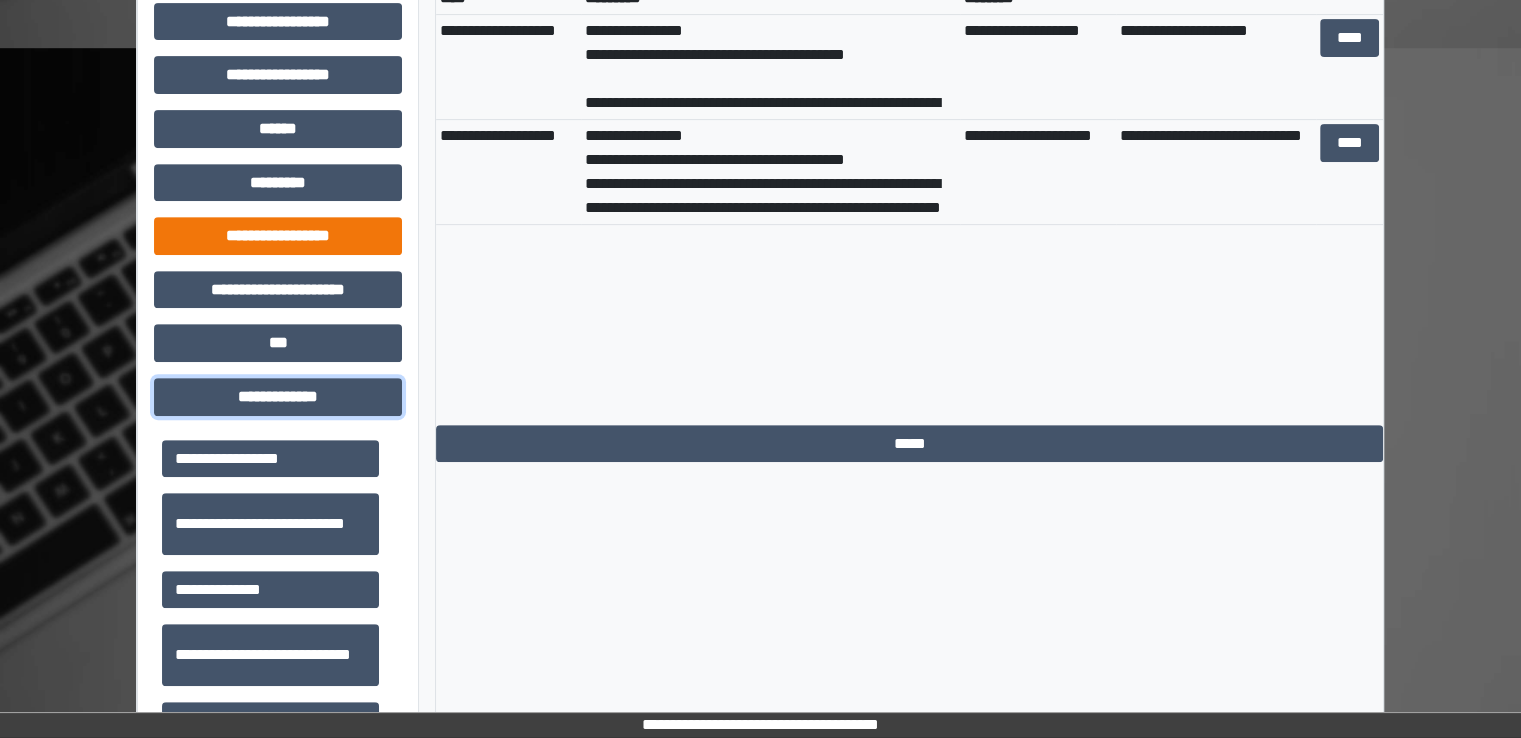 scroll, scrollTop: 812, scrollLeft: 0, axis: vertical 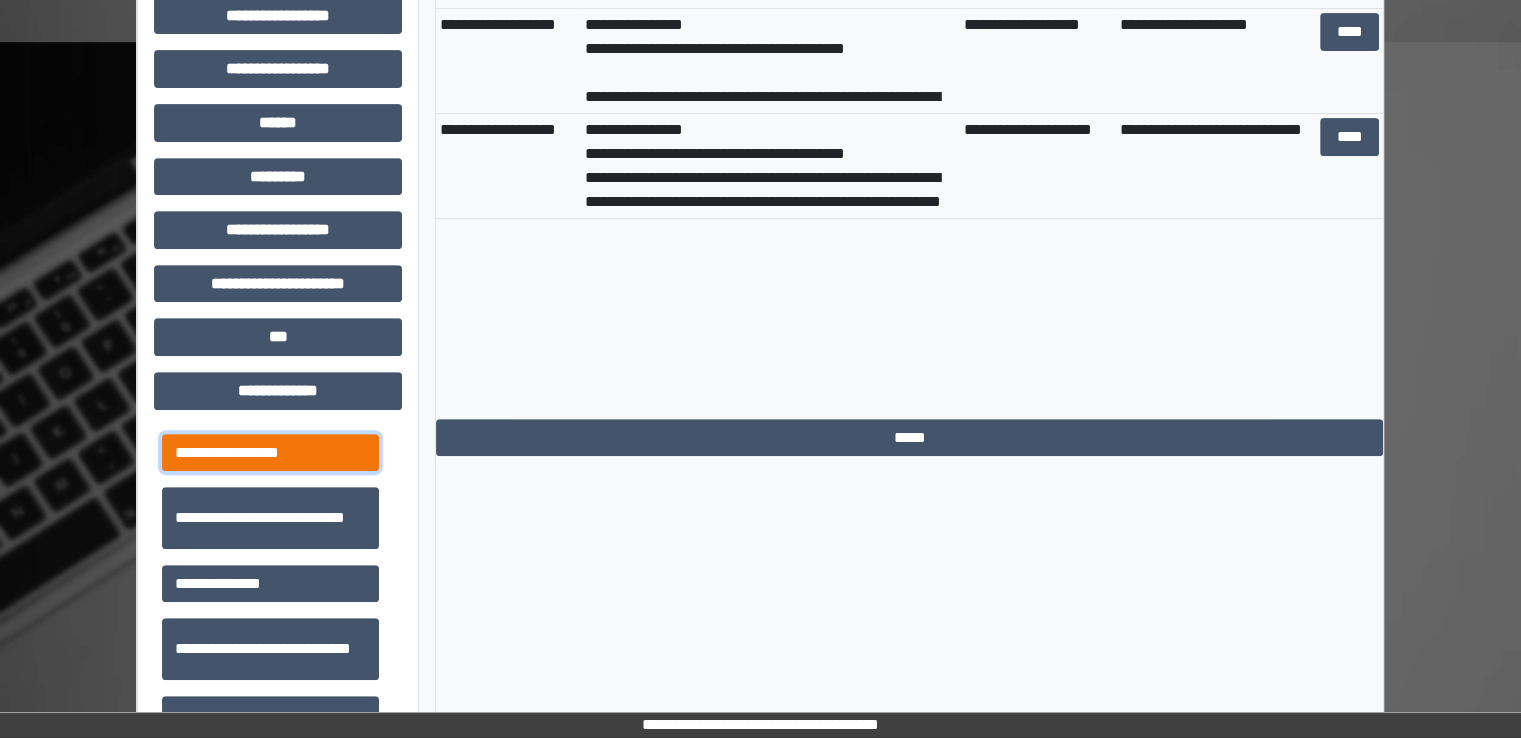 click on "**********" at bounding box center [270, 453] 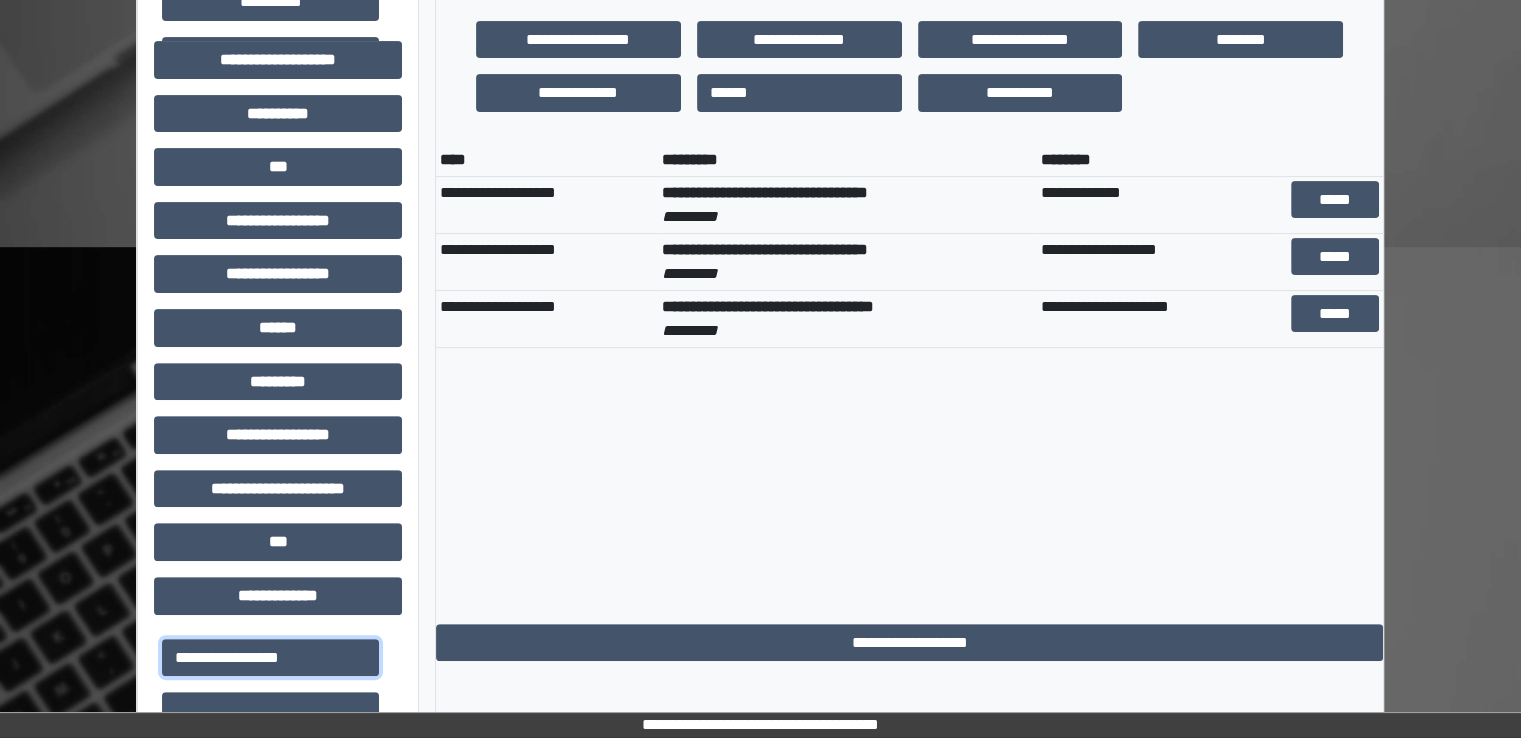 scroll, scrollTop: 576, scrollLeft: 0, axis: vertical 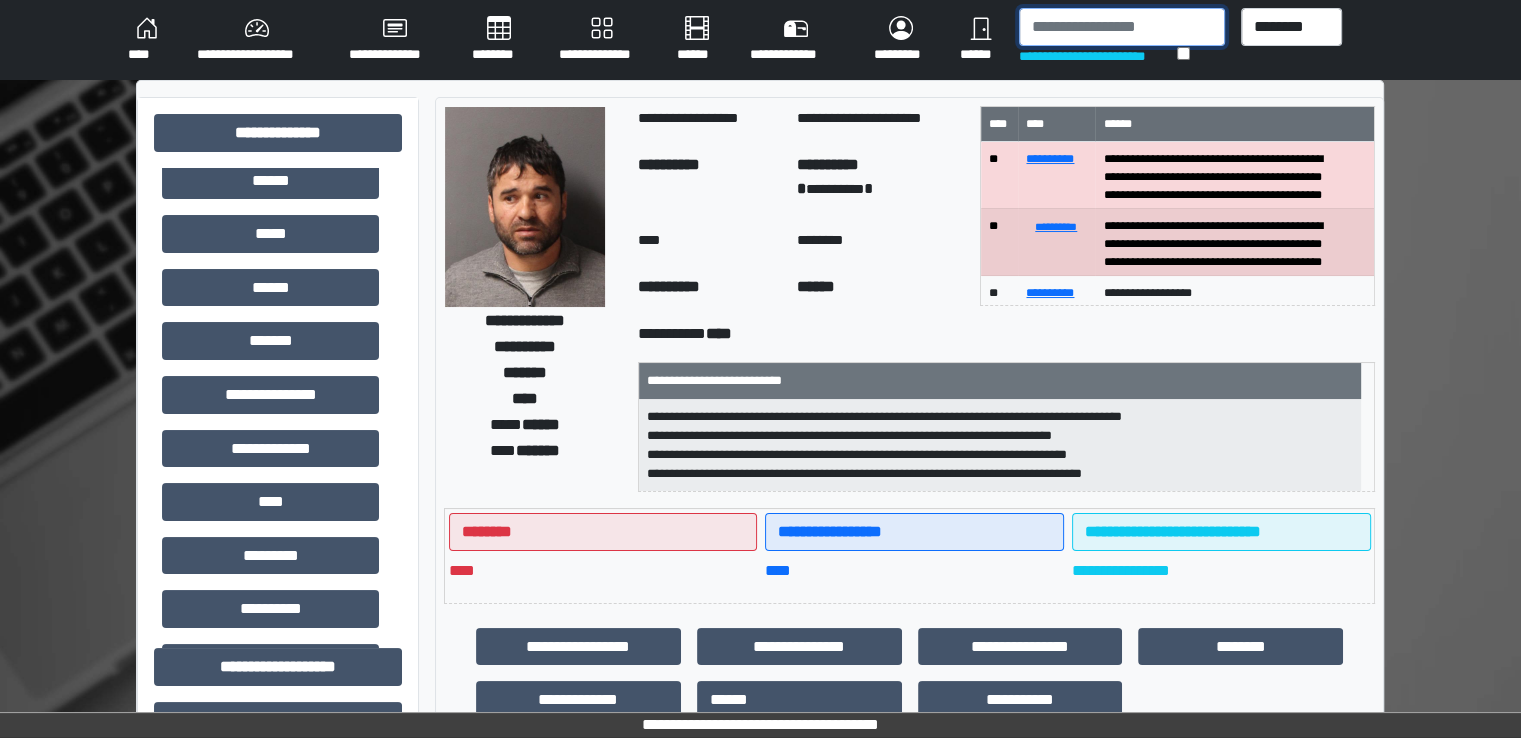 click at bounding box center (1122, 27) 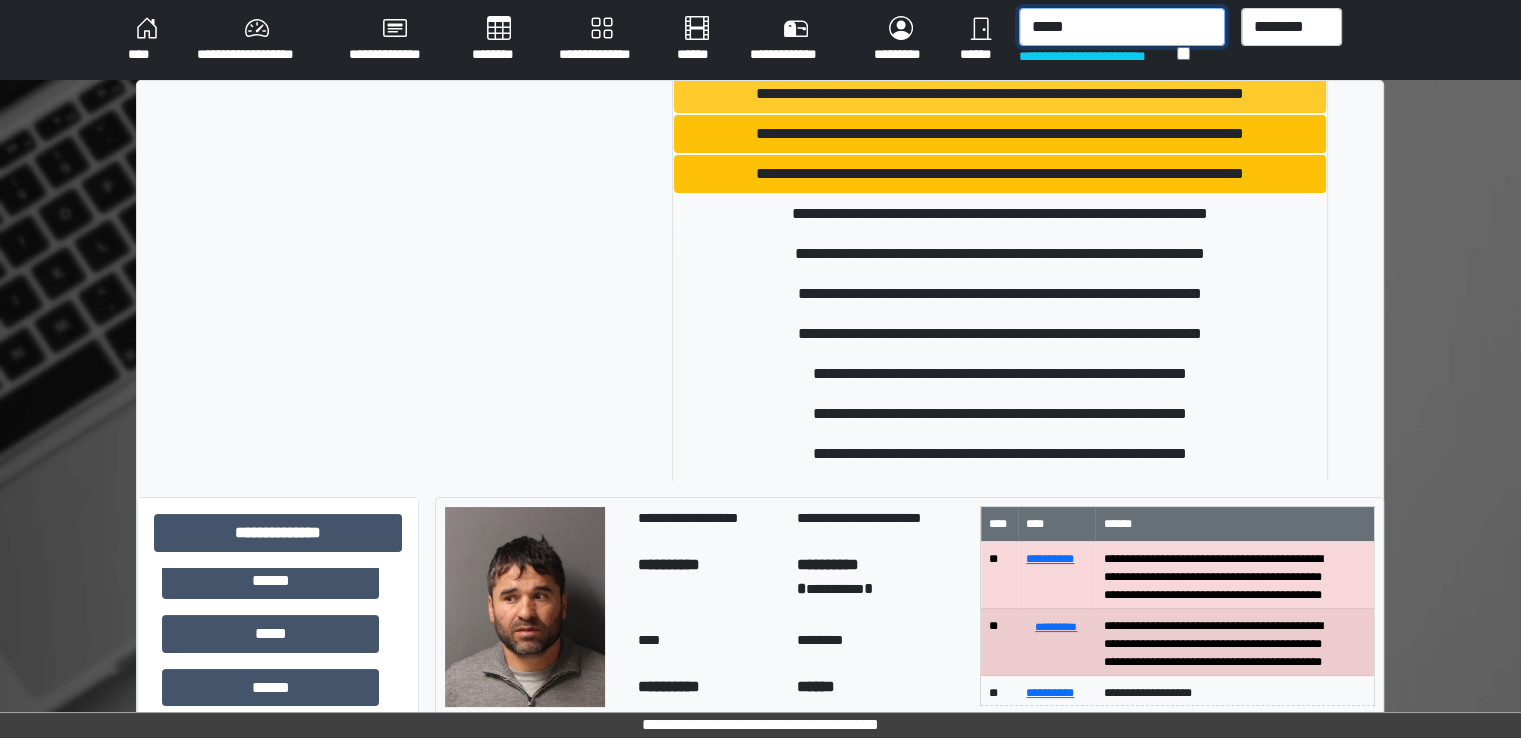 scroll, scrollTop: 214, scrollLeft: 0, axis: vertical 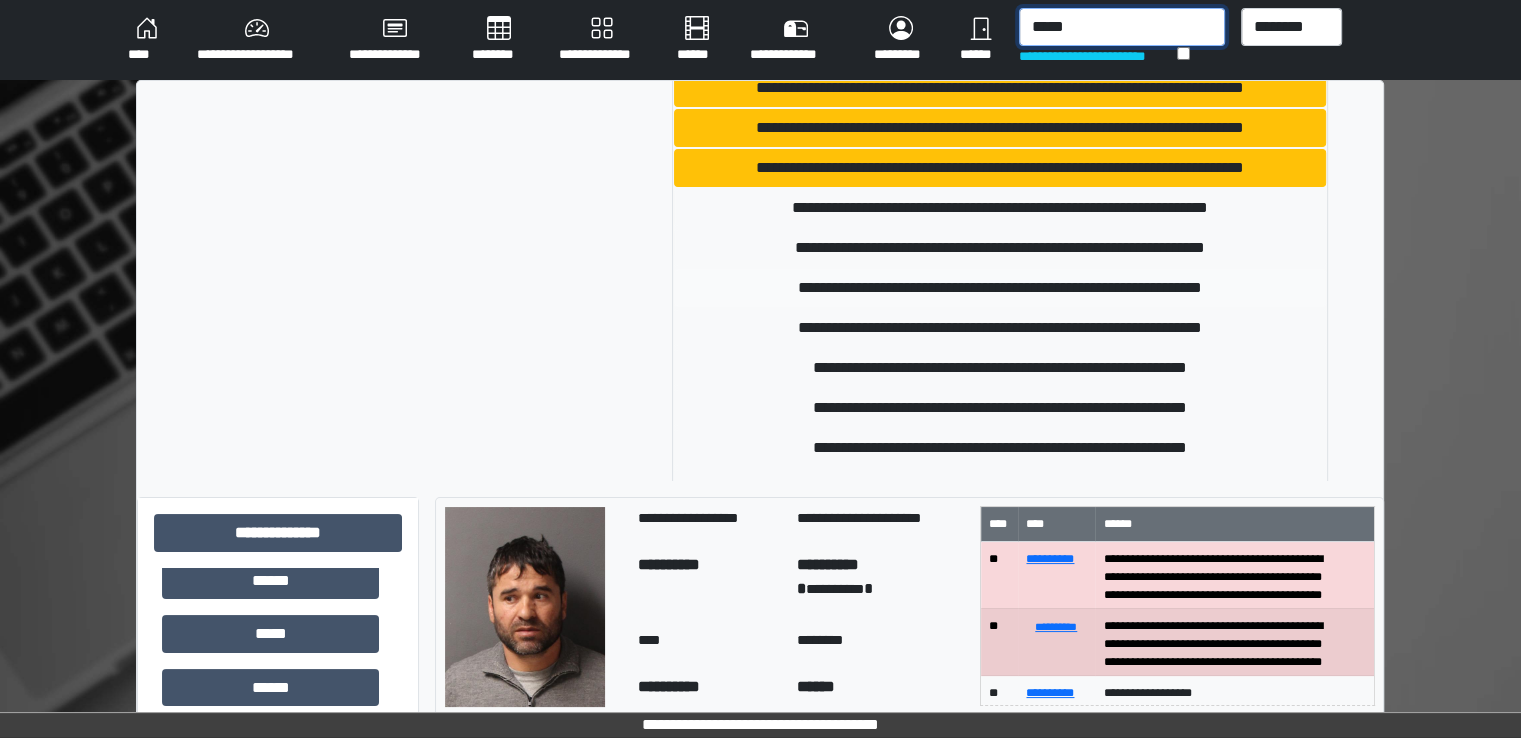 type on "*****" 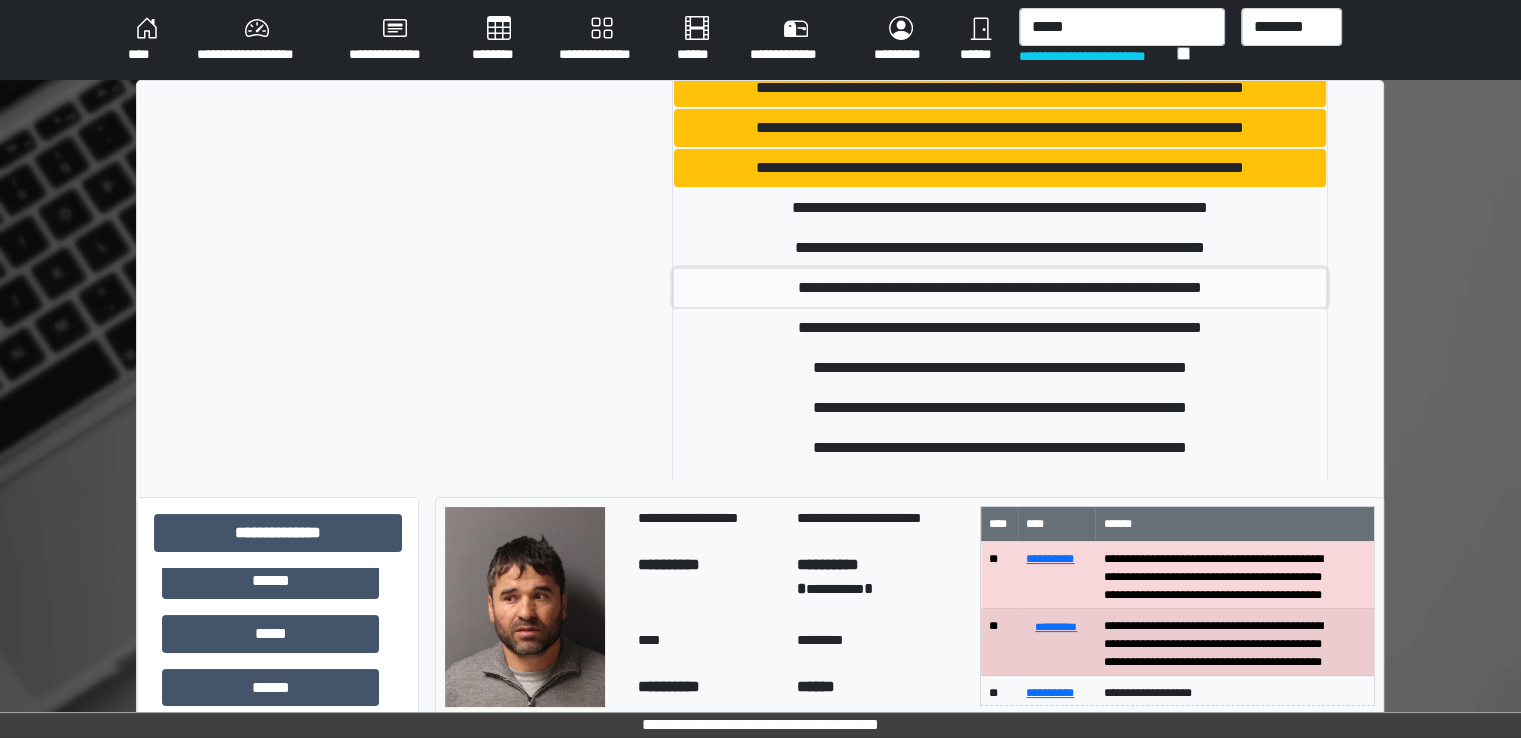 click on "**********" at bounding box center [1000, 288] 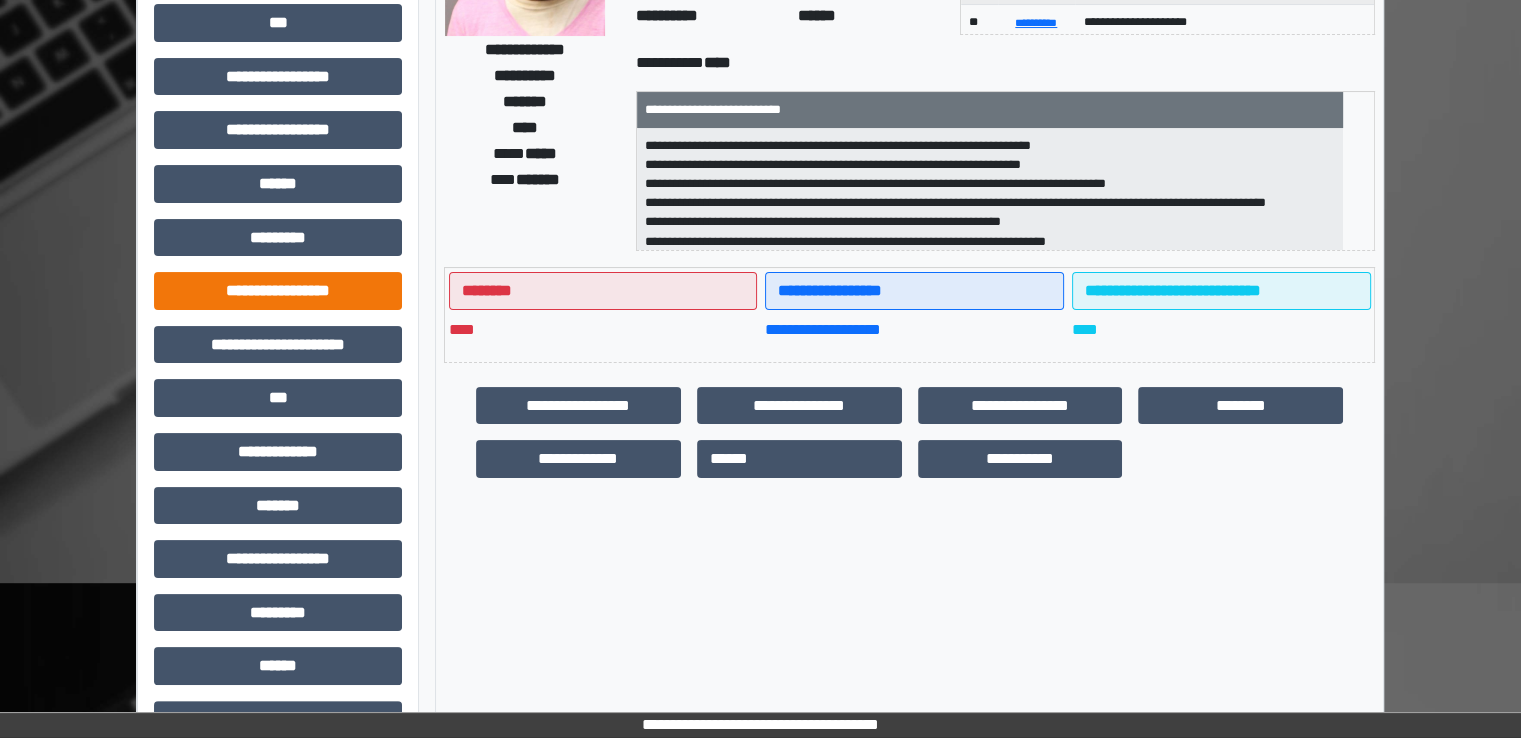 scroll, scrollTop: 310, scrollLeft: 0, axis: vertical 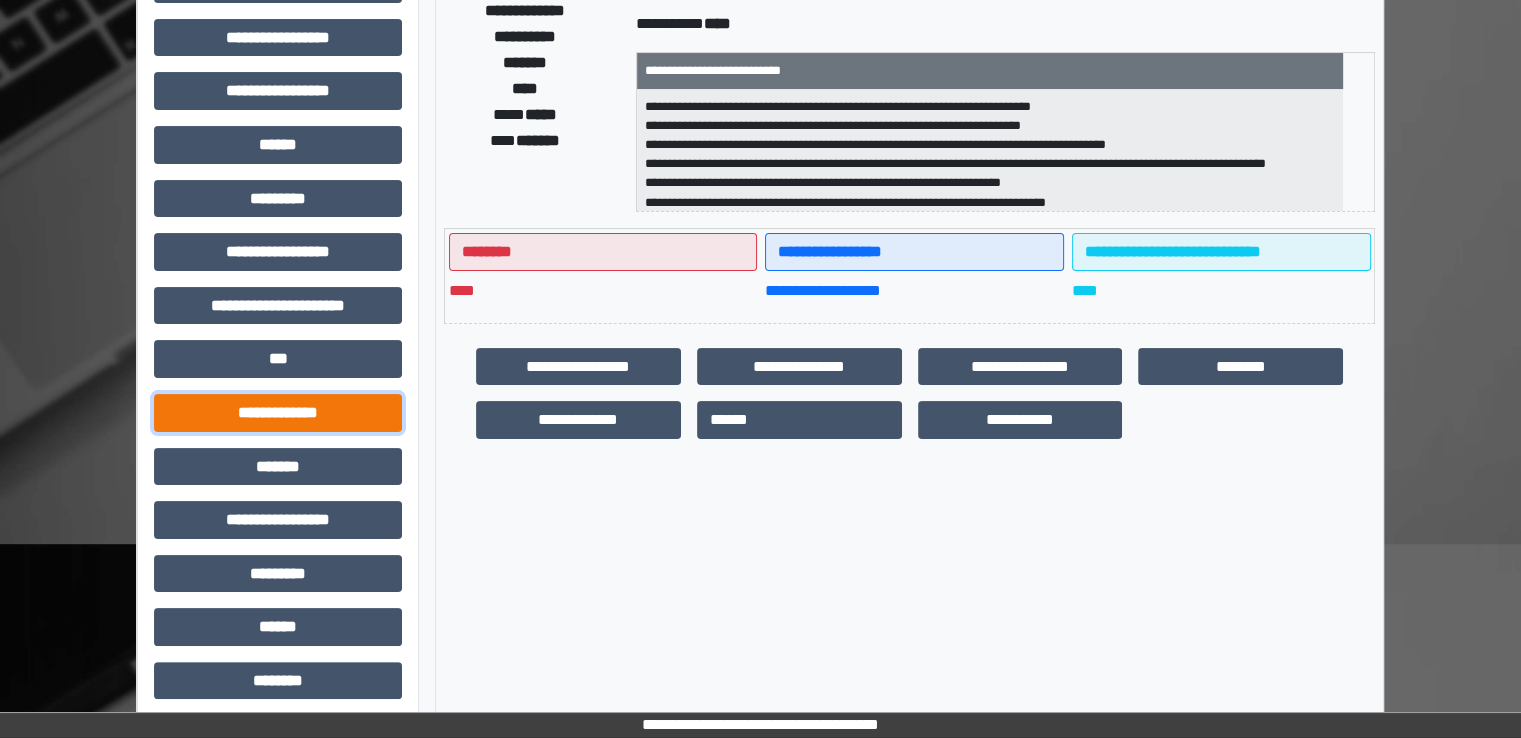 click on "**********" at bounding box center (278, 413) 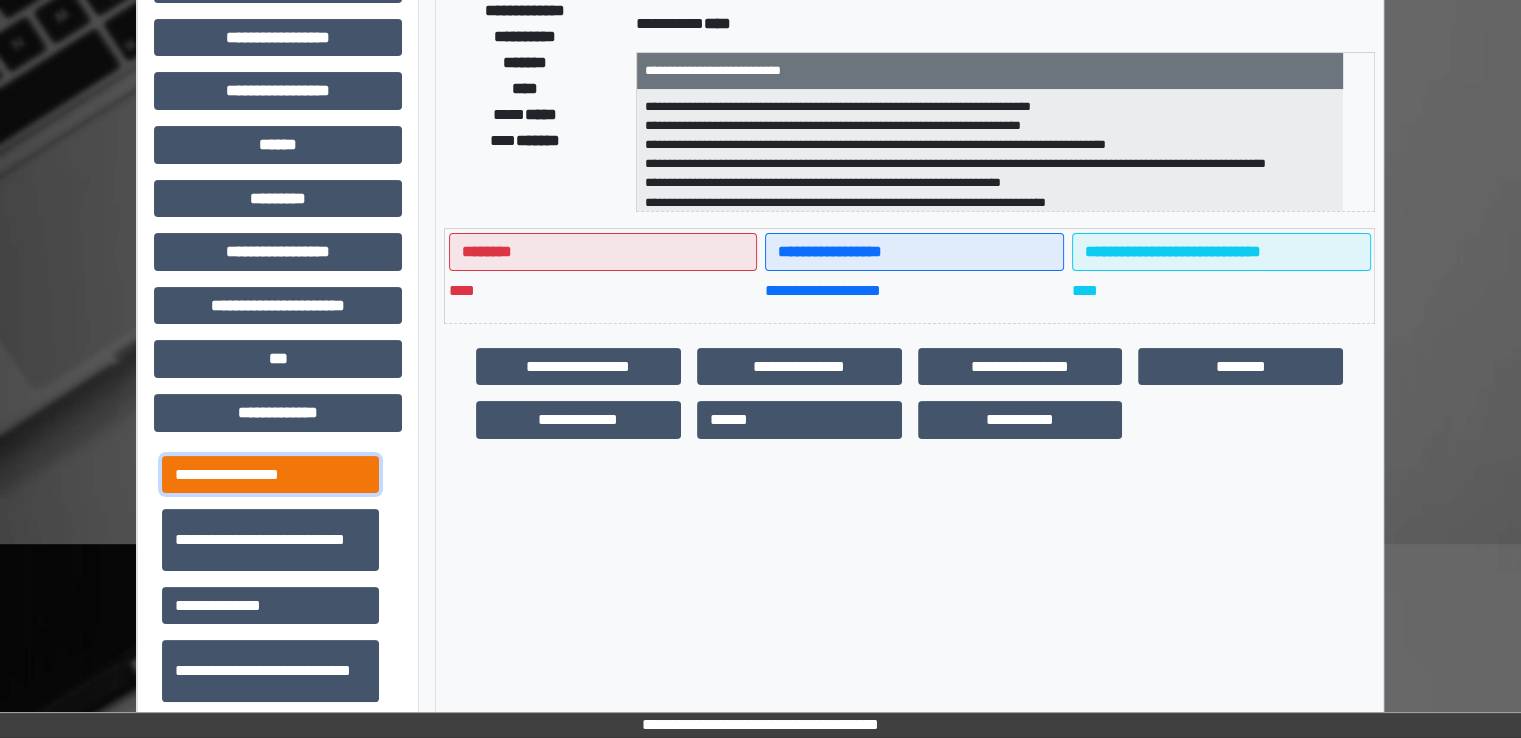 click on "**********" at bounding box center (270, 475) 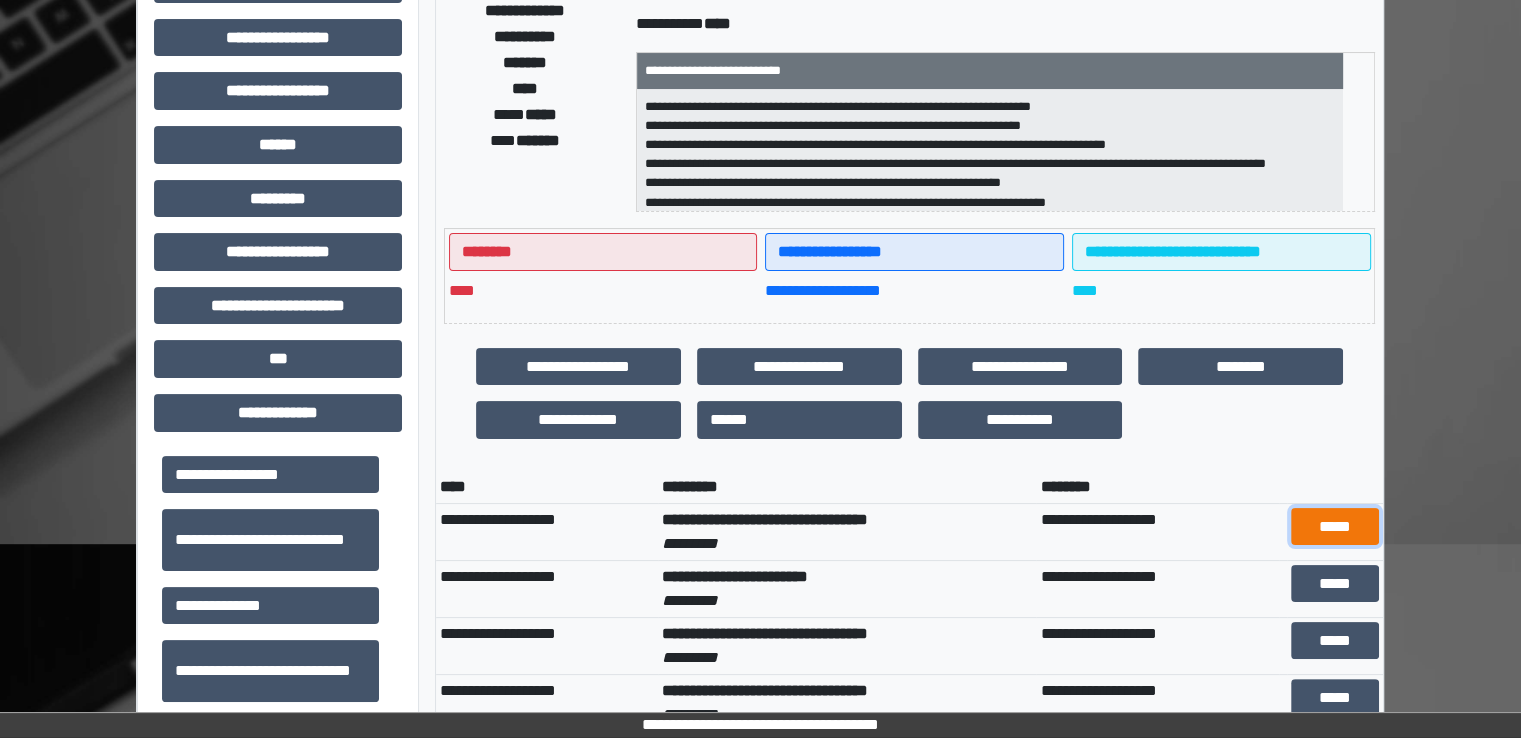 click on "*****" at bounding box center (1335, 527) 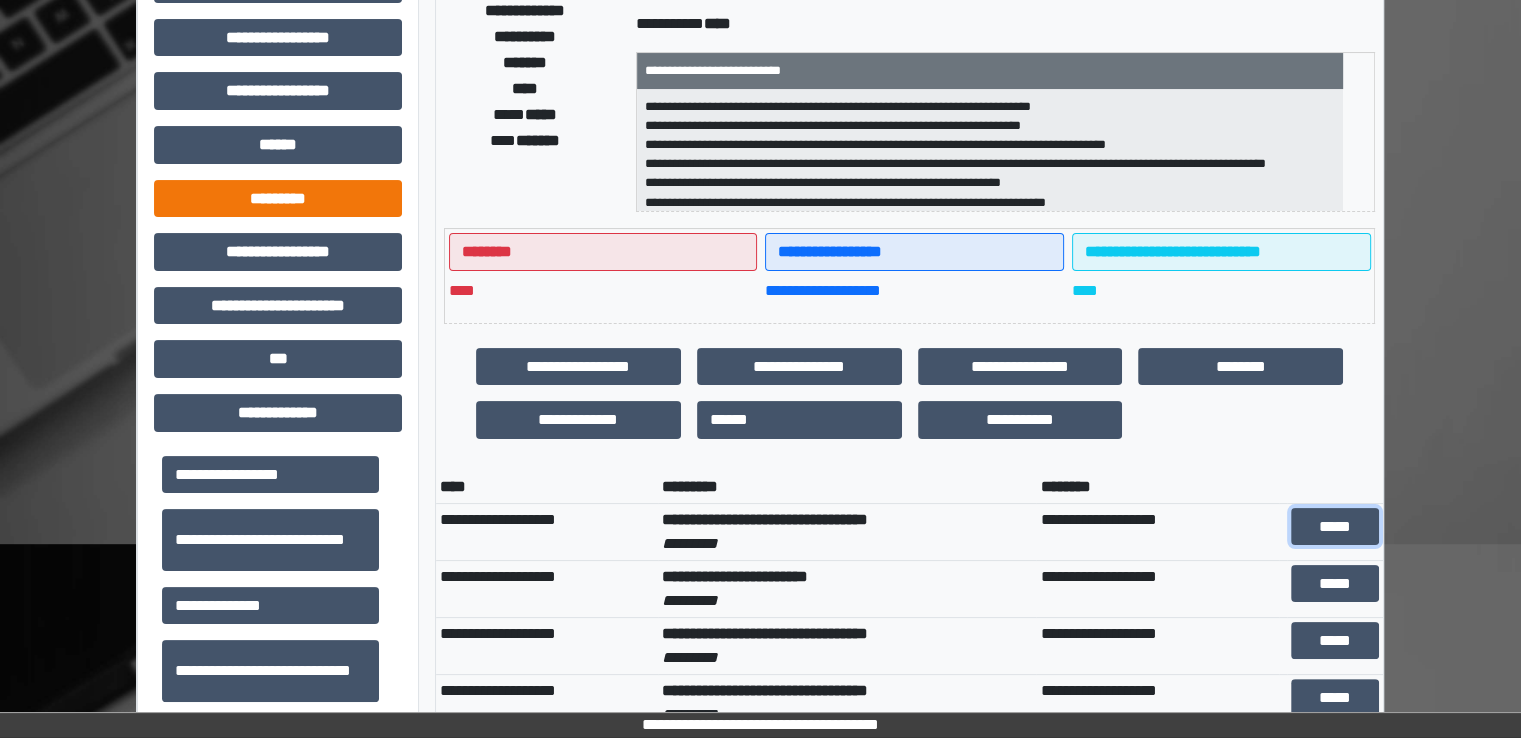 scroll, scrollTop: 0, scrollLeft: 0, axis: both 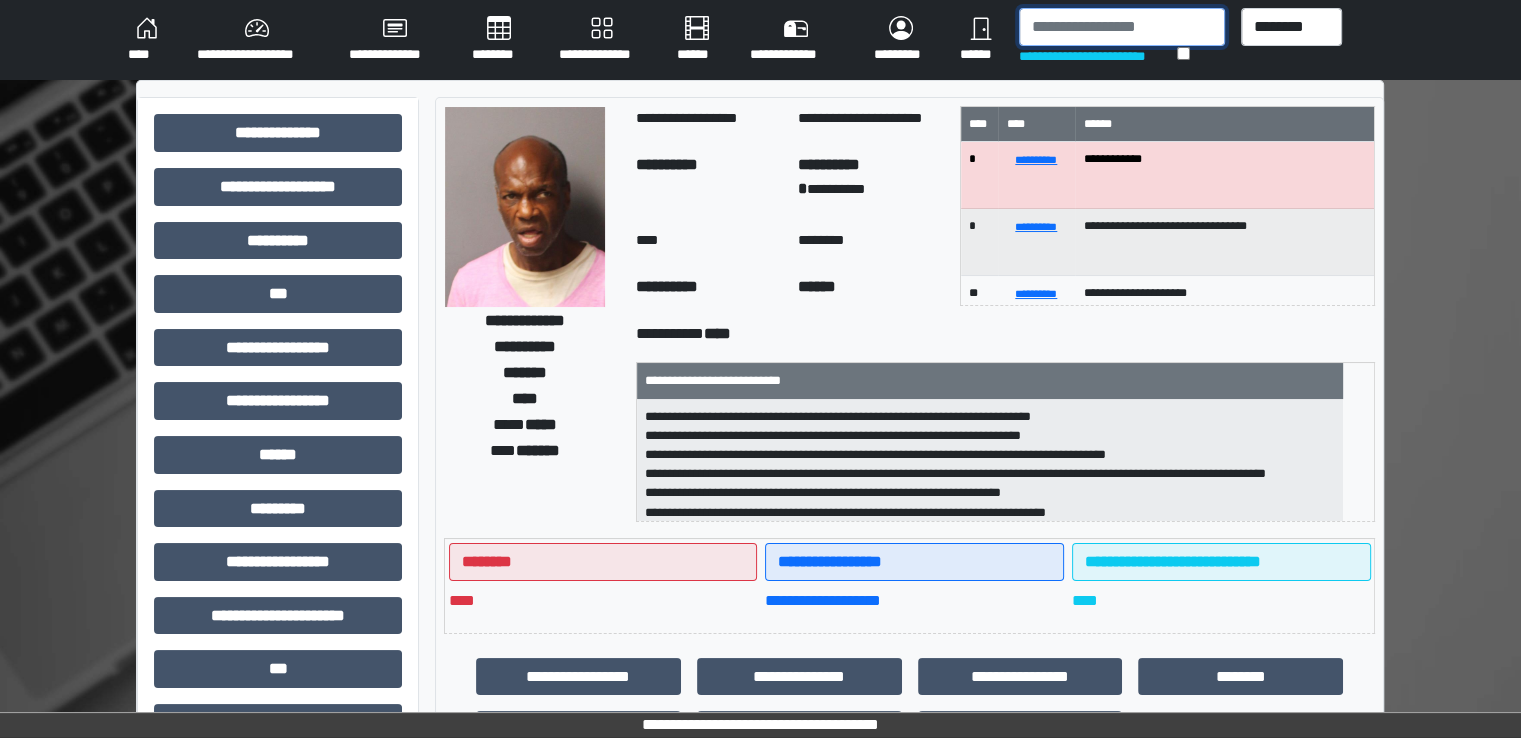 click at bounding box center [1122, 27] 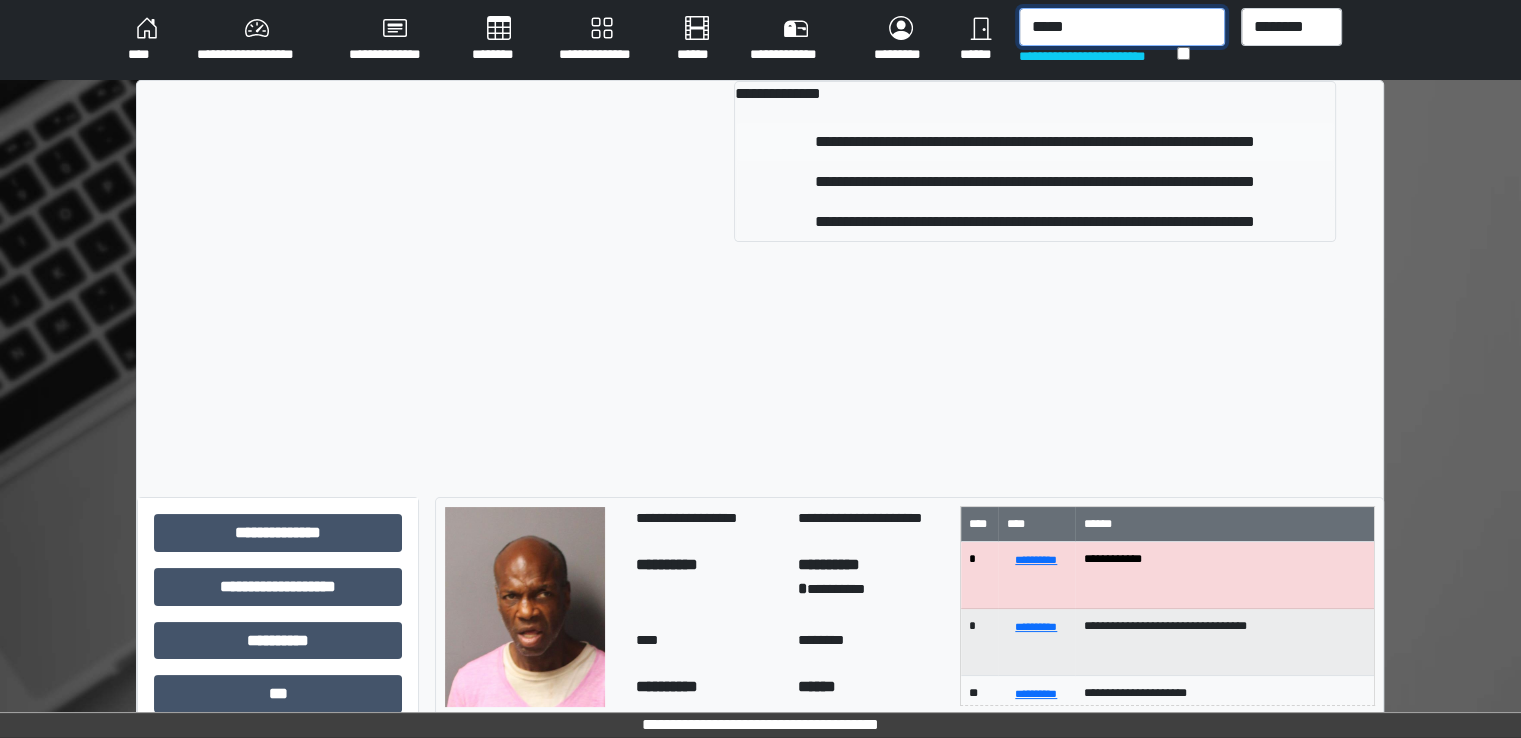 type on "*****" 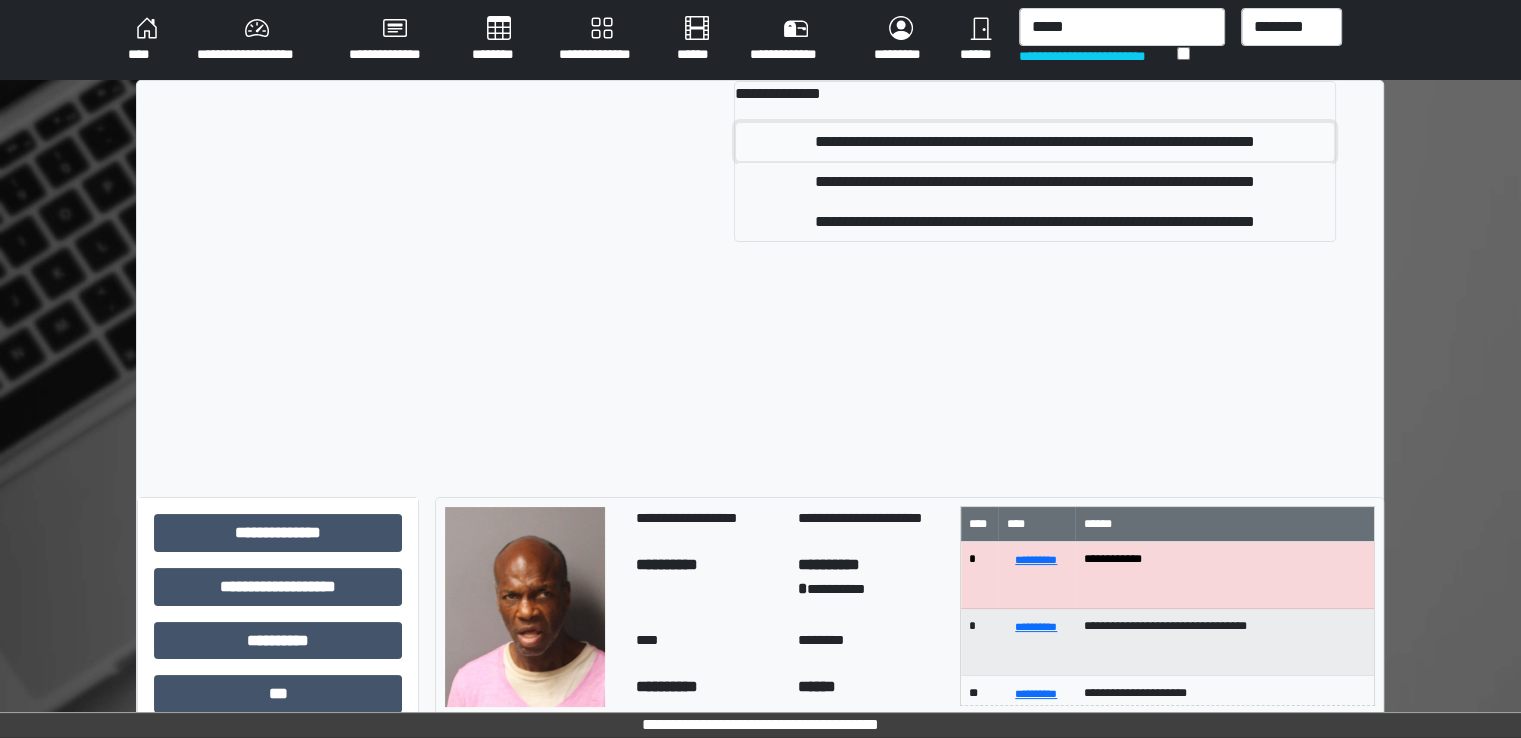 click on "**********" at bounding box center (1035, 142) 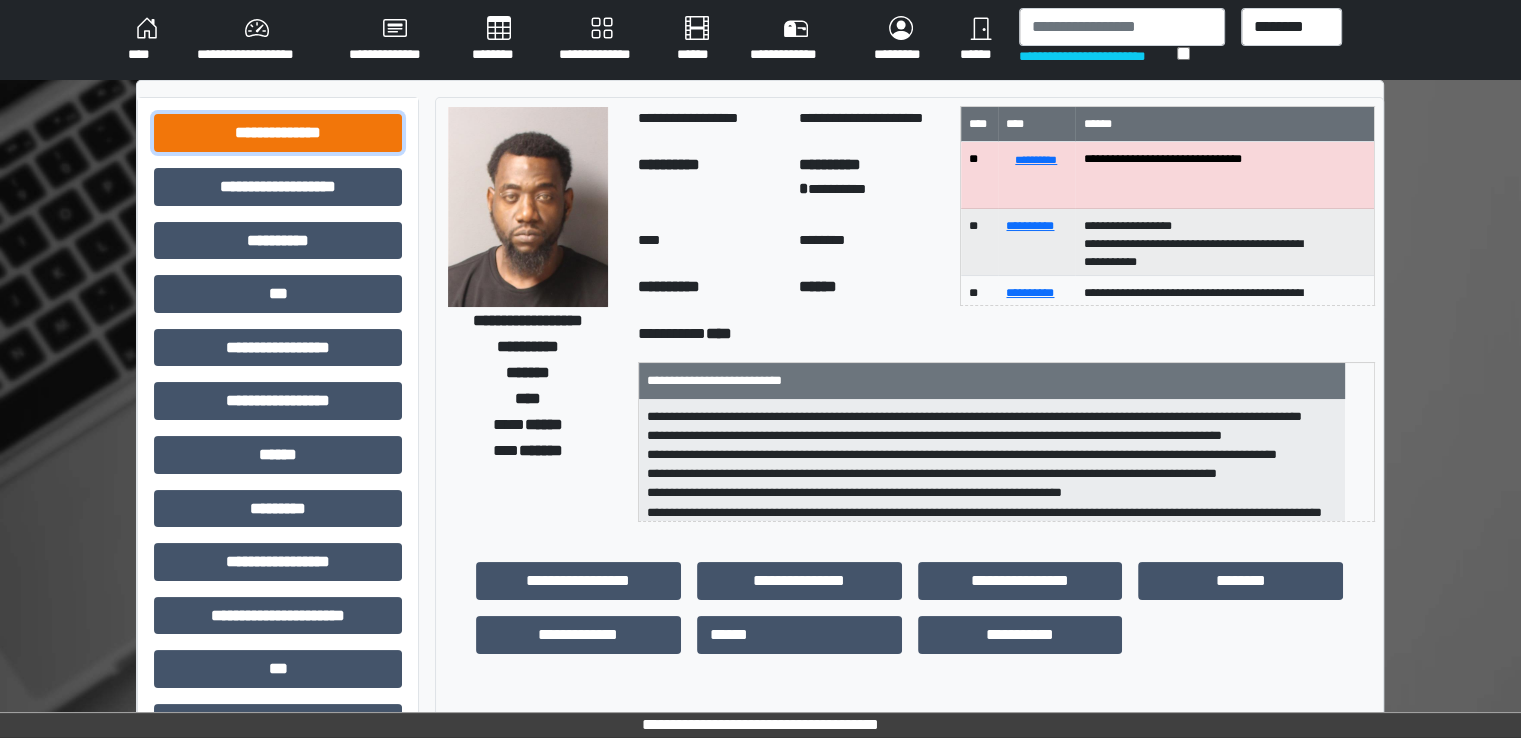 click on "**********" at bounding box center [278, 133] 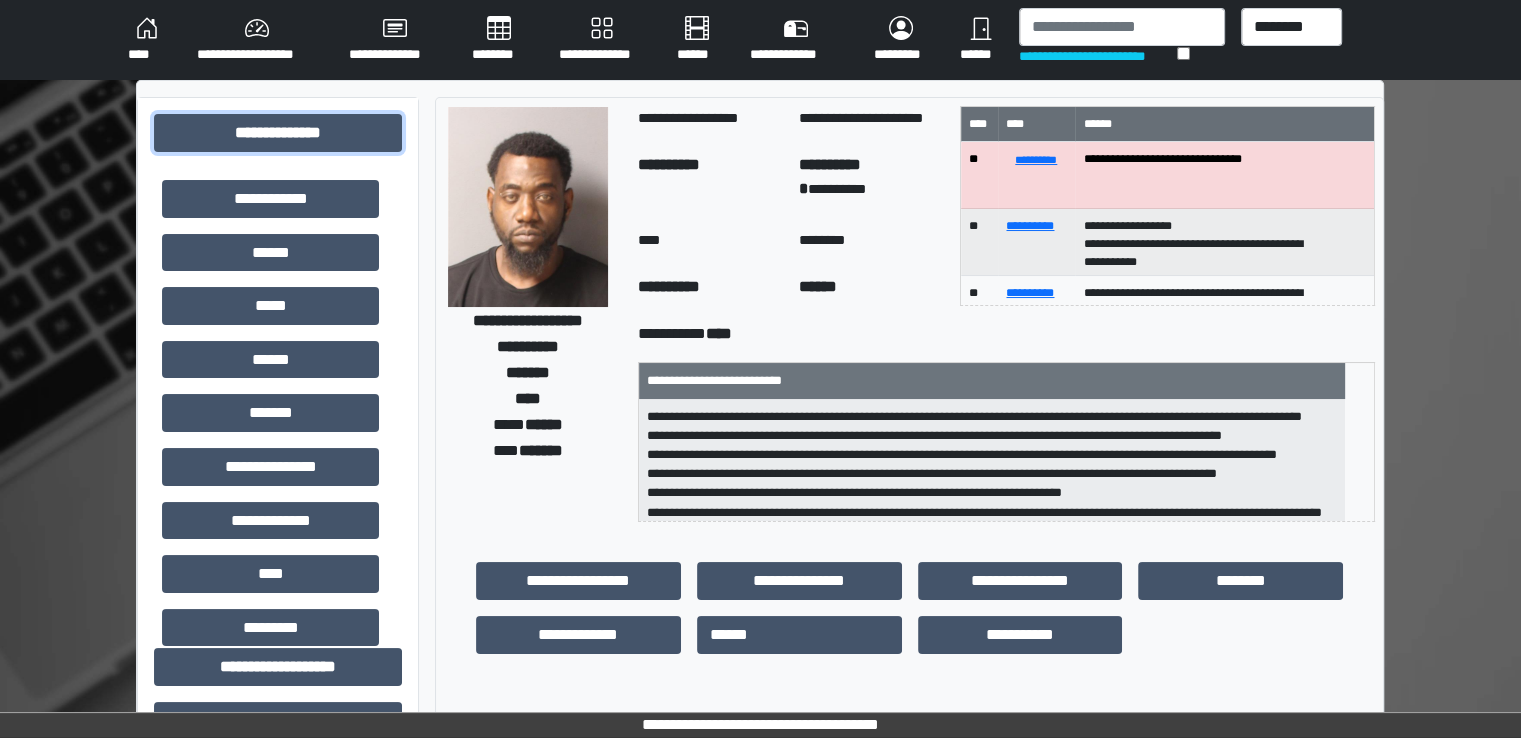 scroll, scrollTop: 290, scrollLeft: 0, axis: vertical 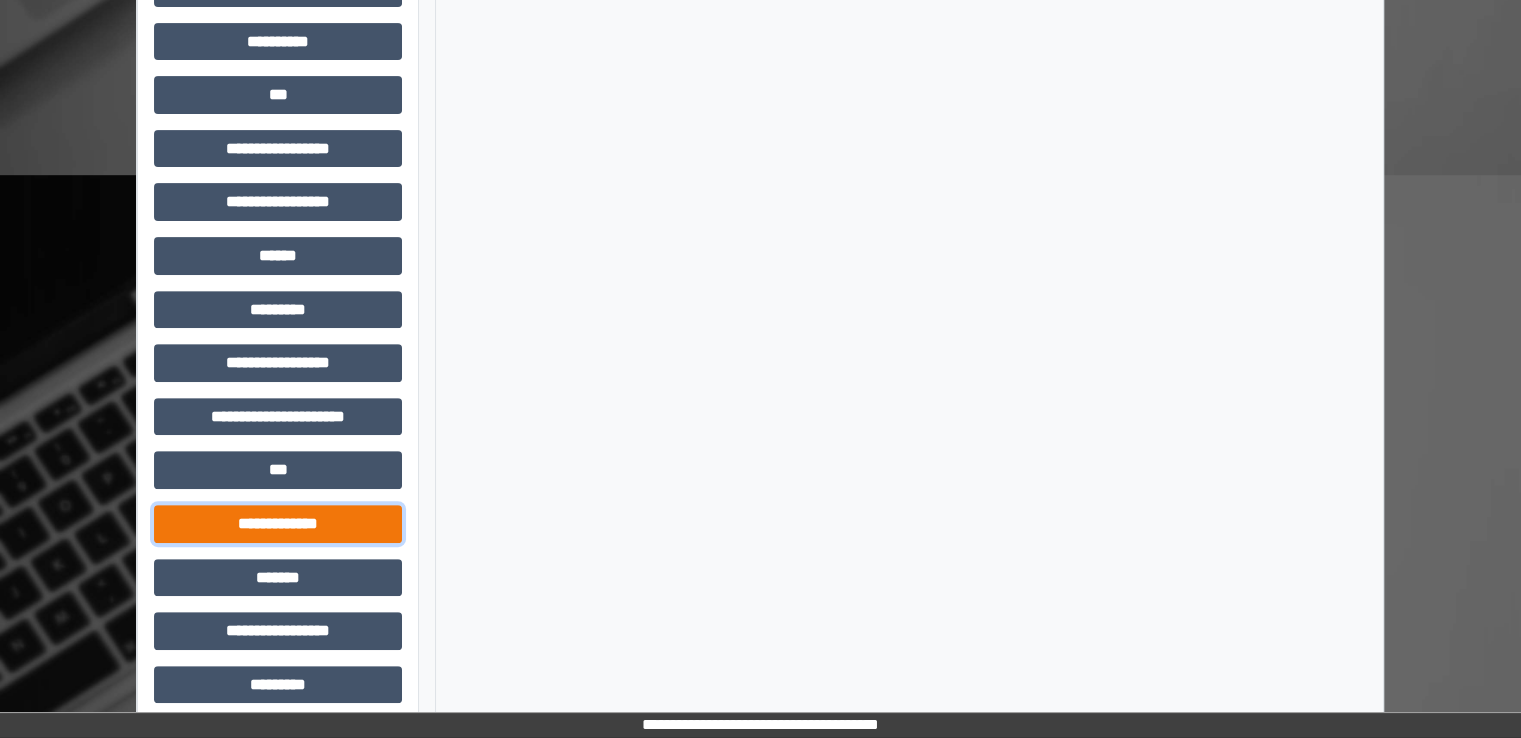 click on "**********" at bounding box center (278, 524) 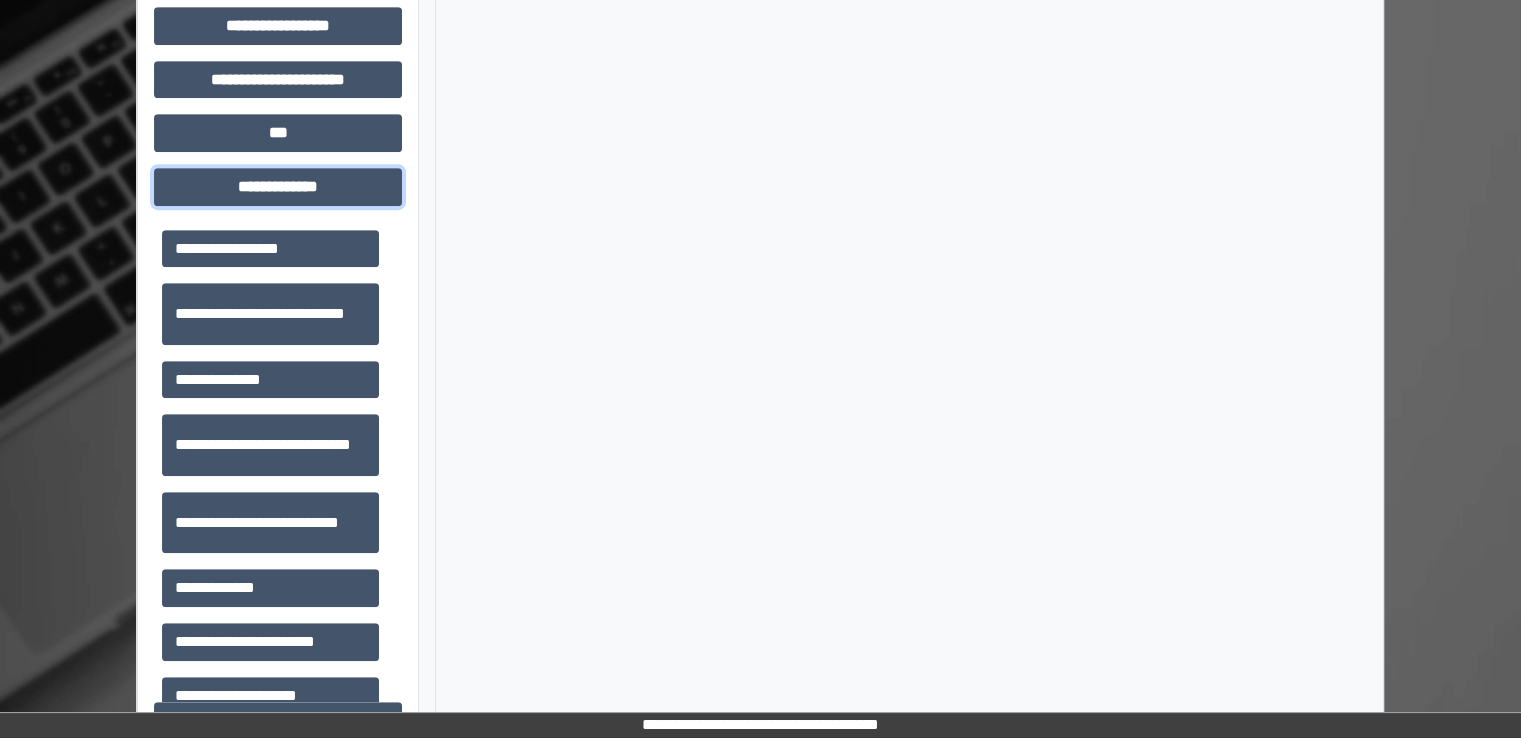 scroll, scrollTop: 1016, scrollLeft: 0, axis: vertical 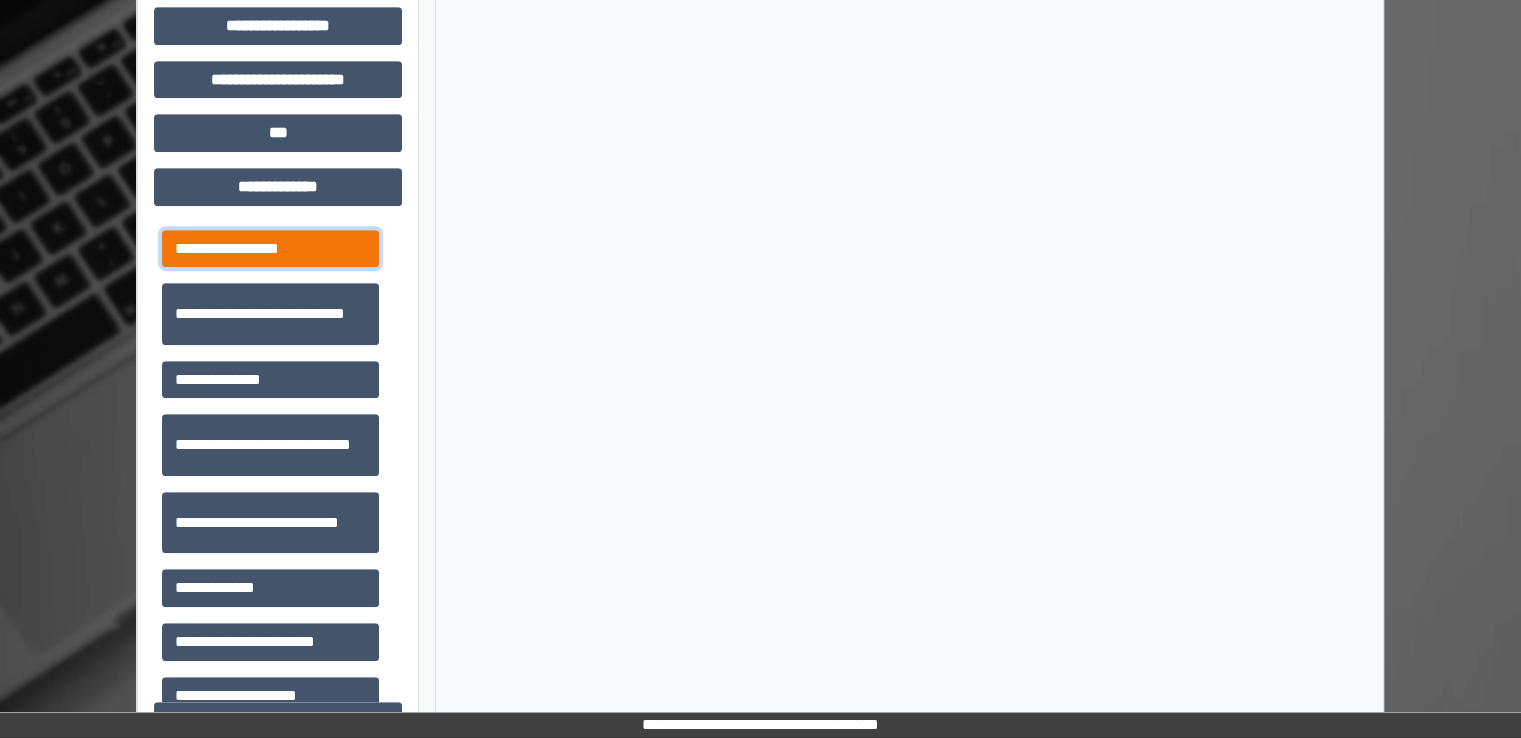 click on "**********" at bounding box center [270, 249] 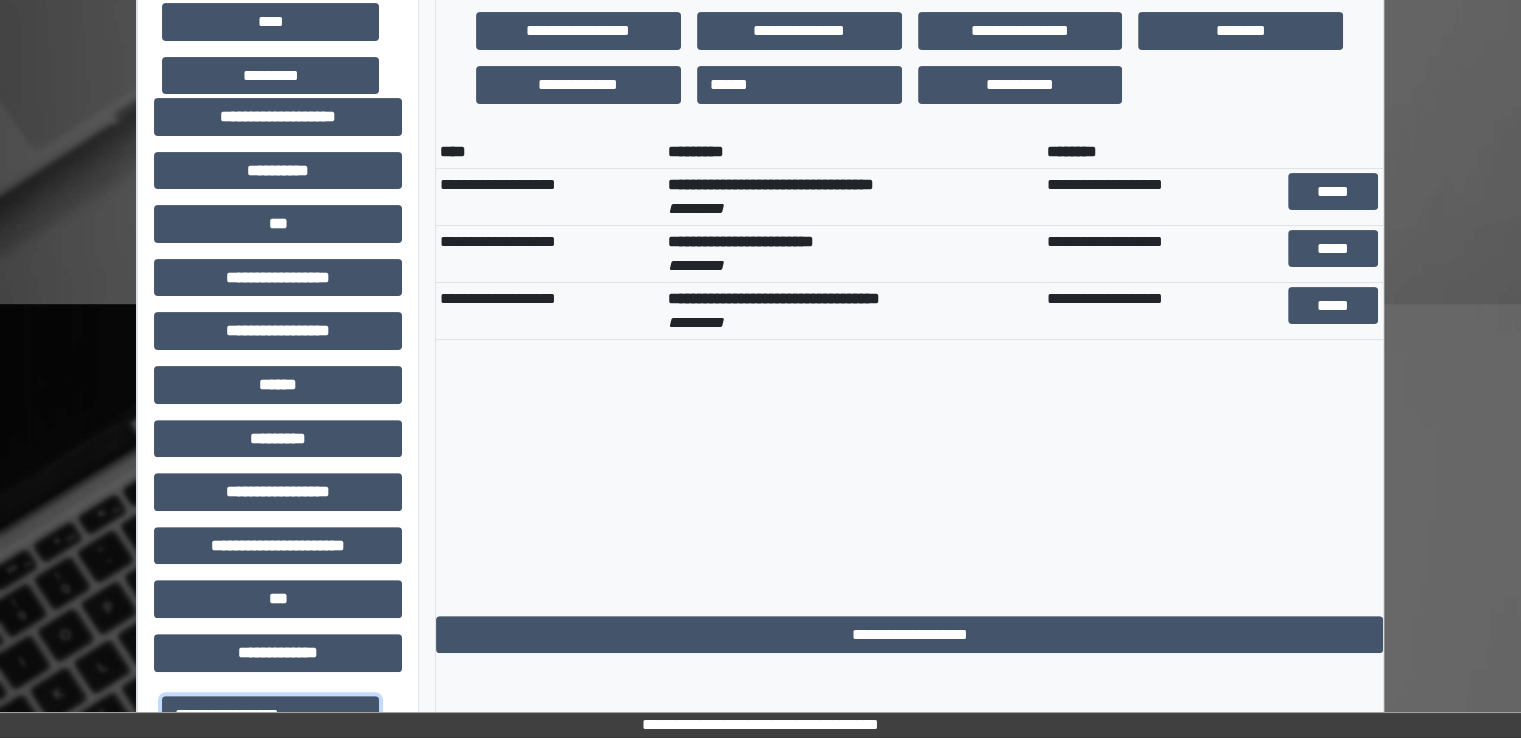 scroll, scrollTop: 548, scrollLeft: 0, axis: vertical 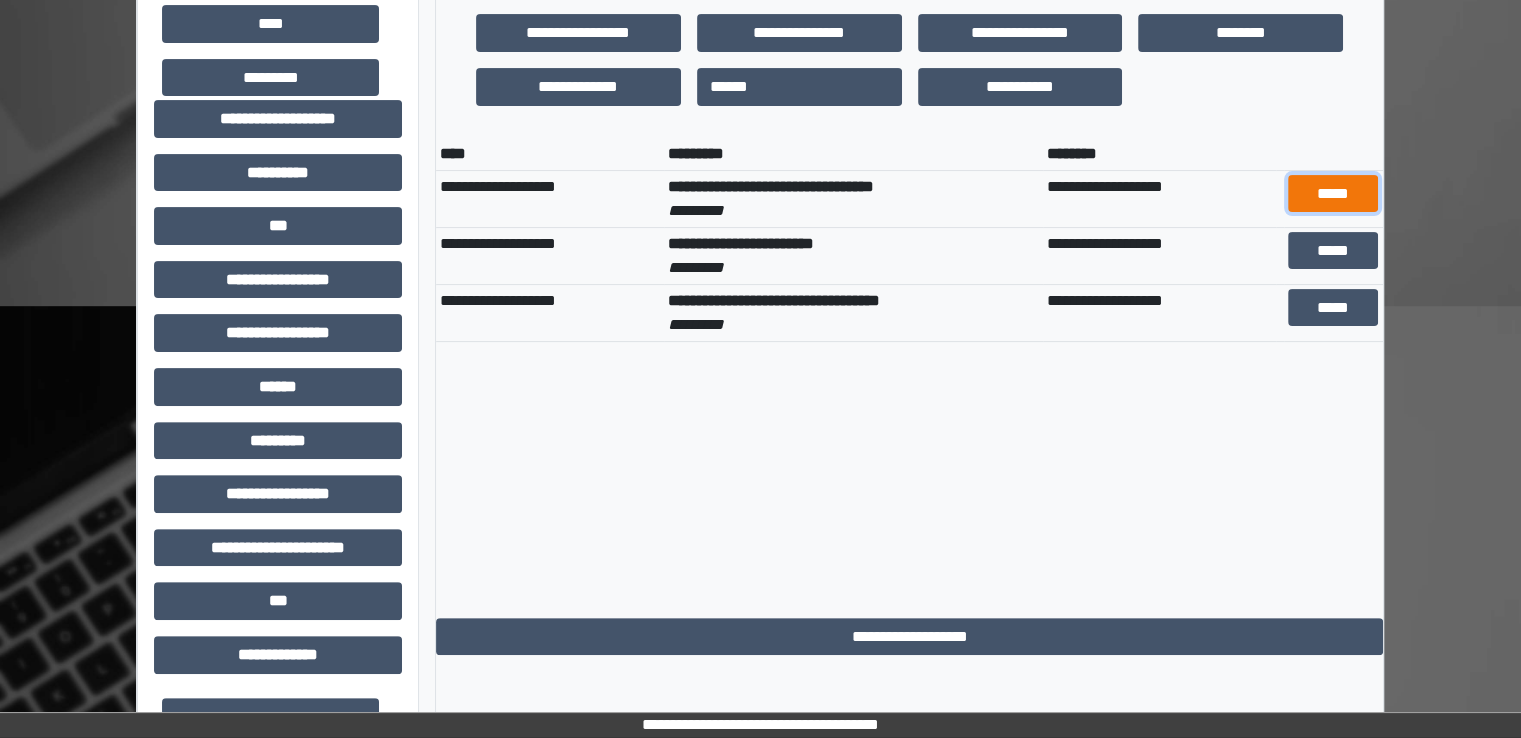 click on "*****" at bounding box center (1333, 194) 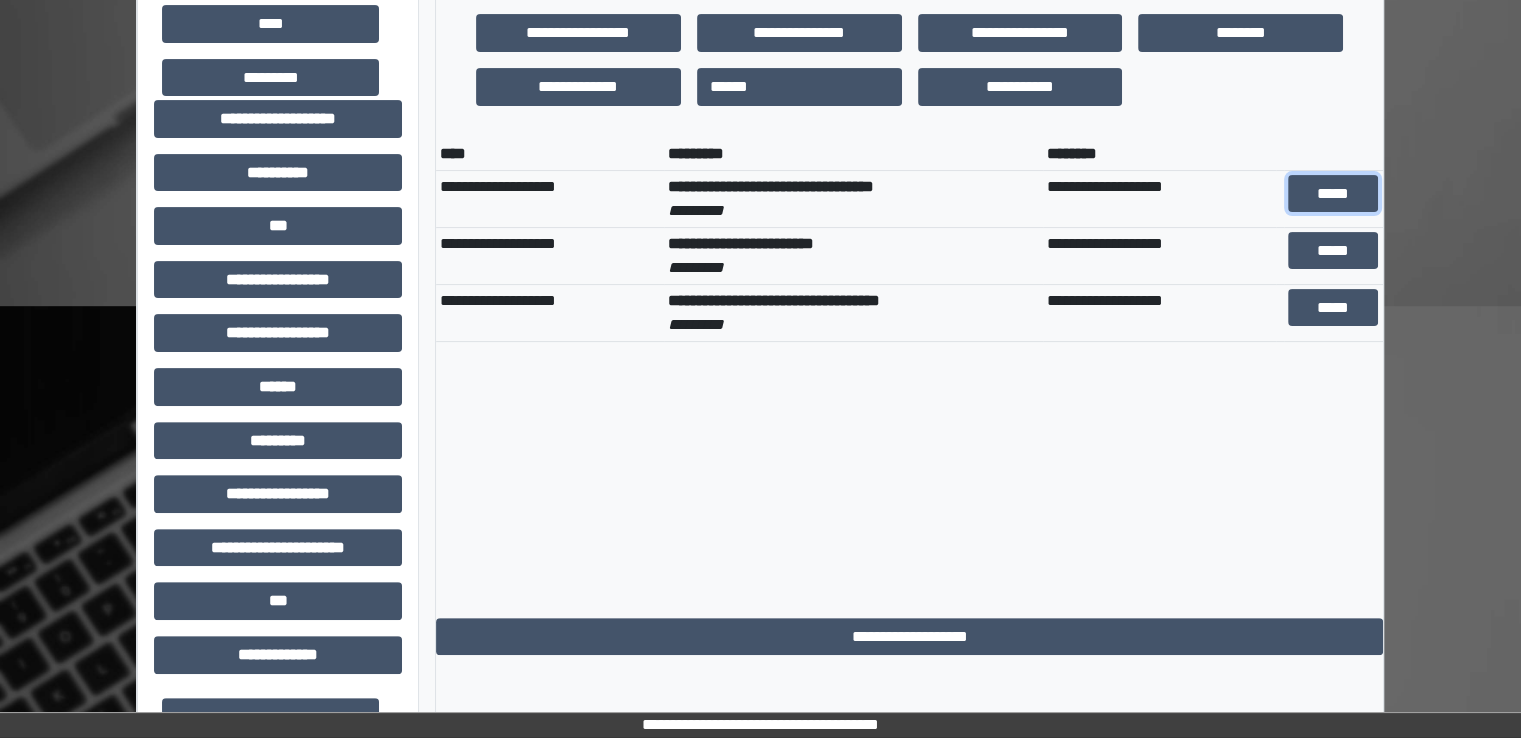 scroll, scrollTop: 0, scrollLeft: 0, axis: both 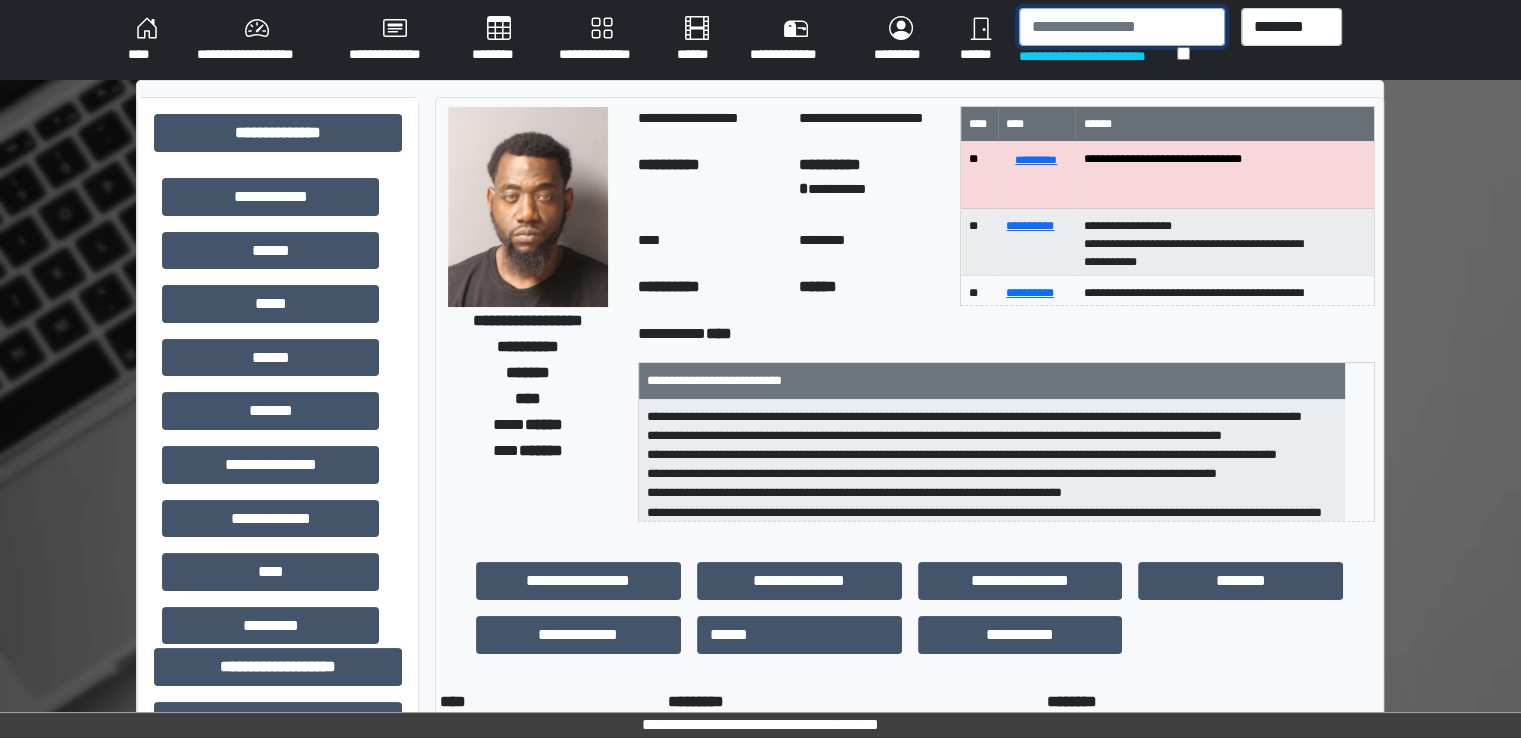 click at bounding box center (1122, 27) 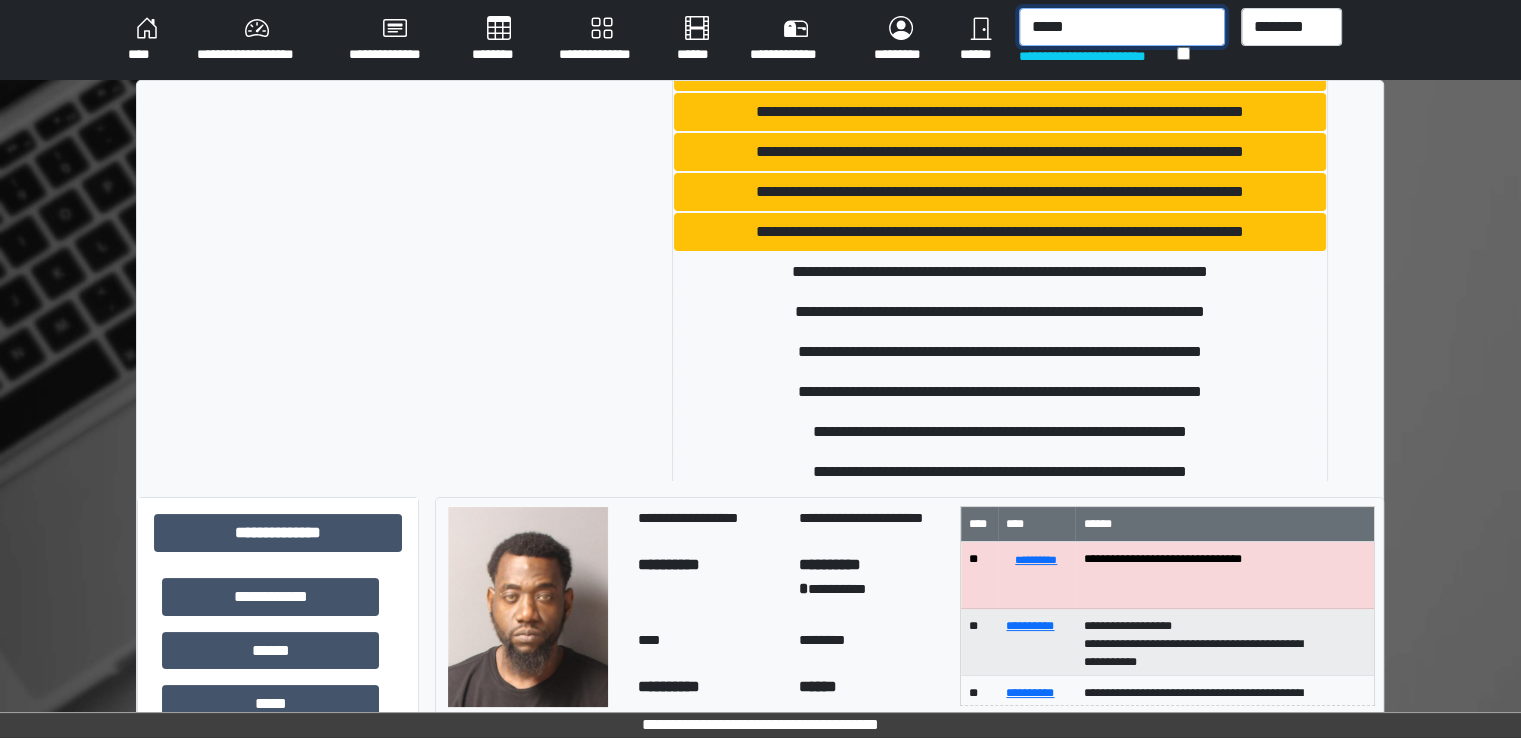 scroll, scrollTop: 151, scrollLeft: 0, axis: vertical 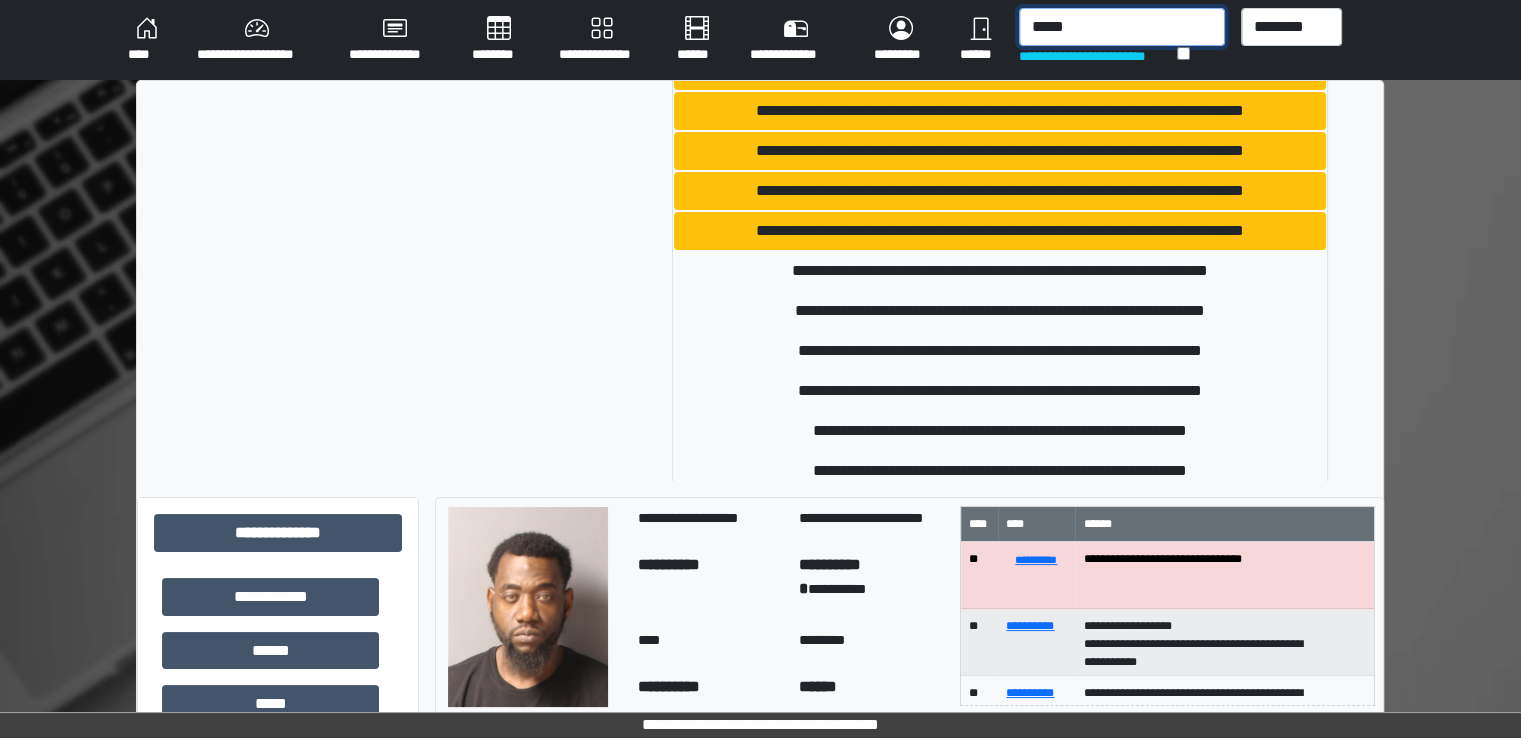 type on "*****" 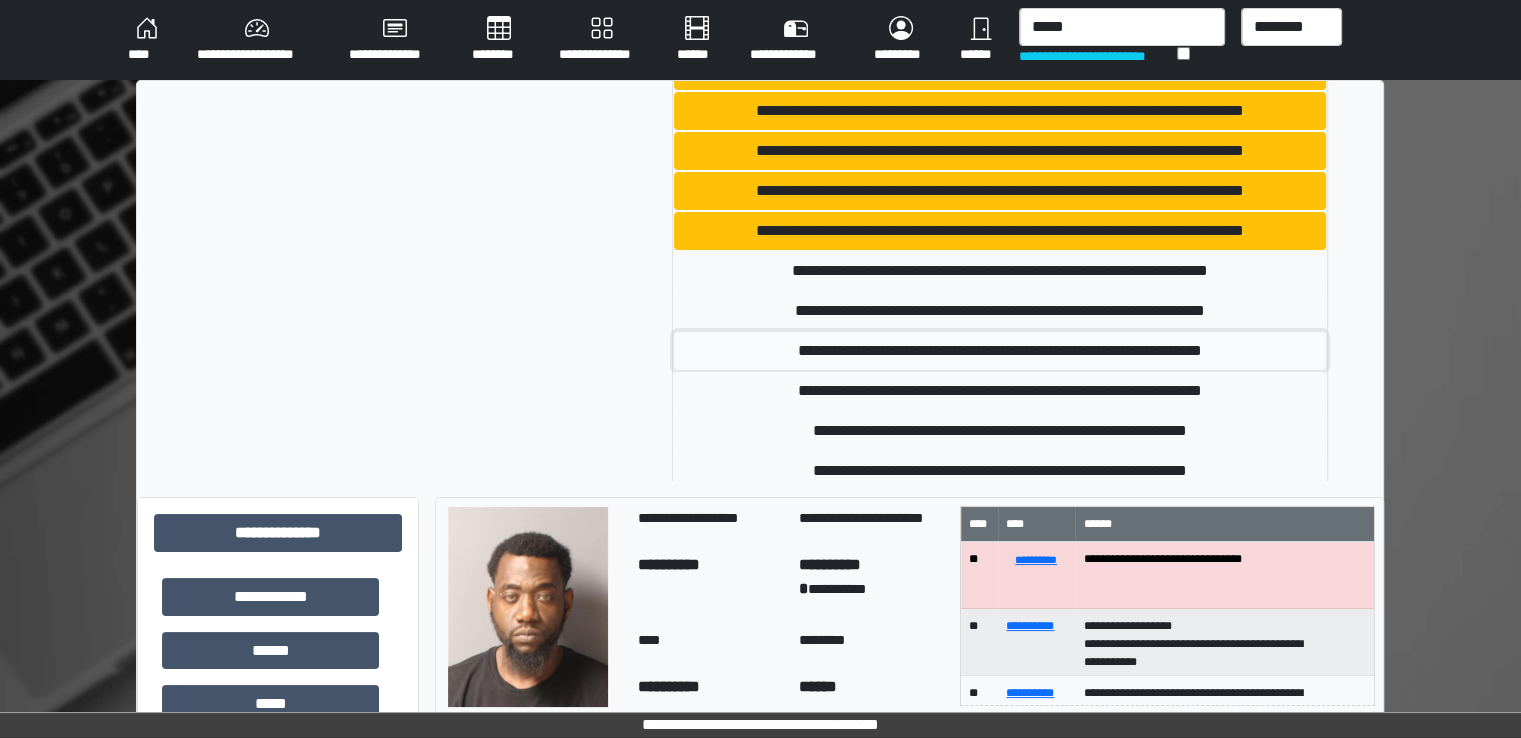 click on "**********" at bounding box center [1000, 351] 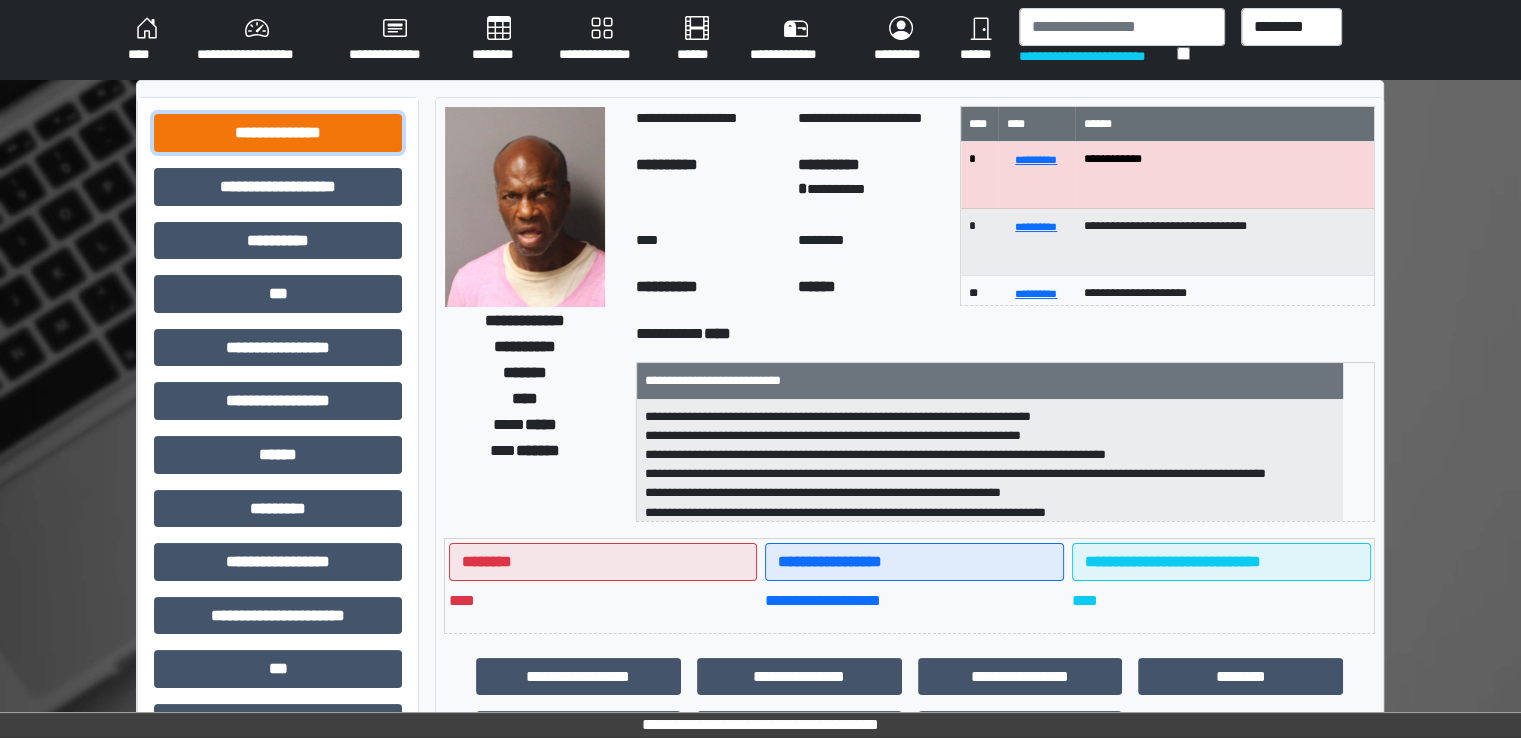 click on "**********" at bounding box center (278, 133) 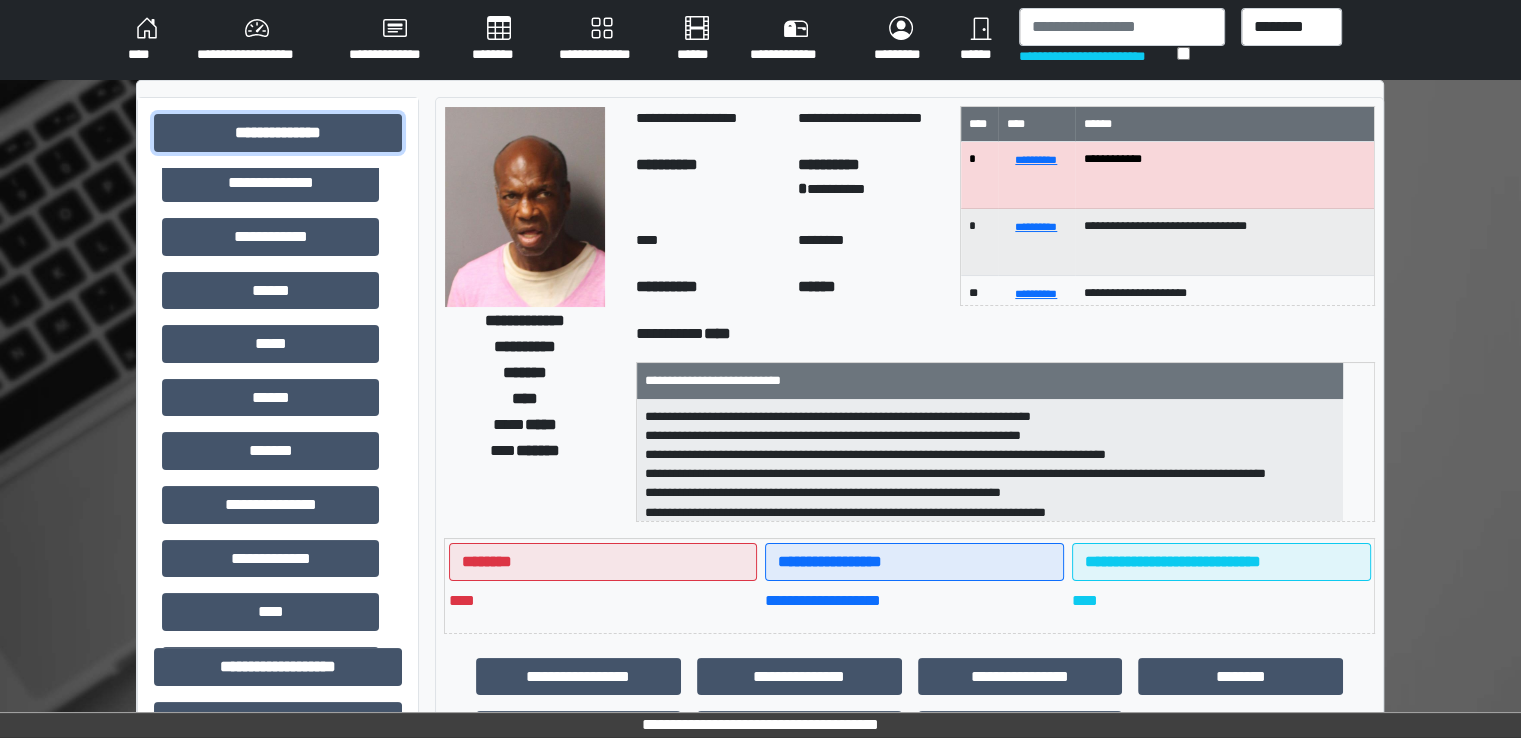 scroll, scrollTop: 251, scrollLeft: 0, axis: vertical 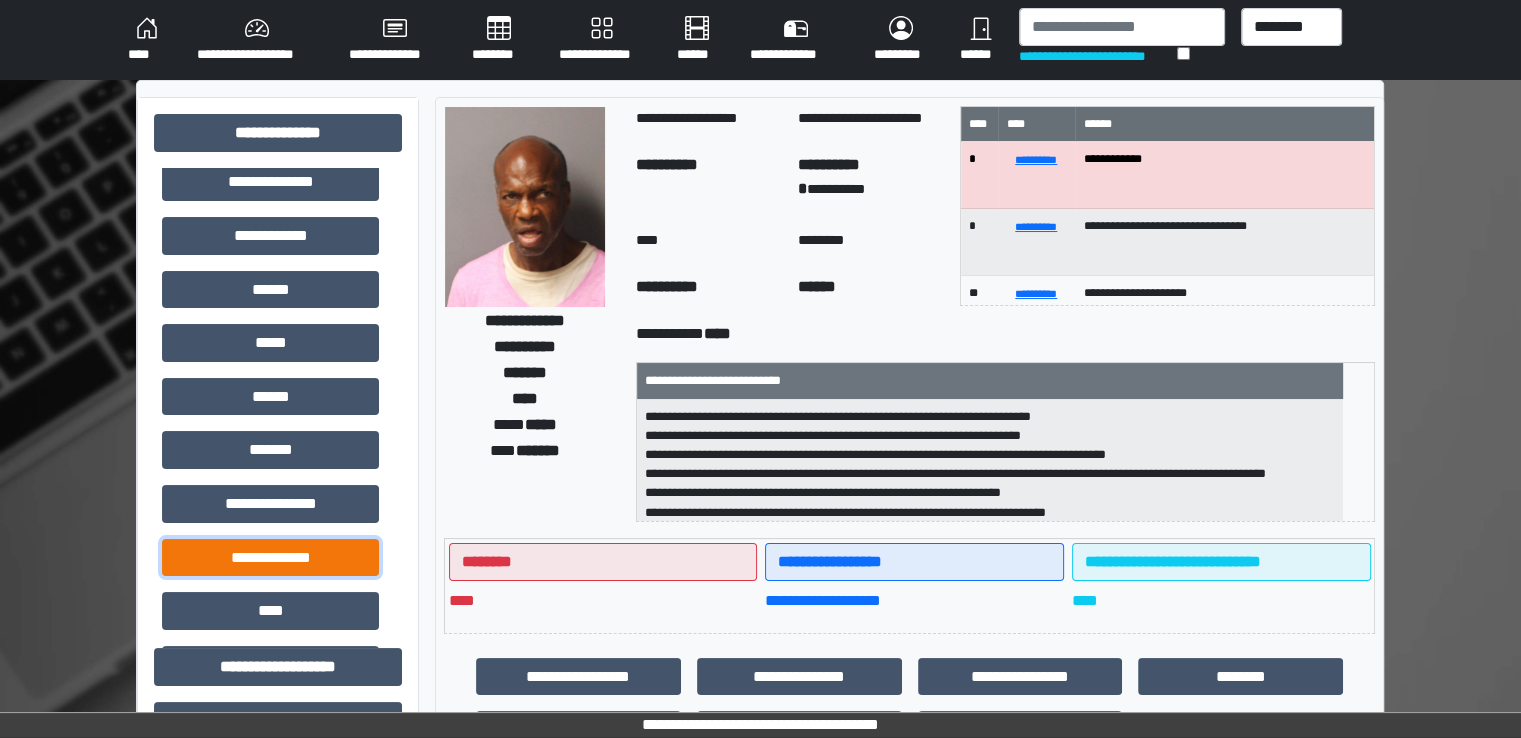 click on "**********" at bounding box center (270, 558) 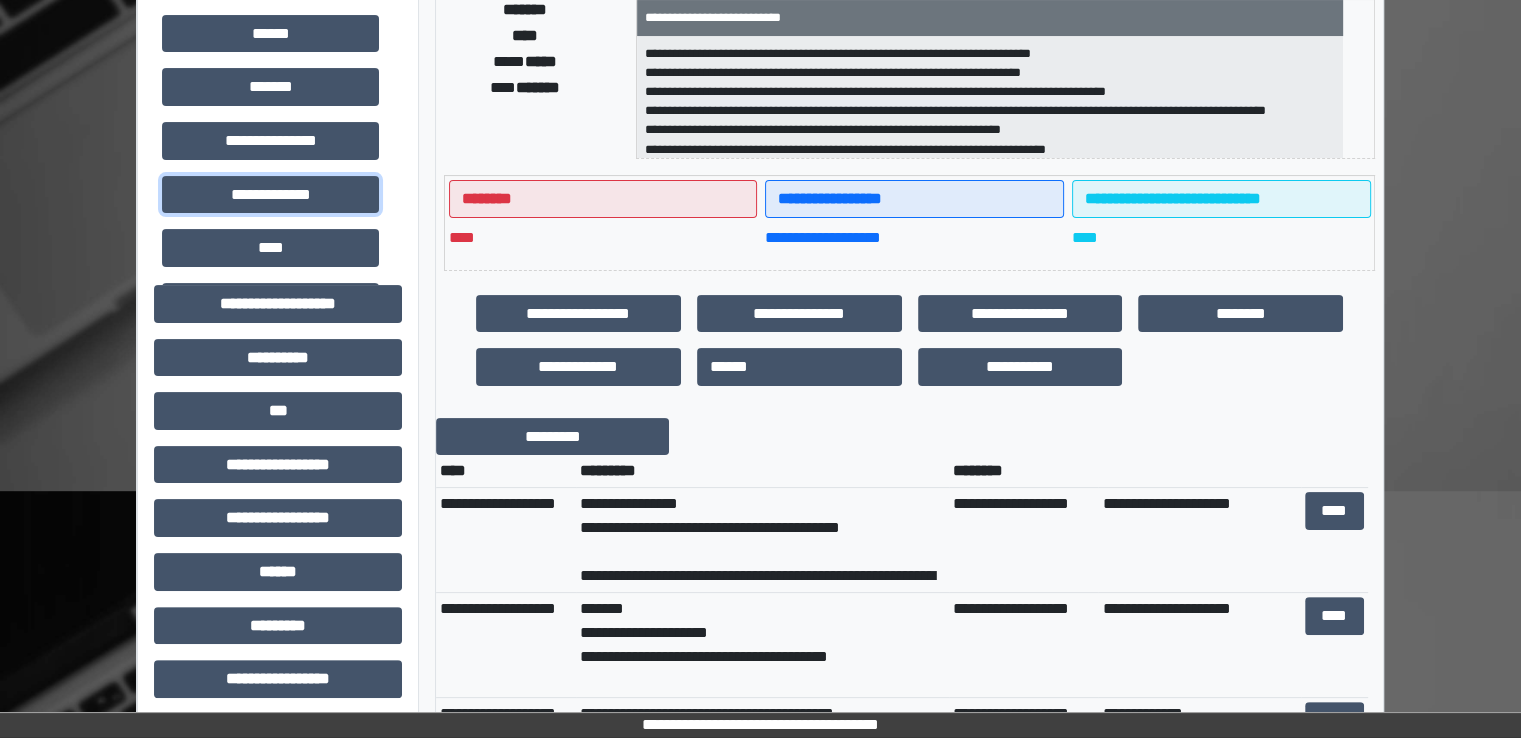scroll, scrollTop: 366, scrollLeft: 0, axis: vertical 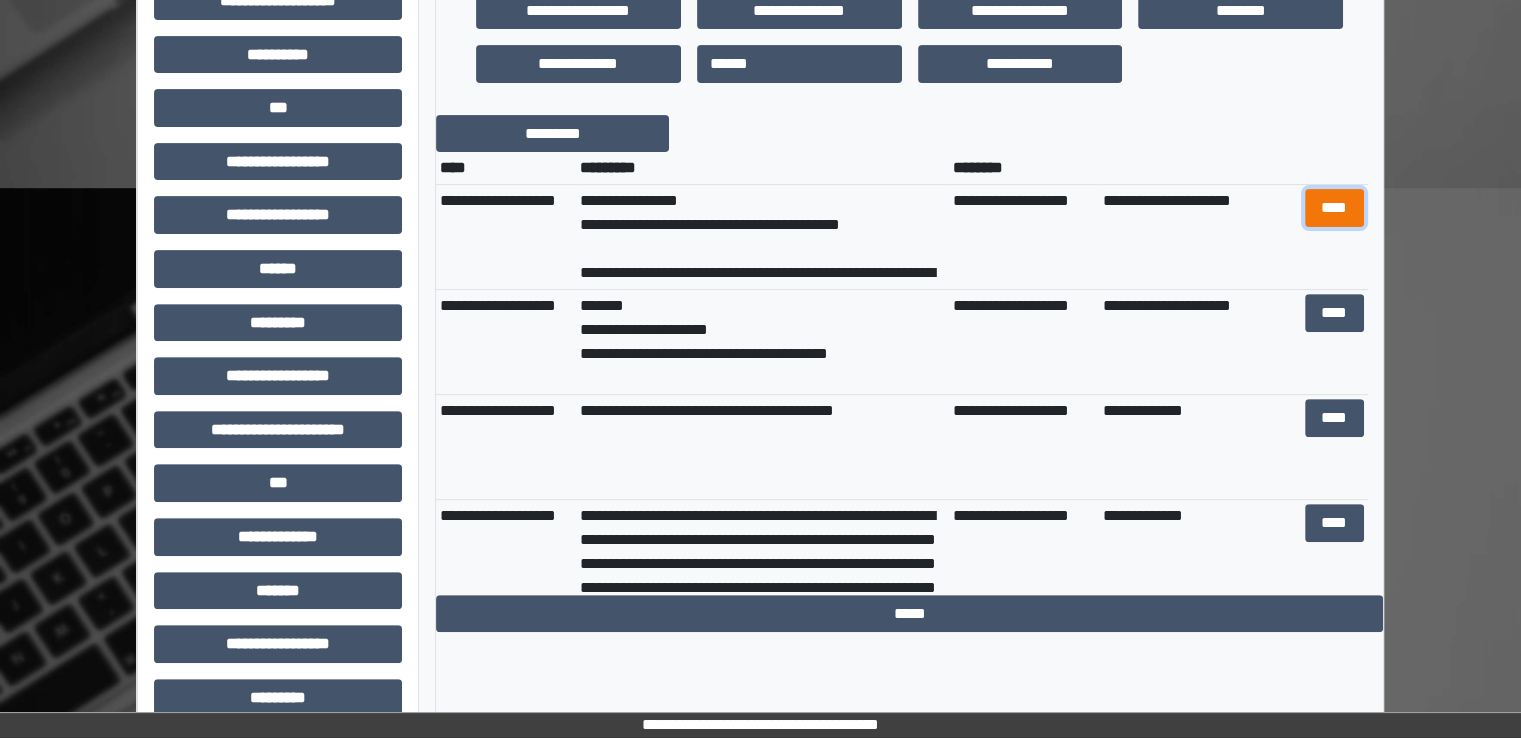 click on "****" at bounding box center (1334, 208) 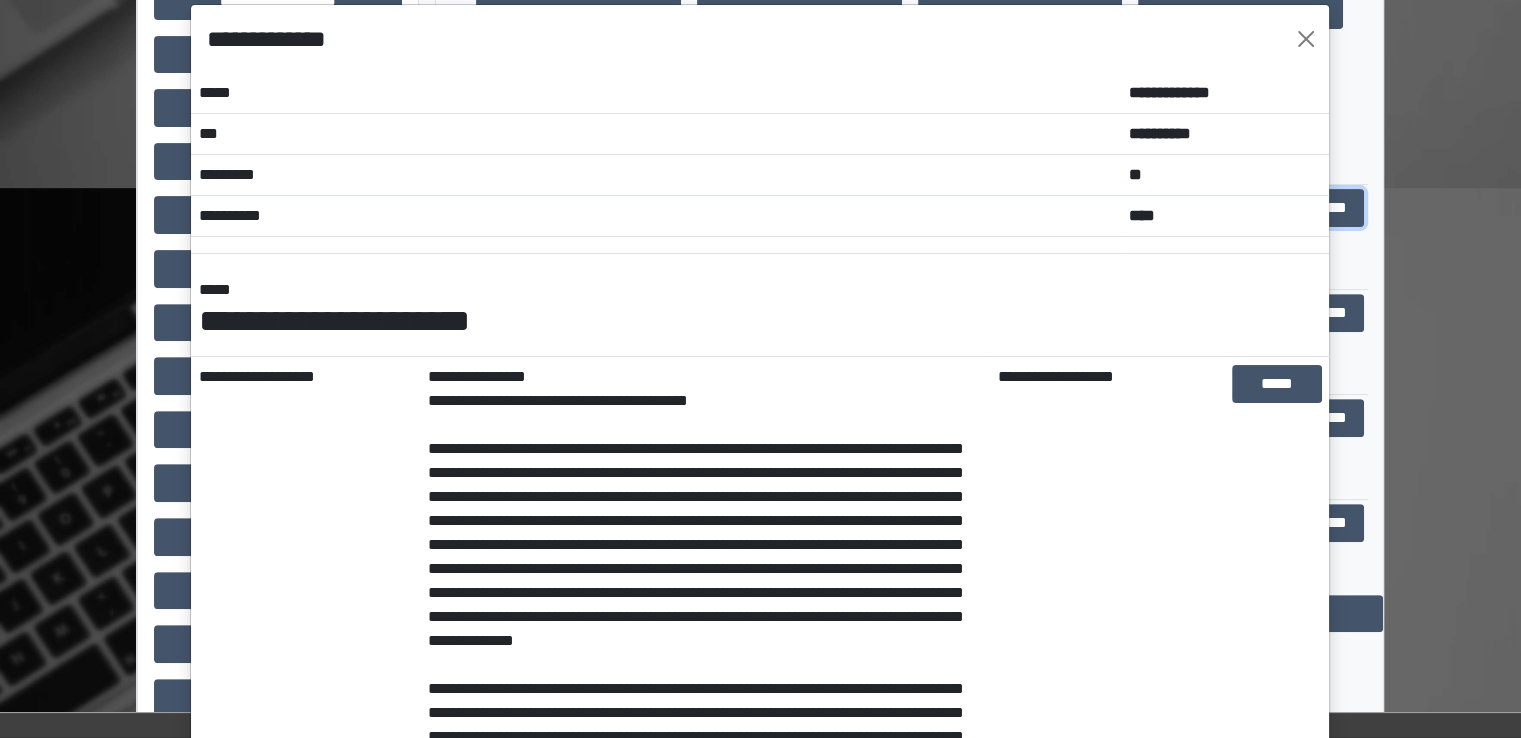 scroll, scrollTop: 23, scrollLeft: 0, axis: vertical 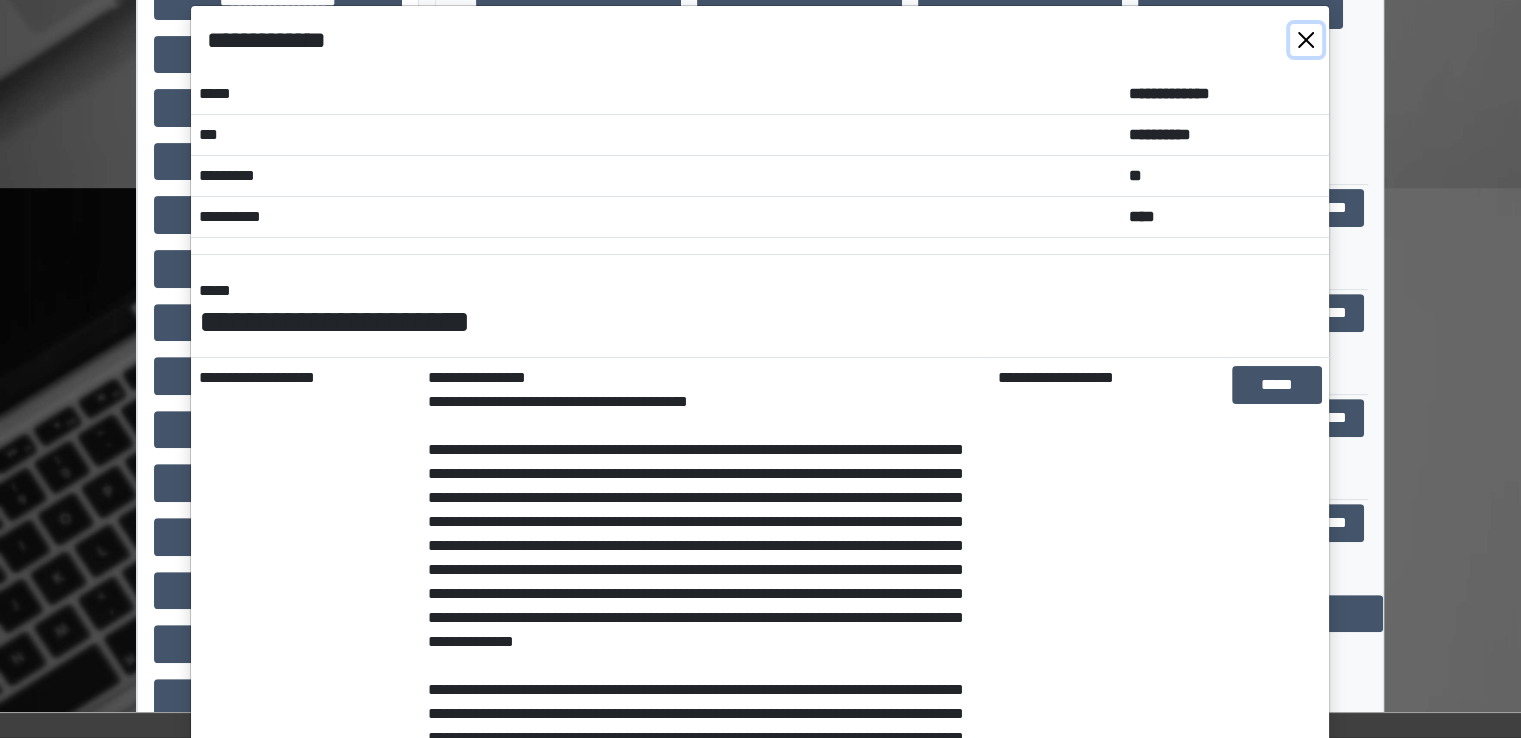 click at bounding box center (1306, 40) 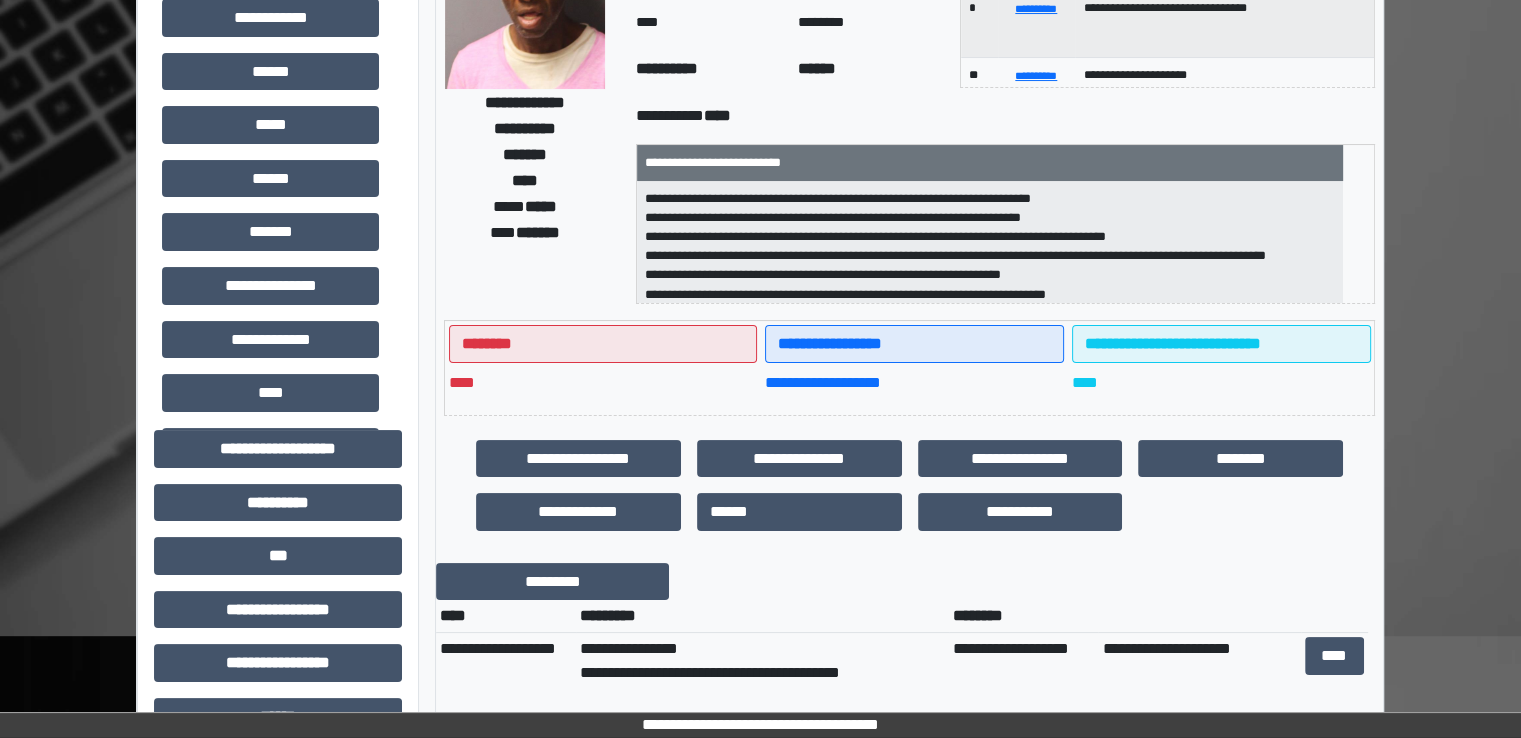 scroll, scrollTop: 0, scrollLeft: 0, axis: both 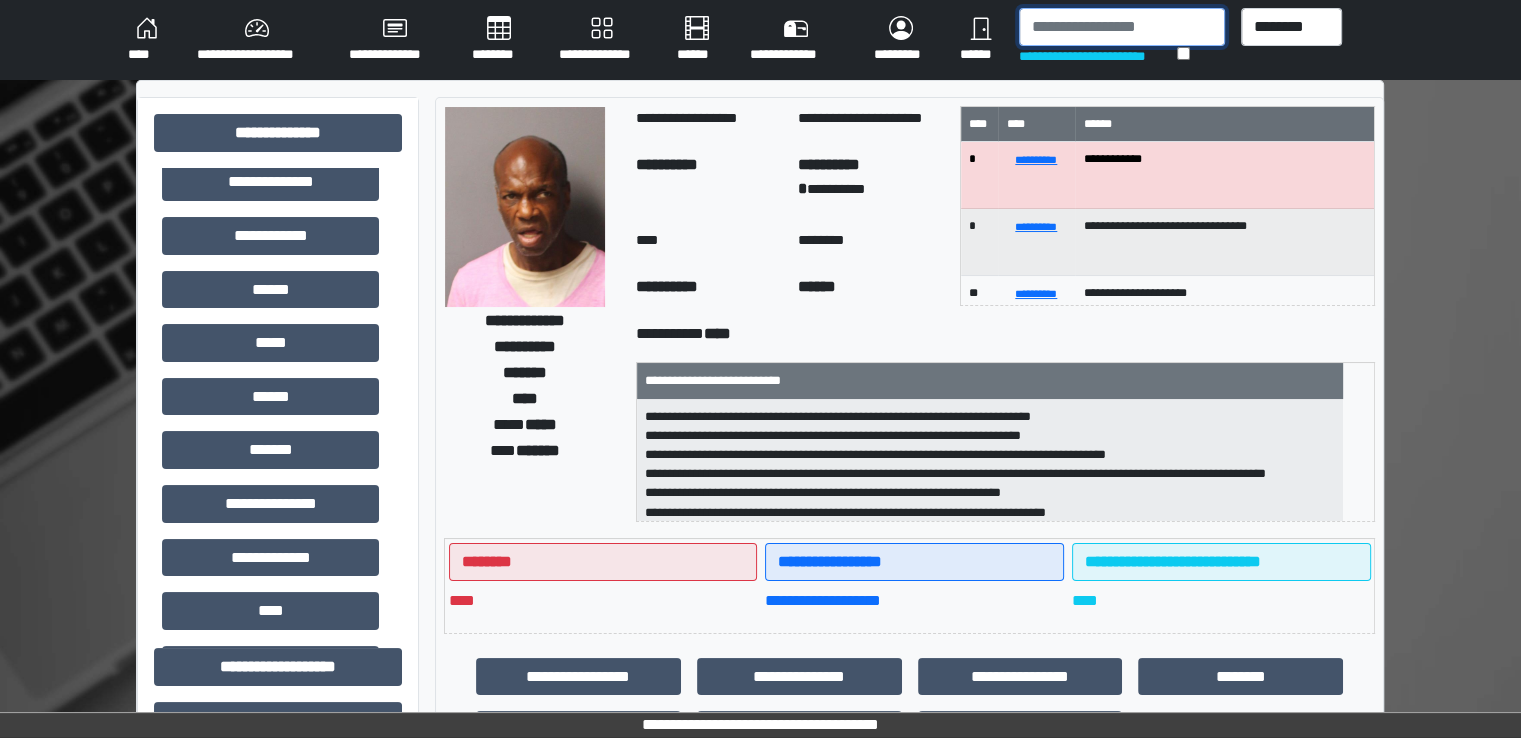 click at bounding box center [1122, 27] 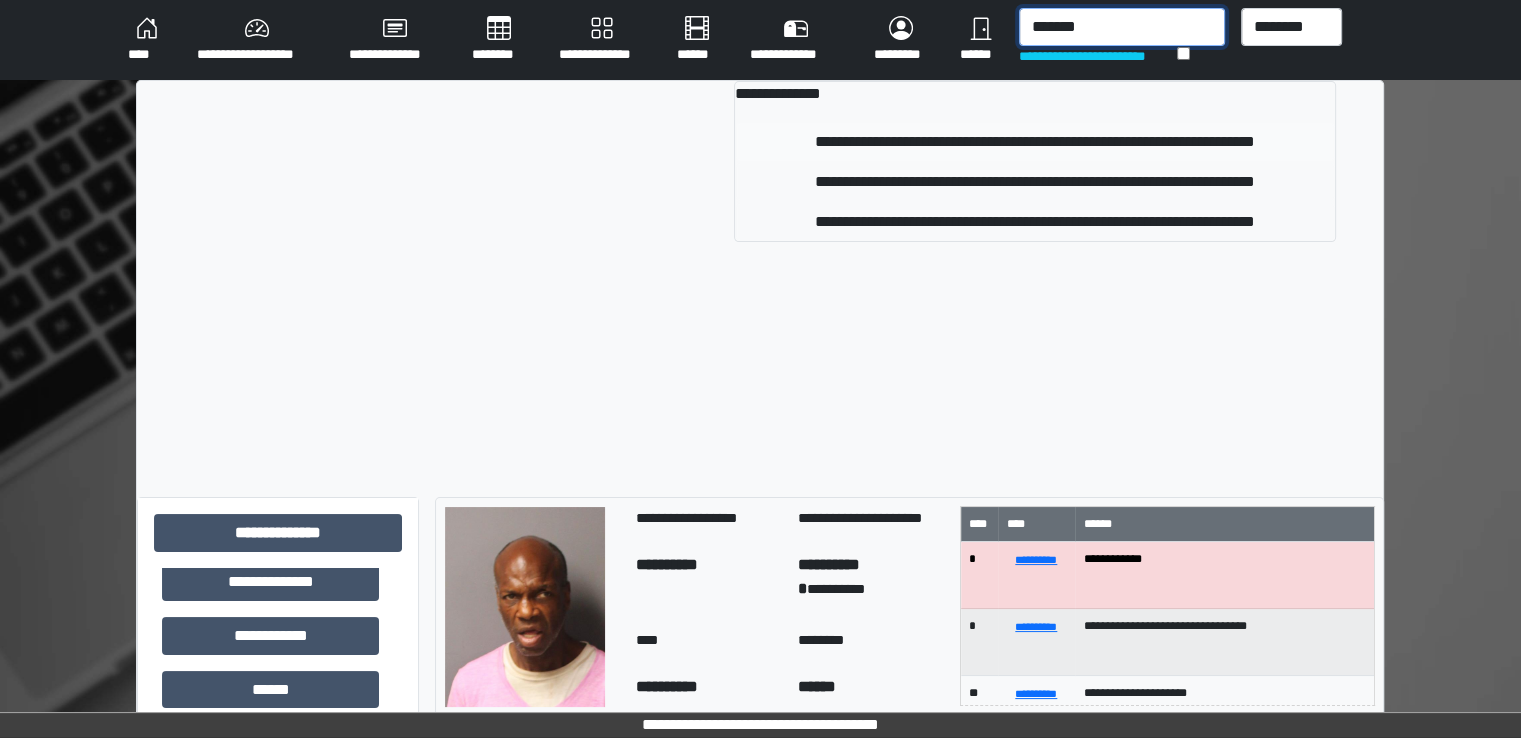 type on "*******" 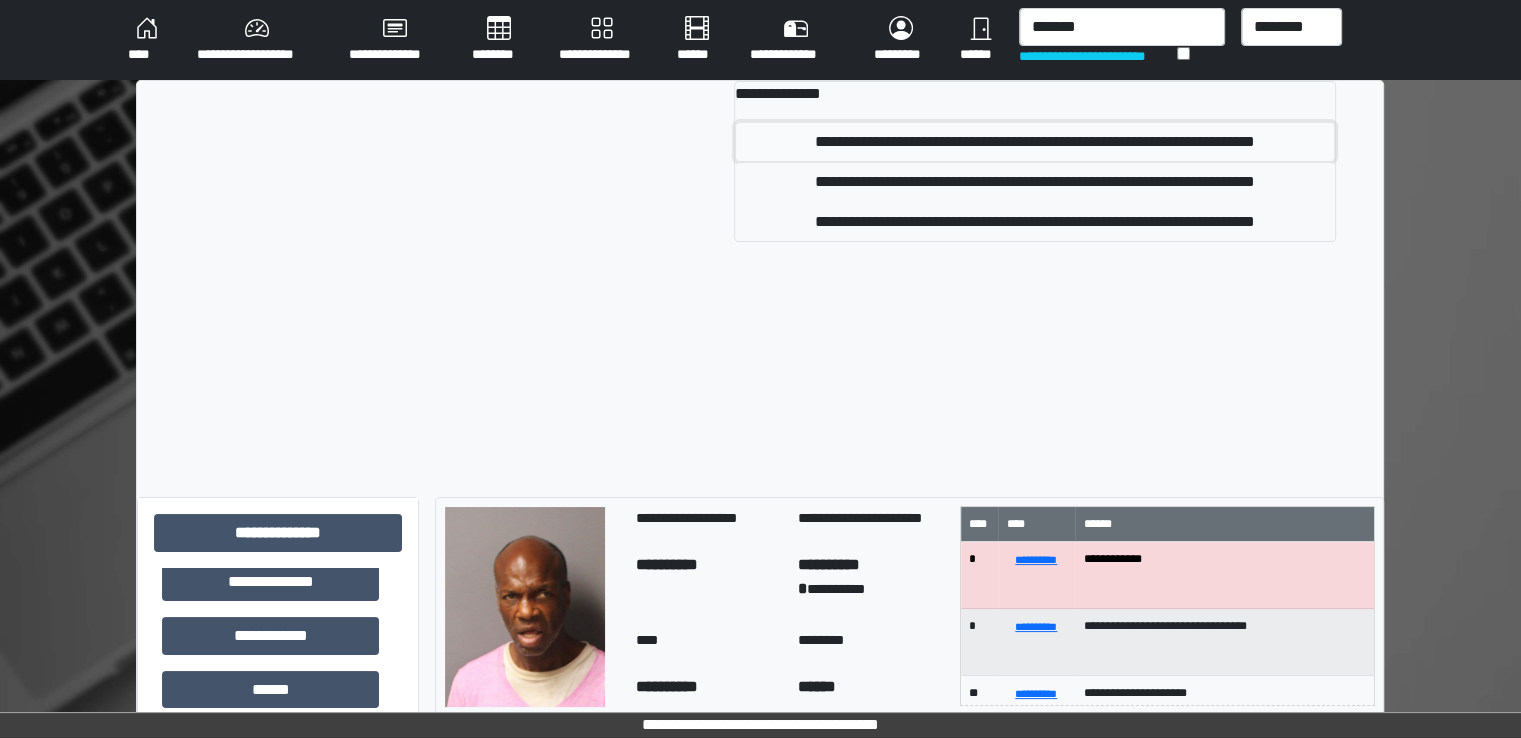 click on "**********" at bounding box center [1035, 142] 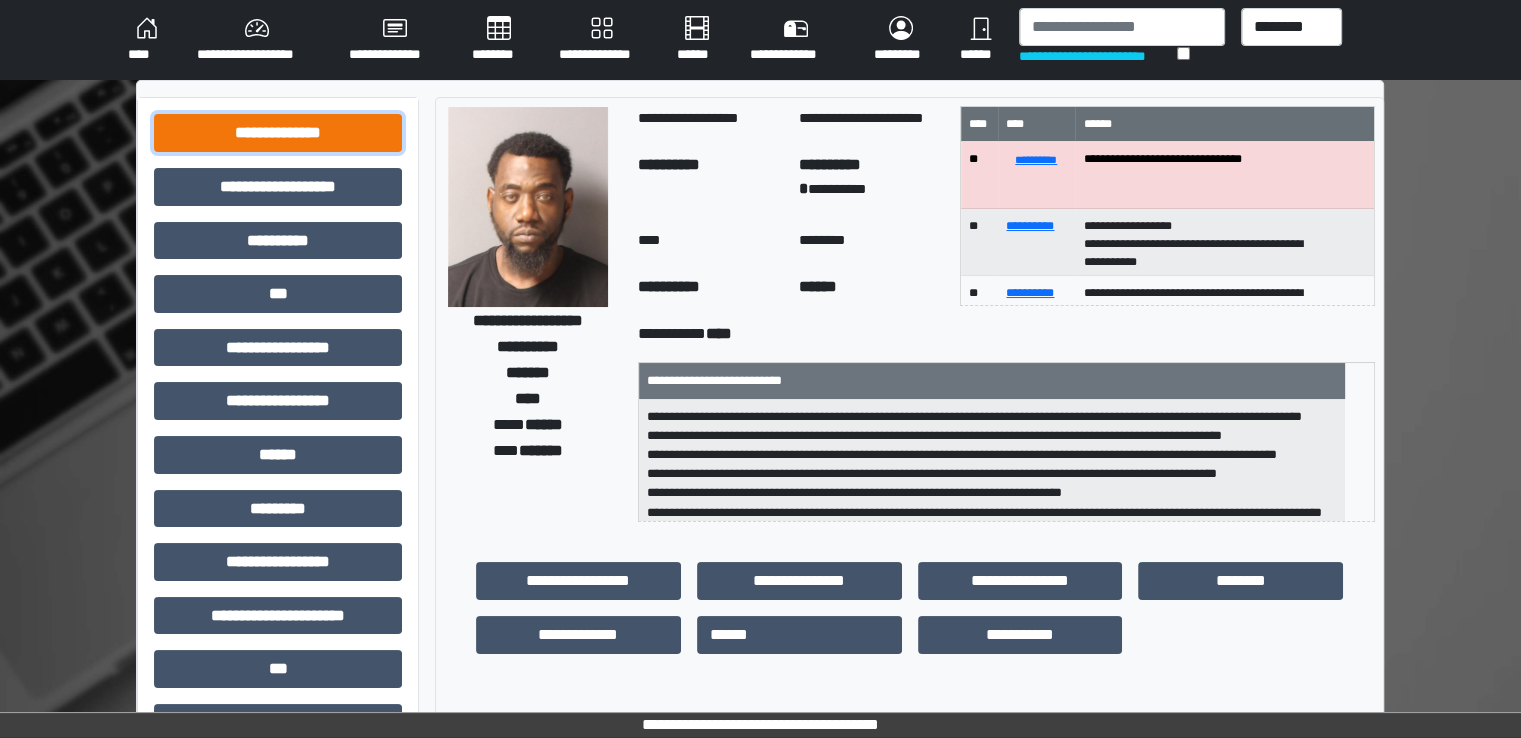 click on "**********" at bounding box center (278, 133) 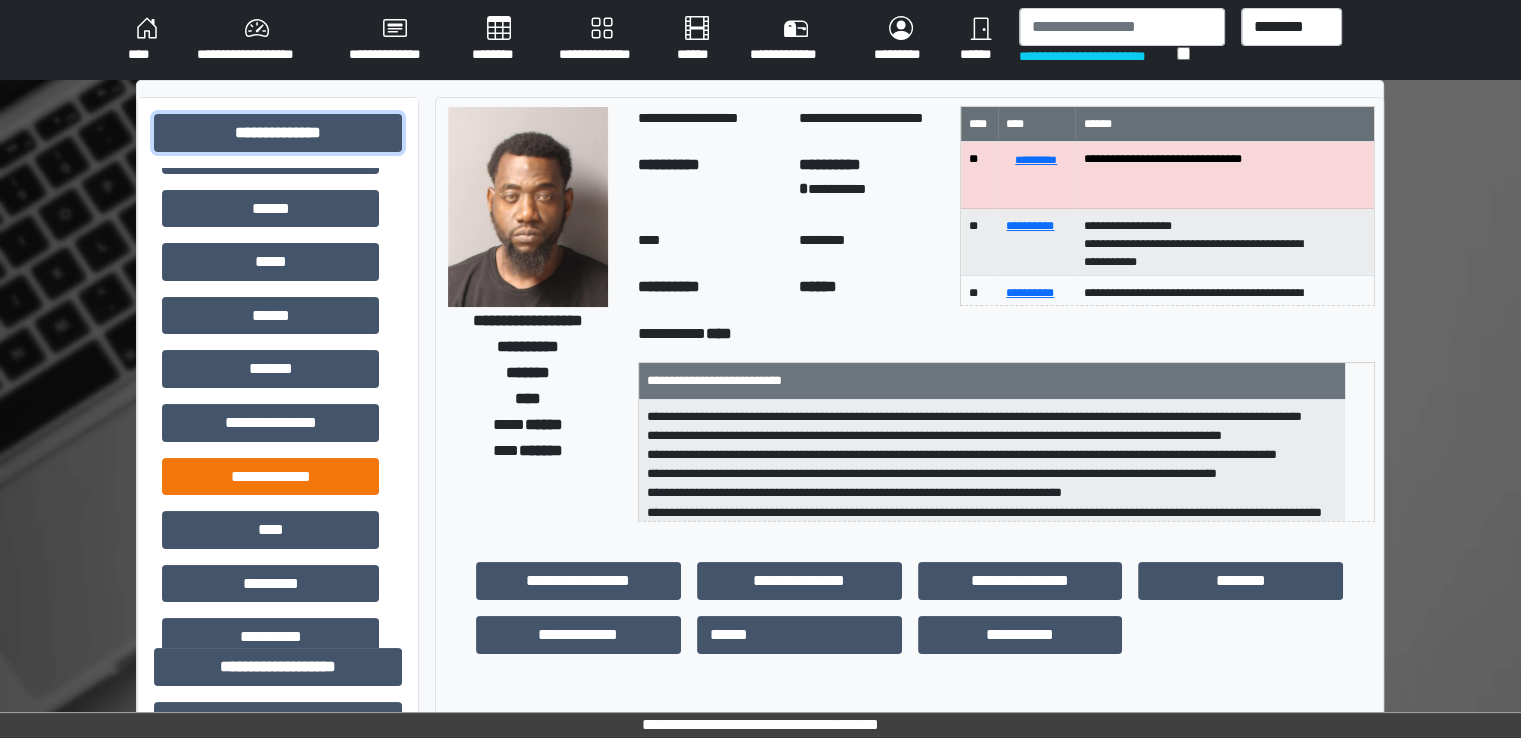 scroll, scrollTop: 330, scrollLeft: 0, axis: vertical 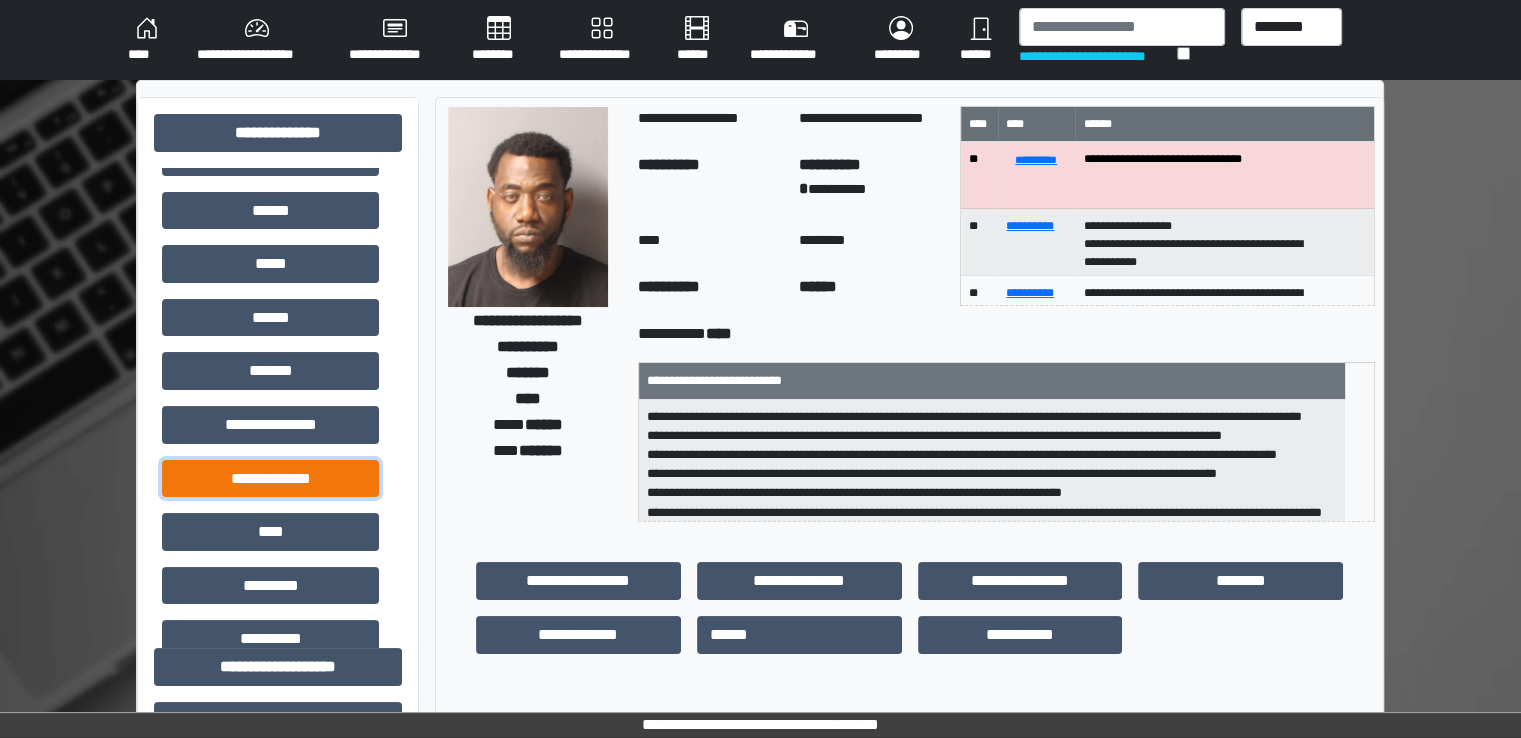 click on "**********" at bounding box center [270, 479] 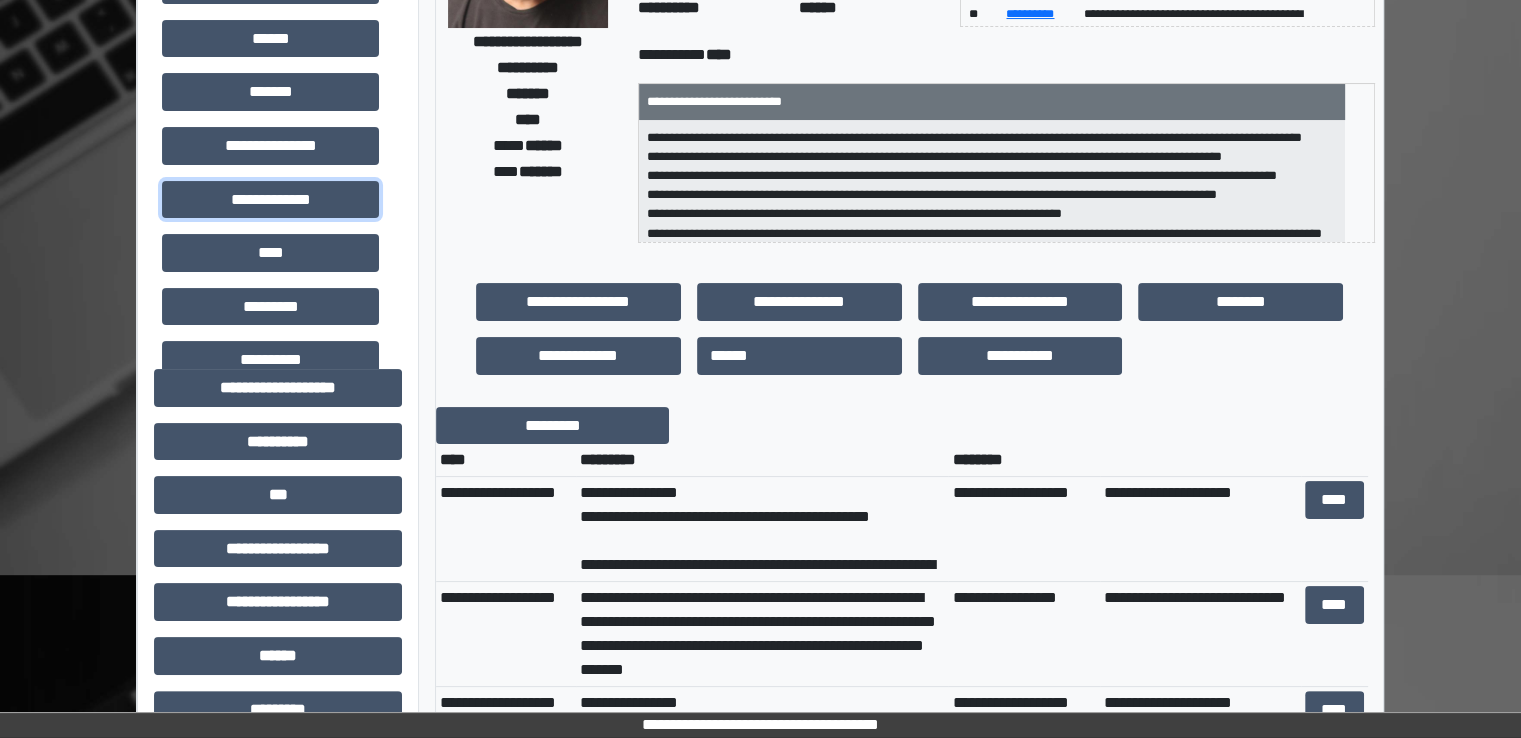 scroll, scrollTop: 288, scrollLeft: 0, axis: vertical 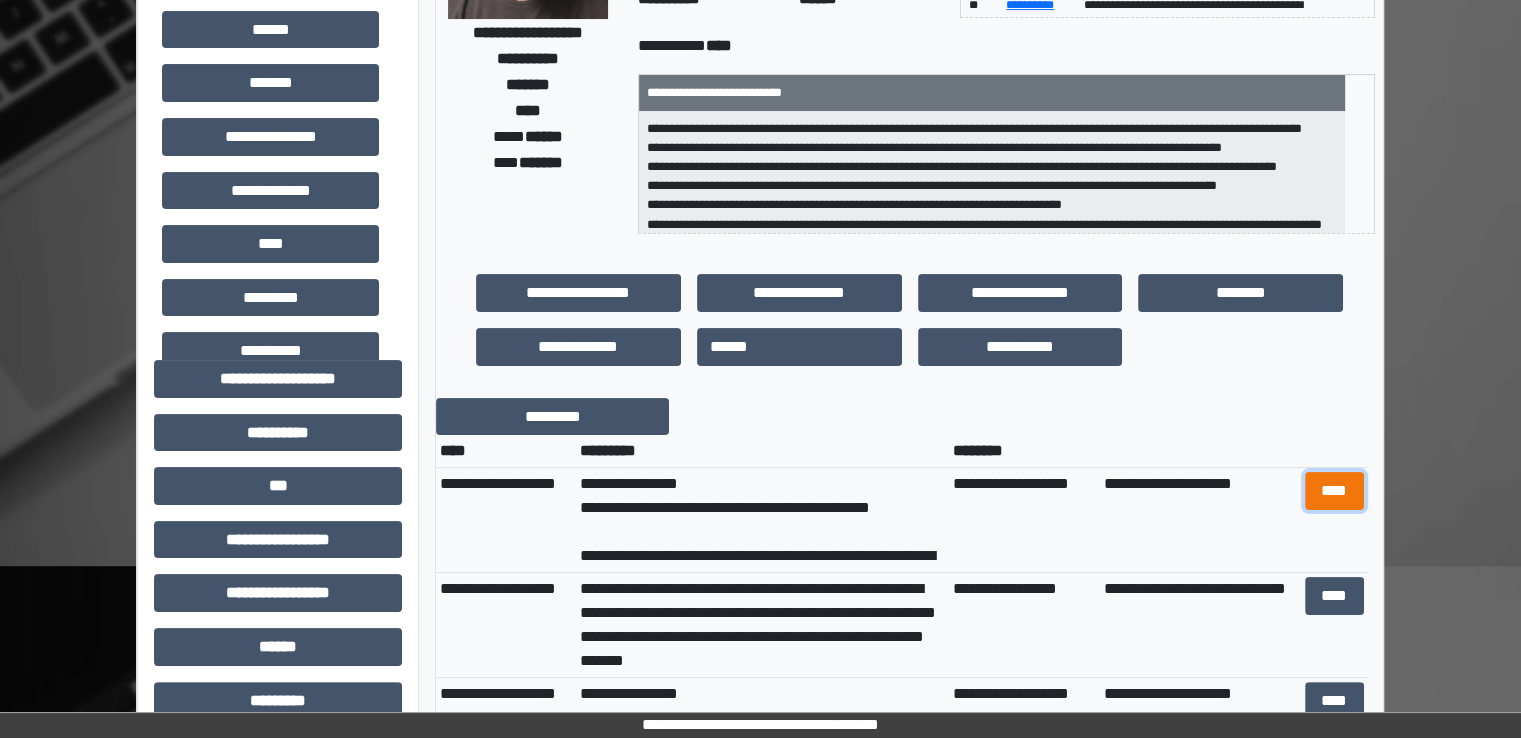 click on "****" at bounding box center (1334, 491) 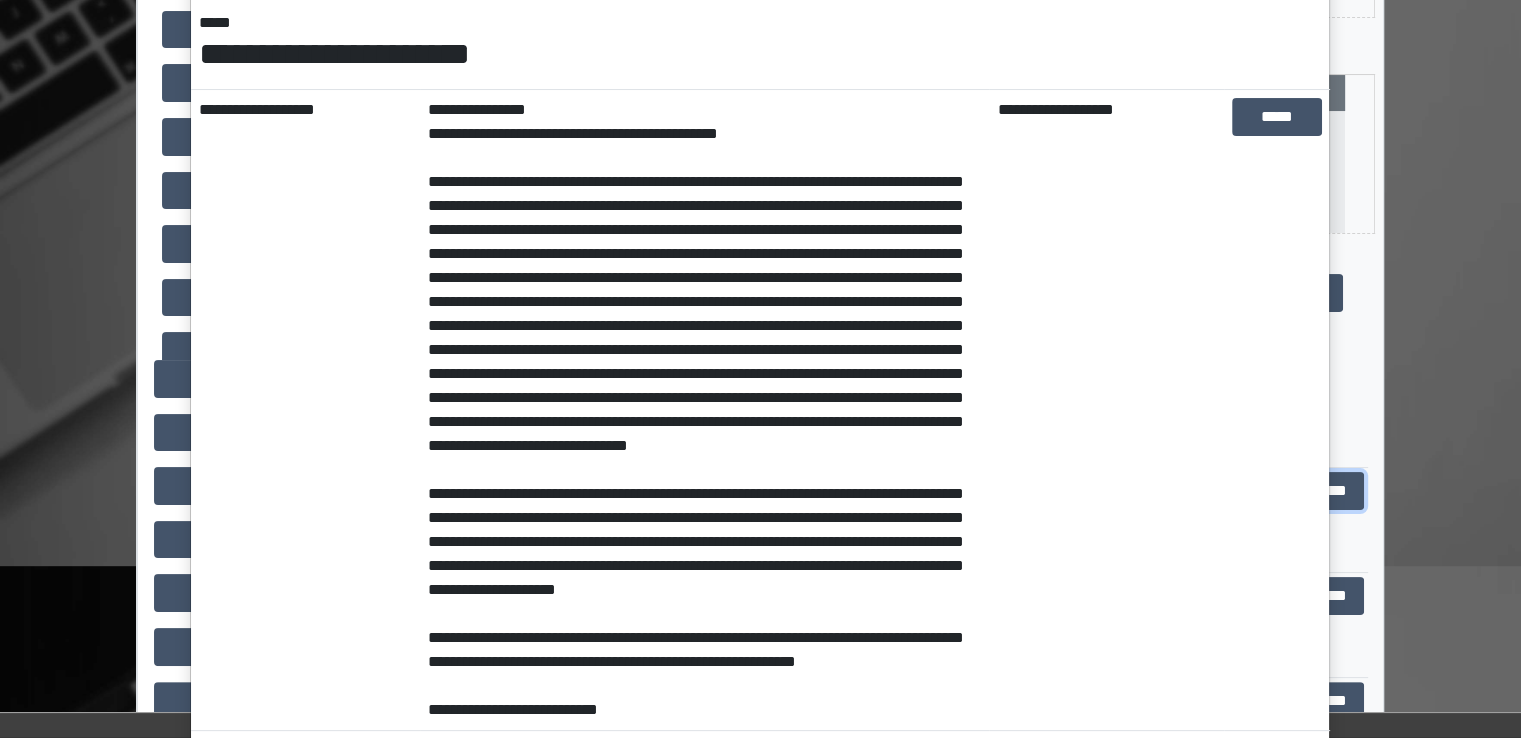 scroll, scrollTop: 504, scrollLeft: 0, axis: vertical 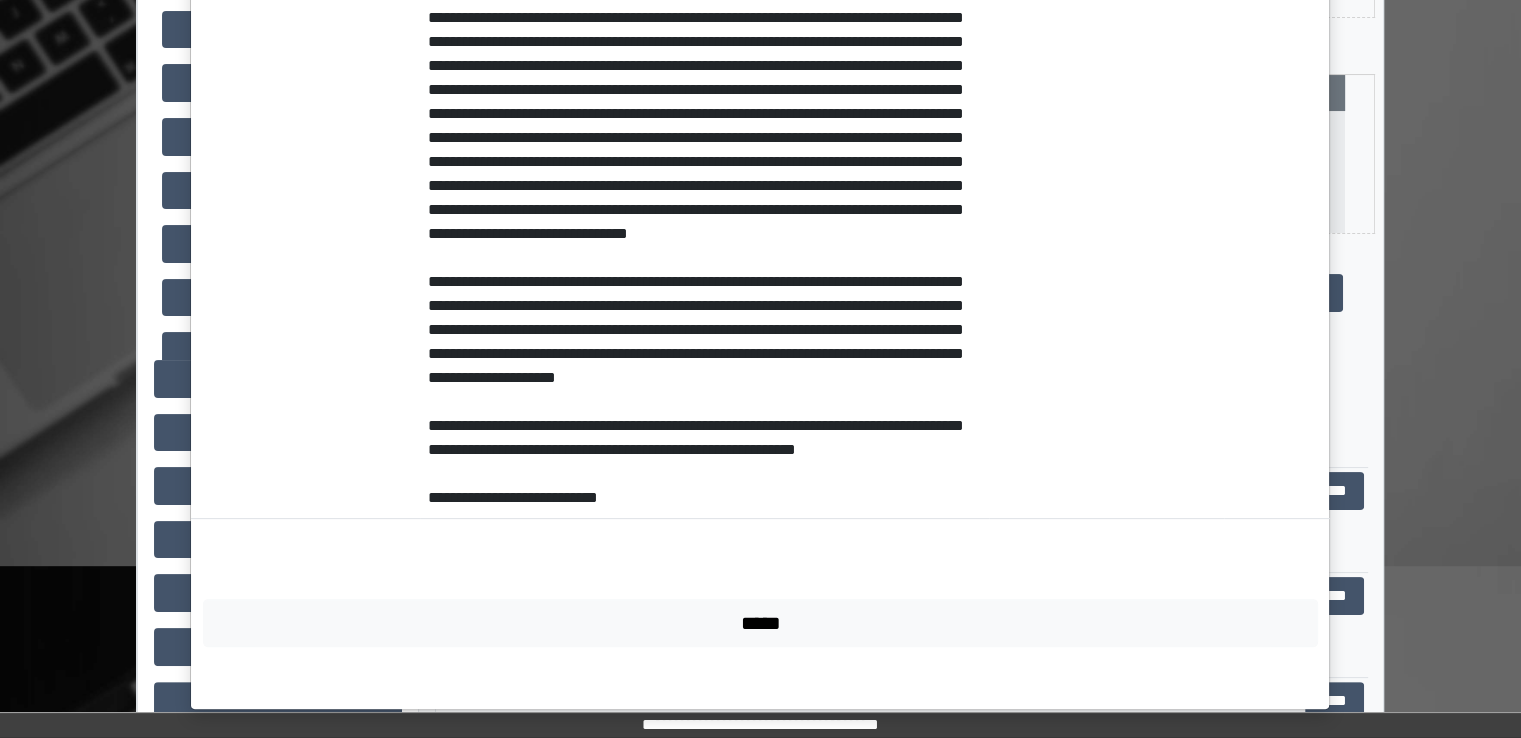 click on "**********" at bounding box center [1106, 198] 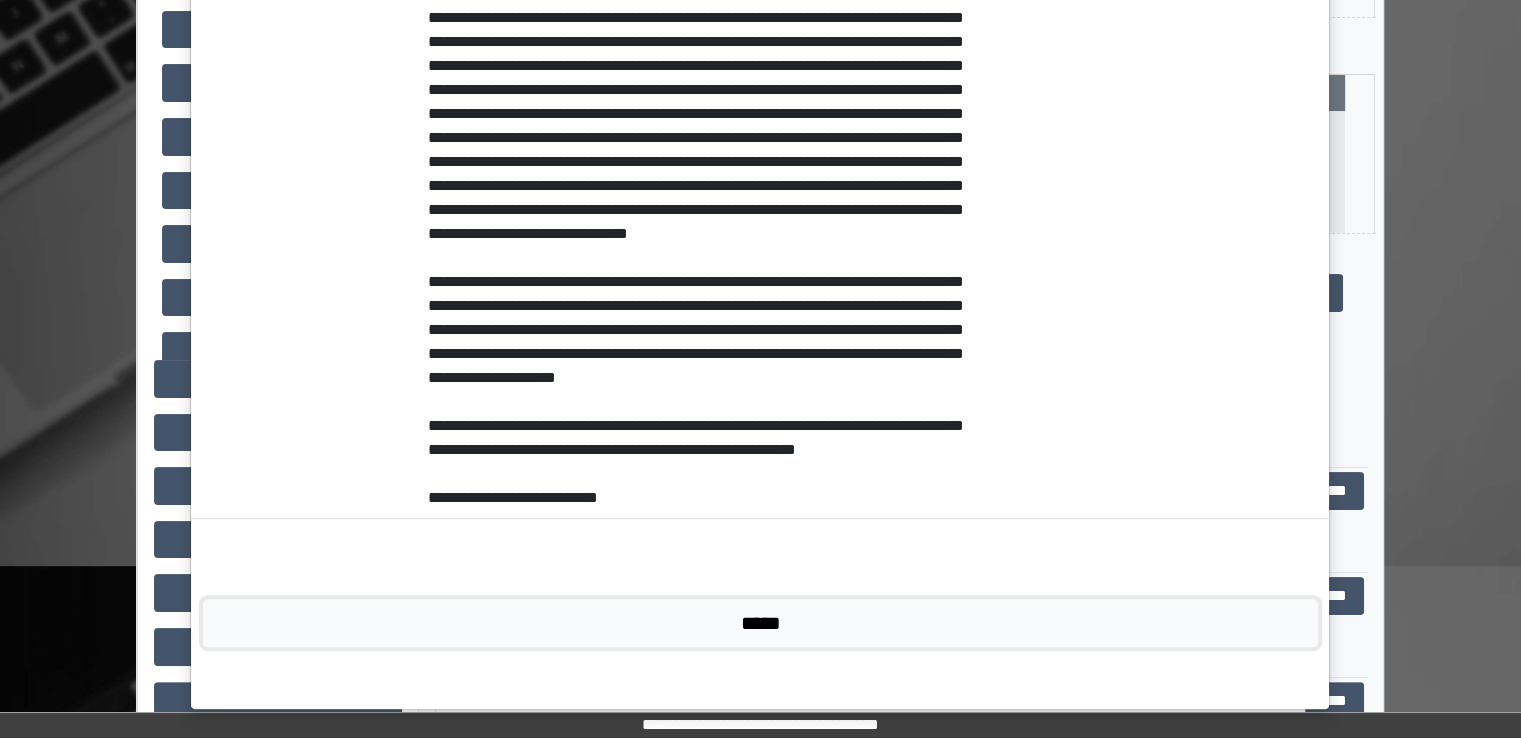 click on "*****" at bounding box center [760, 623] 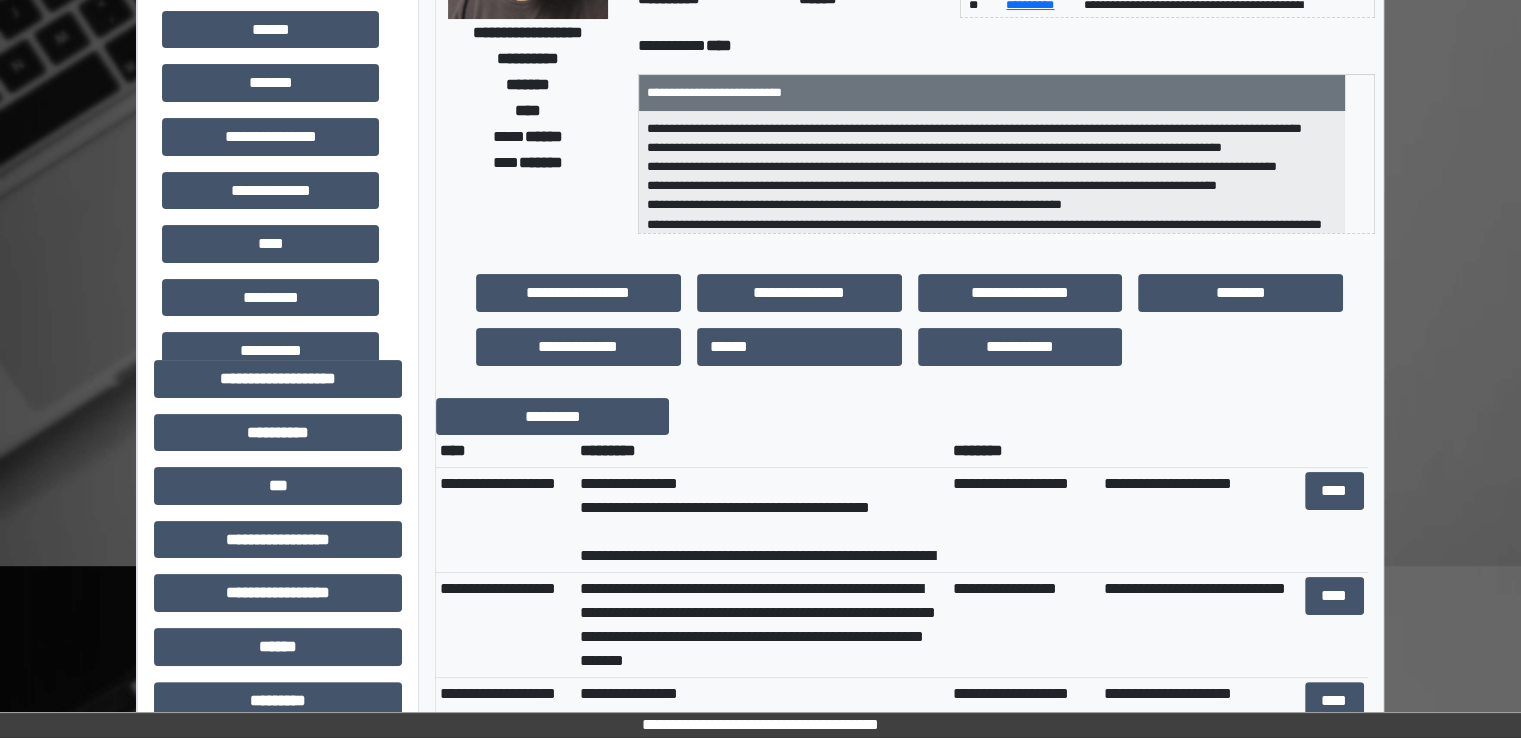scroll, scrollTop: 0, scrollLeft: 0, axis: both 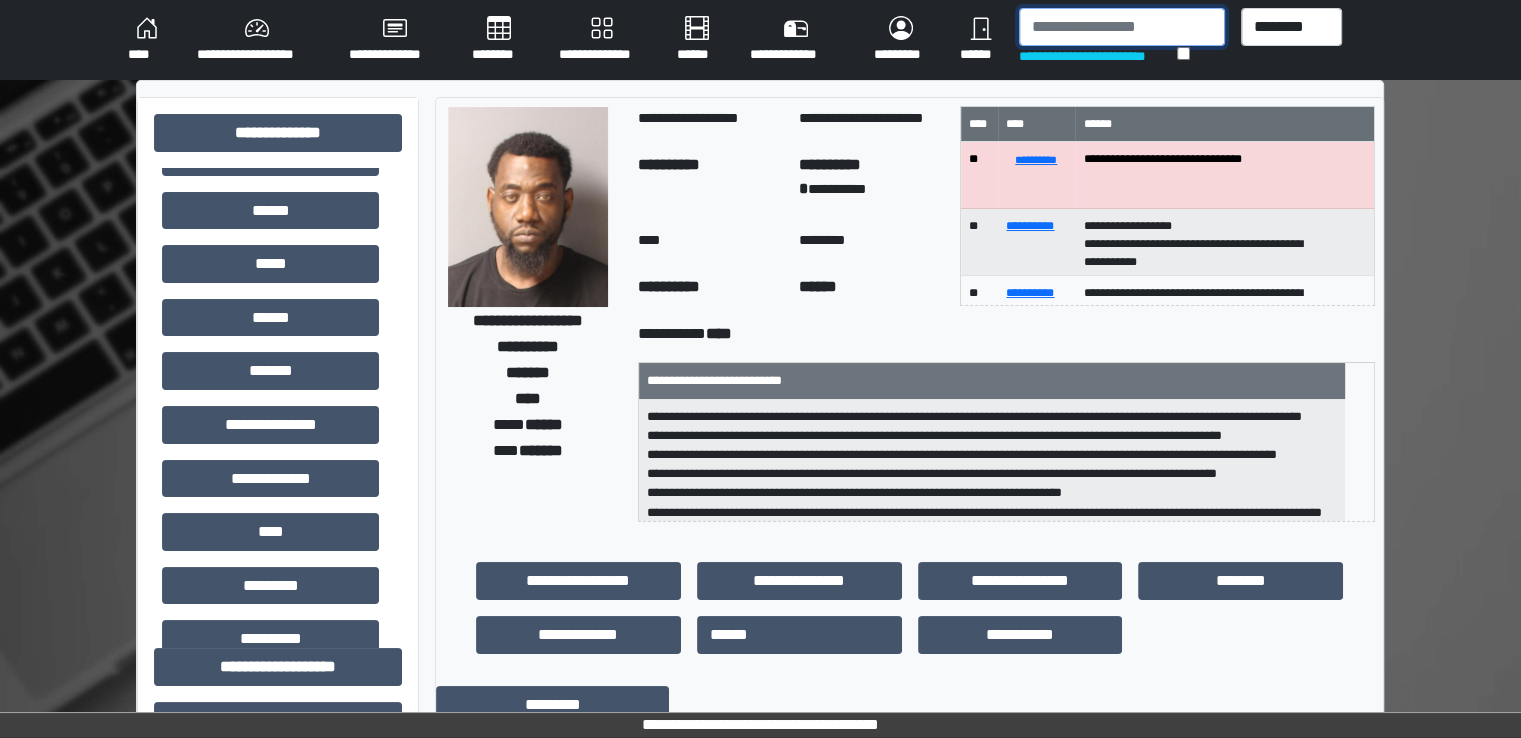 click at bounding box center [1122, 27] 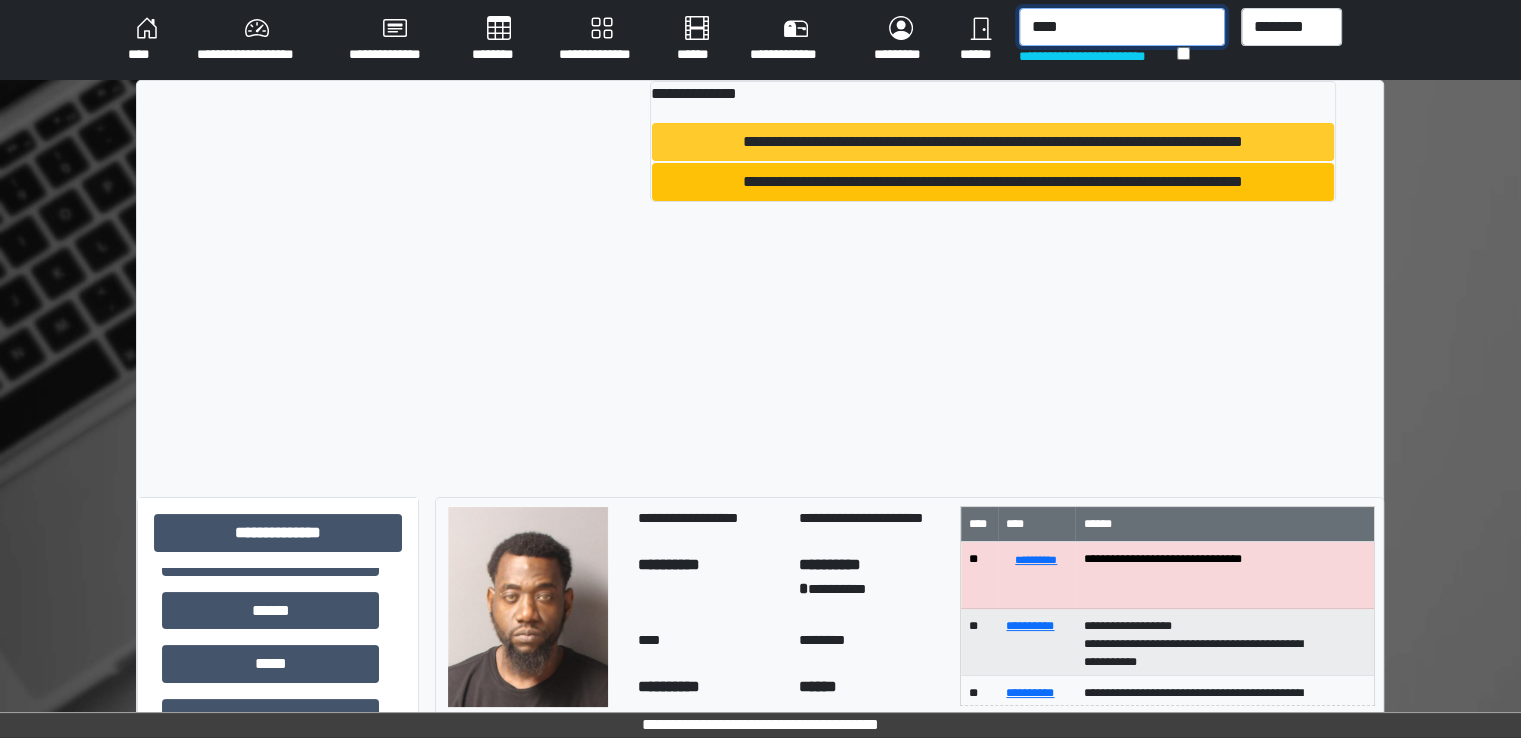 type on "****" 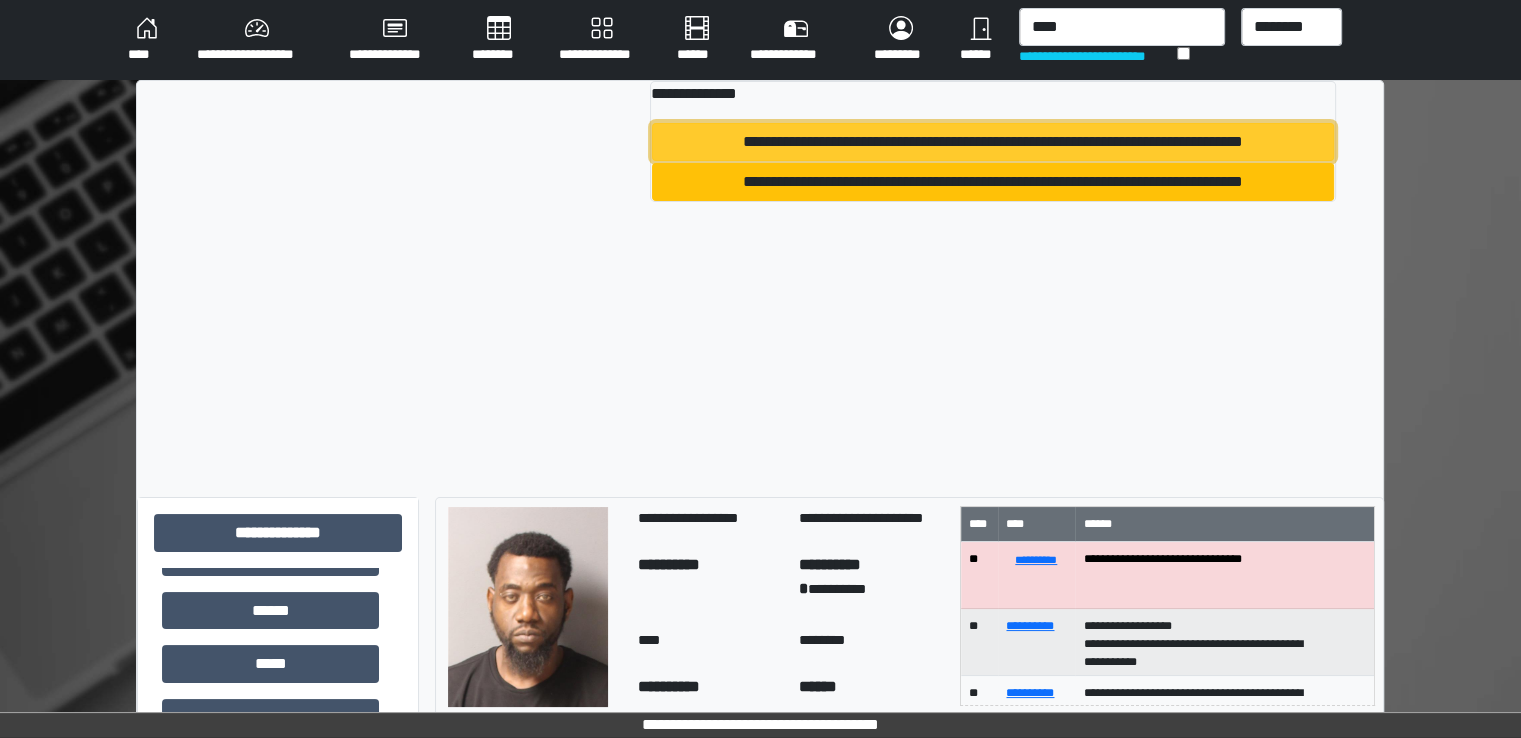 click on "**********" at bounding box center (993, 142) 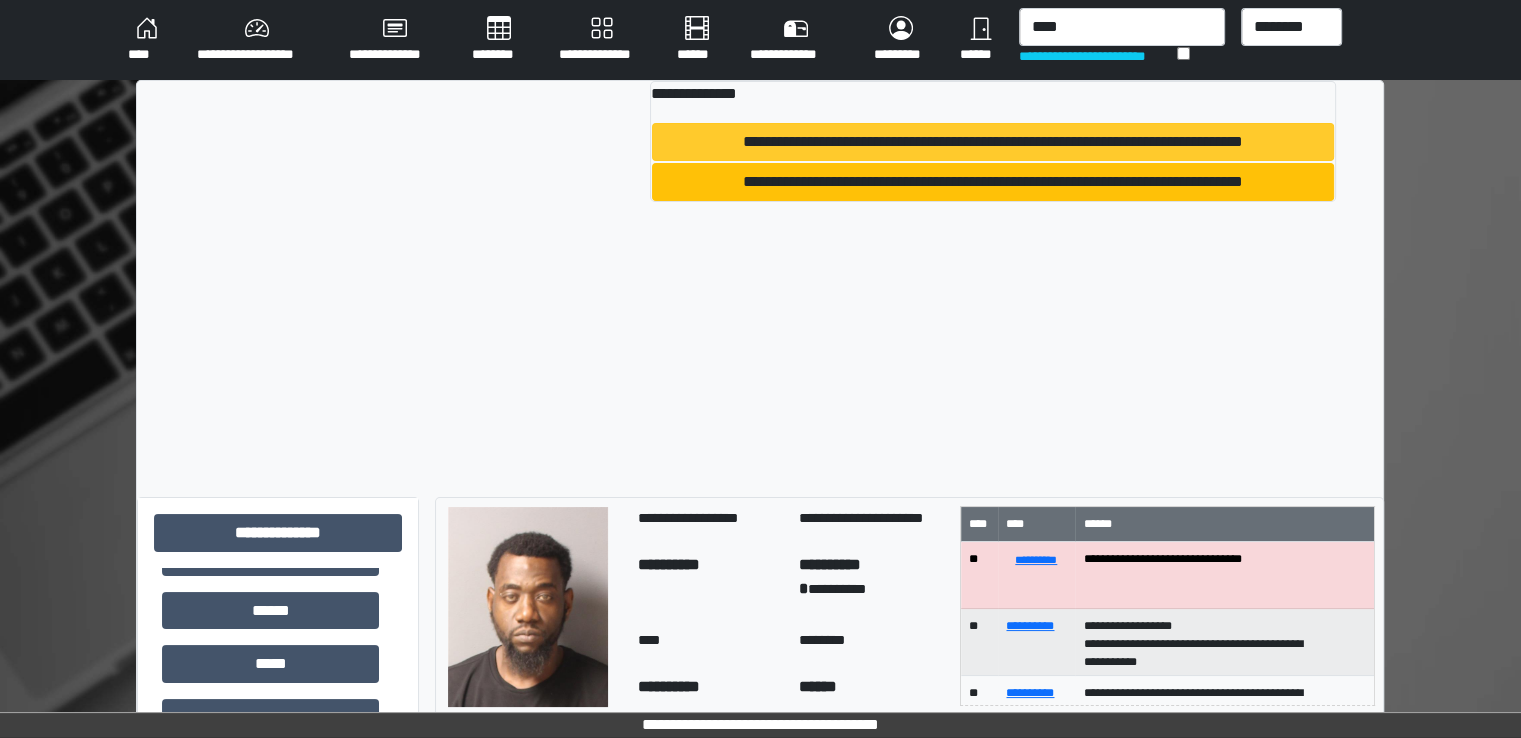 type 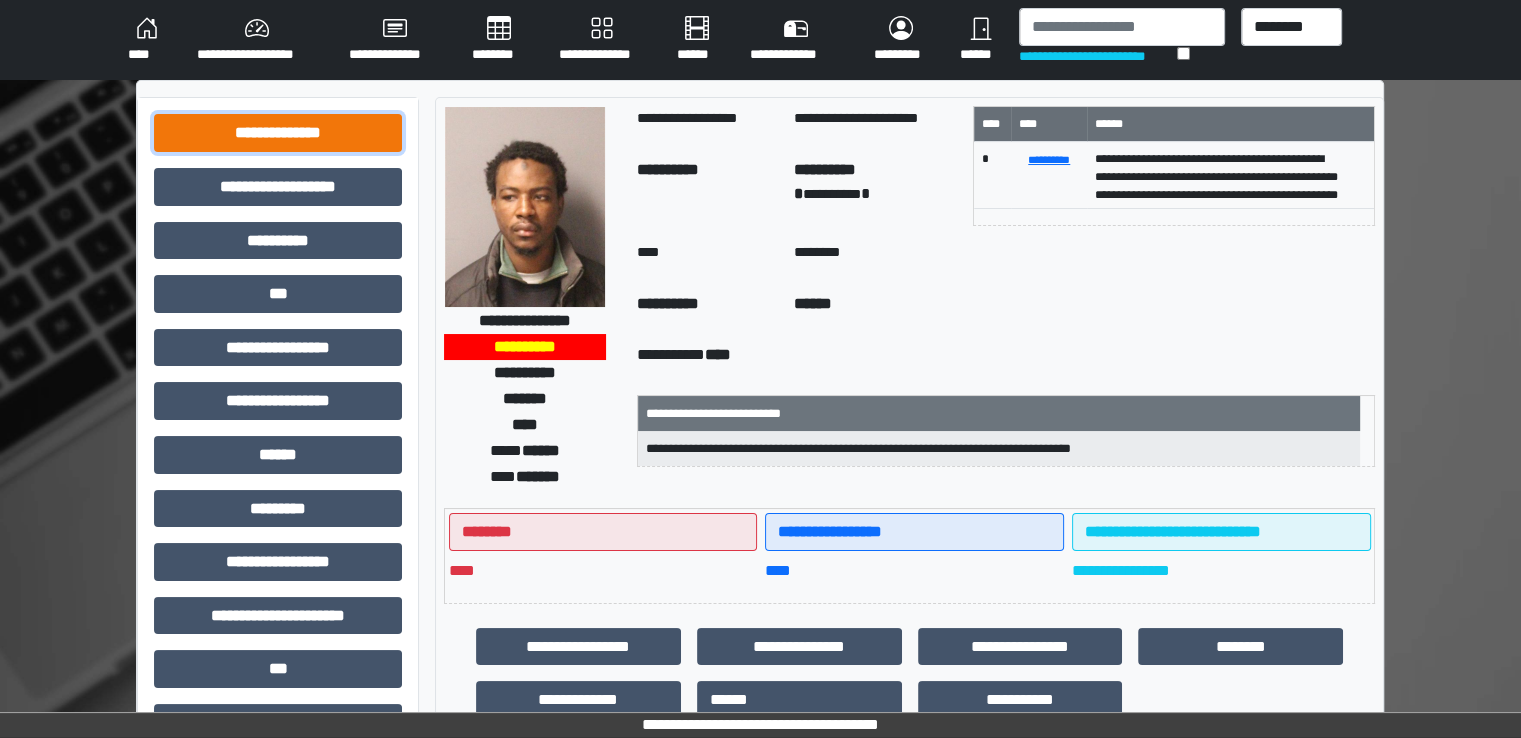 click on "**********" at bounding box center [278, 133] 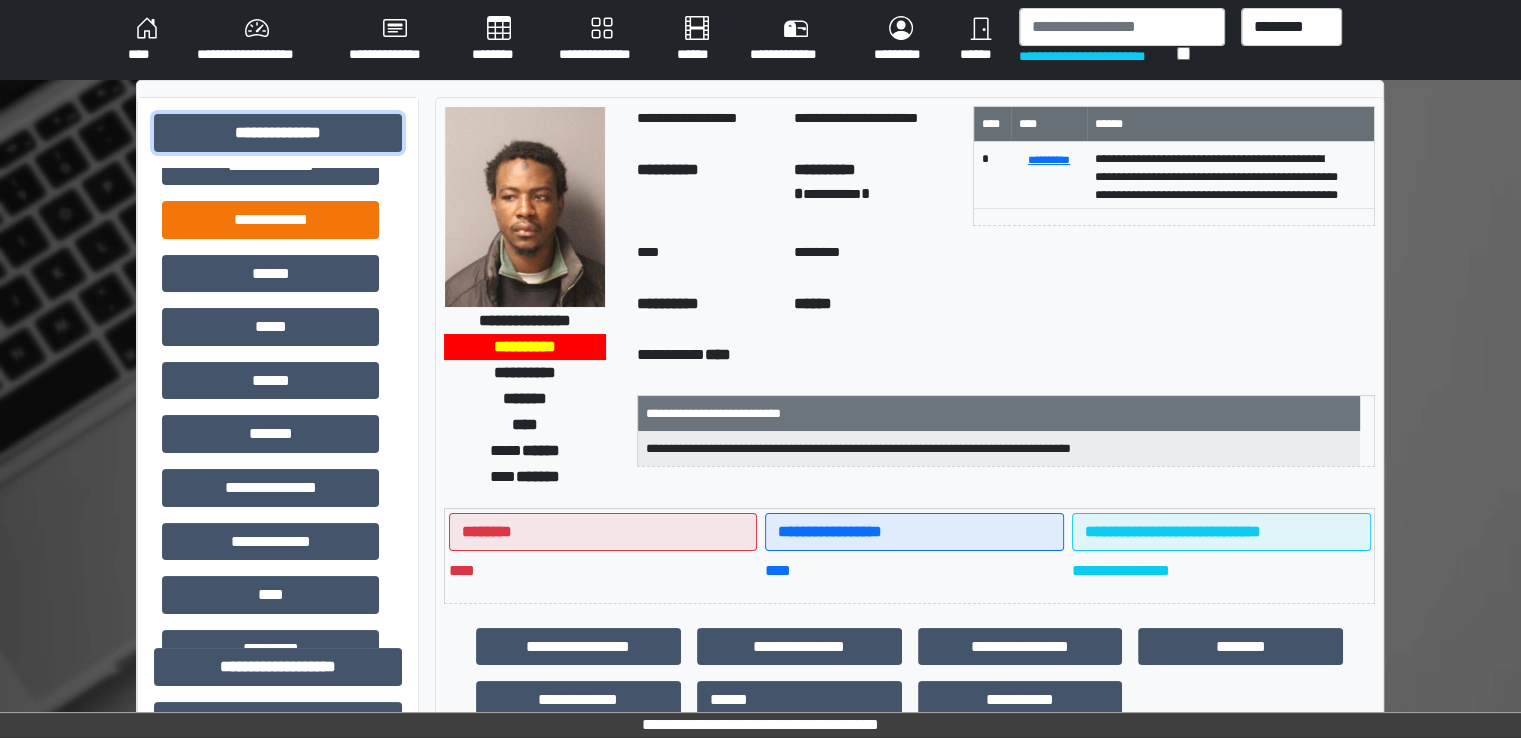scroll, scrollTop: 362, scrollLeft: 0, axis: vertical 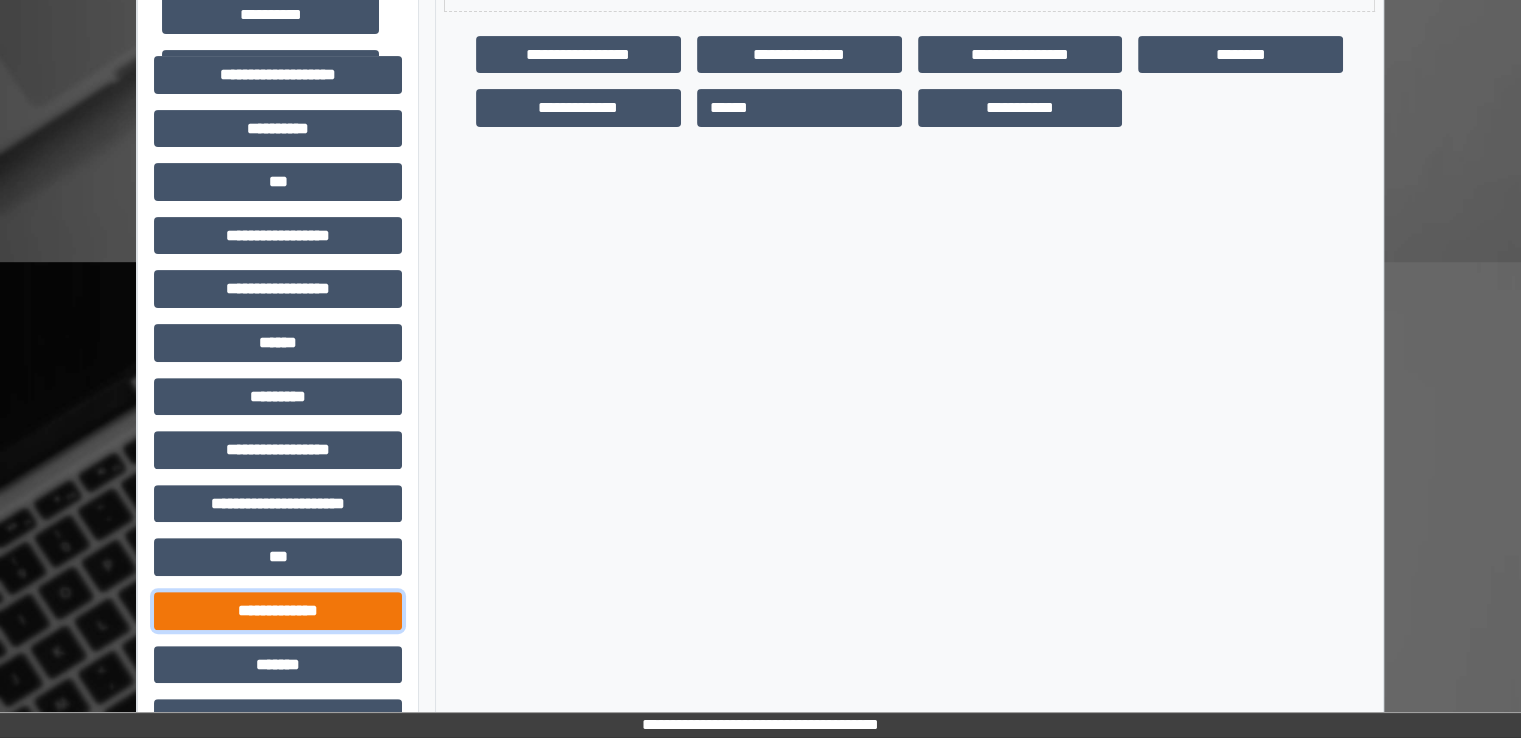 click on "**********" at bounding box center [278, 611] 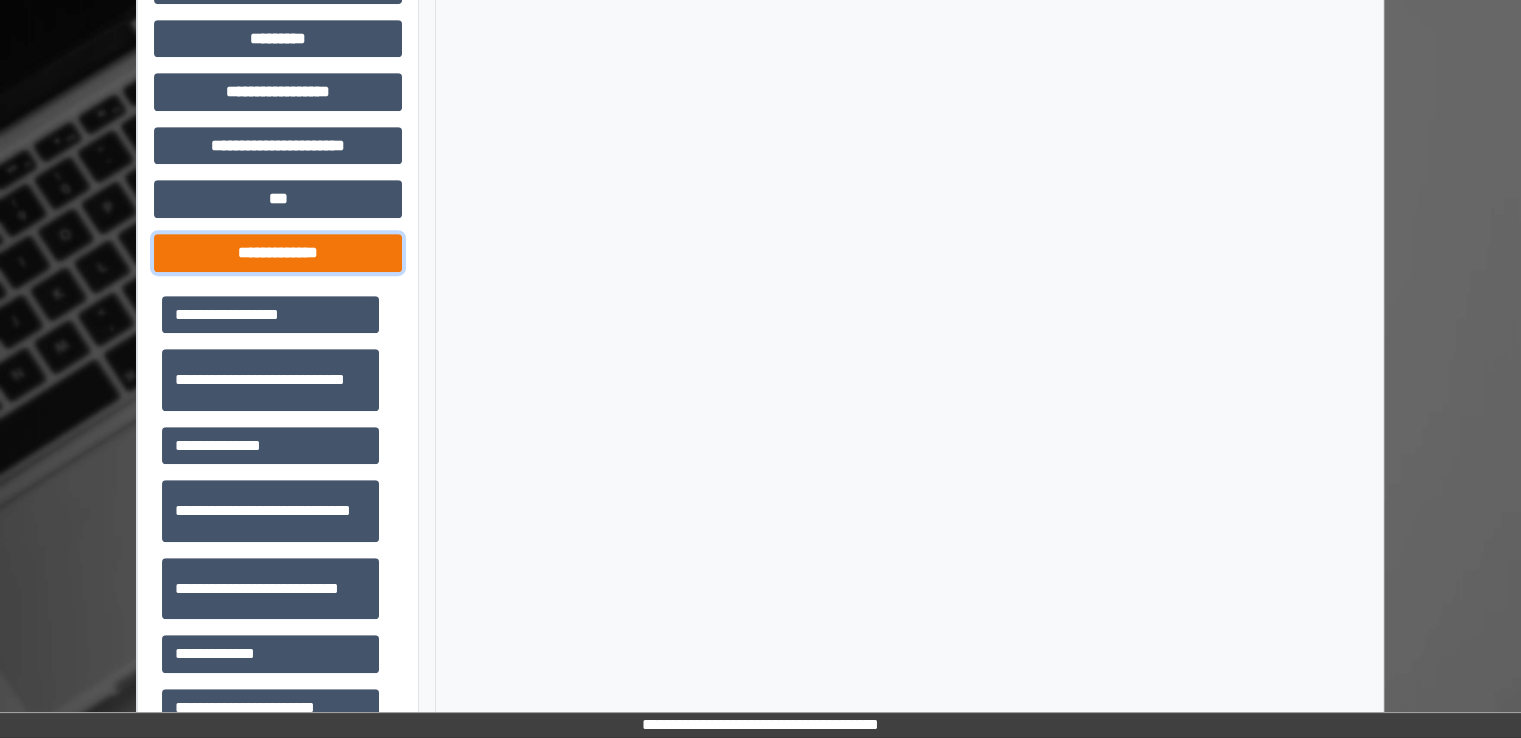 scroll, scrollTop: 962, scrollLeft: 0, axis: vertical 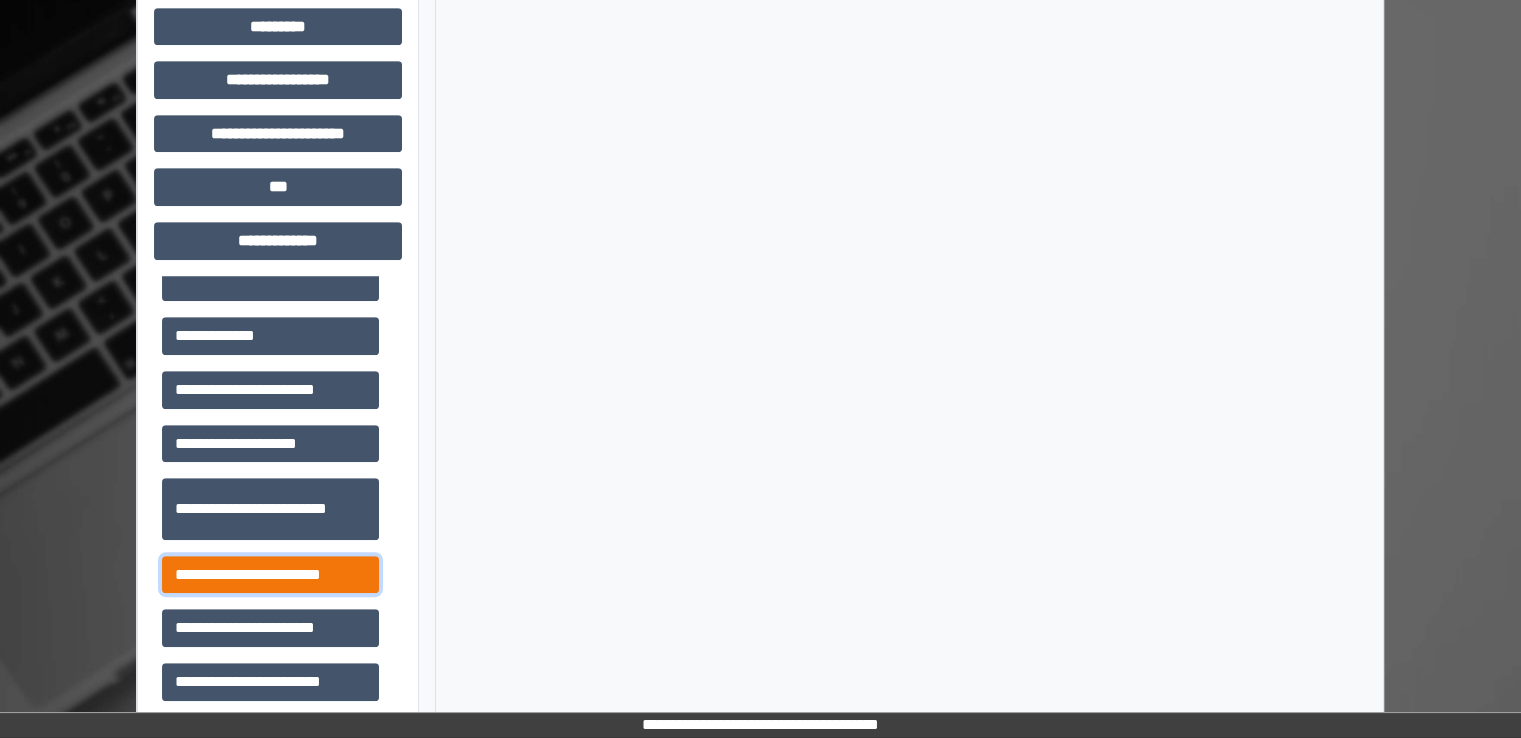 click on "**********" at bounding box center (270, 575) 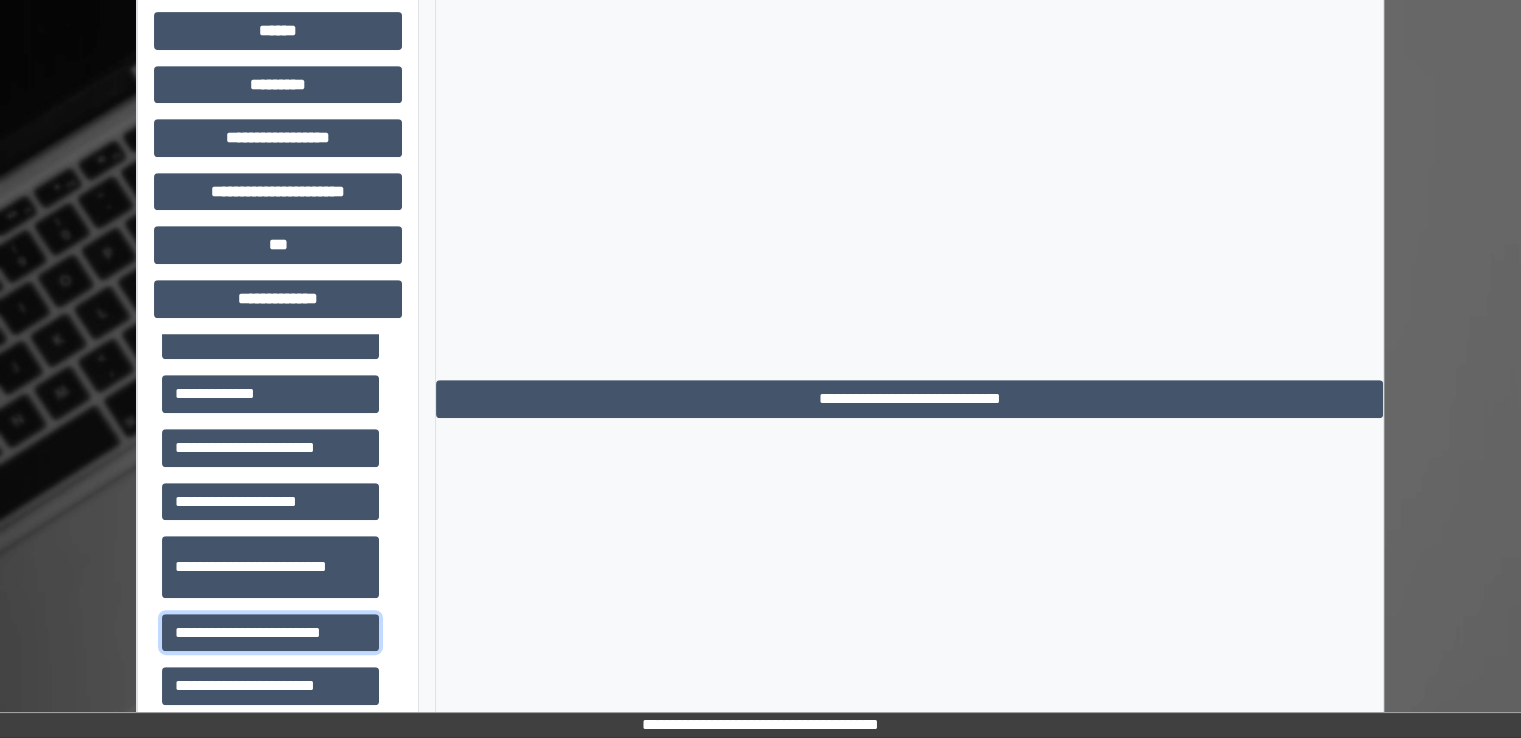 scroll, scrollTop: 912, scrollLeft: 0, axis: vertical 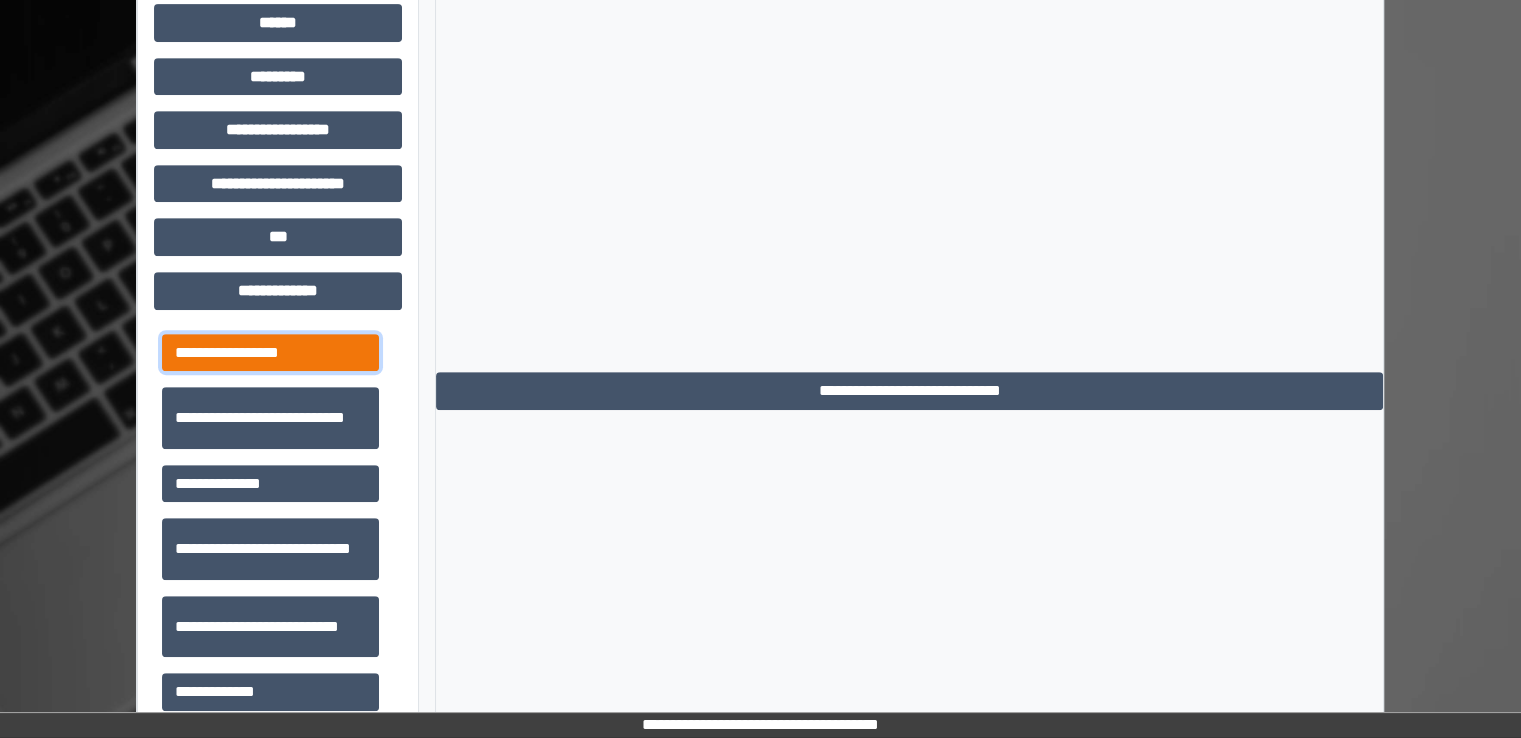 click on "**********" at bounding box center [270, 353] 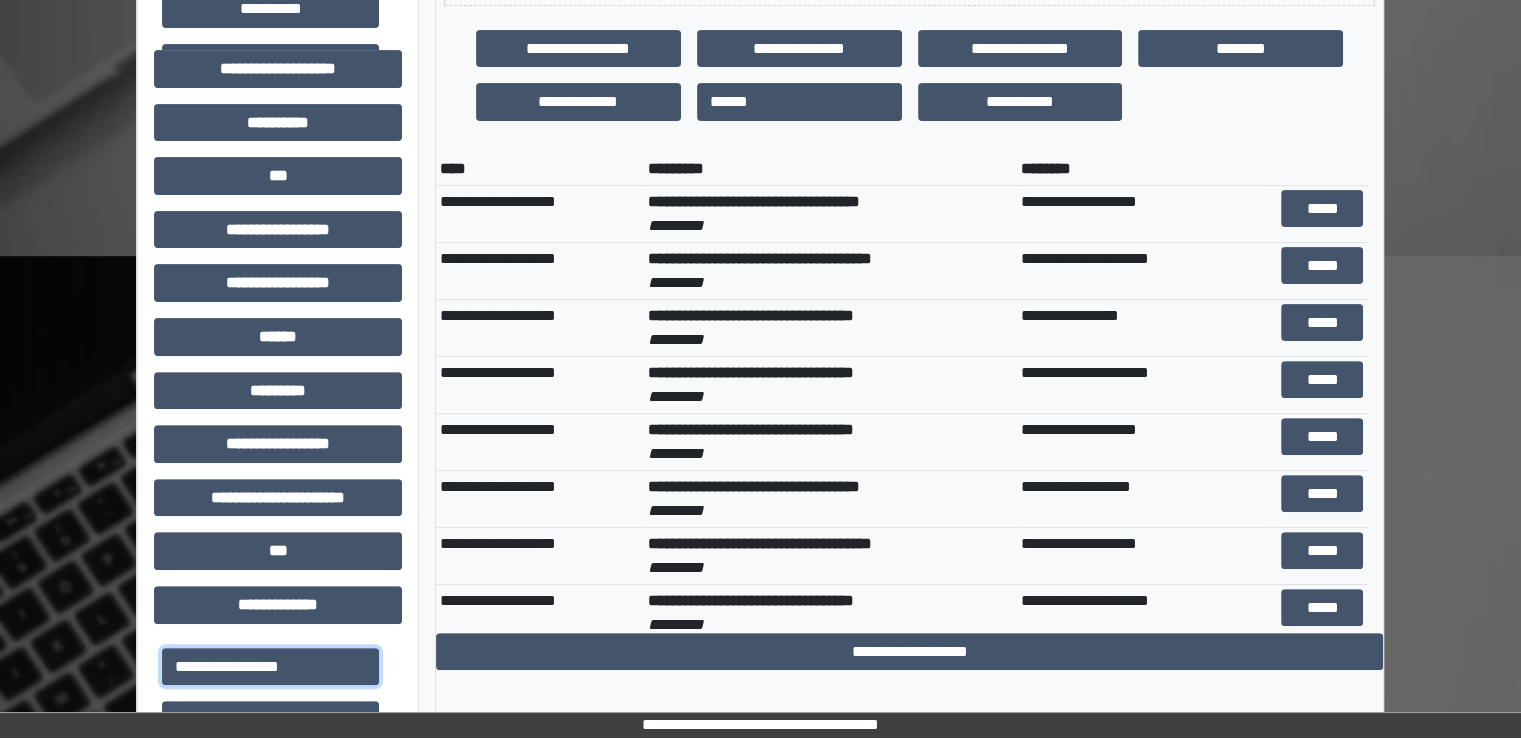 scroll, scrollTop: 595, scrollLeft: 0, axis: vertical 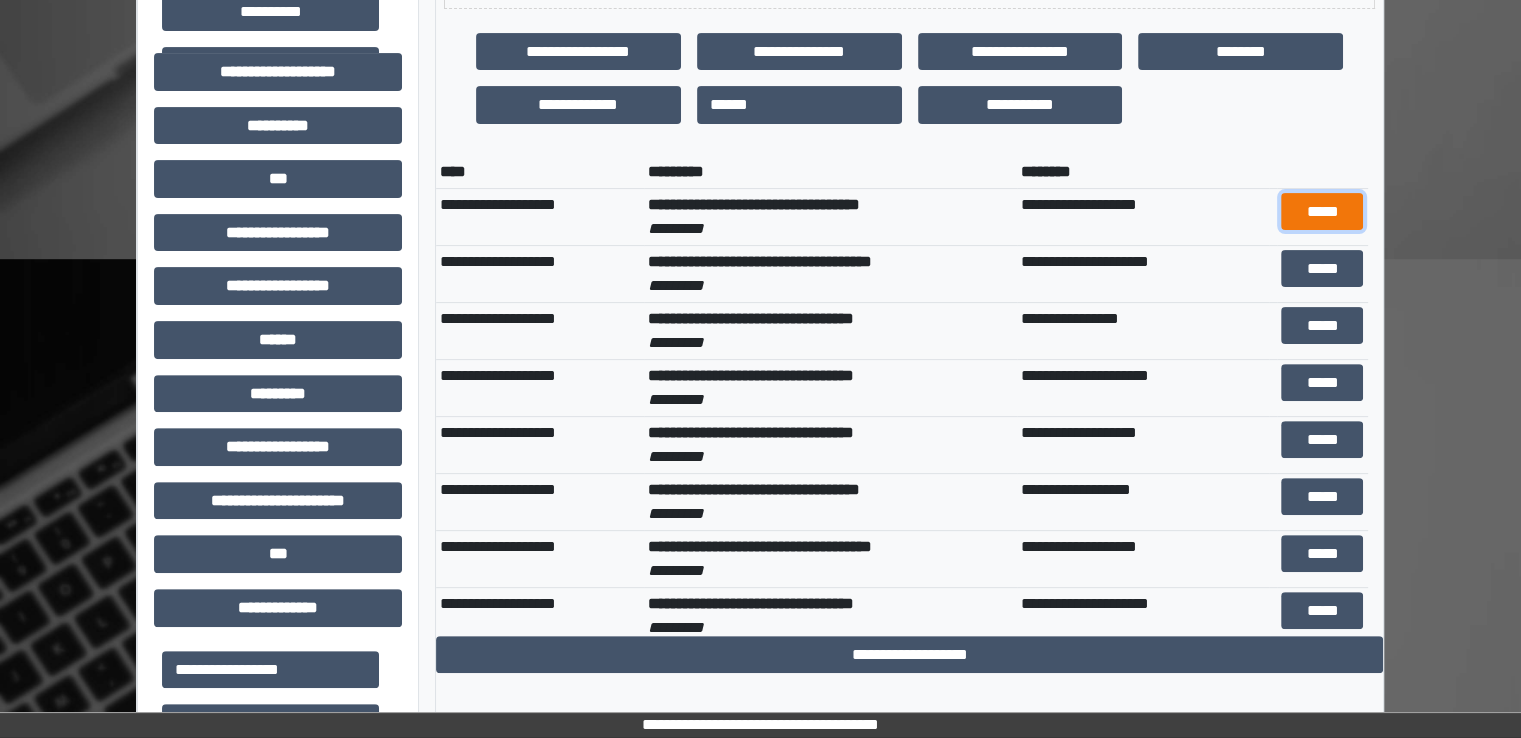 click on "*****" at bounding box center (1322, 212) 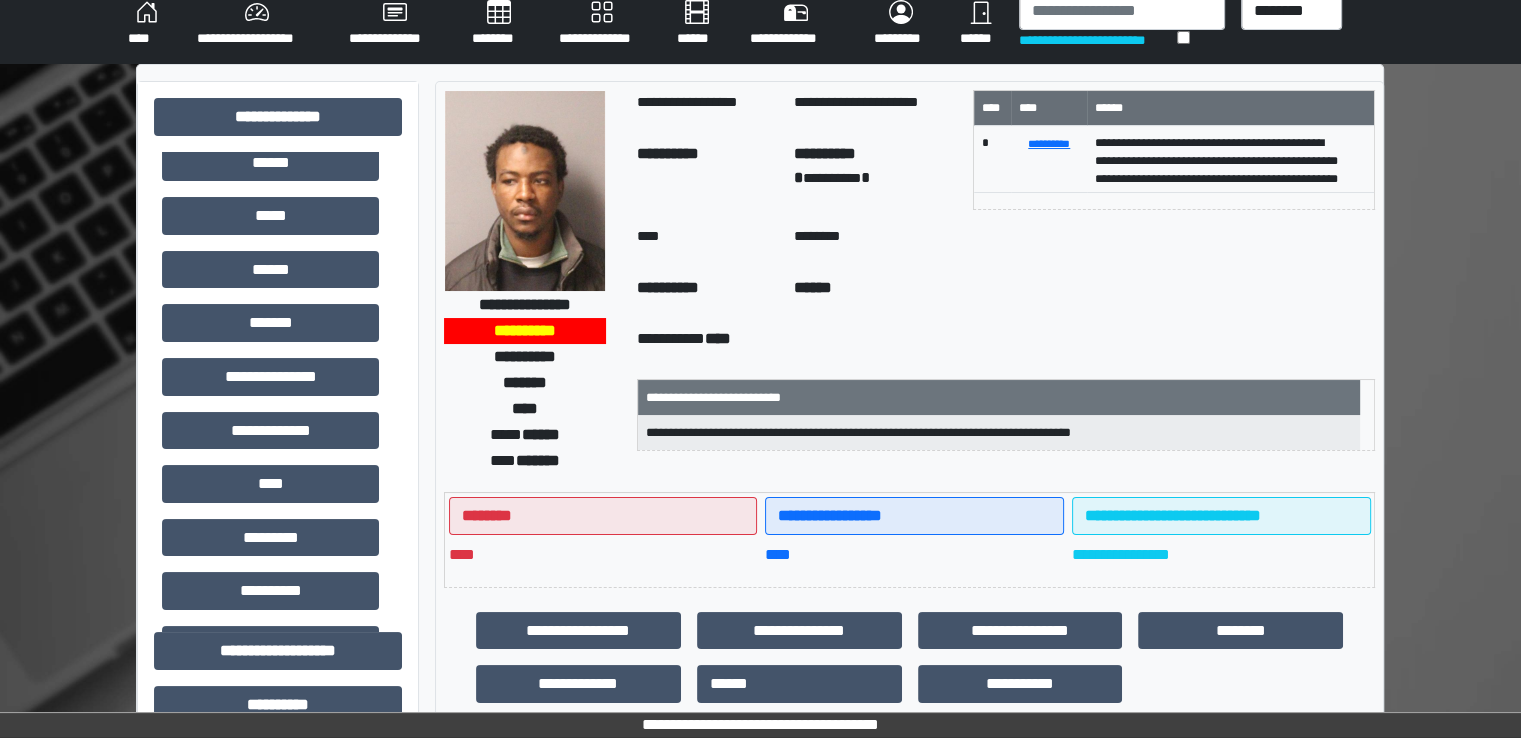 scroll, scrollTop: 0, scrollLeft: 0, axis: both 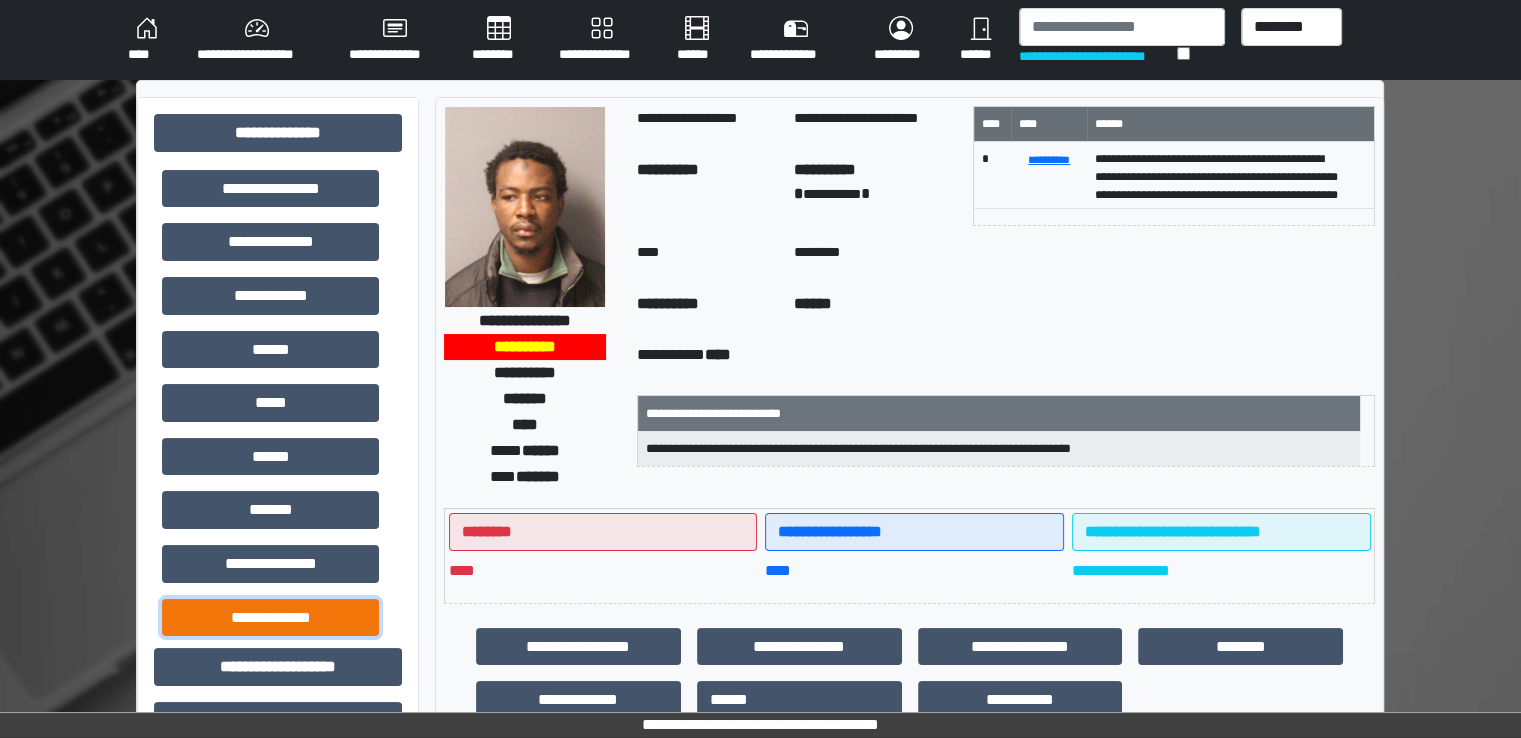 click on "**********" at bounding box center [270, 618] 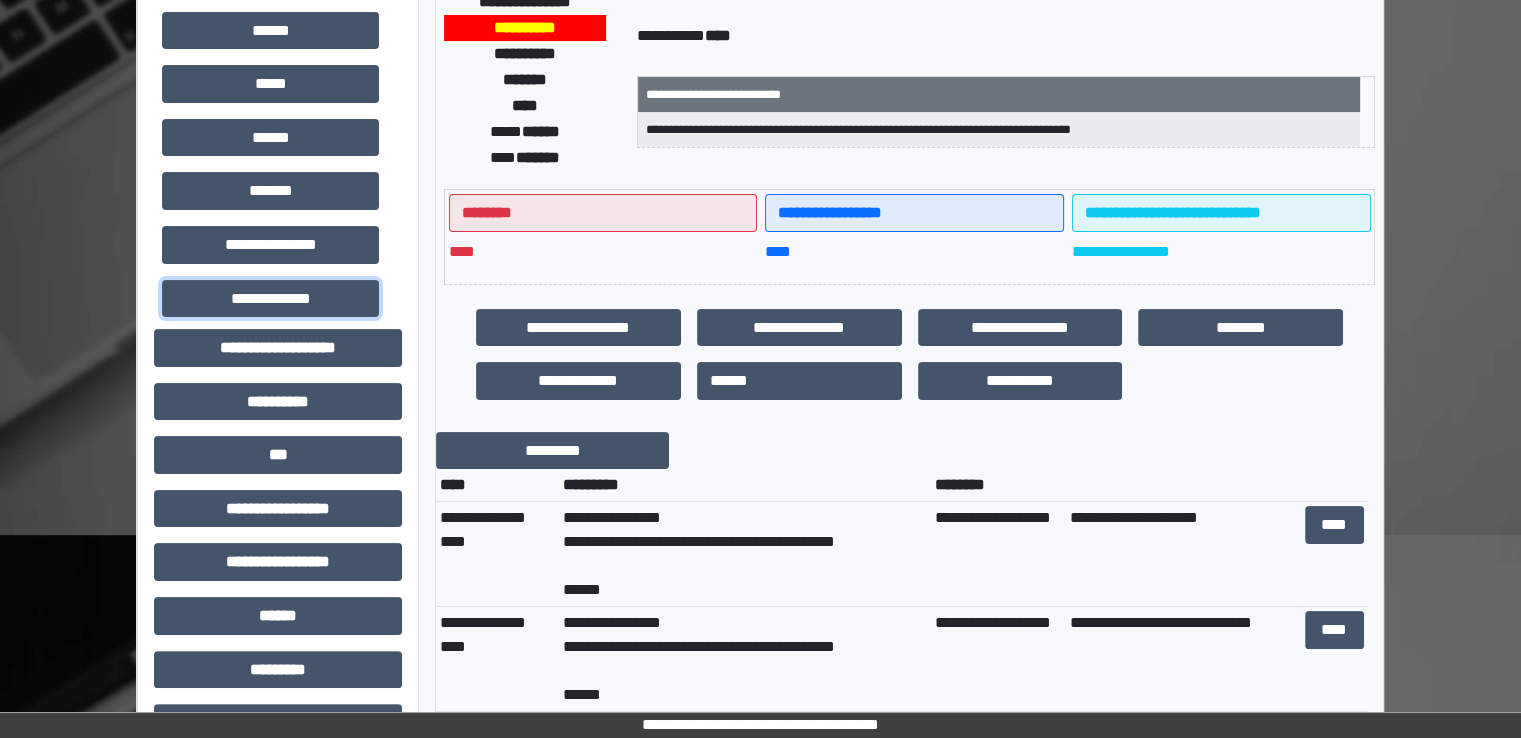 scroll, scrollTop: 426, scrollLeft: 0, axis: vertical 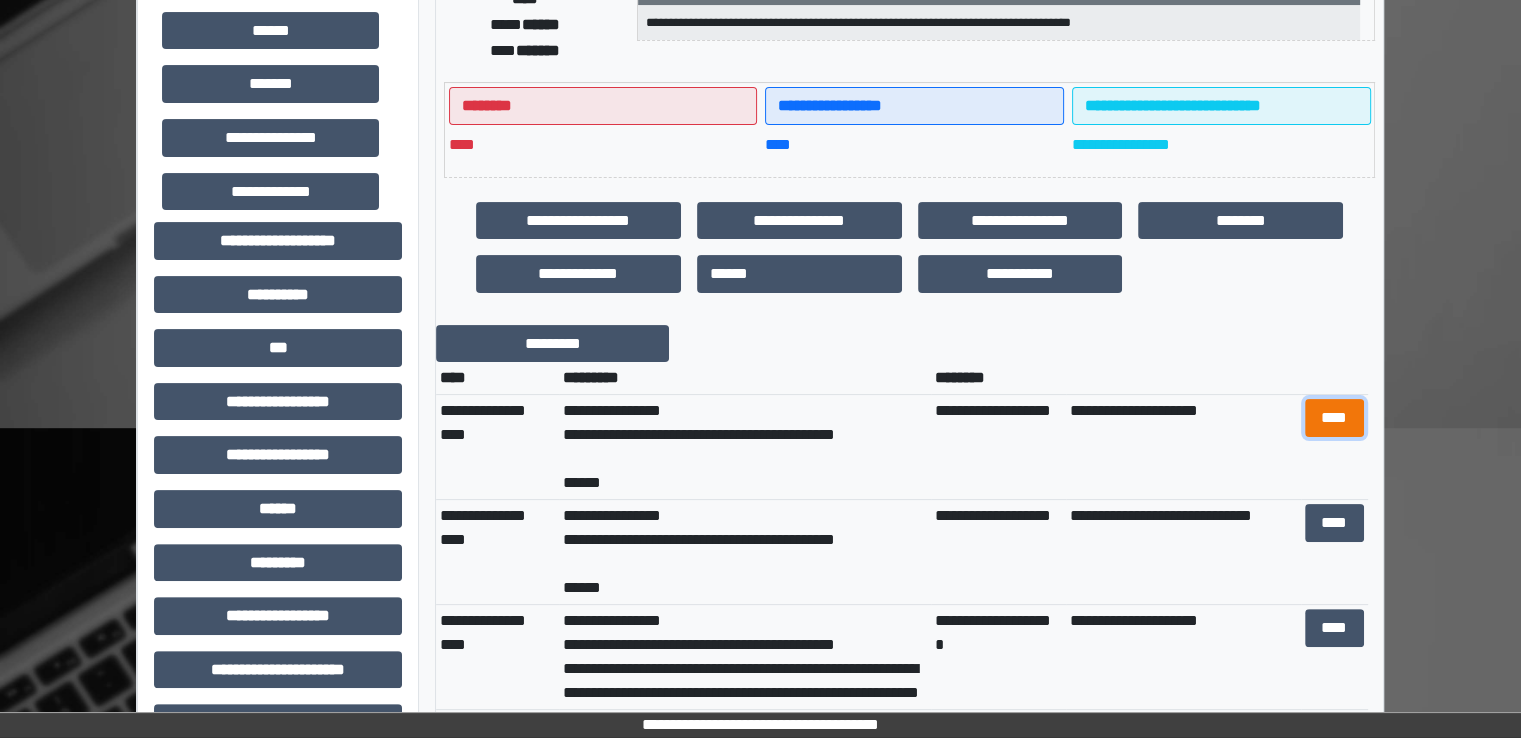 click on "****" at bounding box center (1334, 418) 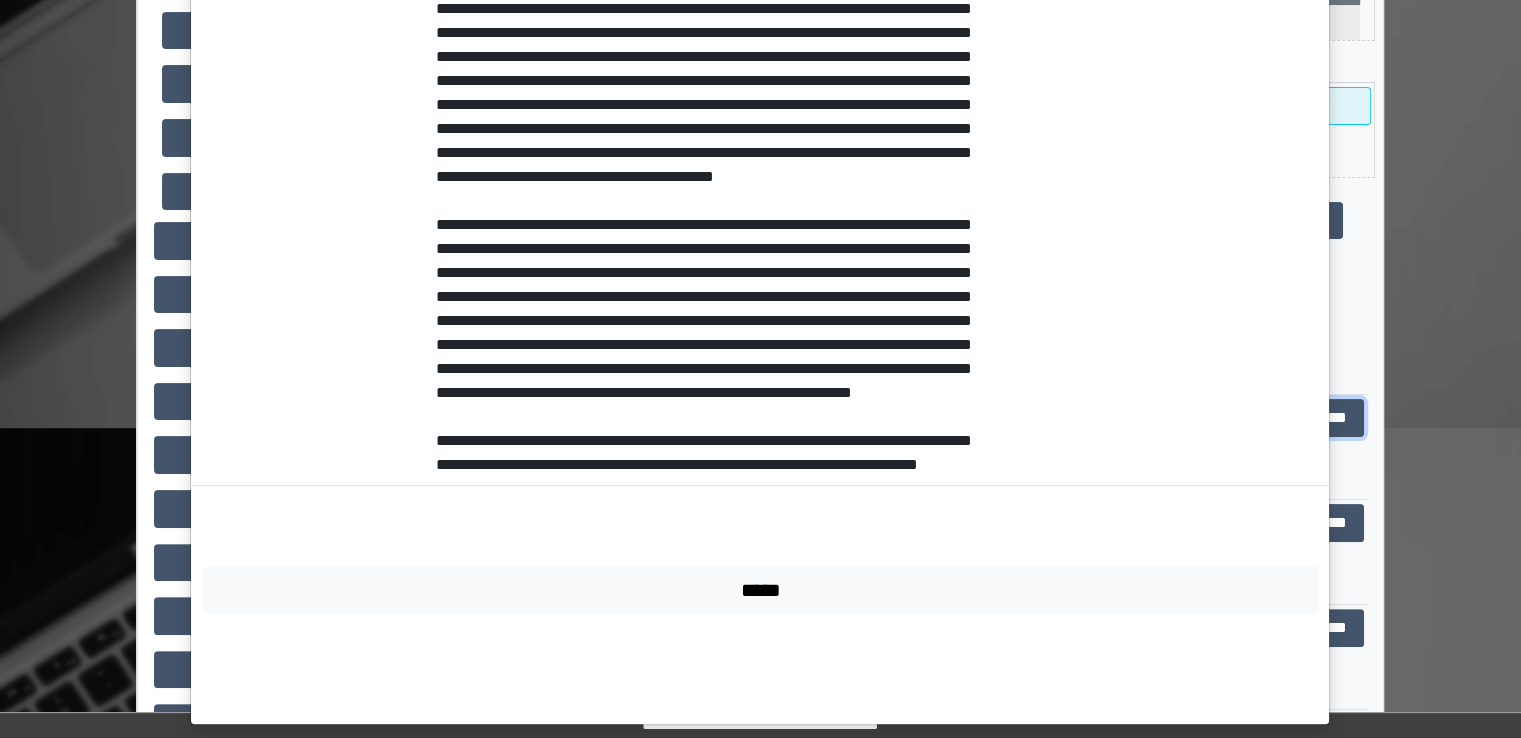 scroll, scrollTop: 632, scrollLeft: 0, axis: vertical 